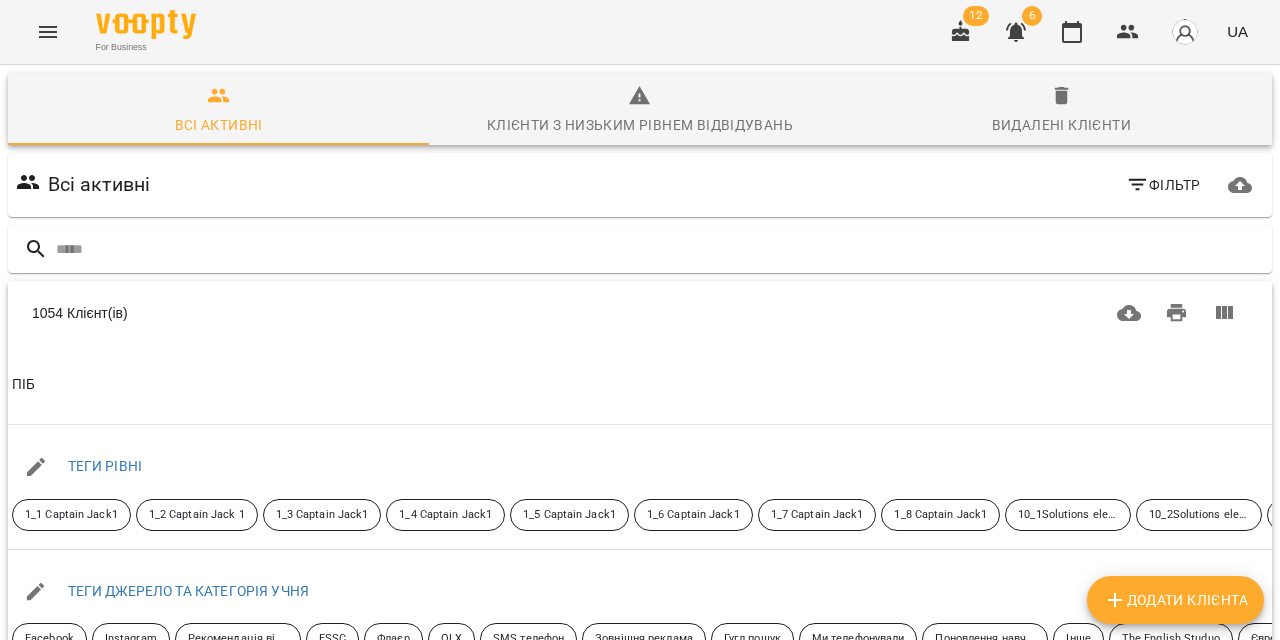 scroll, scrollTop: 0, scrollLeft: 0, axis: both 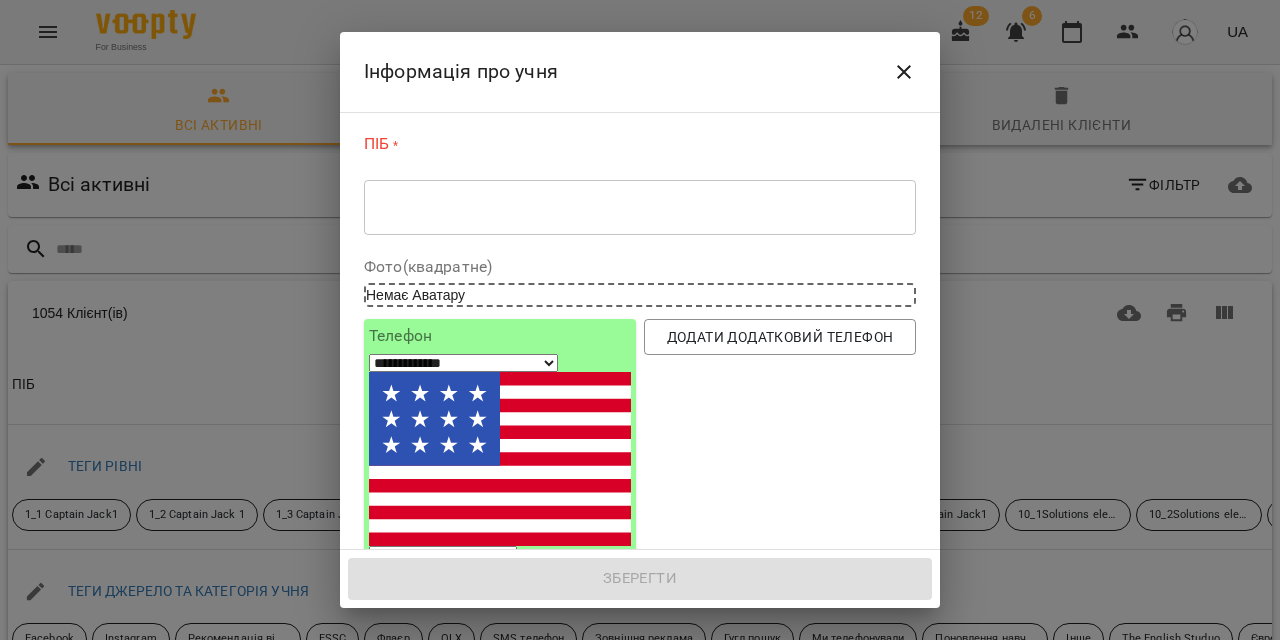 click on "* ​" at bounding box center (640, 207) 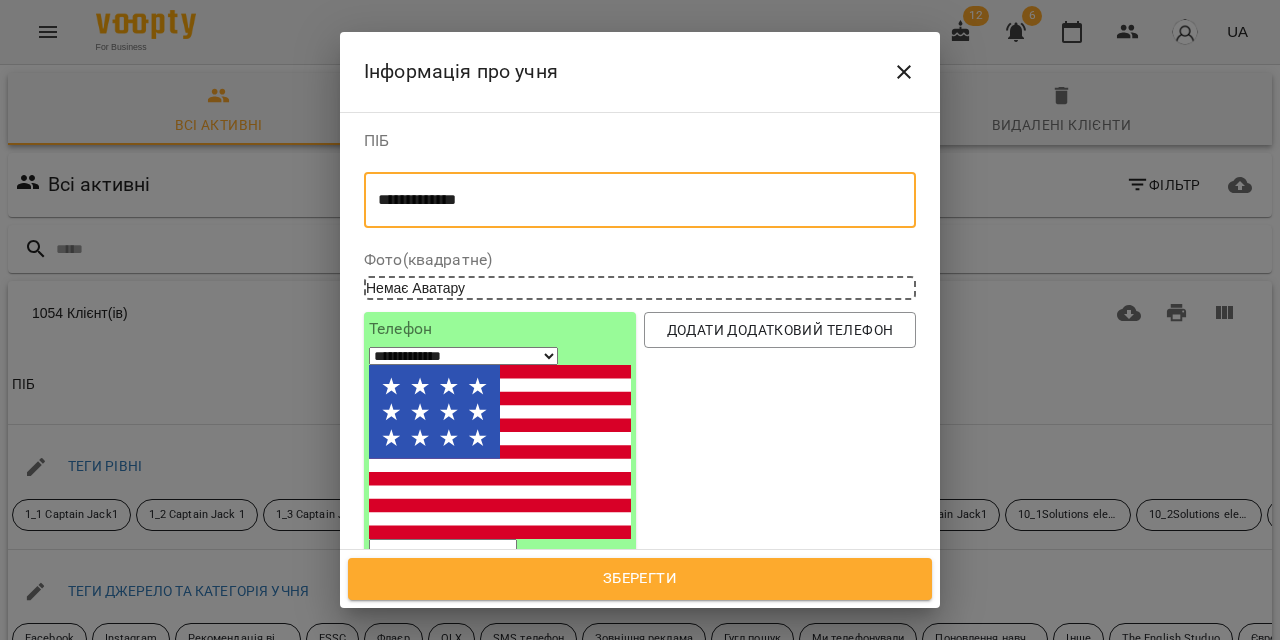 click on "**********" at bounding box center (640, 200) 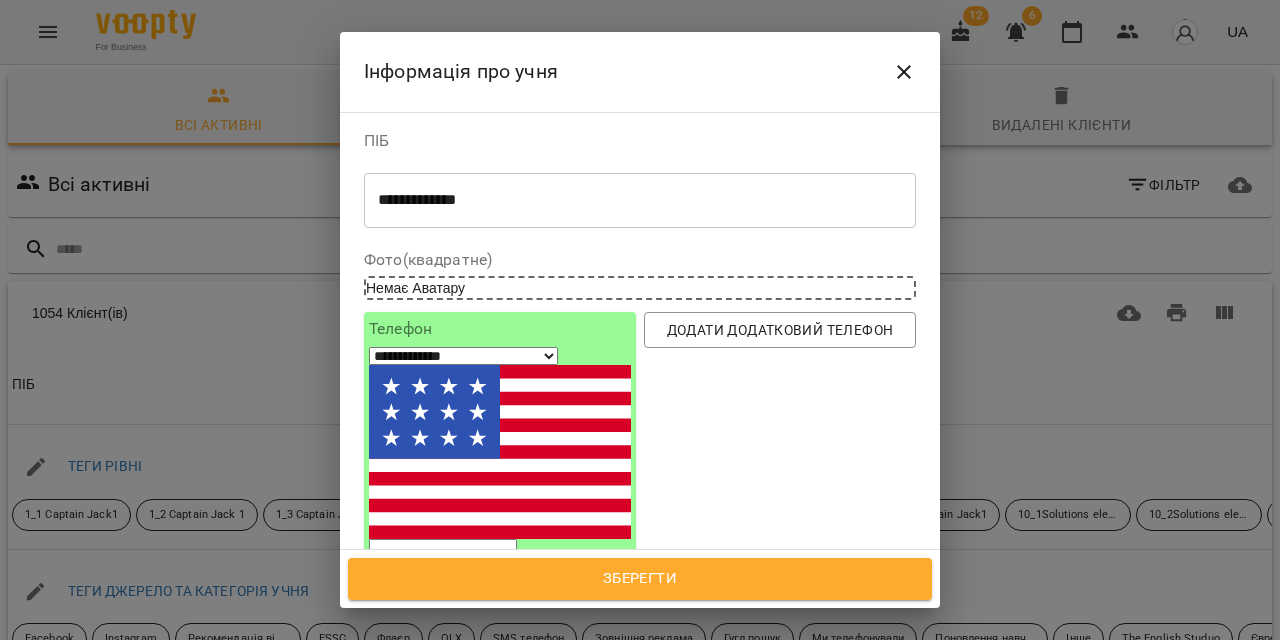 click on "**********" at bounding box center (463, 356) 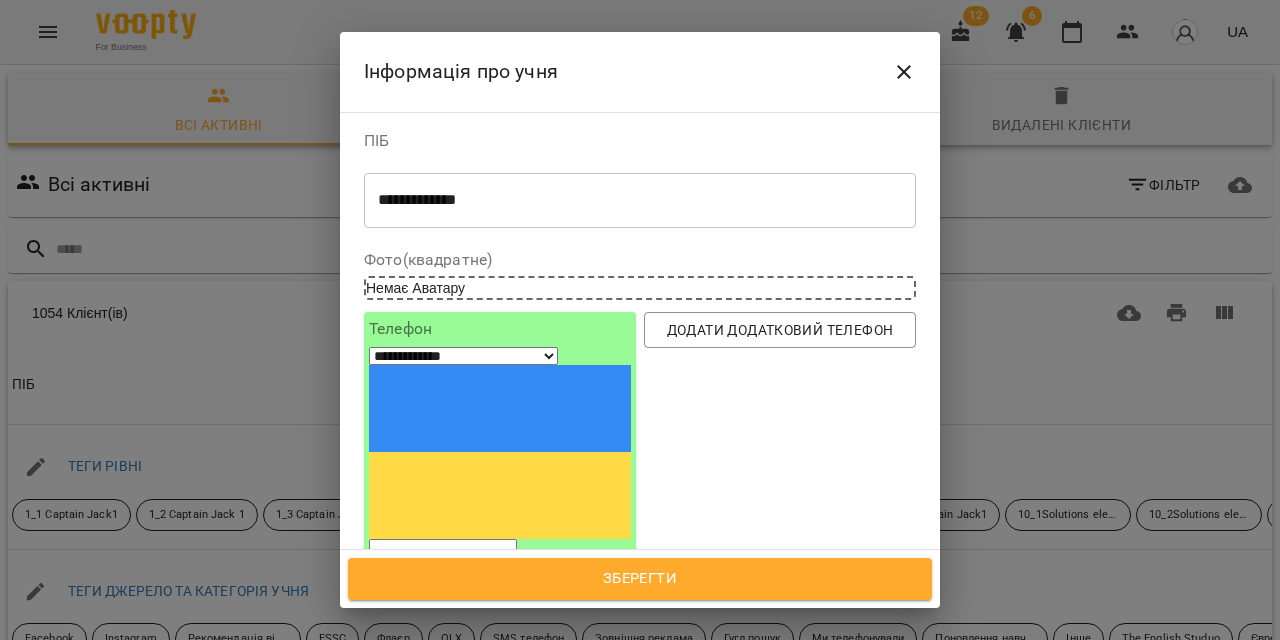 paste on "*********" 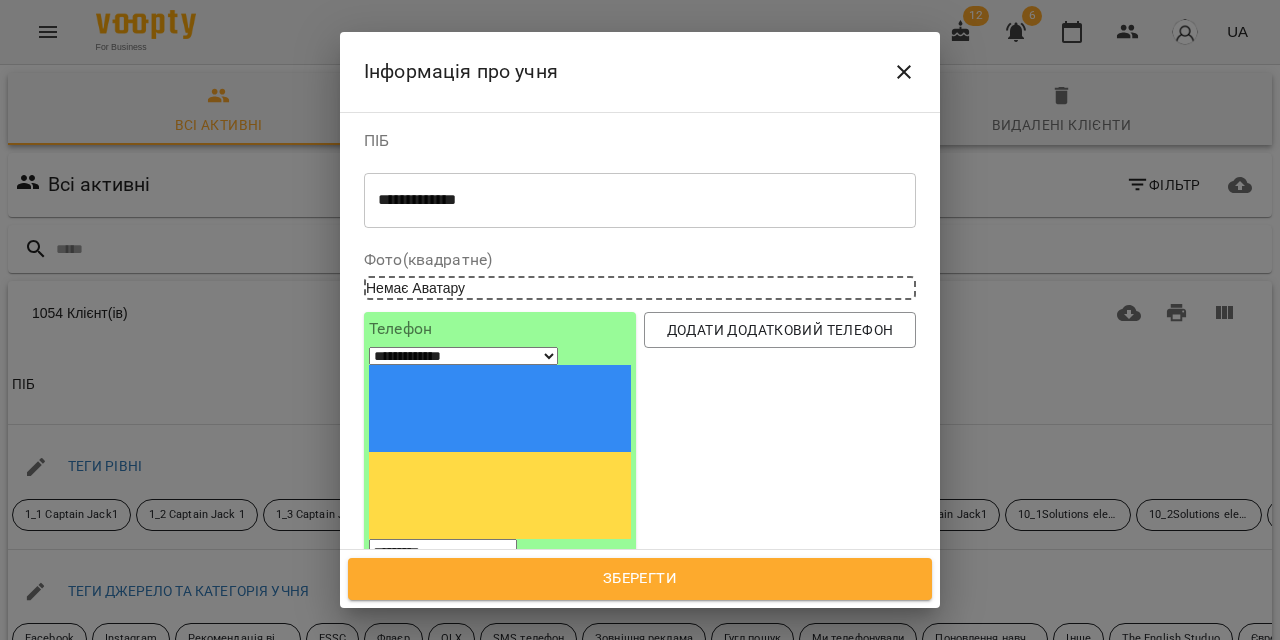 type on "*********" 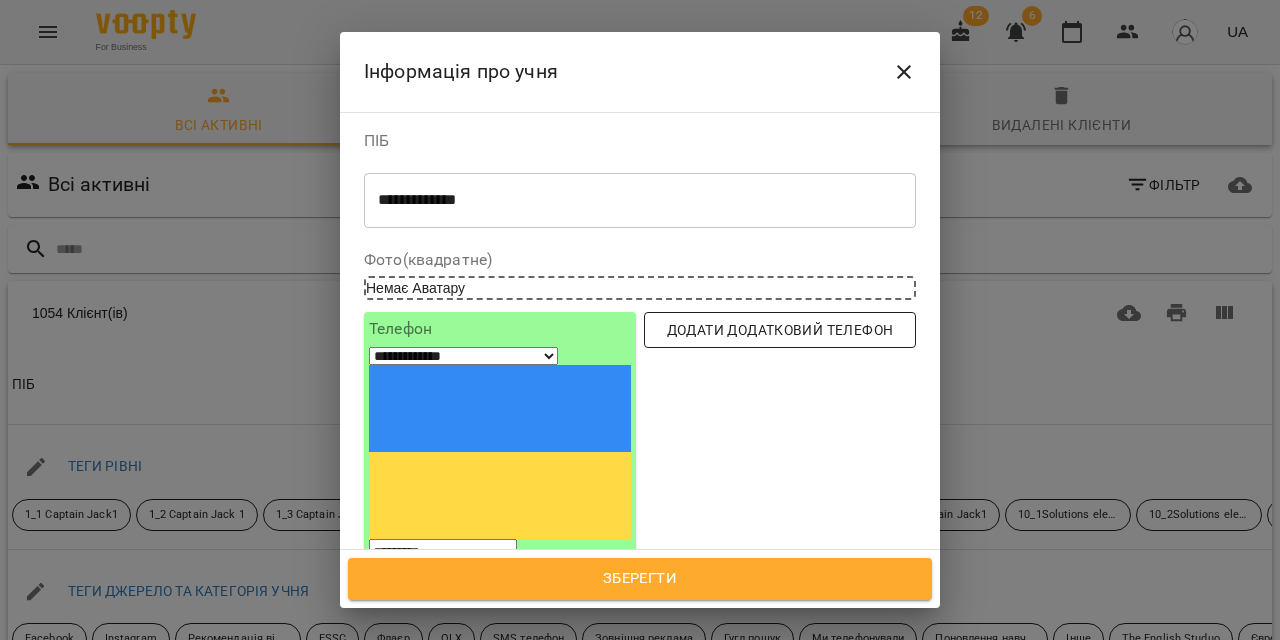 click on "Додати додатковий телефон" at bounding box center [780, 330] 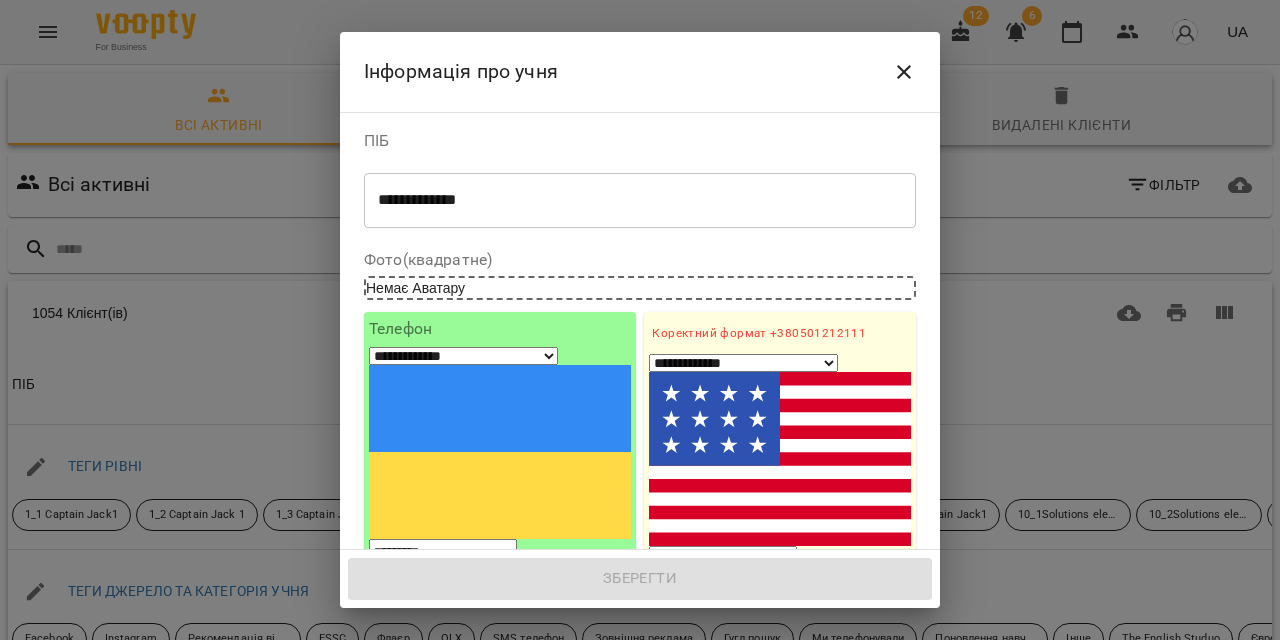 click on "**********" at bounding box center [743, 363] 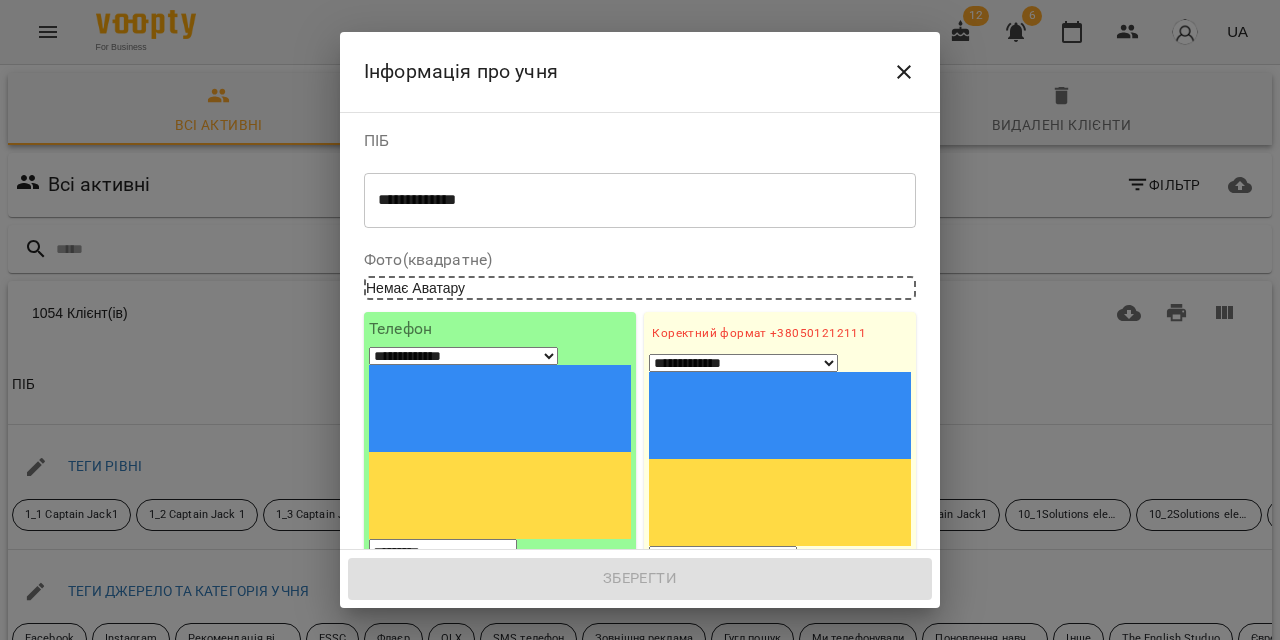 paste on "**********" 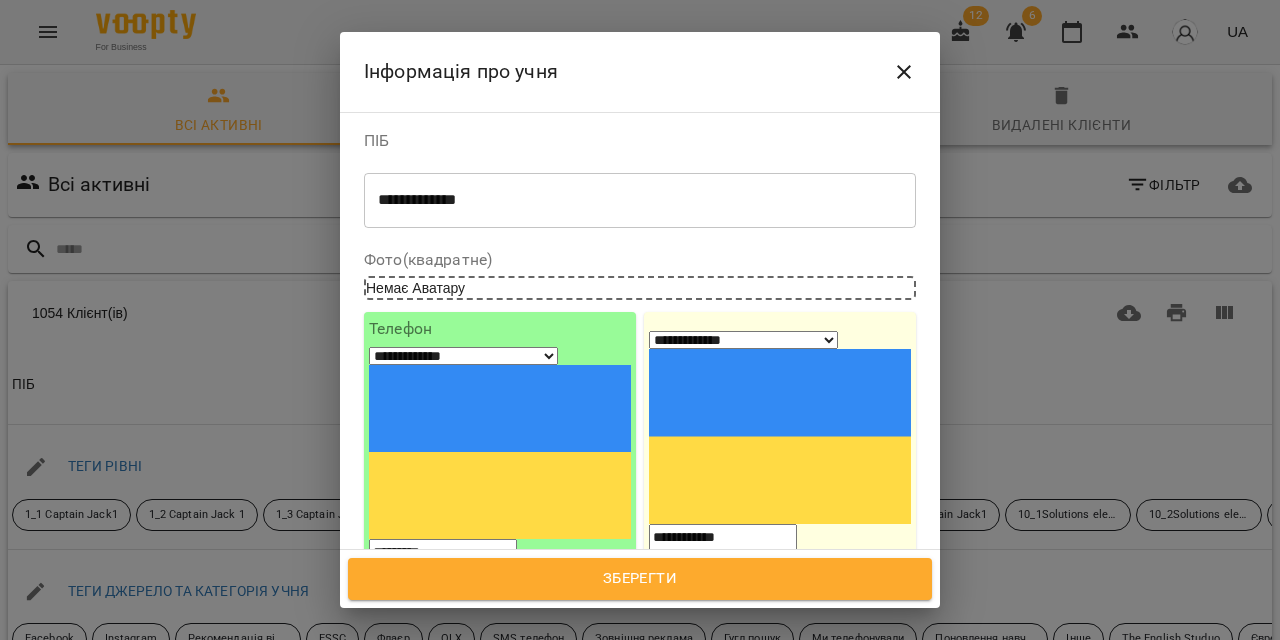 type on "**********" 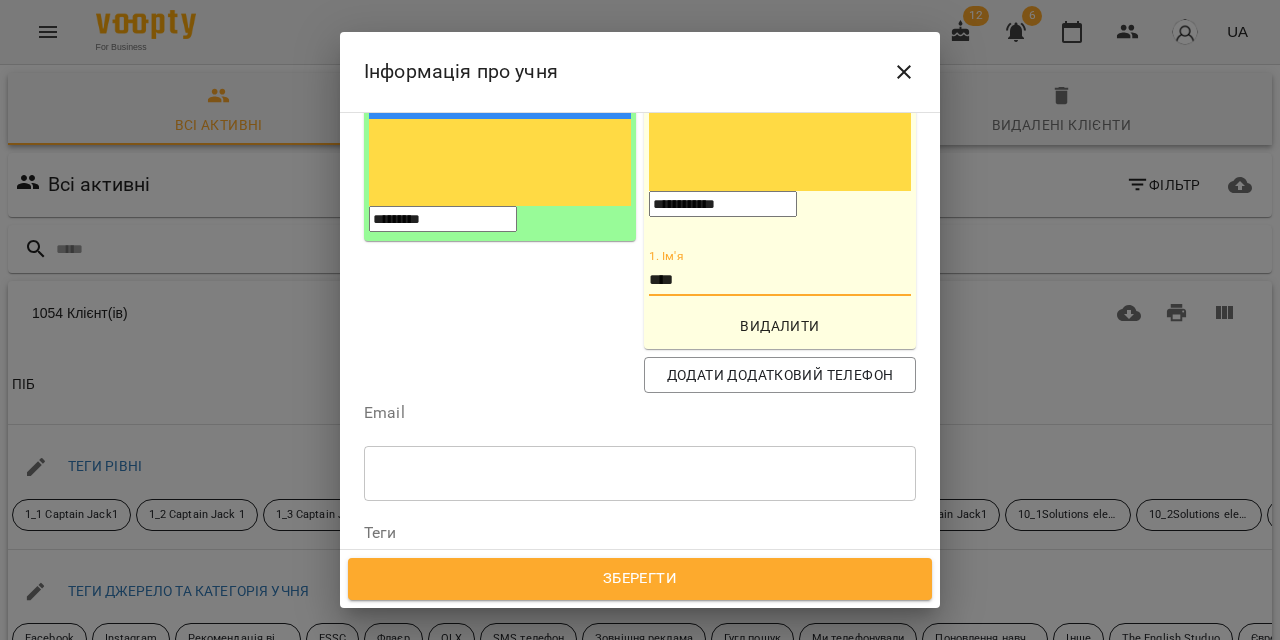 scroll, scrollTop: 369, scrollLeft: 0, axis: vertical 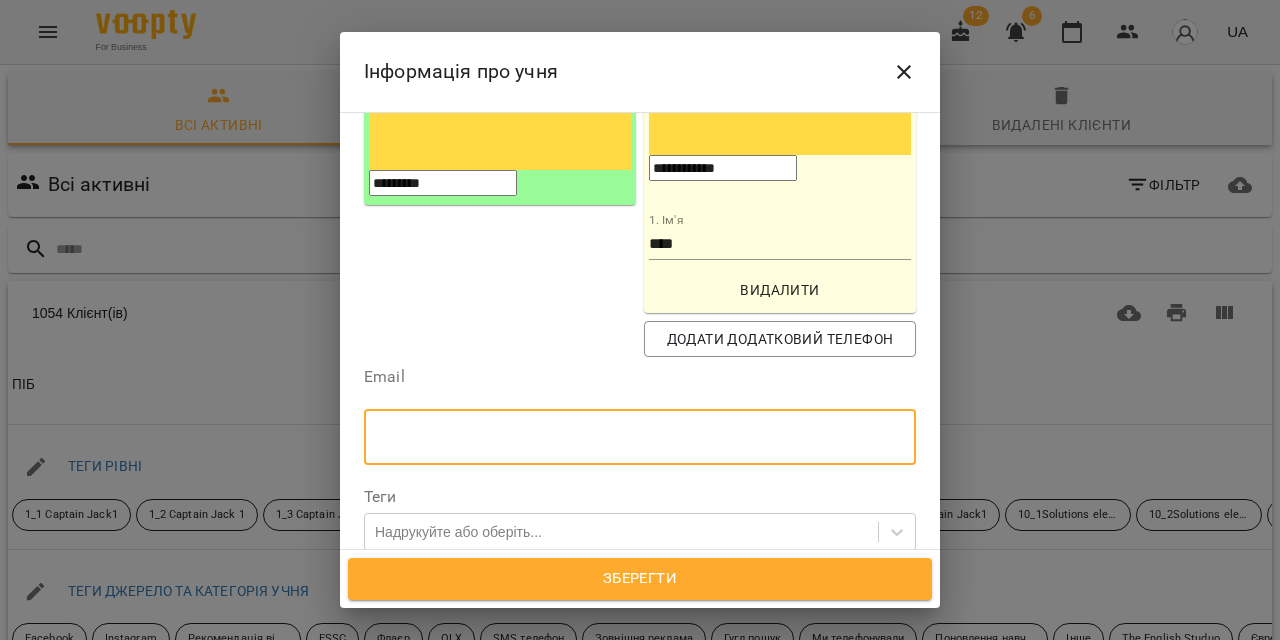 click at bounding box center [640, 437] 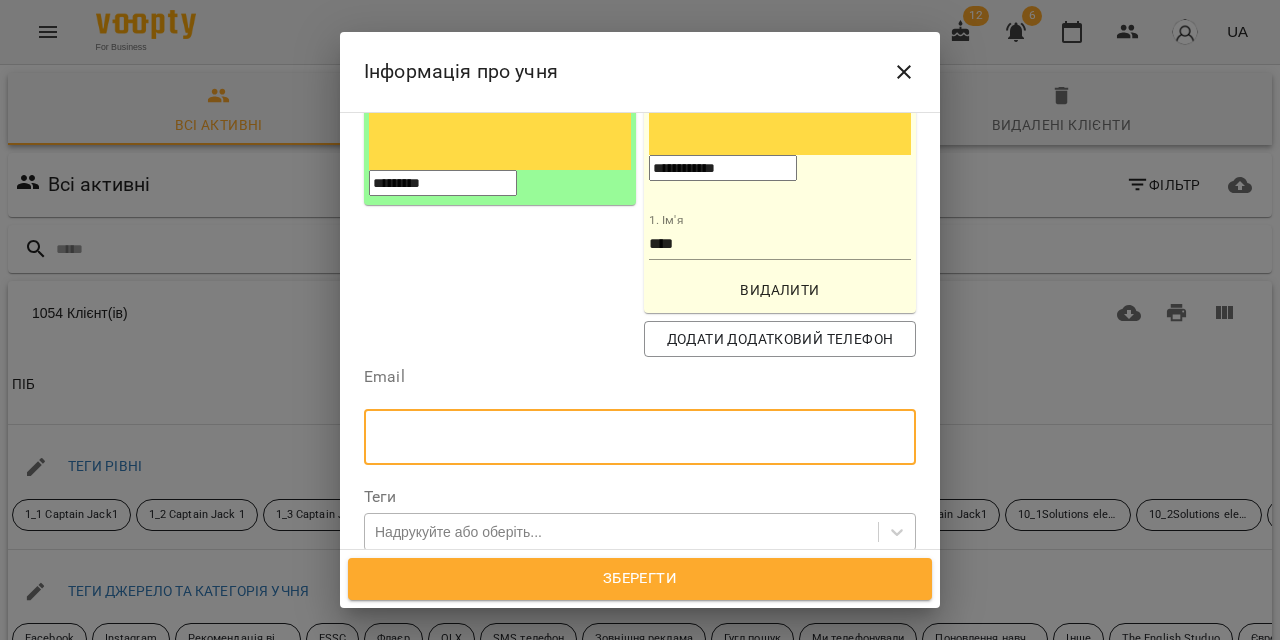 click on "Надрукуйте або оберіть..." at bounding box center (458, 532) 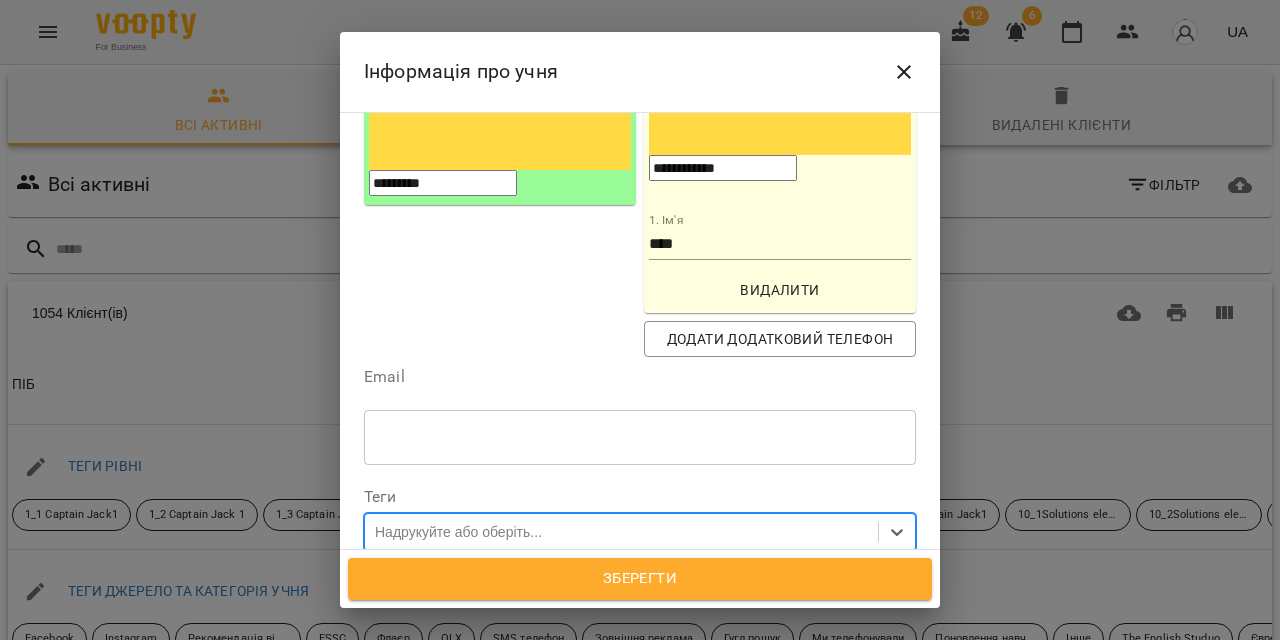 paste on "**********" 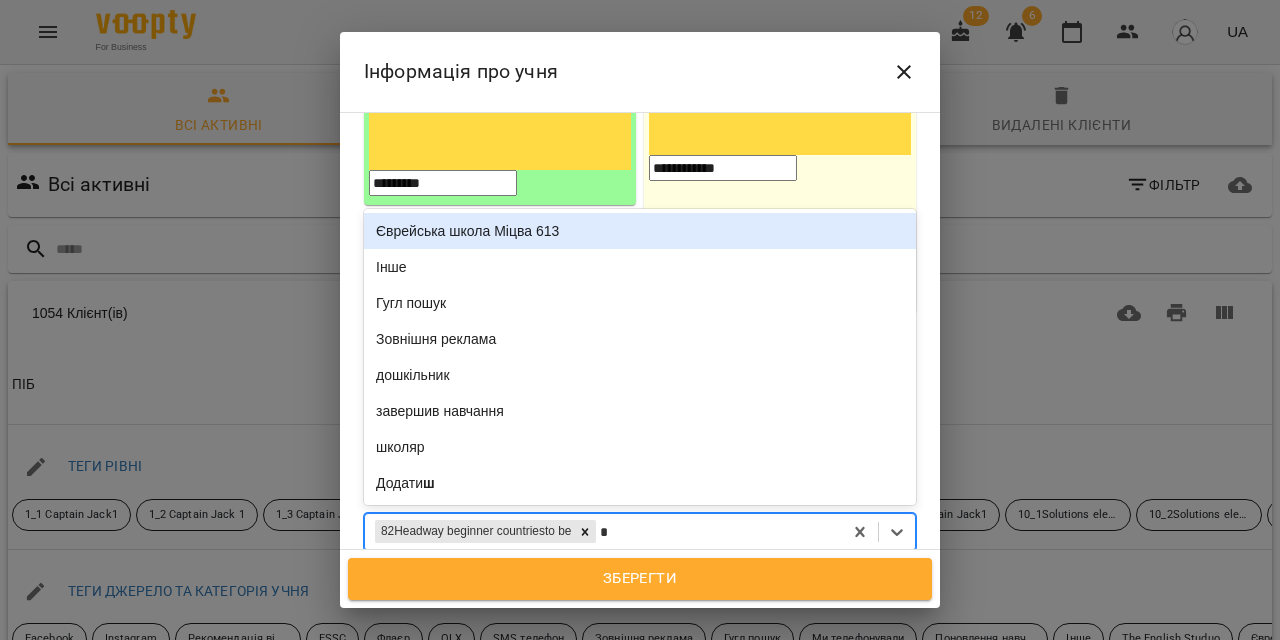type on "**" 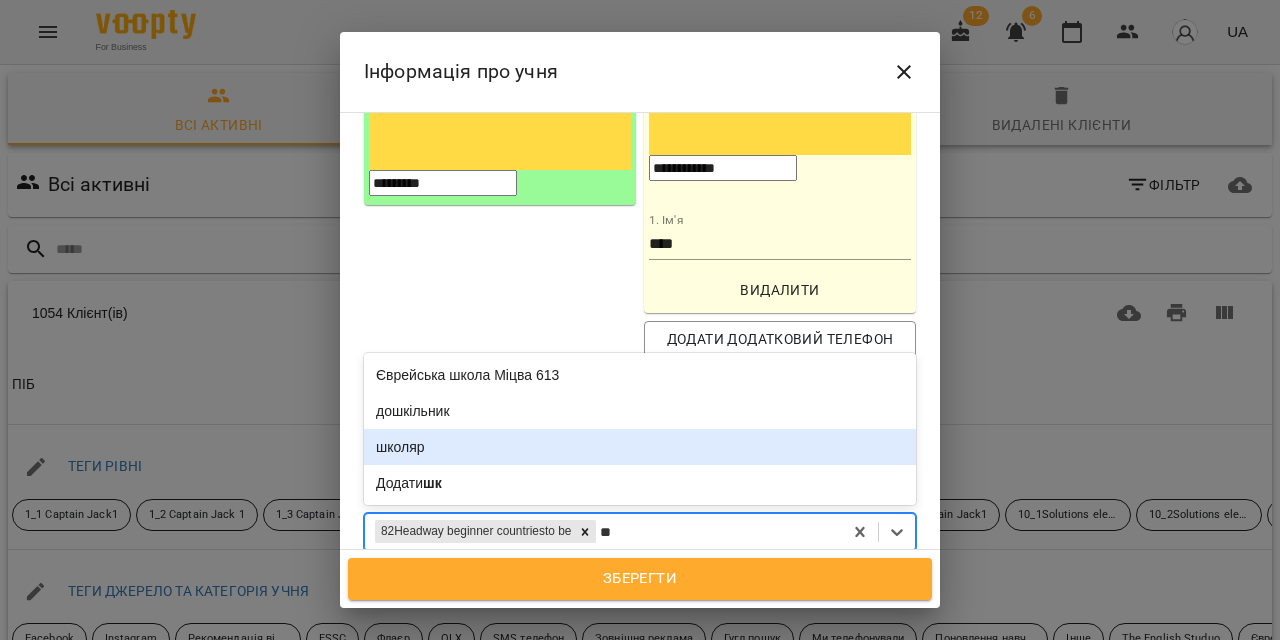 click on "школяр" at bounding box center [640, 447] 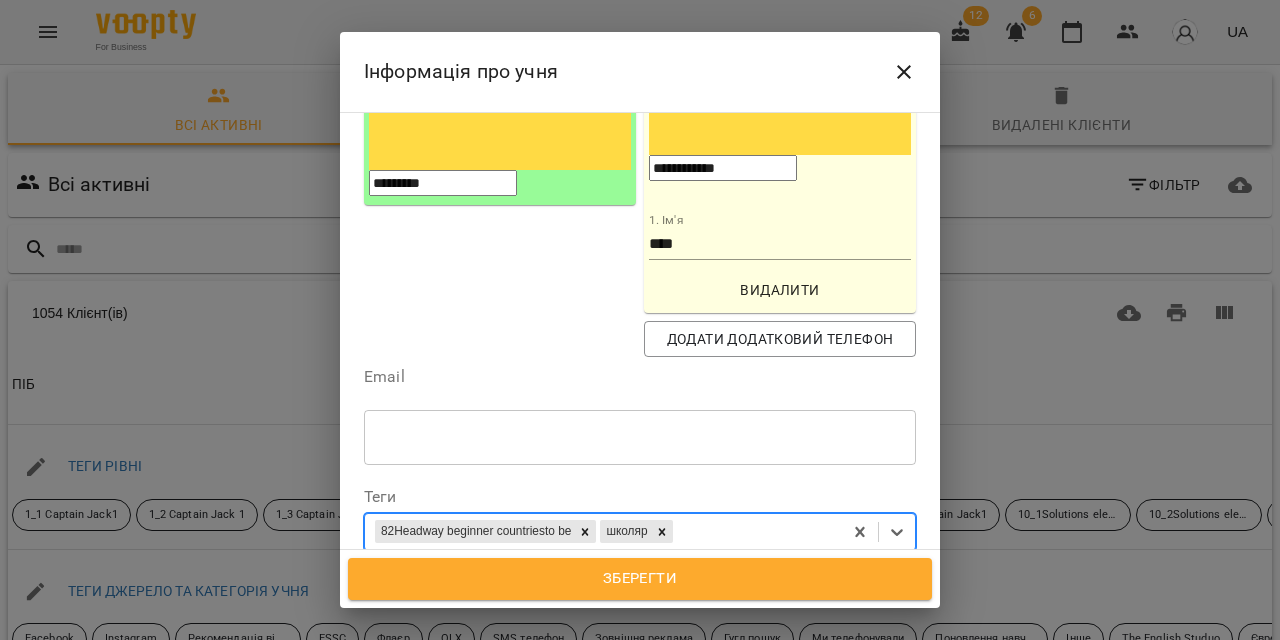 click on "Дата народження" at bounding box center [640, 581] 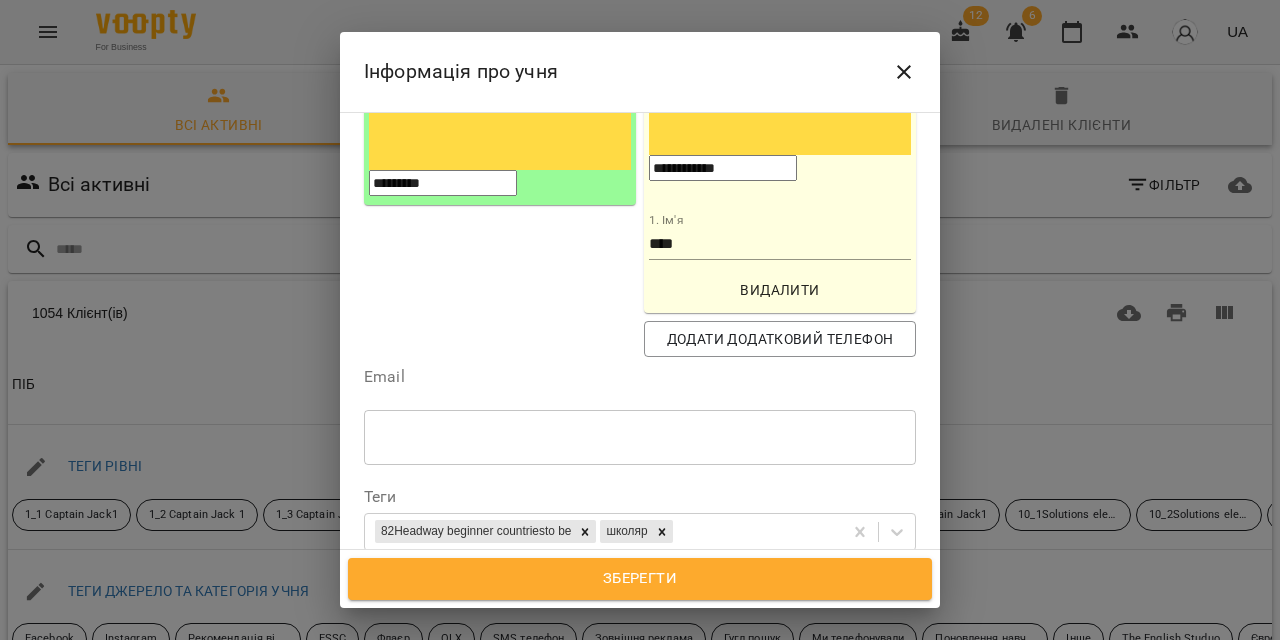 click on "**********" at bounding box center (450, 591) 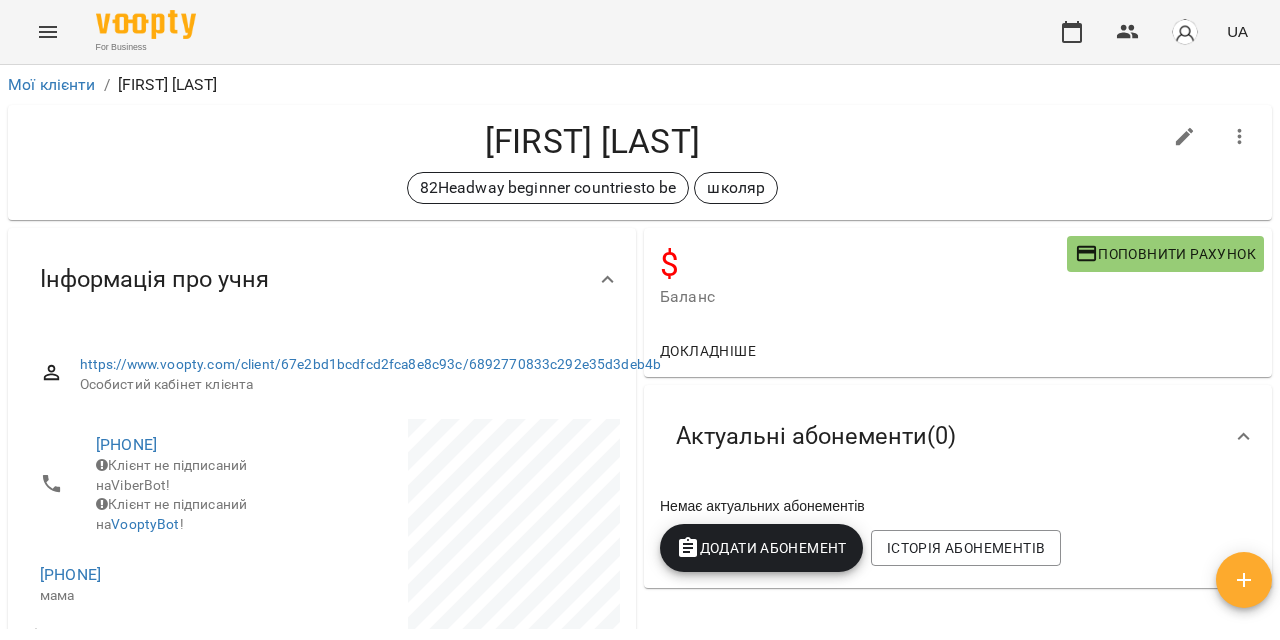 scroll, scrollTop: 0, scrollLeft: 0, axis: both 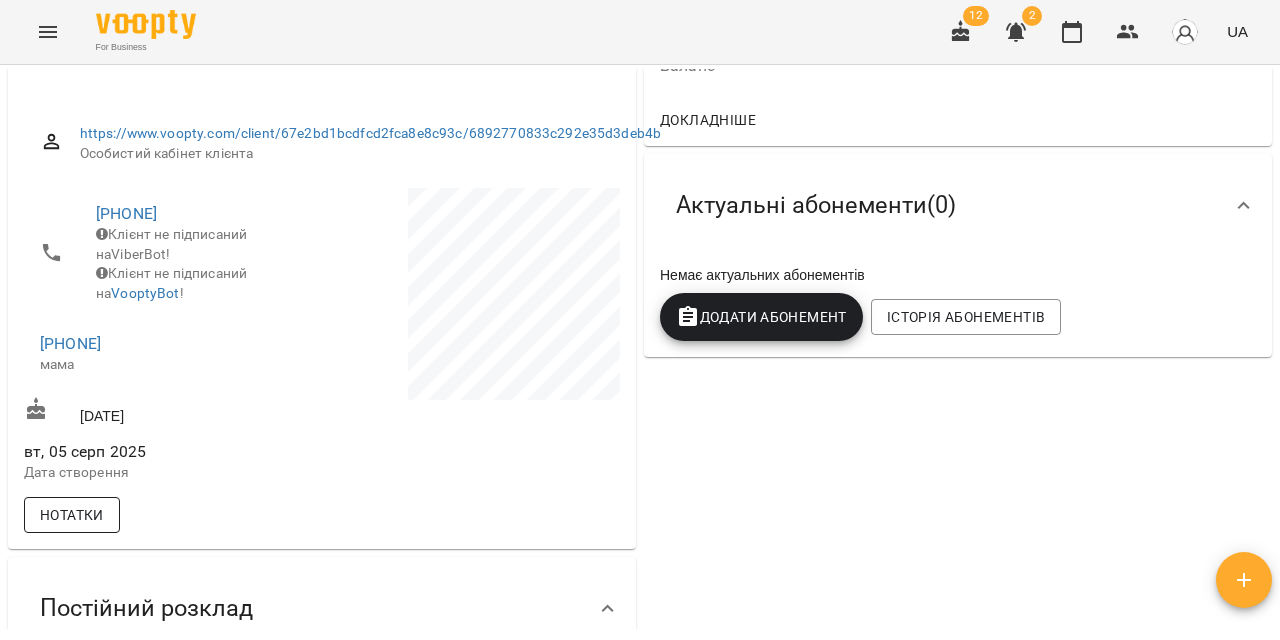 click on "Нотатки" at bounding box center [72, 515] 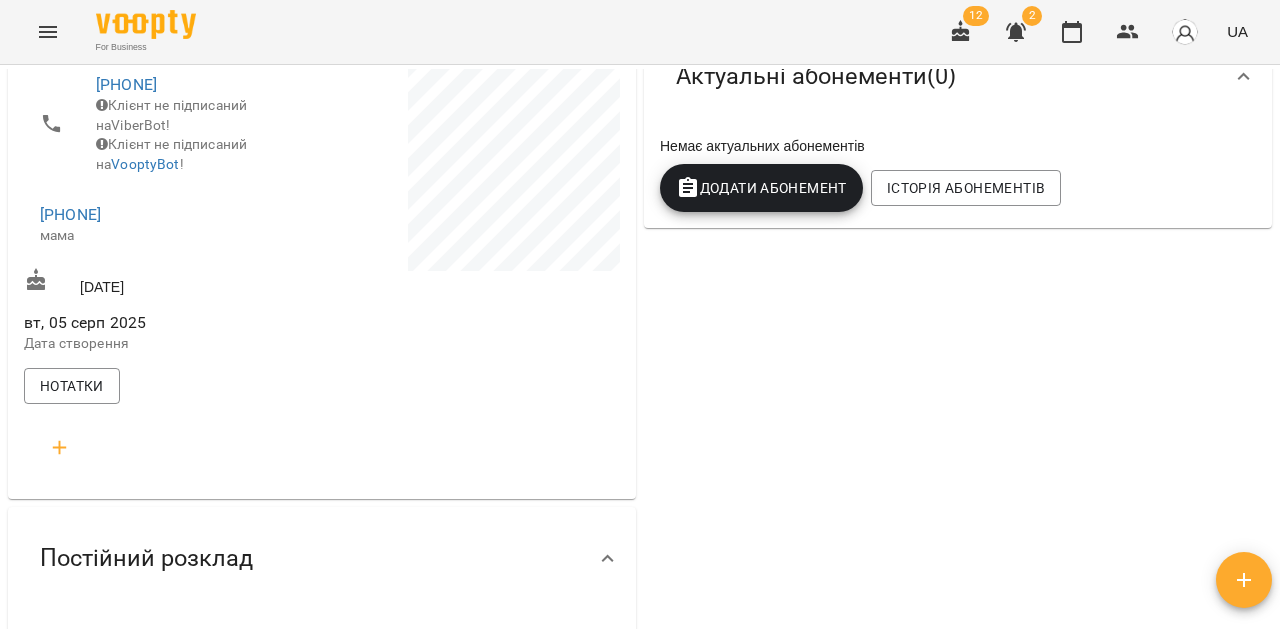 scroll, scrollTop: 374, scrollLeft: 0, axis: vertical 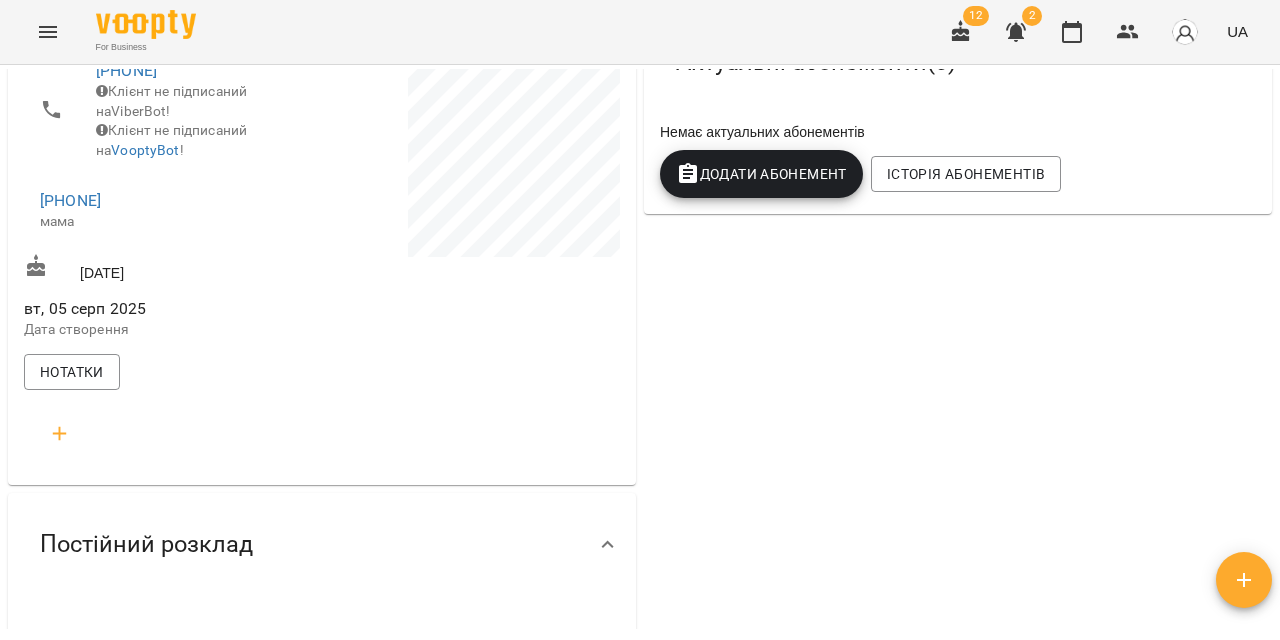 click 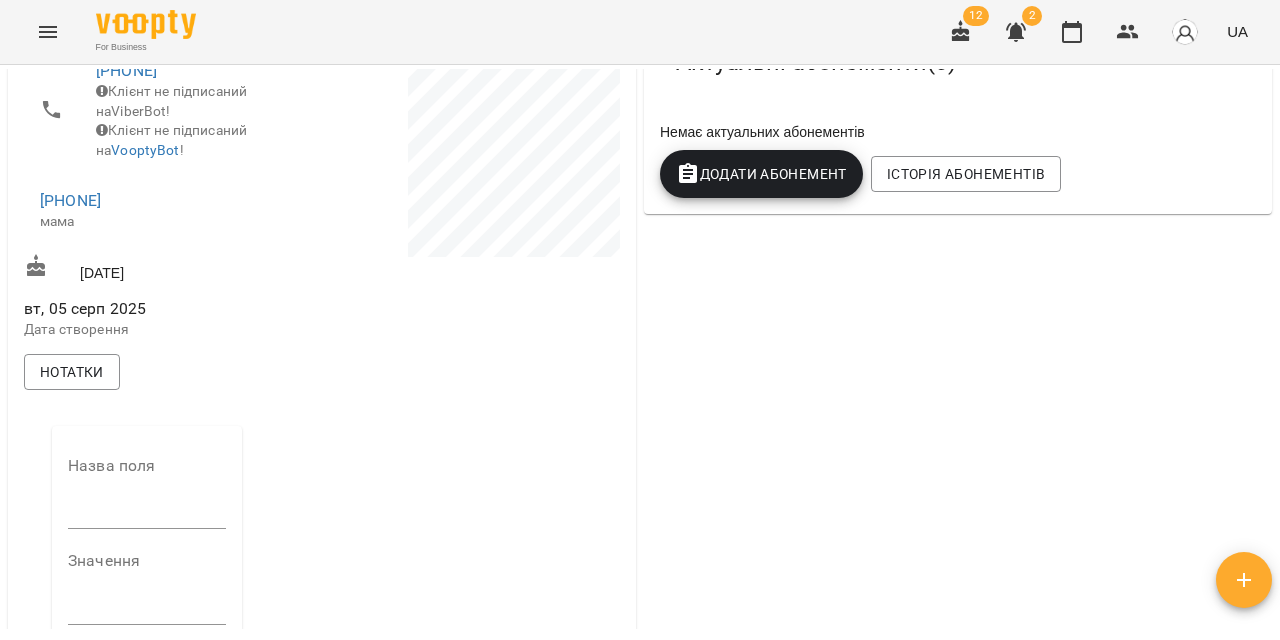 click at bounding box center [147, 514] 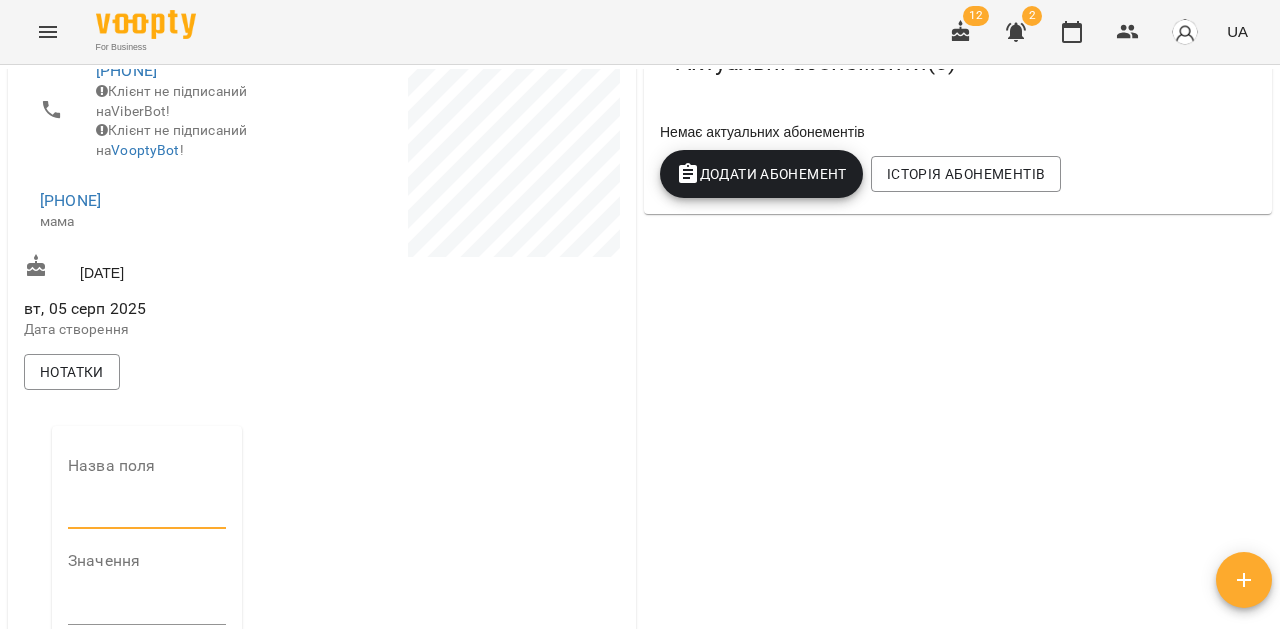 type on "**********" 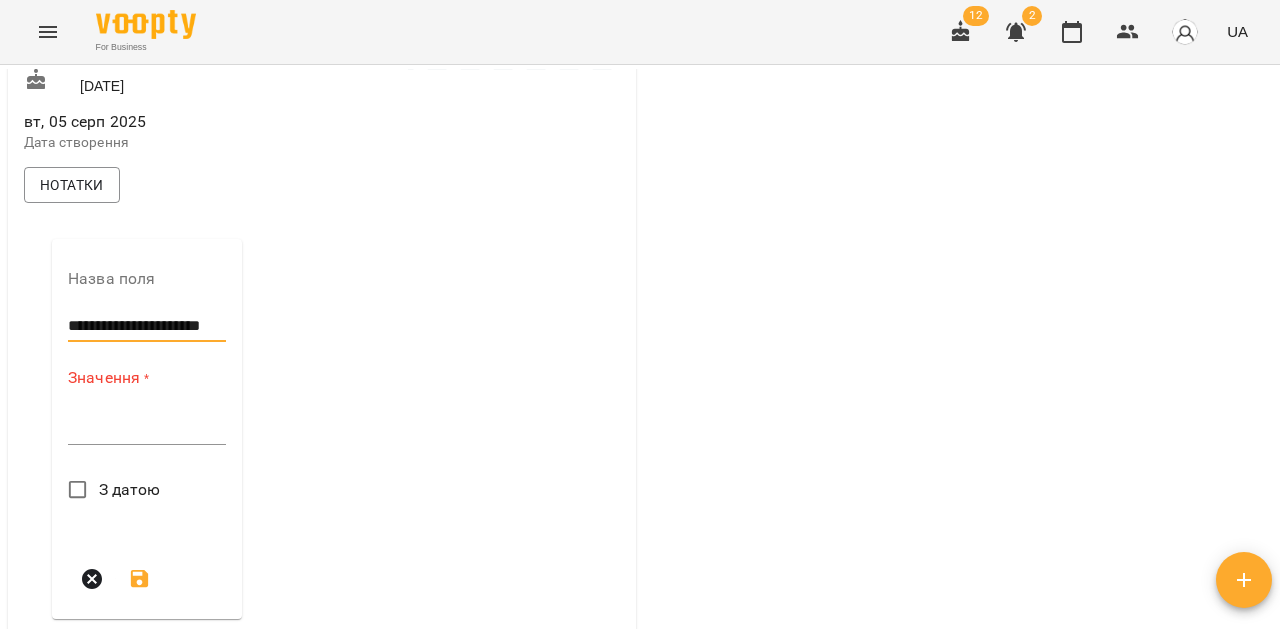 scroll, scrollTop: 579, scrollLeft: 0, axis: vertical 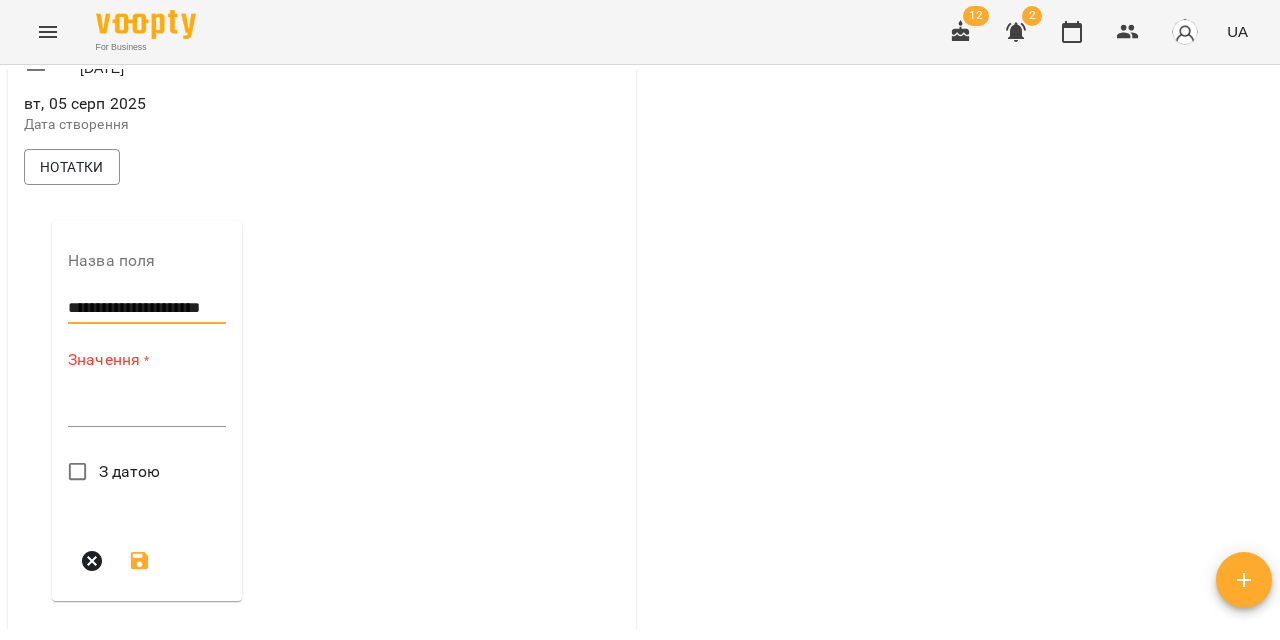 click on "*" at bounding box center [147, 411] 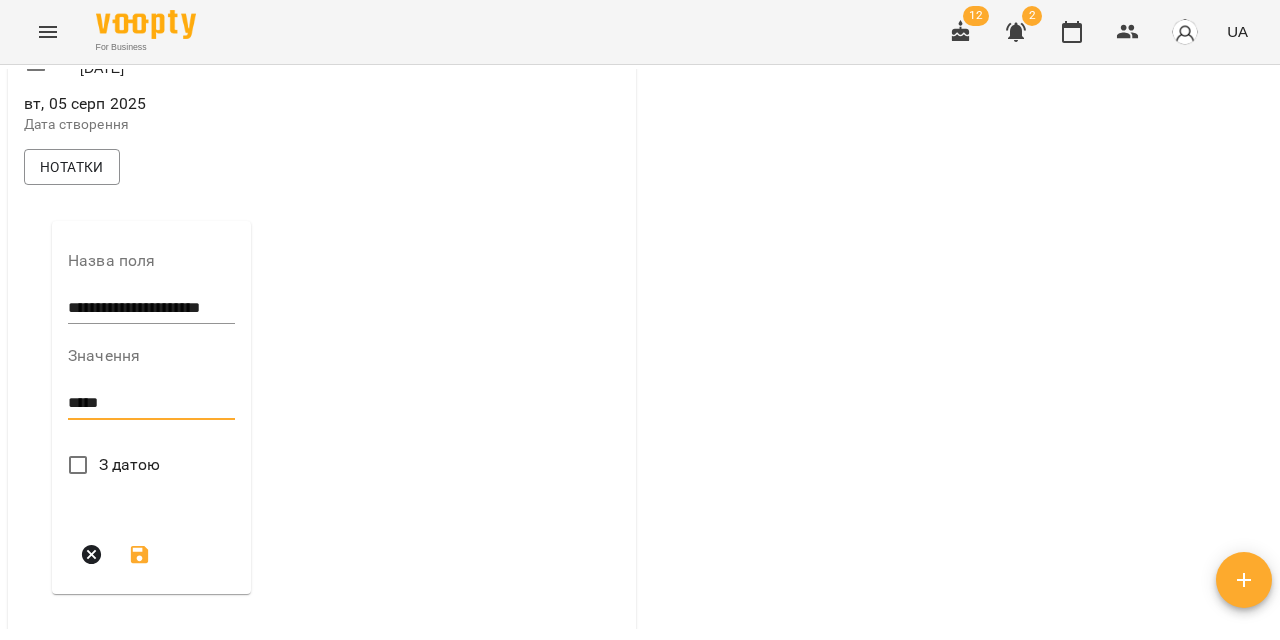 type on "*****" 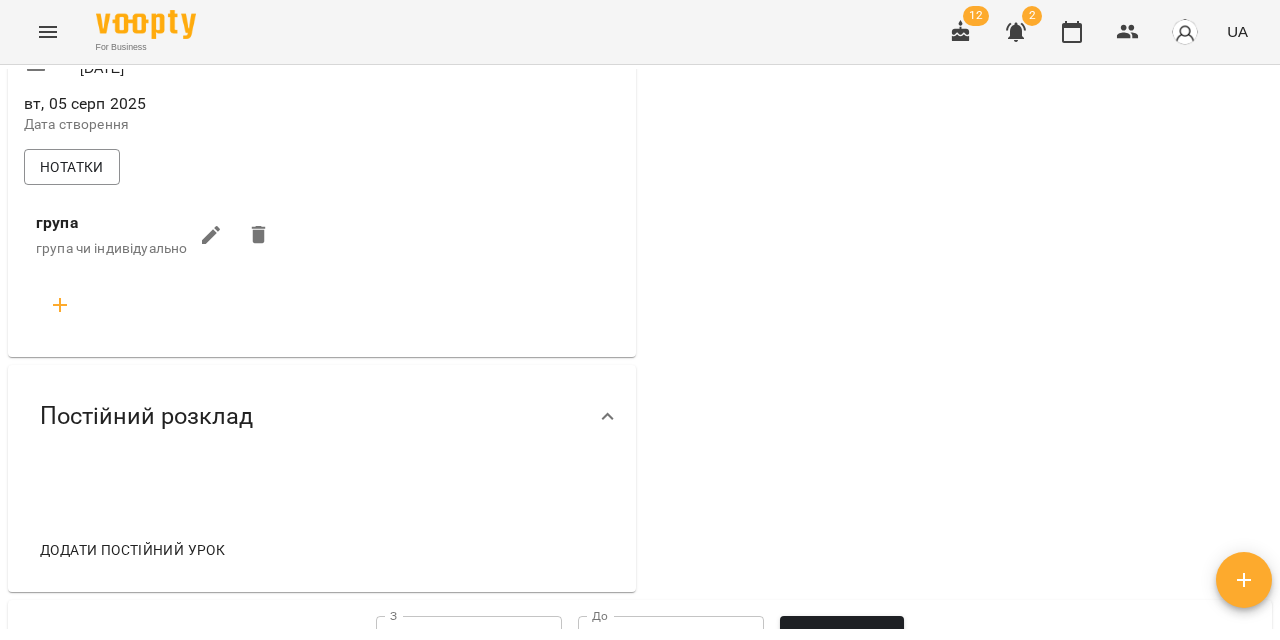 click at bounding box center (60, 305) 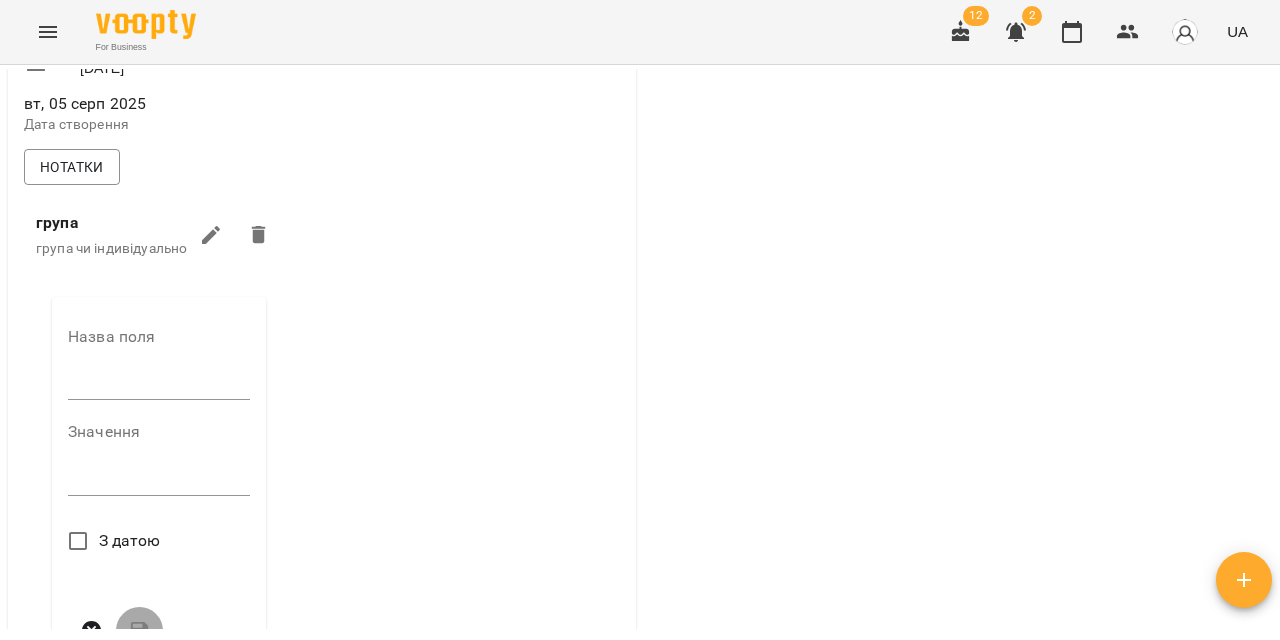 click at bounding box center [159, 385] 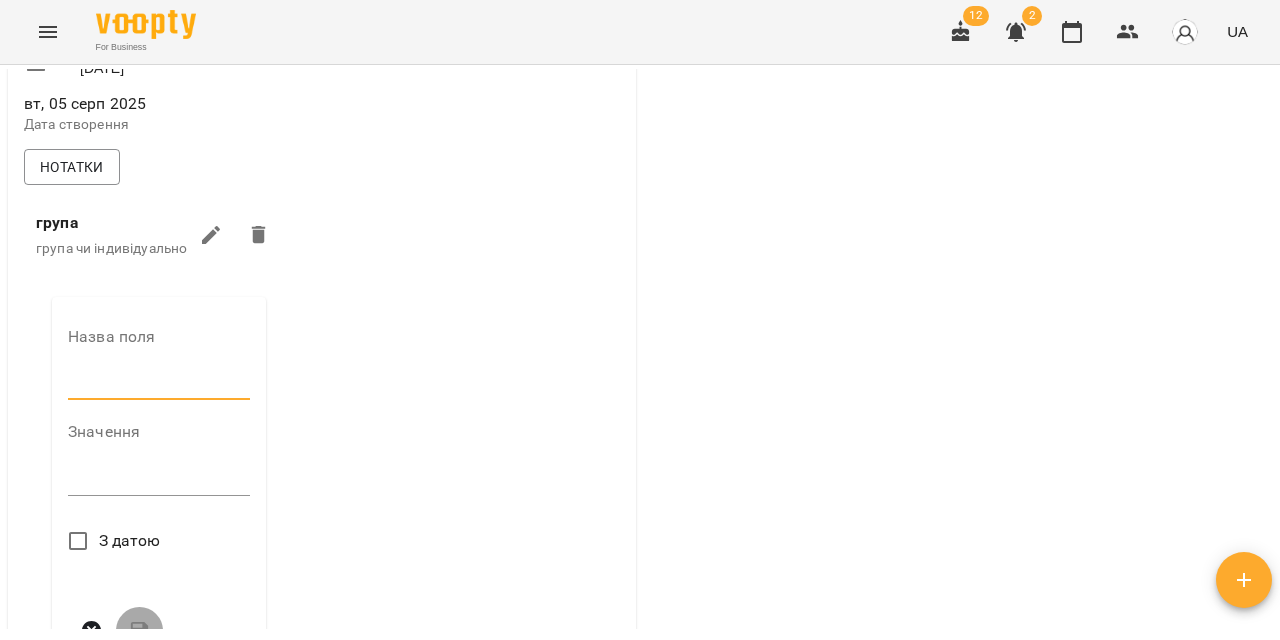 type on "**********" 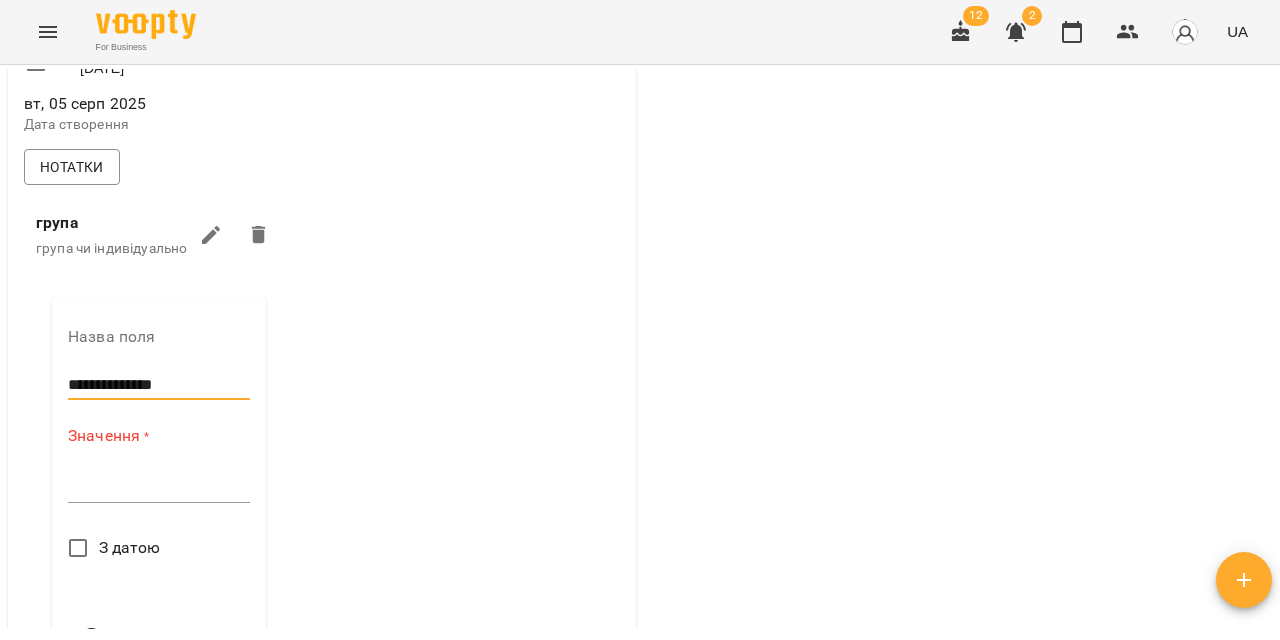 click on "*" at bounding box center (159, 487) 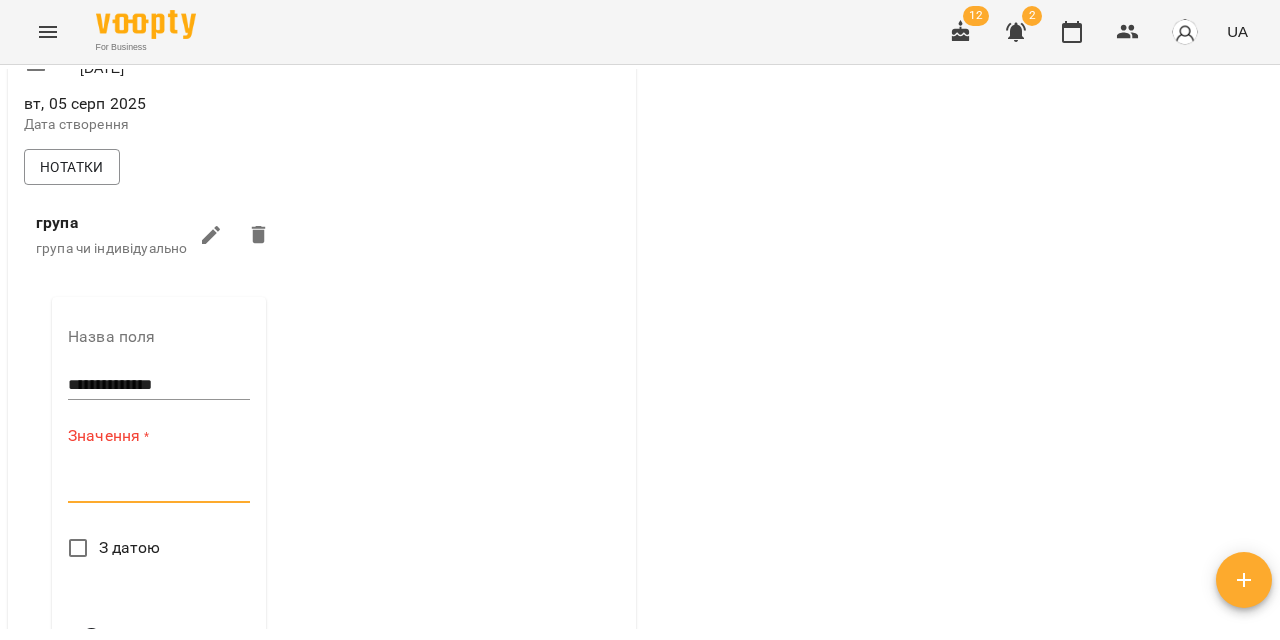 paste on "**********" 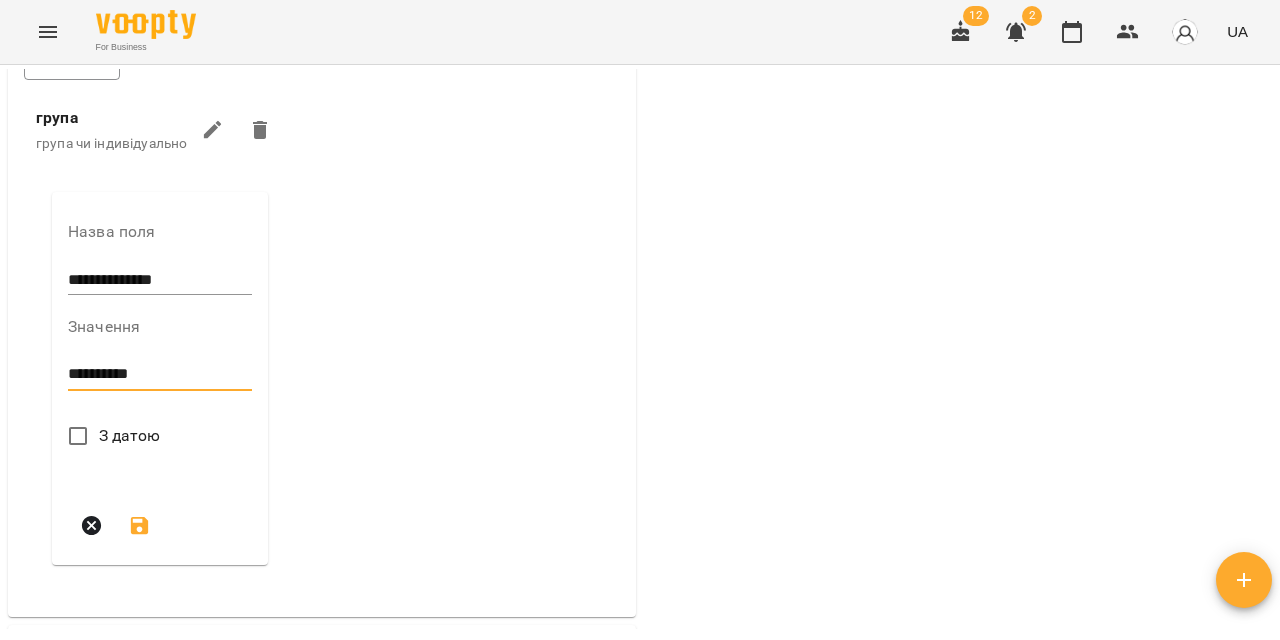 scroll, scrollTop: 726, scrollLeft: 0, axis: vertical 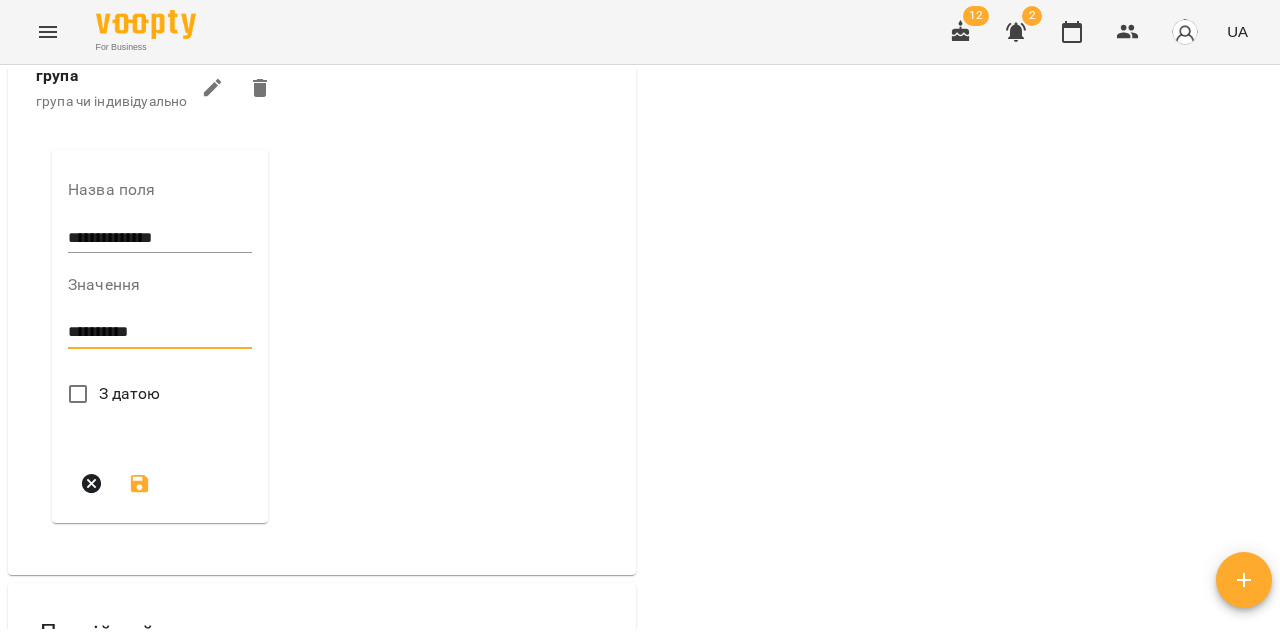 type on "**********" 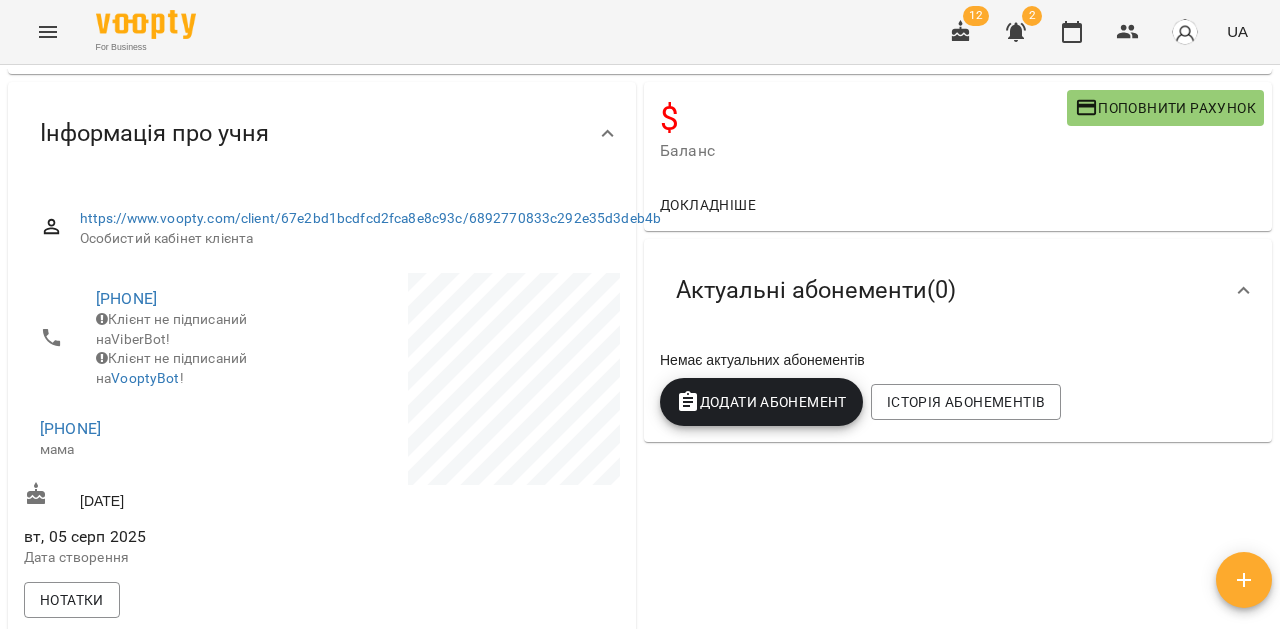 scroll, scrollTop: 0, scrollLeft: 0, axis: both 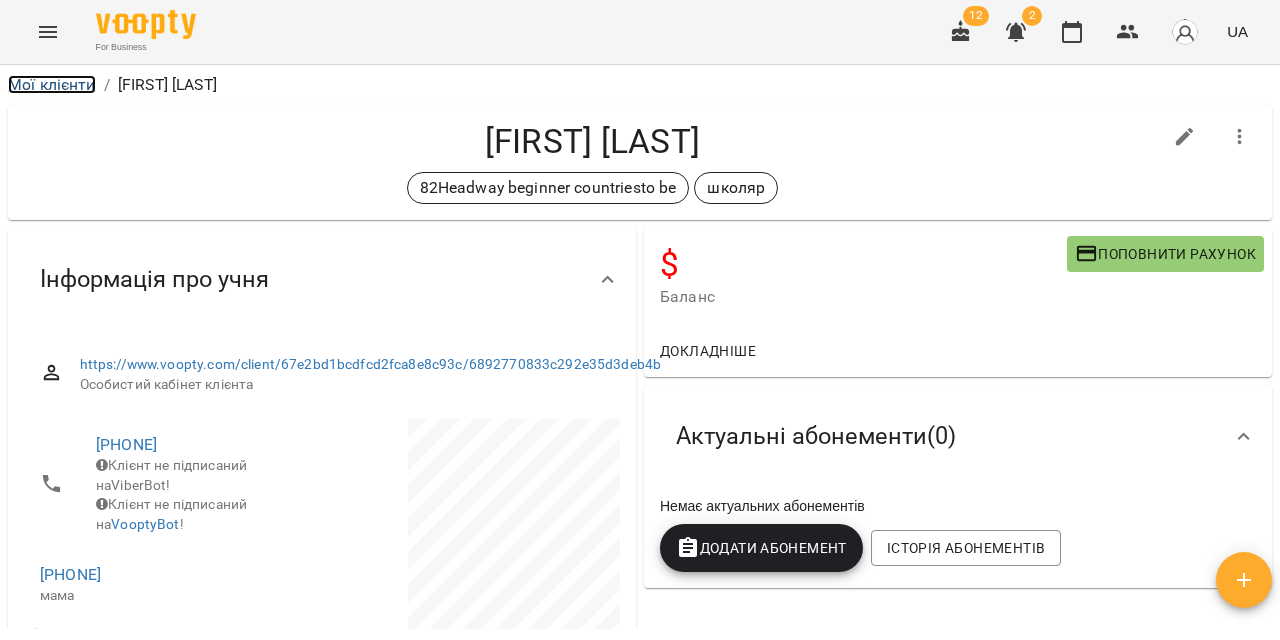 click on "Мої клієнти" at bounding box center (52, 84) 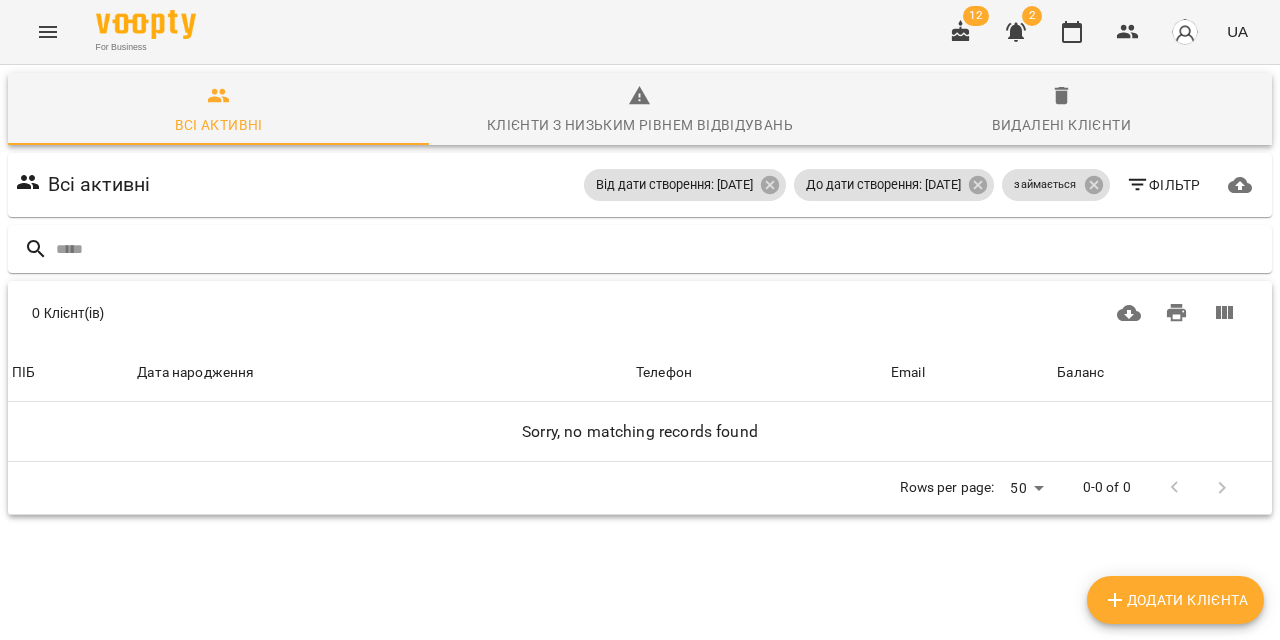 click on "Додати клієнта" at bounding box center [1175, 600] 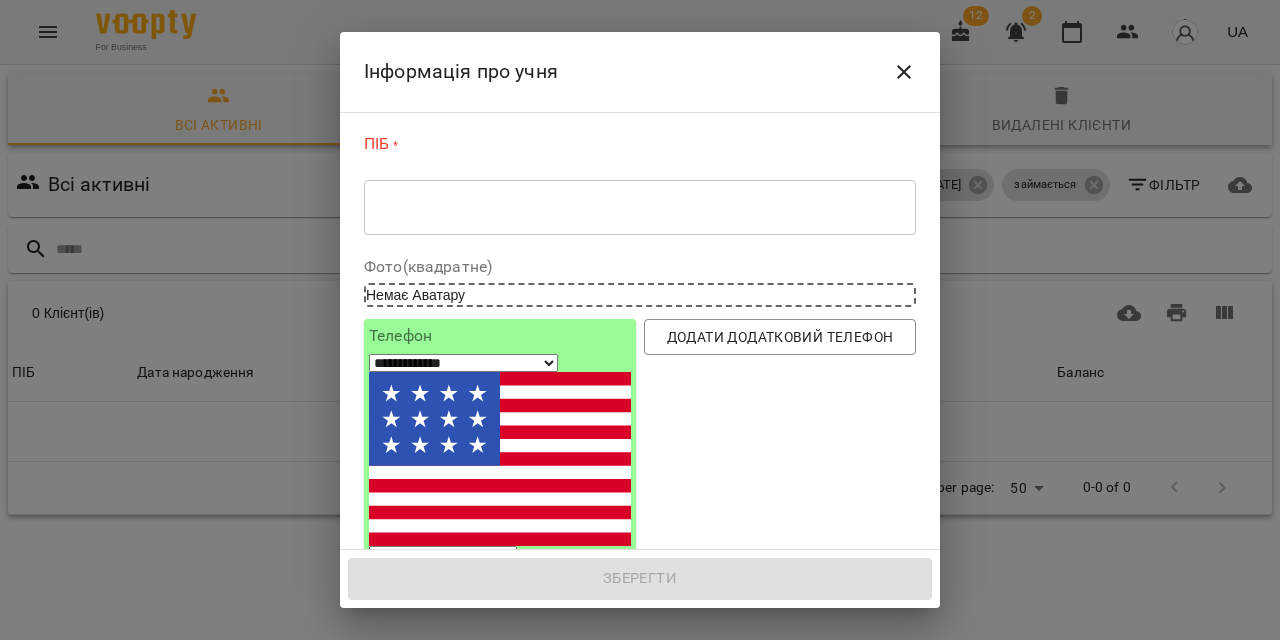click at bounding box center [640, 207] 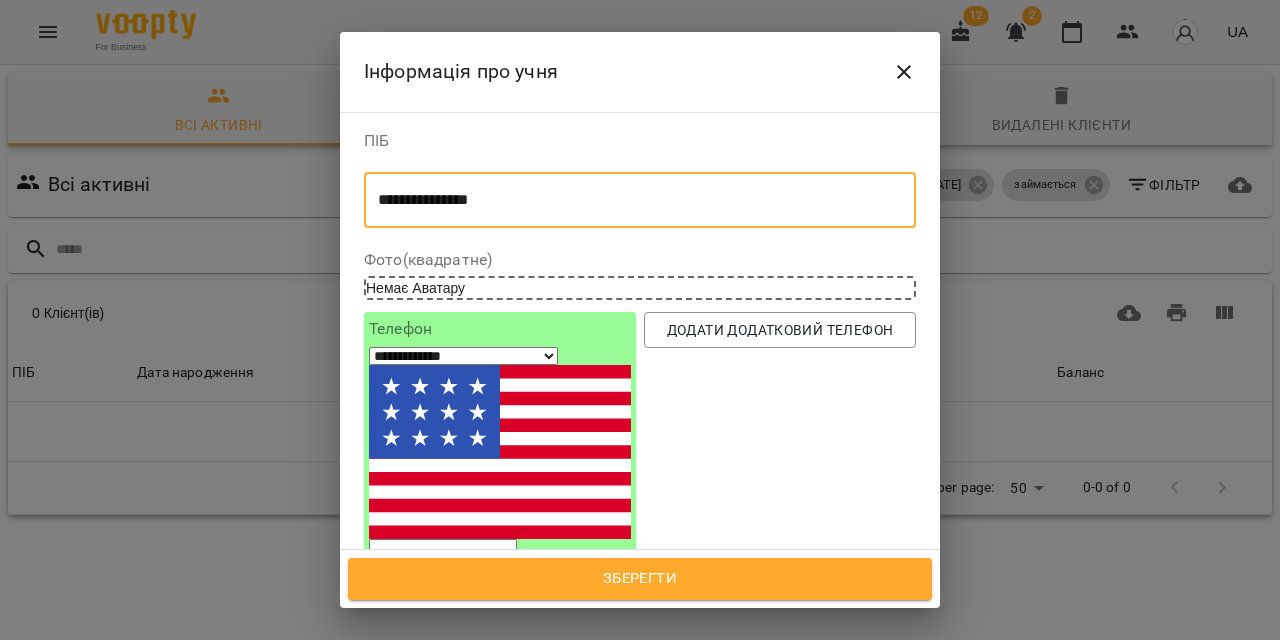 type on "**********" 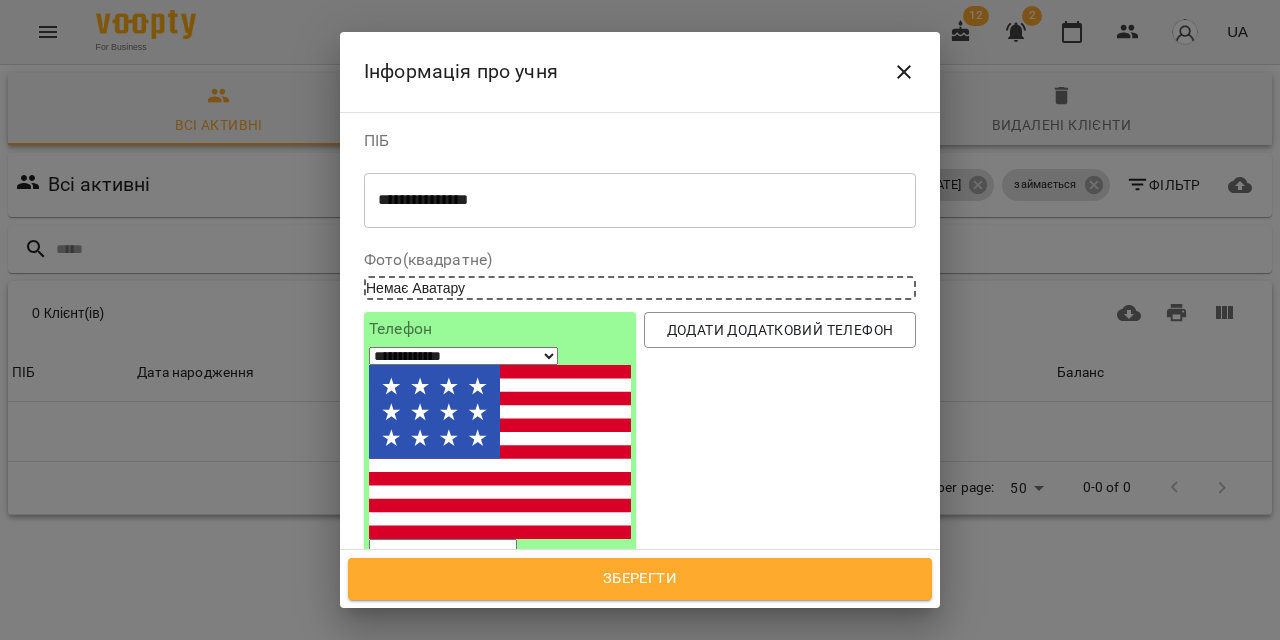 select on "**" 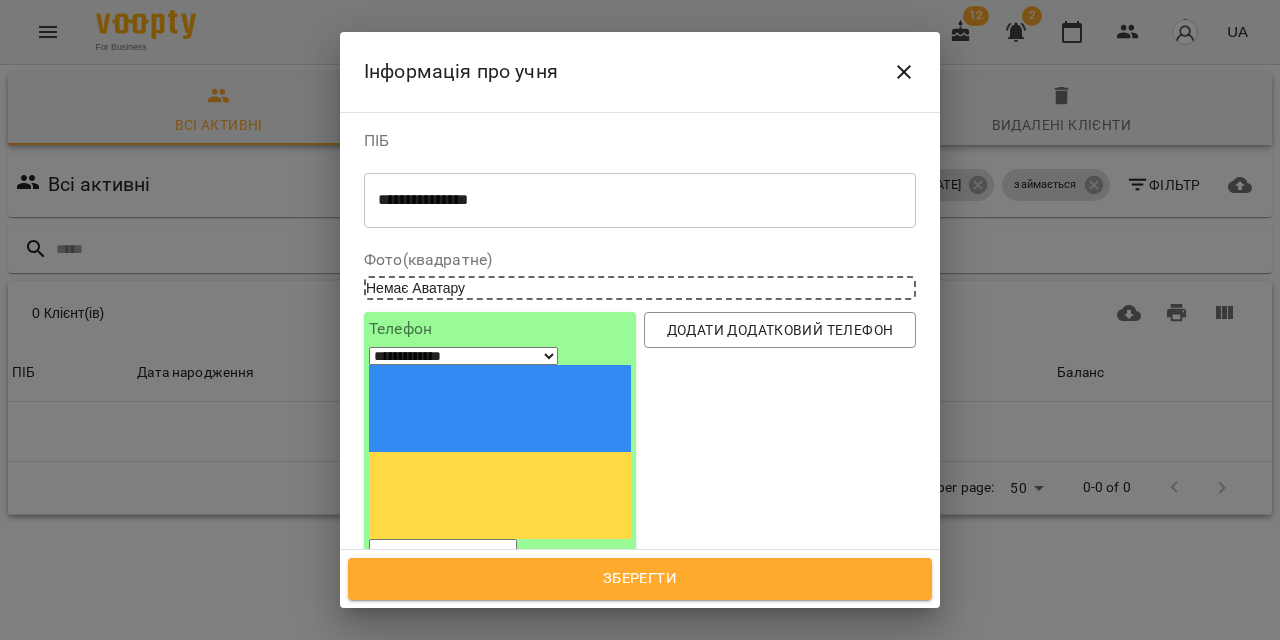 paste on "*********" 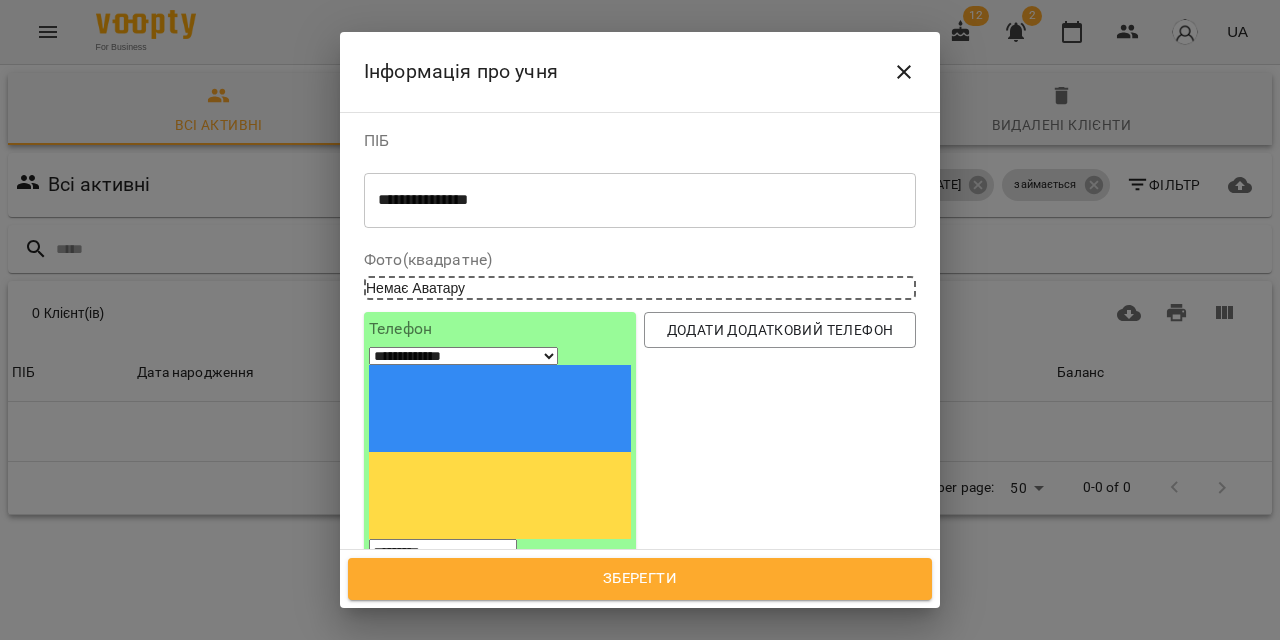 click 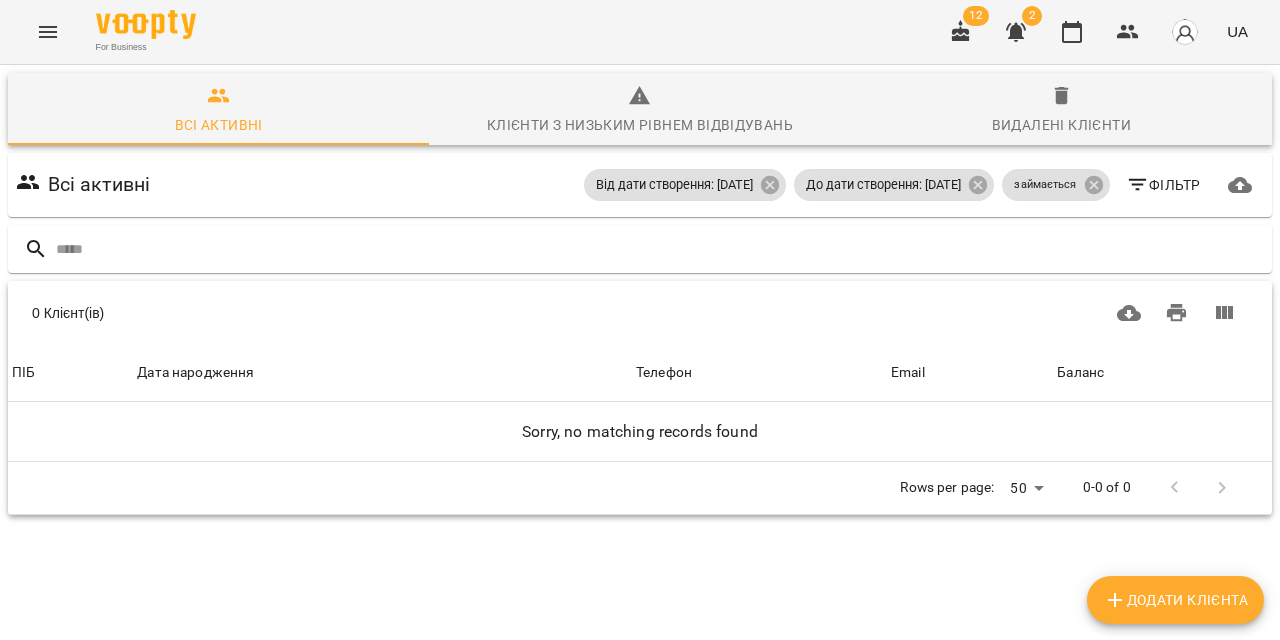 click on "Додати клієнта" at bounding box center (1175, 600) 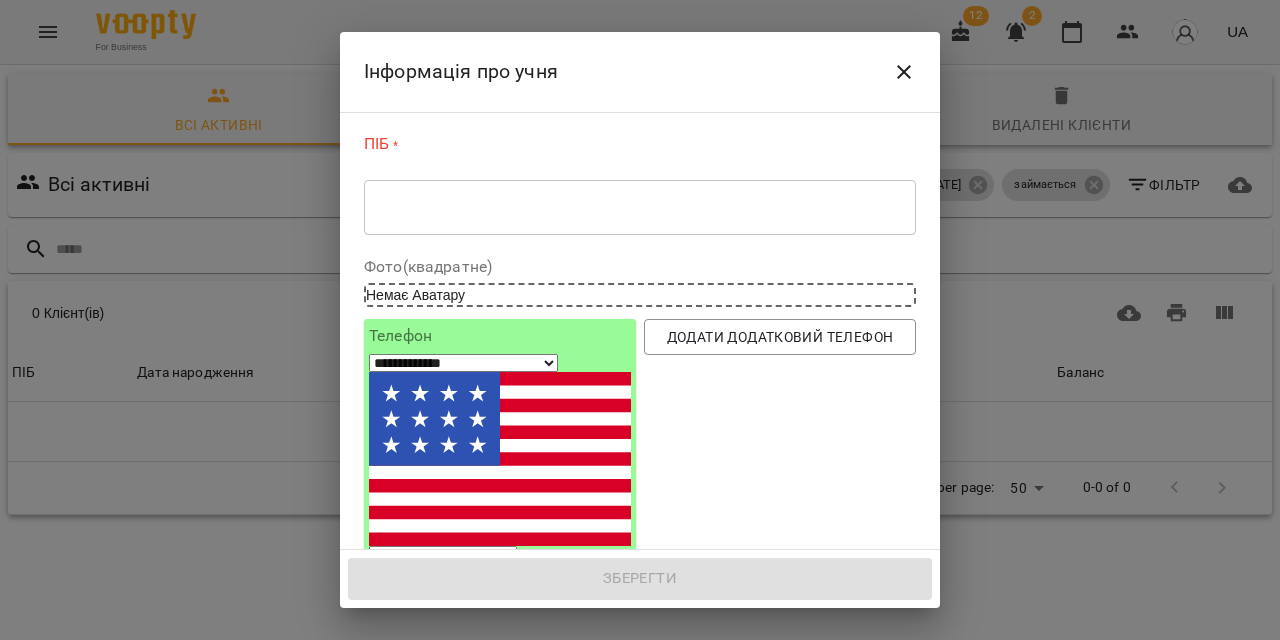 click at bounding box center (640, 207) 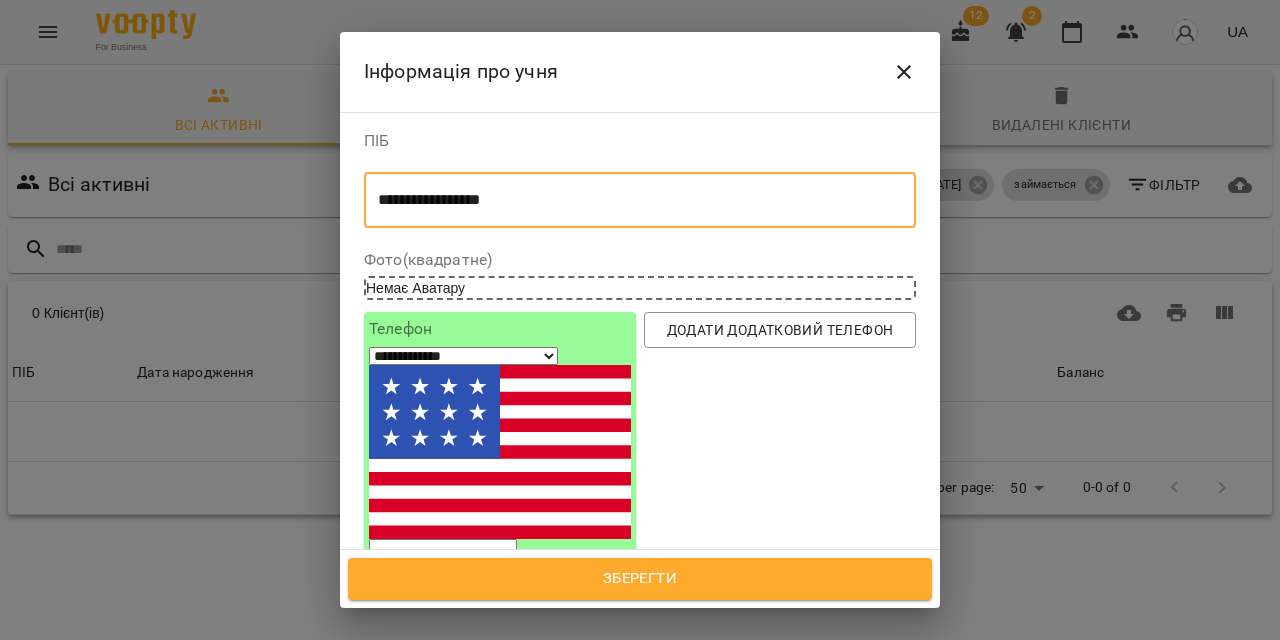 type on "**********" 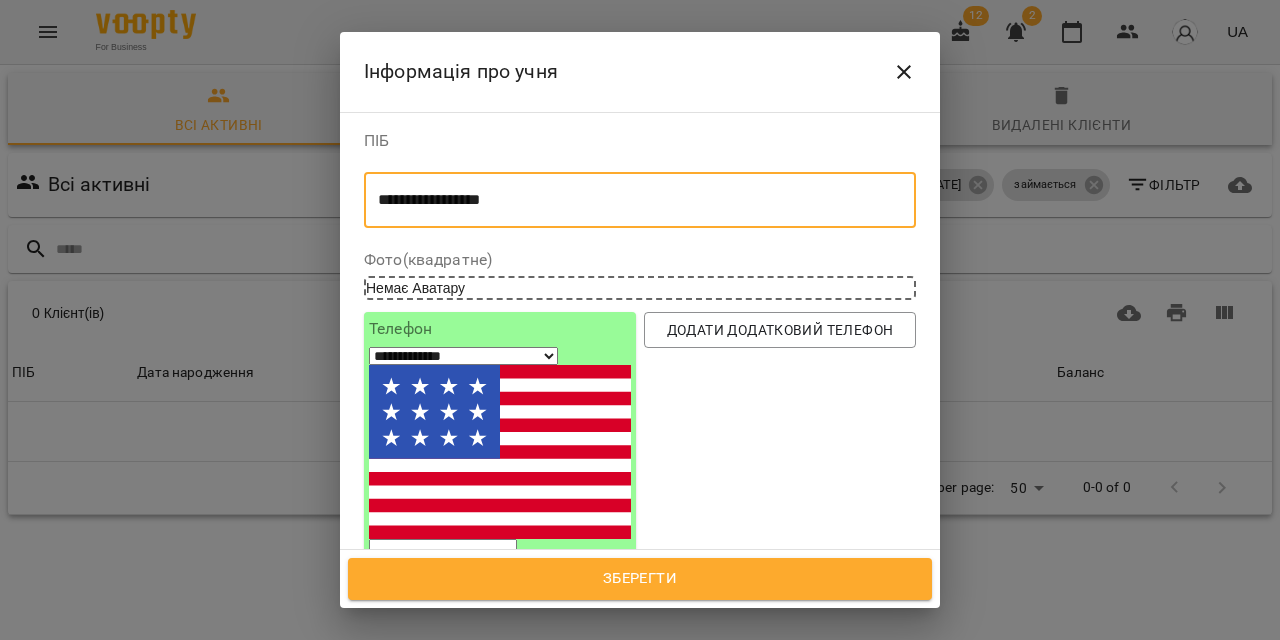 click 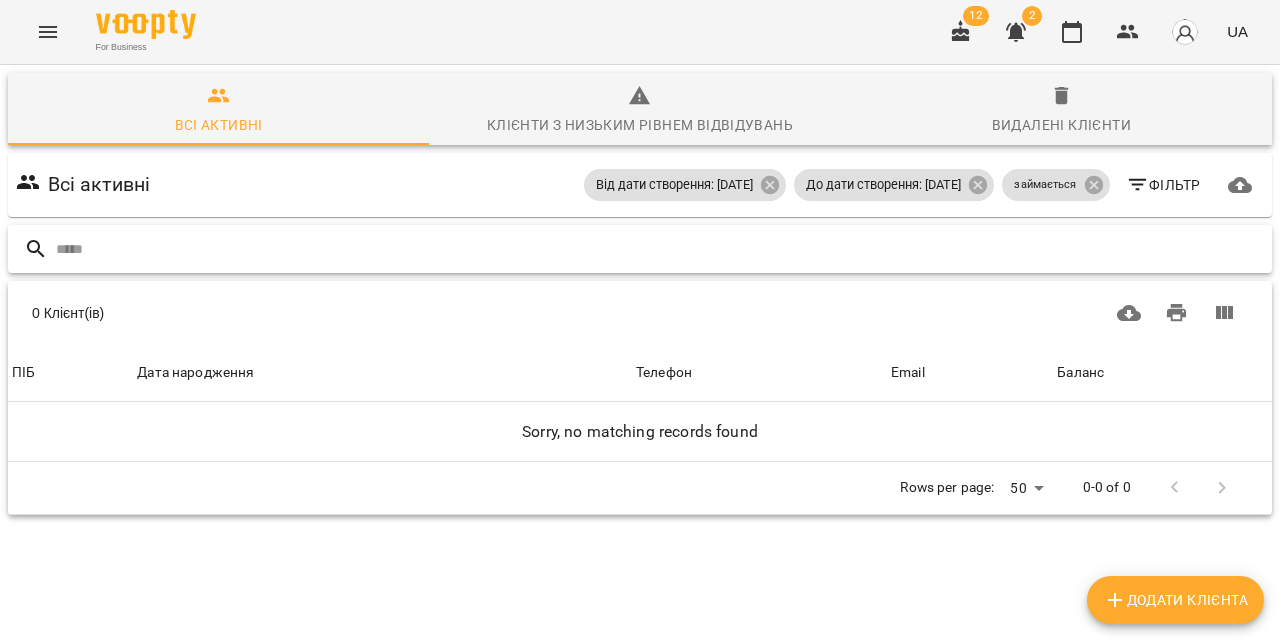 click at bounding box center [660, 249] 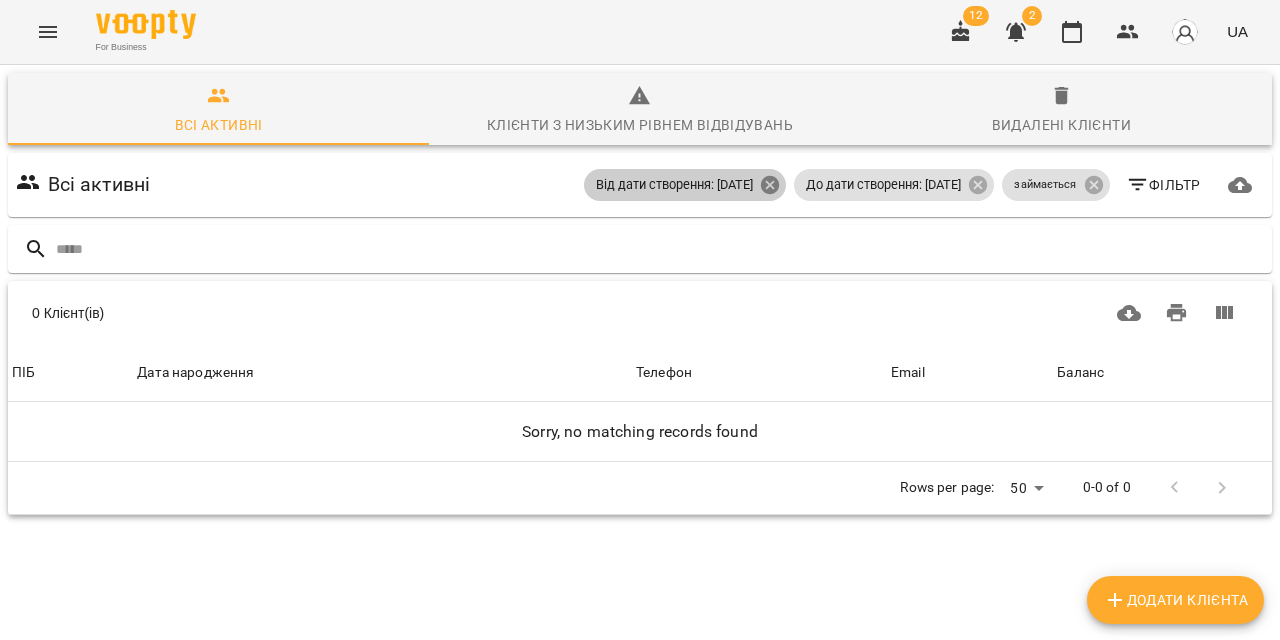 click 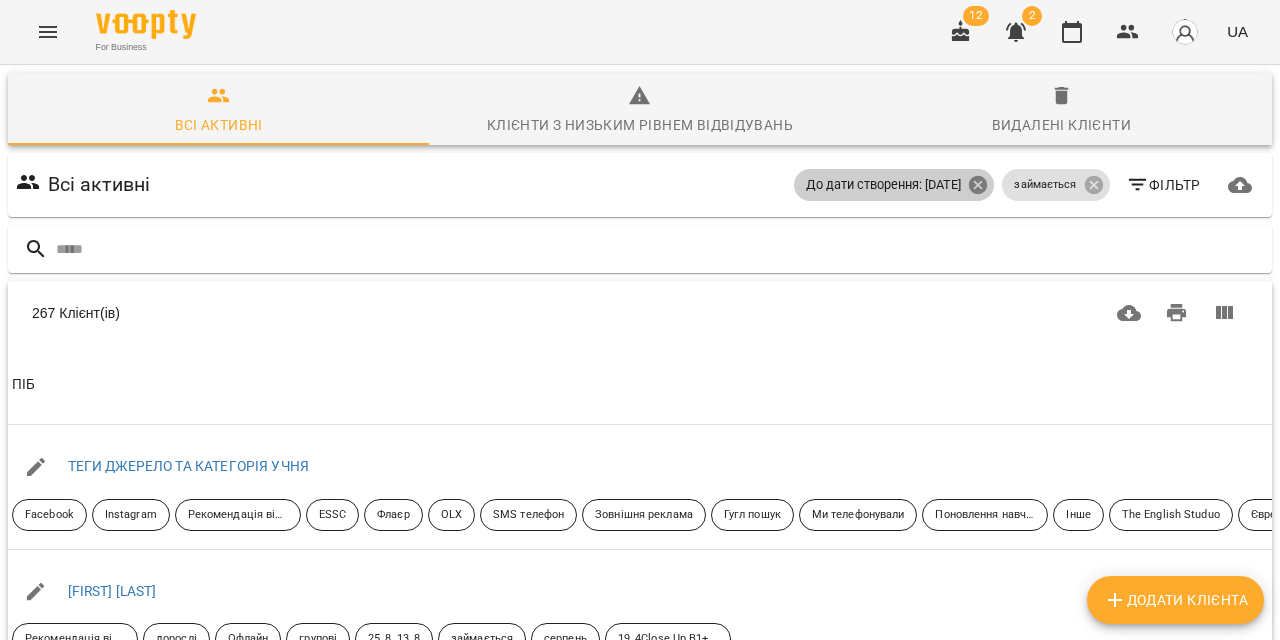 click 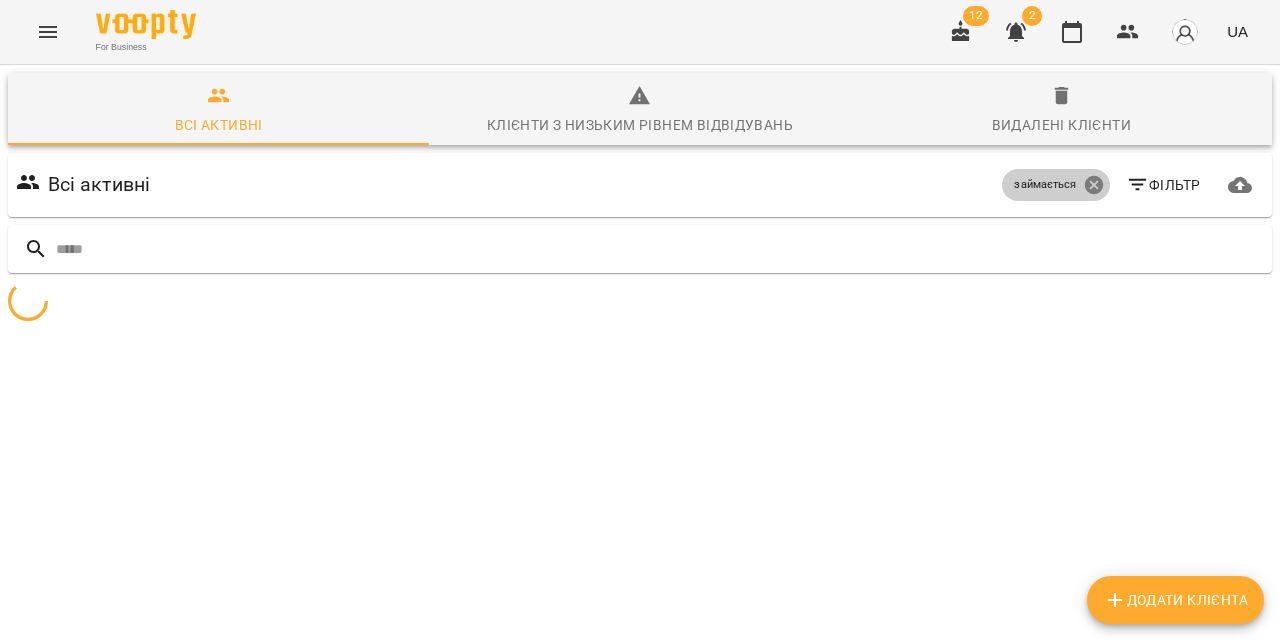 click 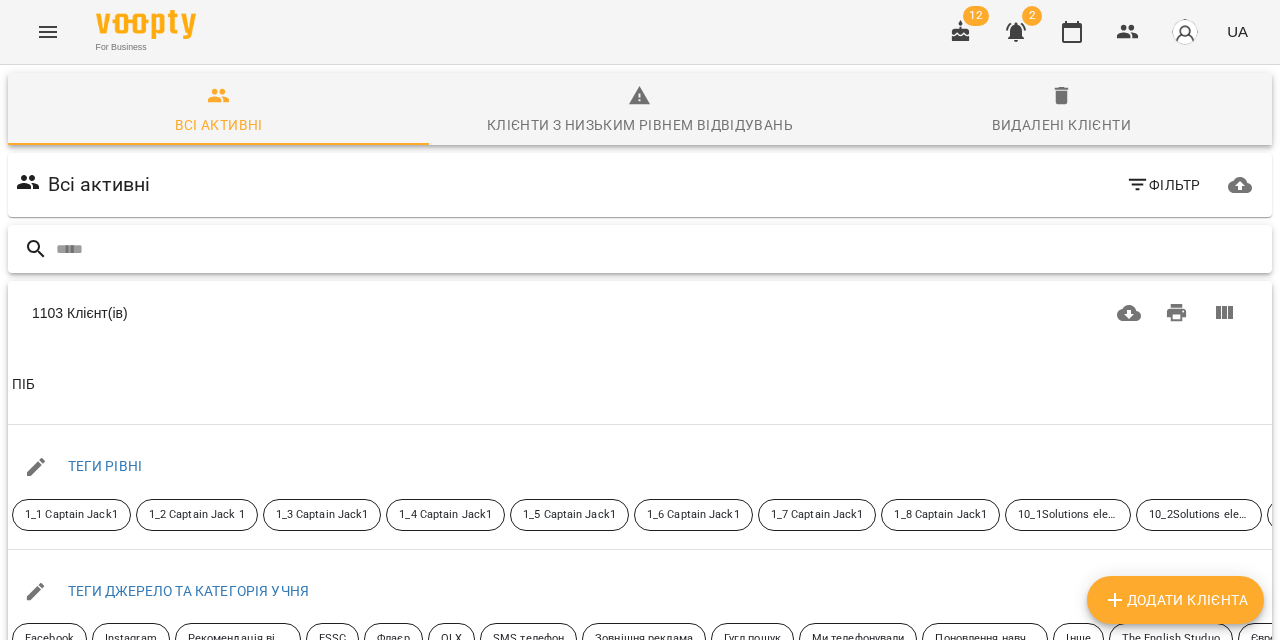 click at bounding box center (660, 249) 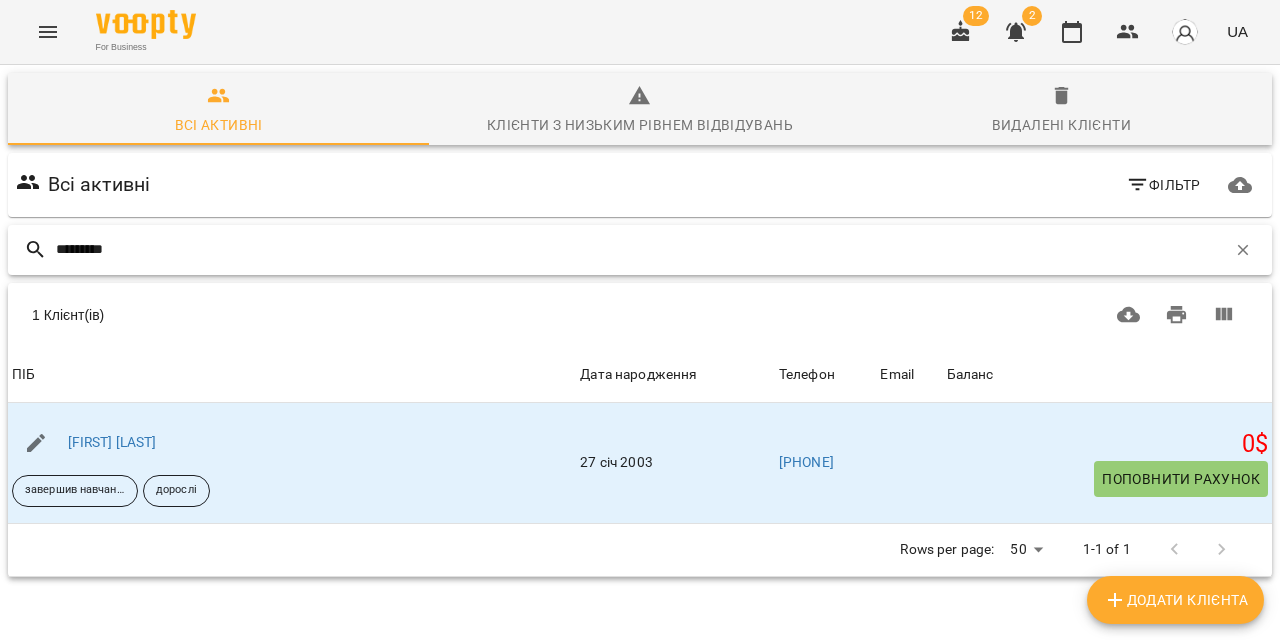 type on "*********" 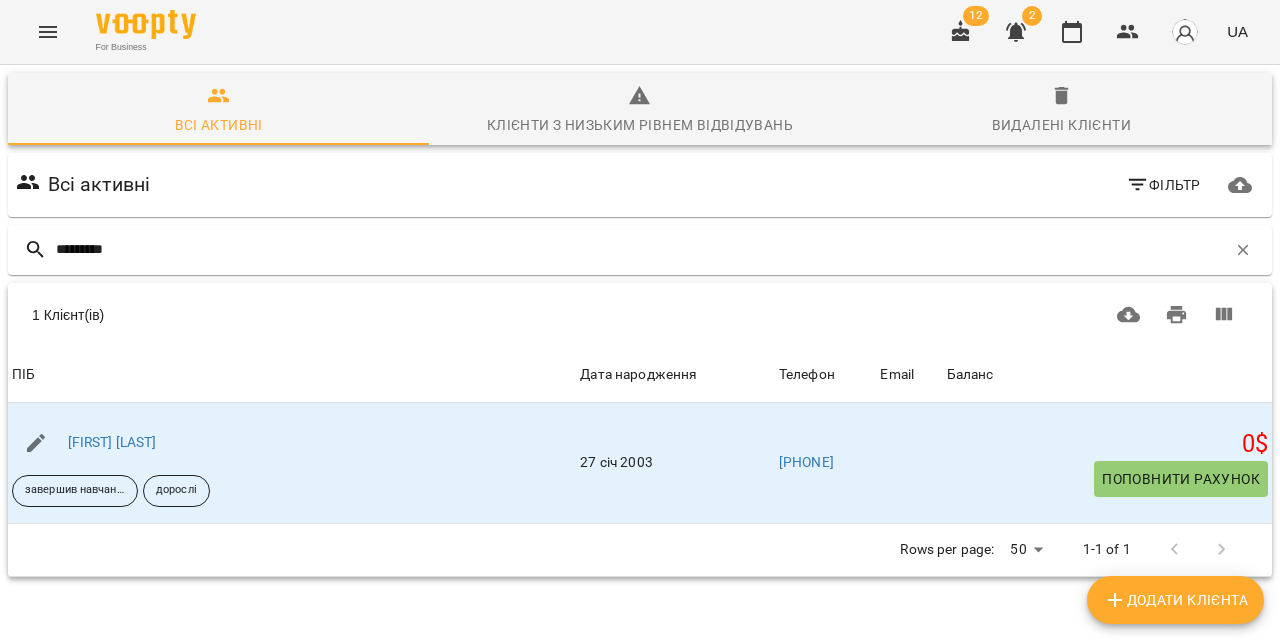 click on "Додати клієнта" at bounding box center (1175, 600) 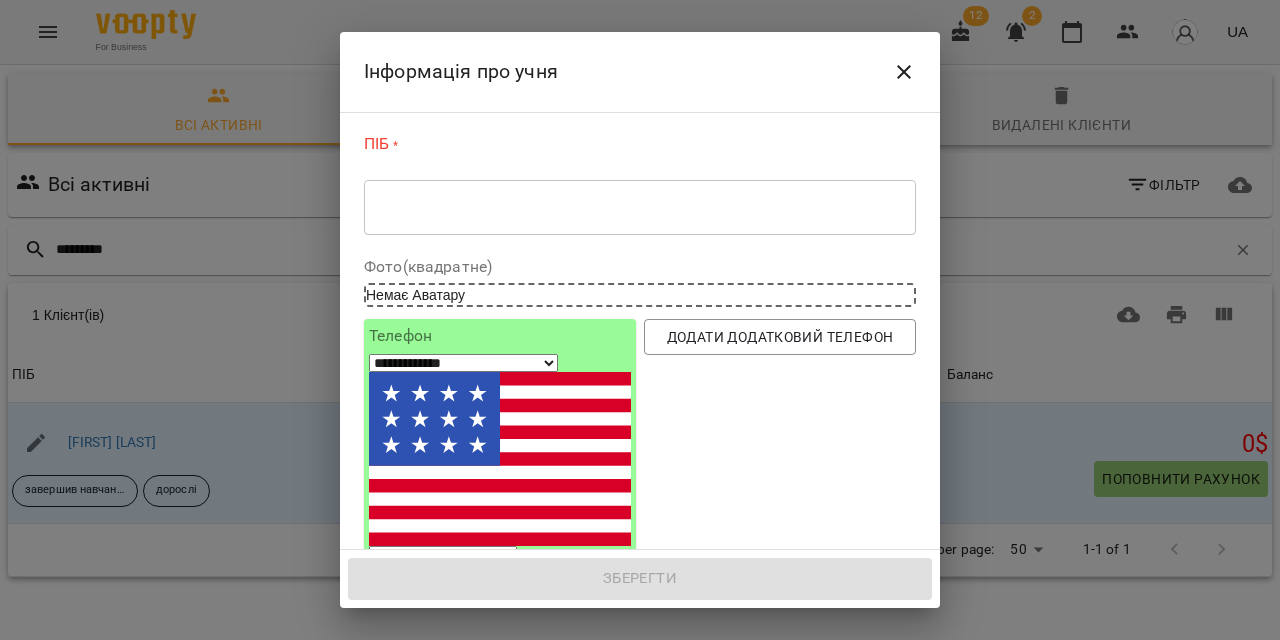 click at bounding box center [640, 207] 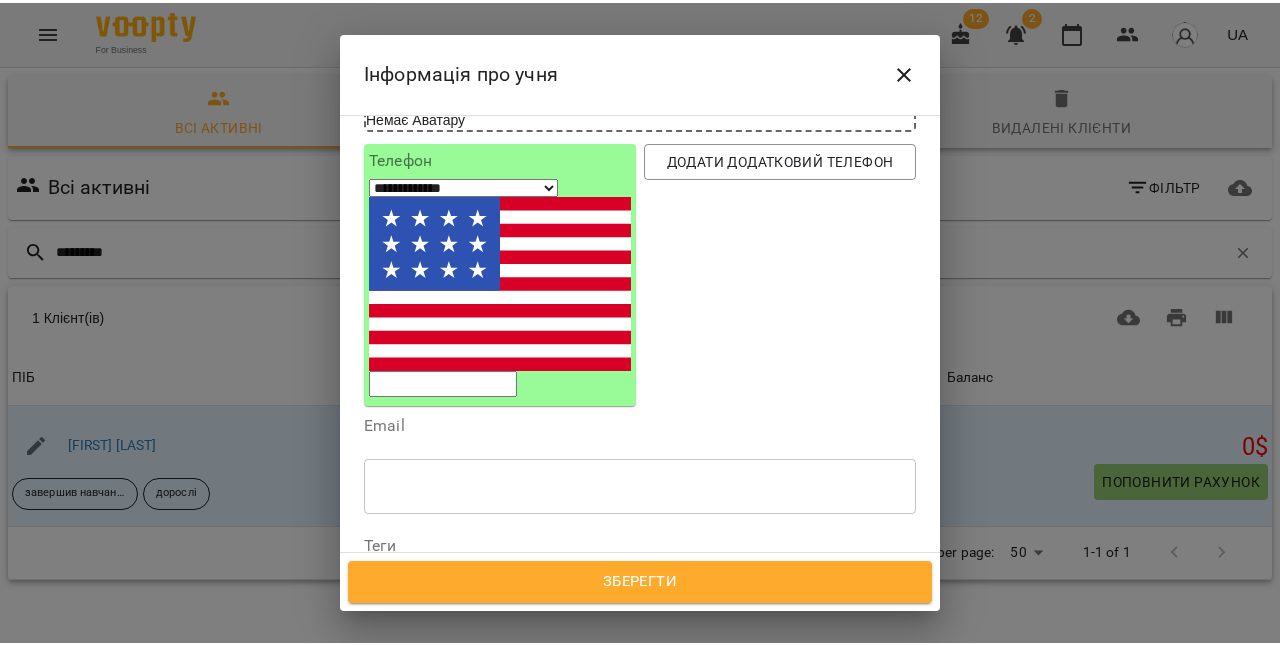scroll, scrollTop: 177, scrollLeft: 0, axis: vertical 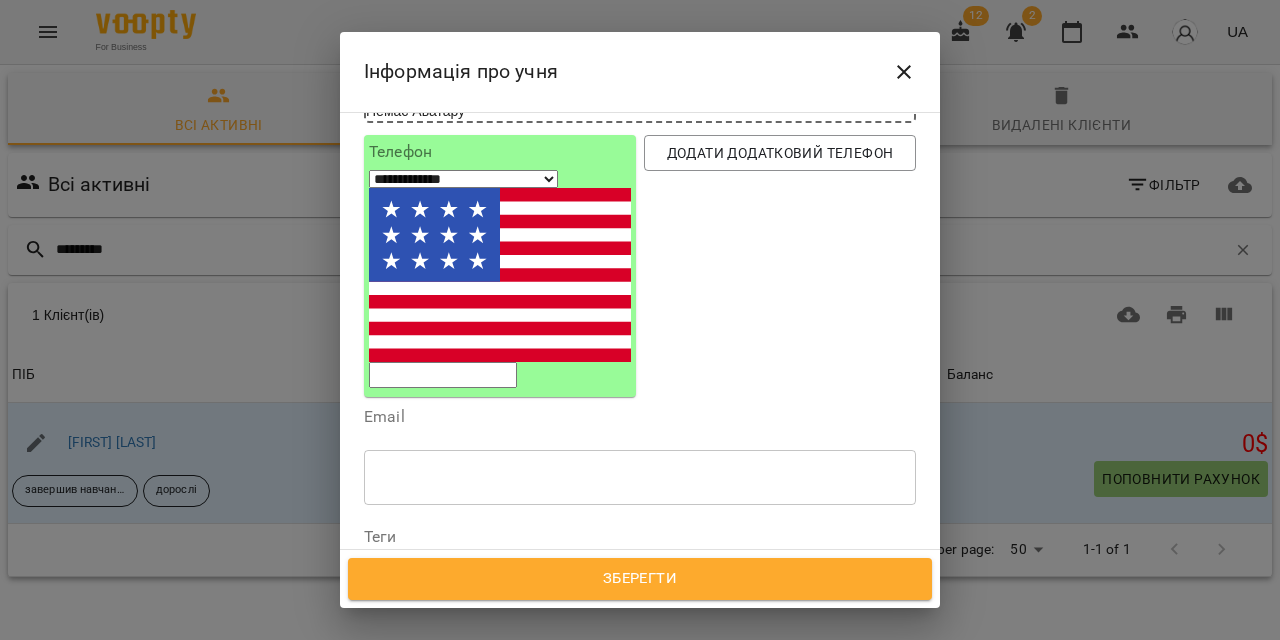 type on "**********" 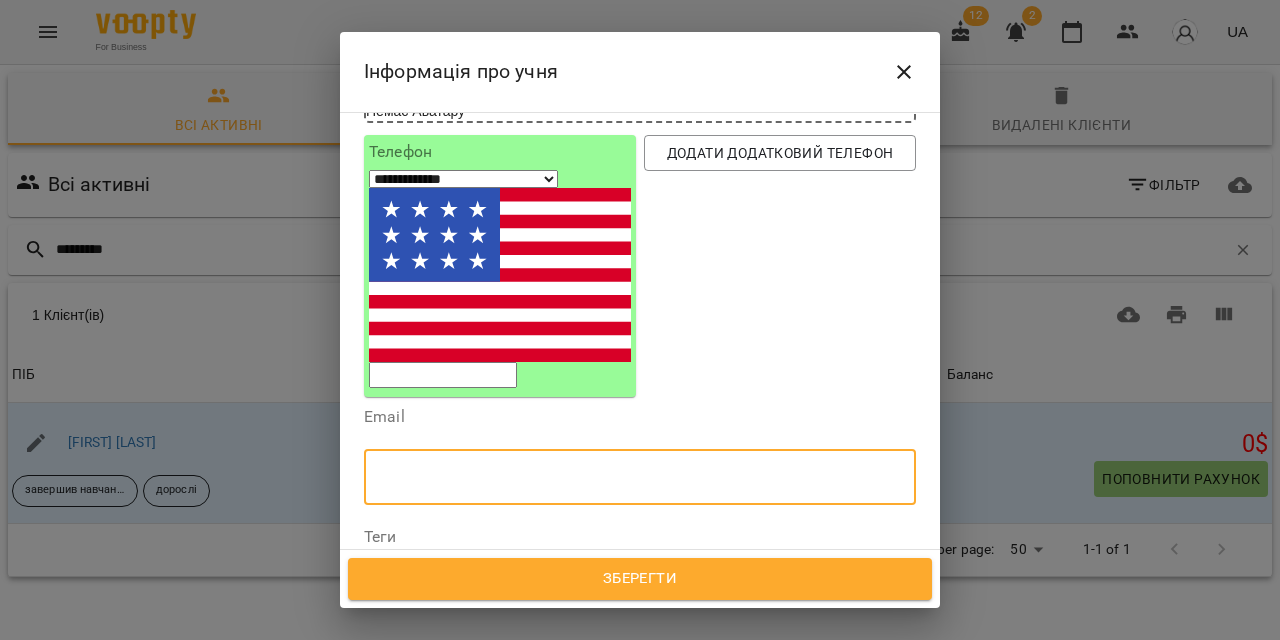 paste on "**********" 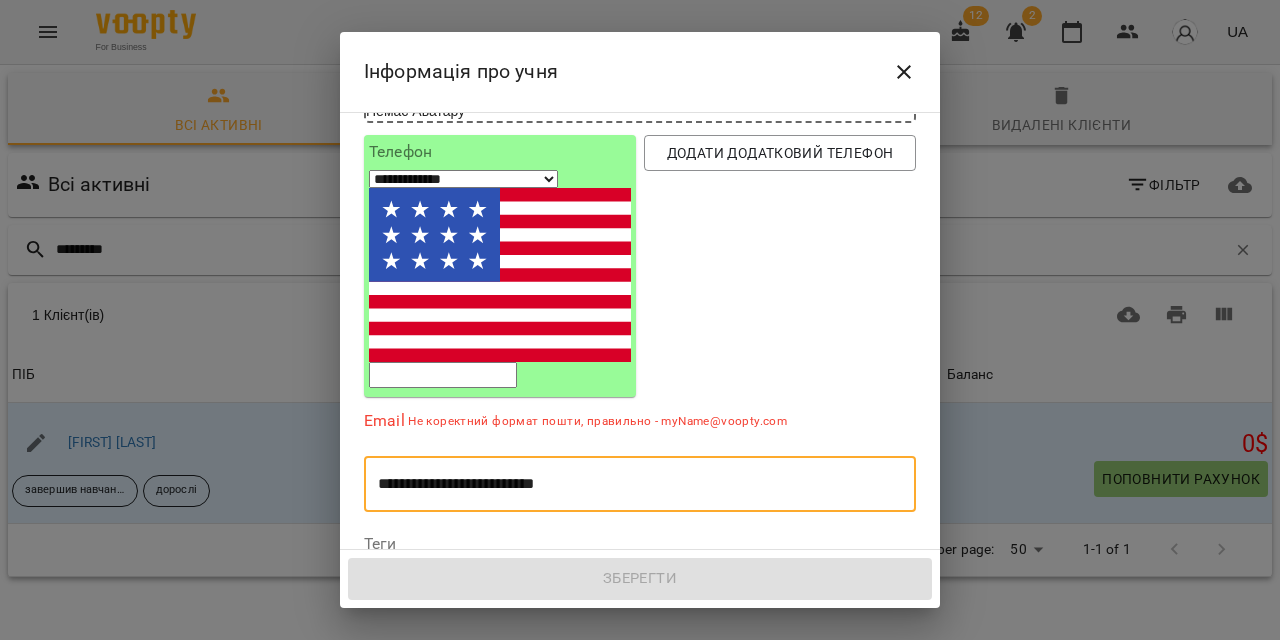 type on "**********" 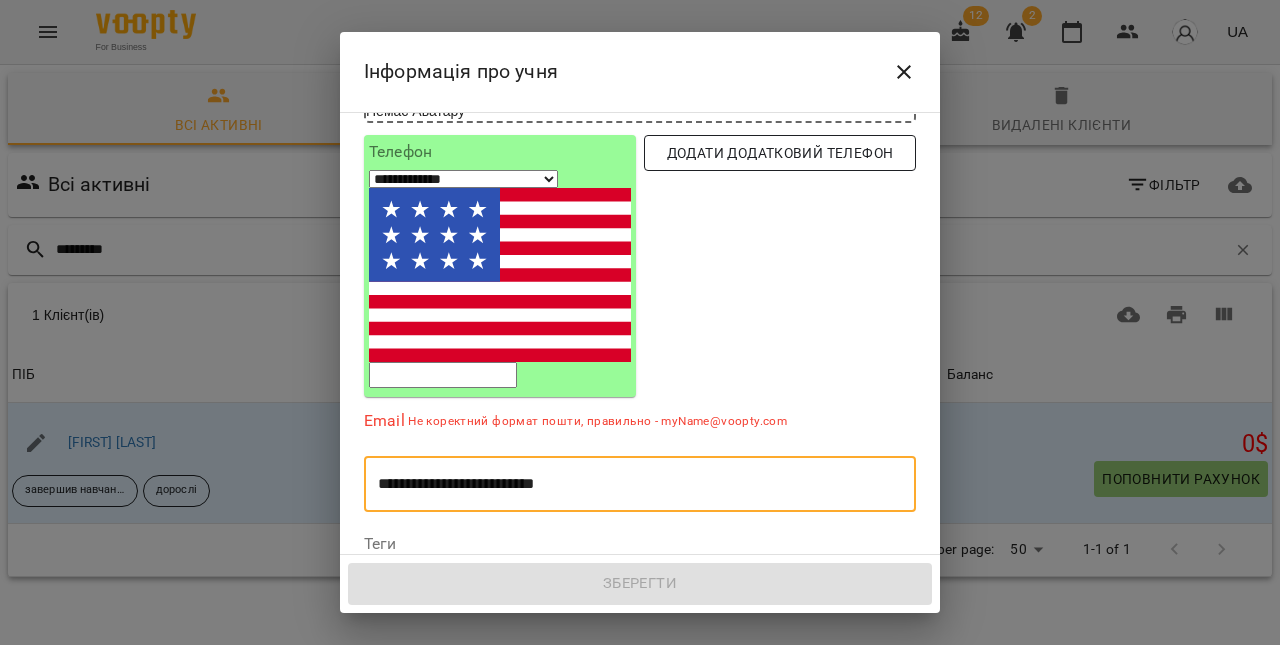click on "Додати додатковий телефон" at bounding box center [780, 153] 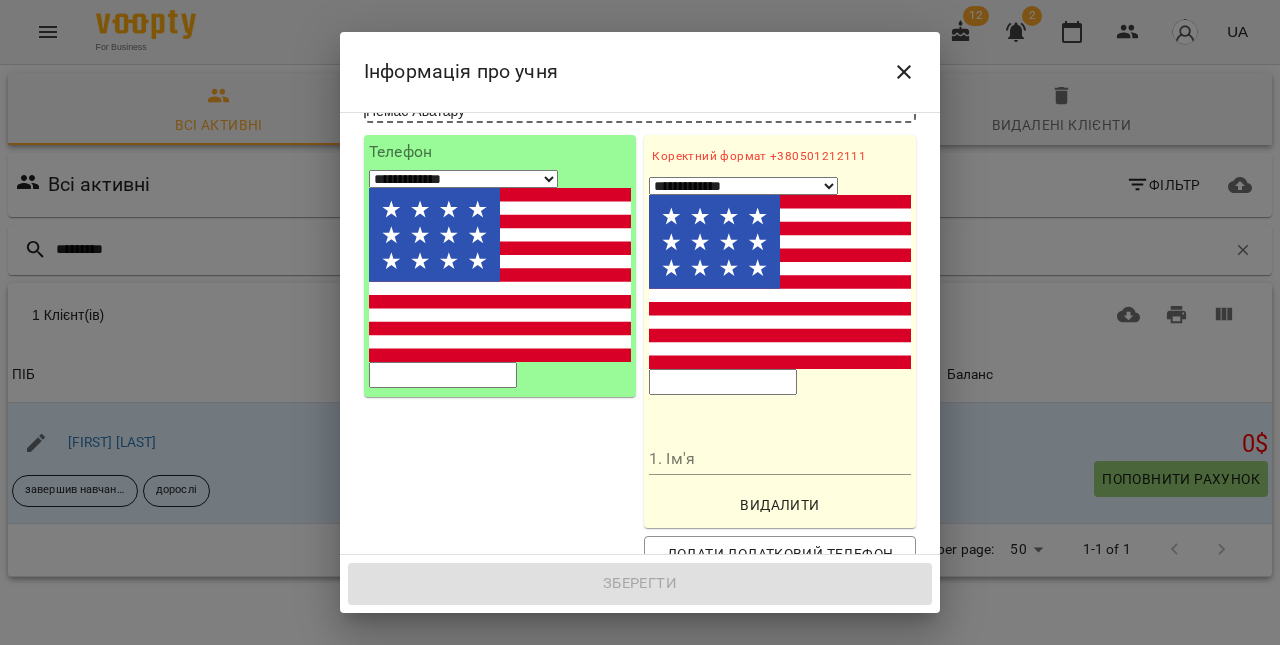 click on "**********" at bounding box center [743, 186] 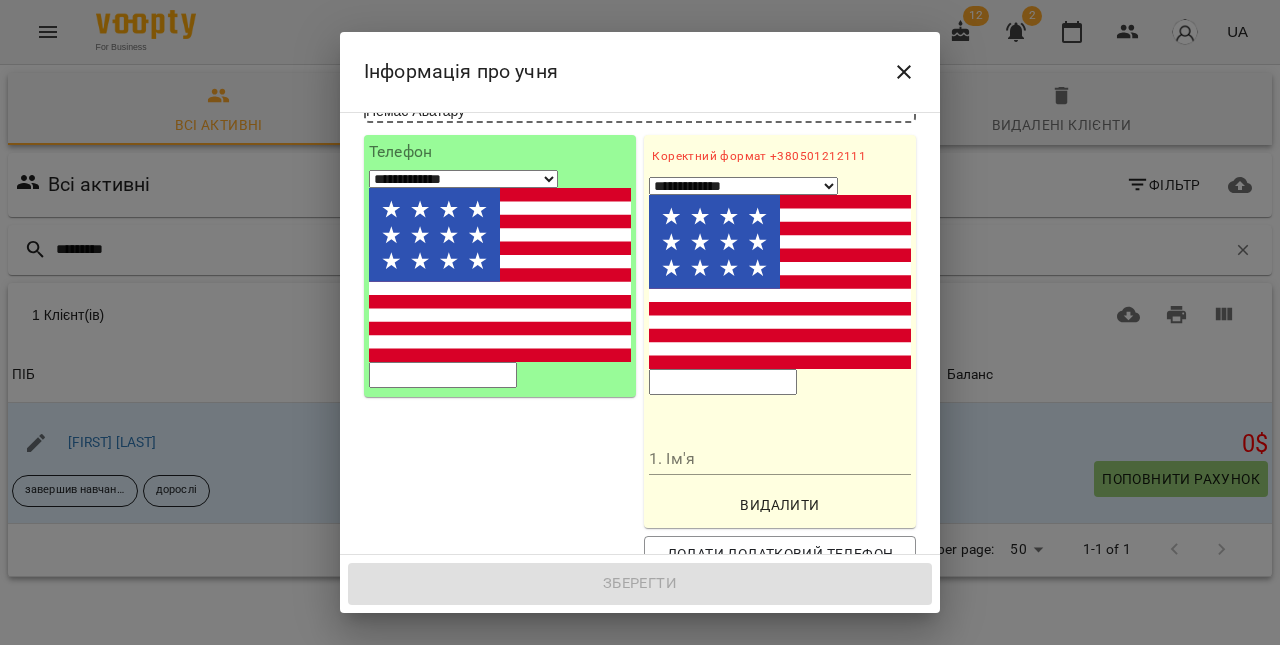 select on "**" 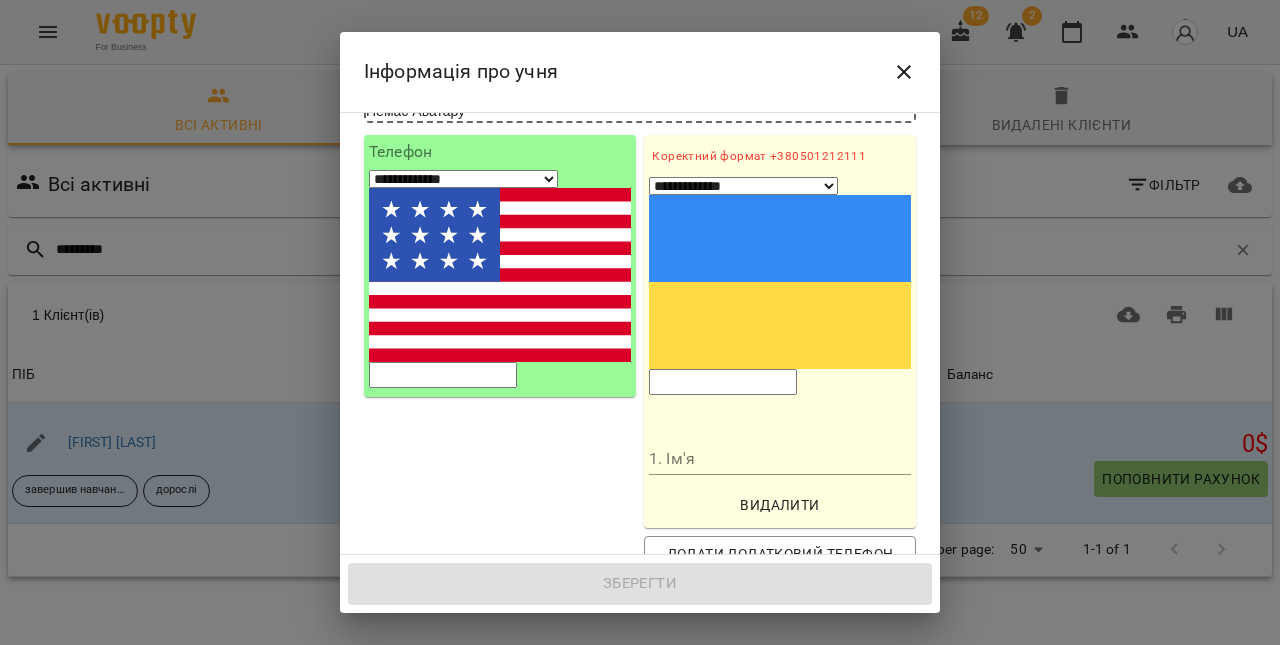 paste on "**********" 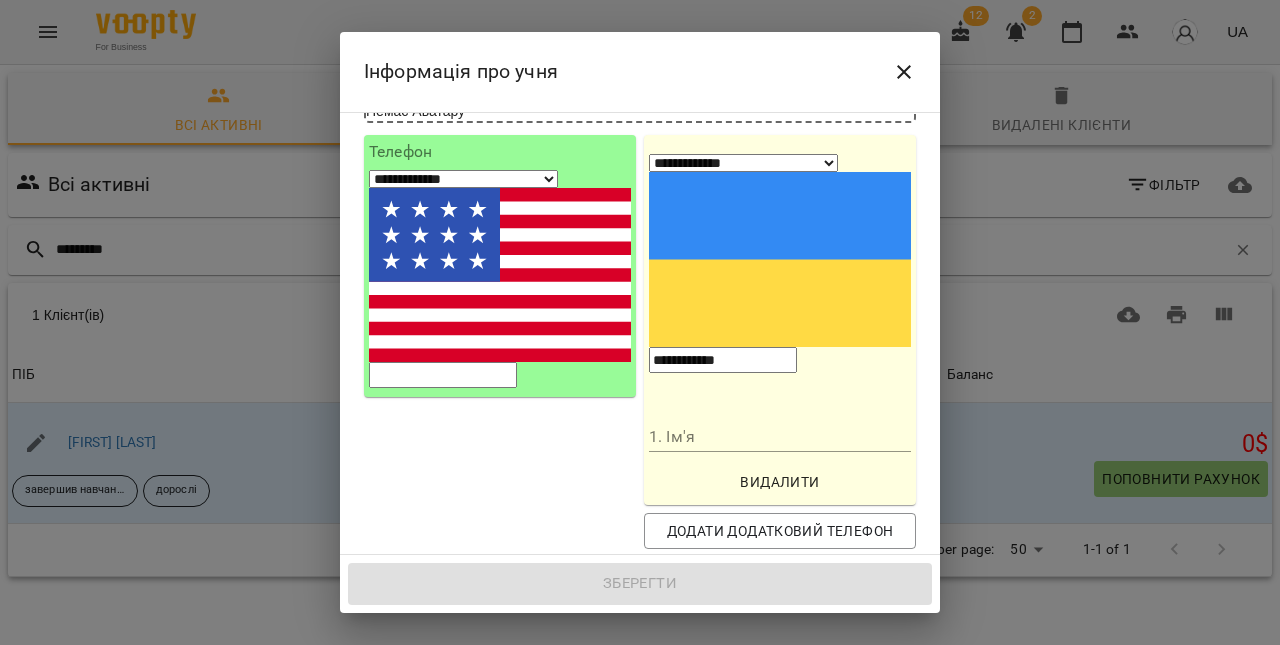 type on "**********" 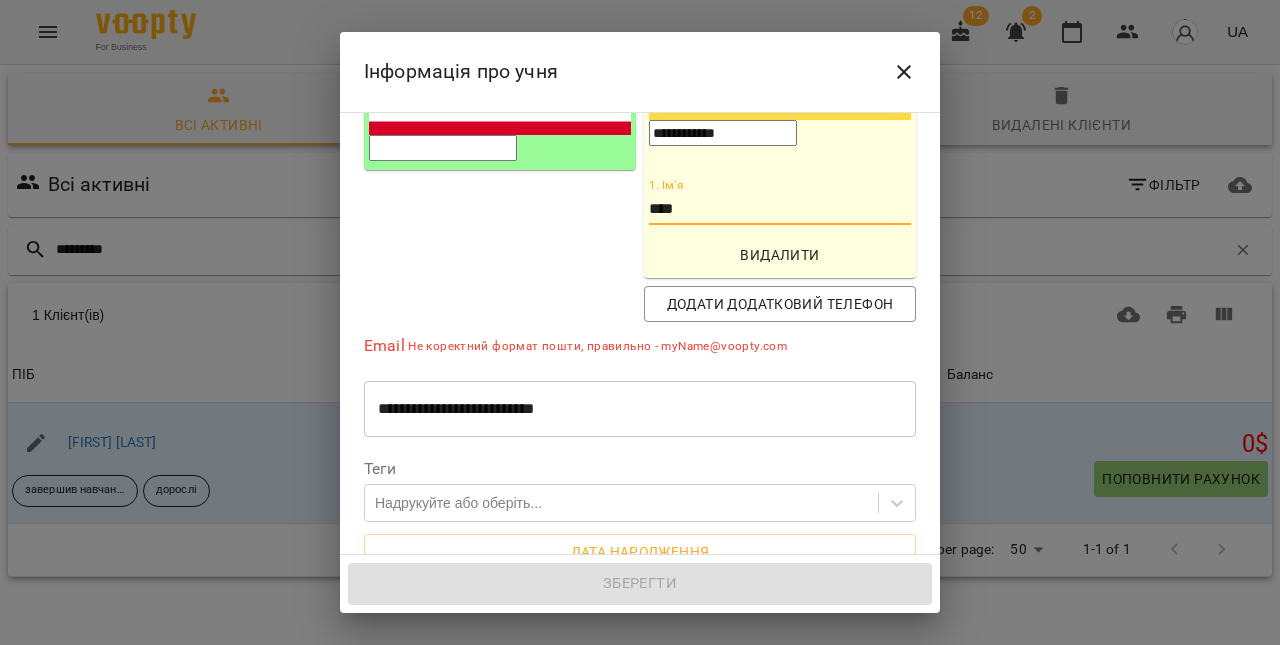 scroll, scrollTop: 407, scrollLeft: 0, axis: vertical 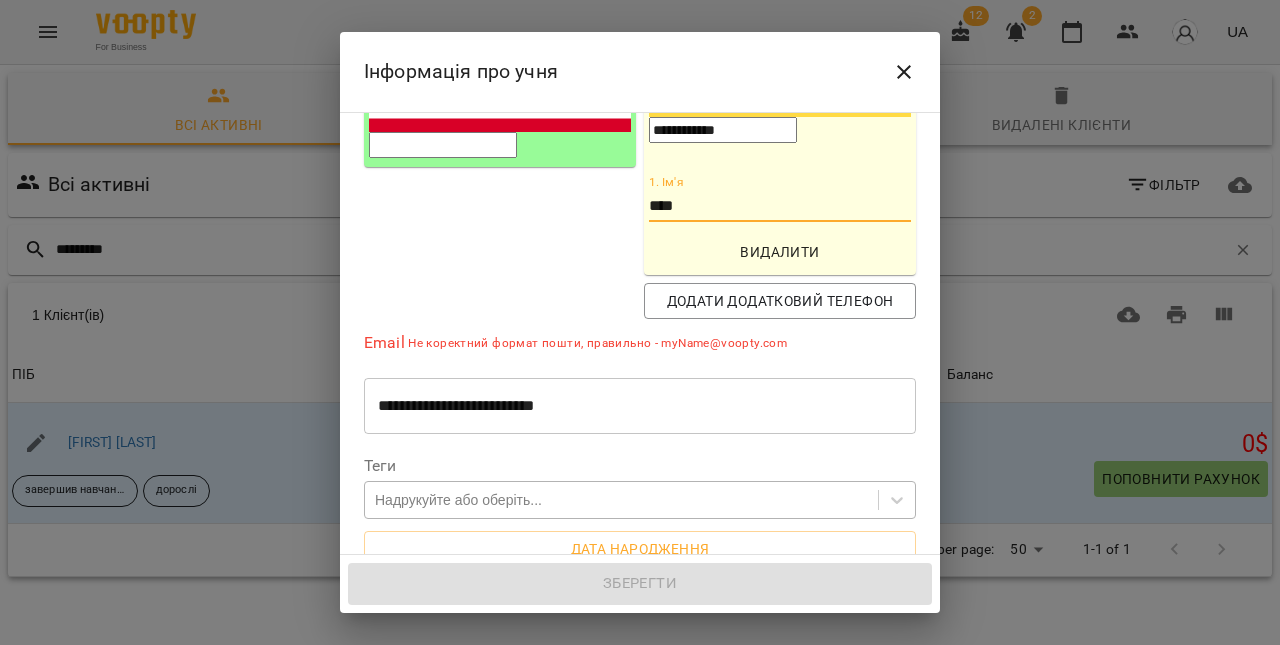 type on "****" 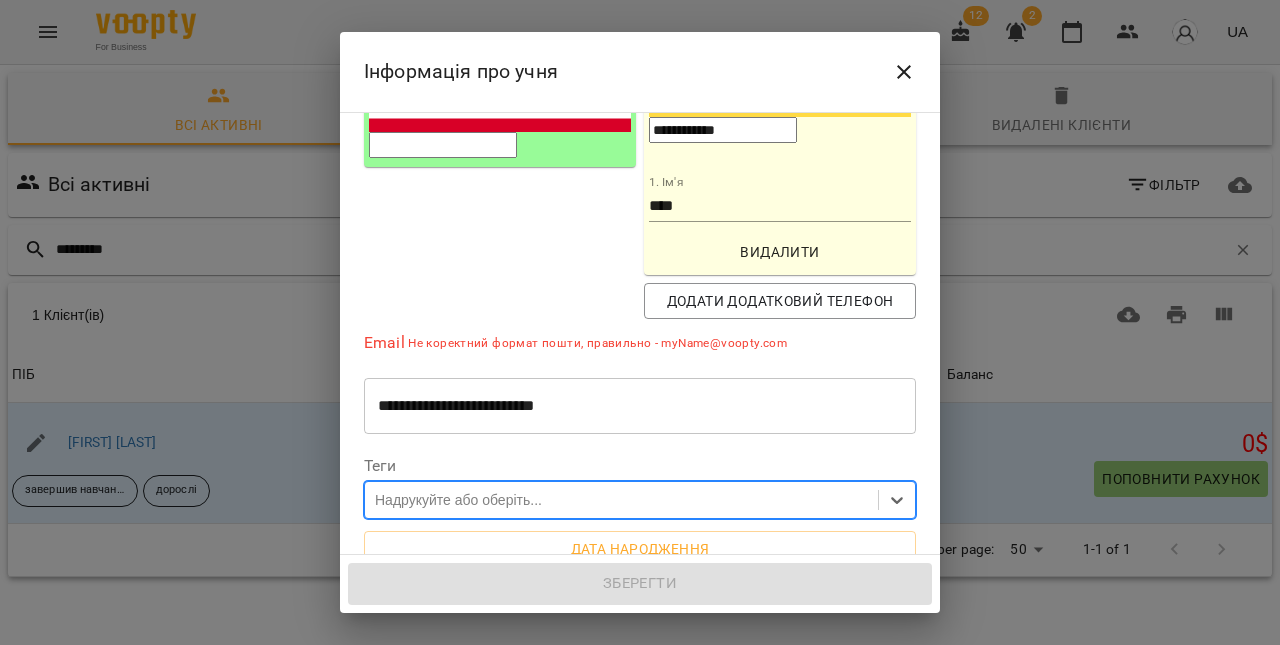 paste on "**********" 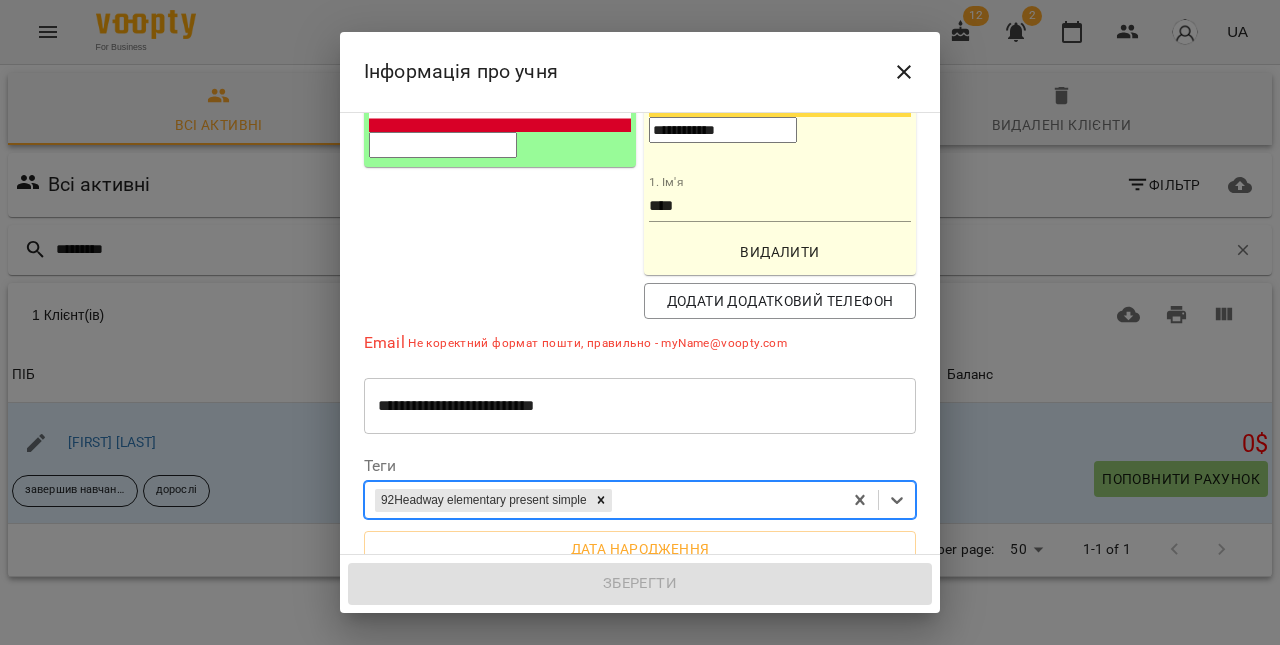 paste on "**********" 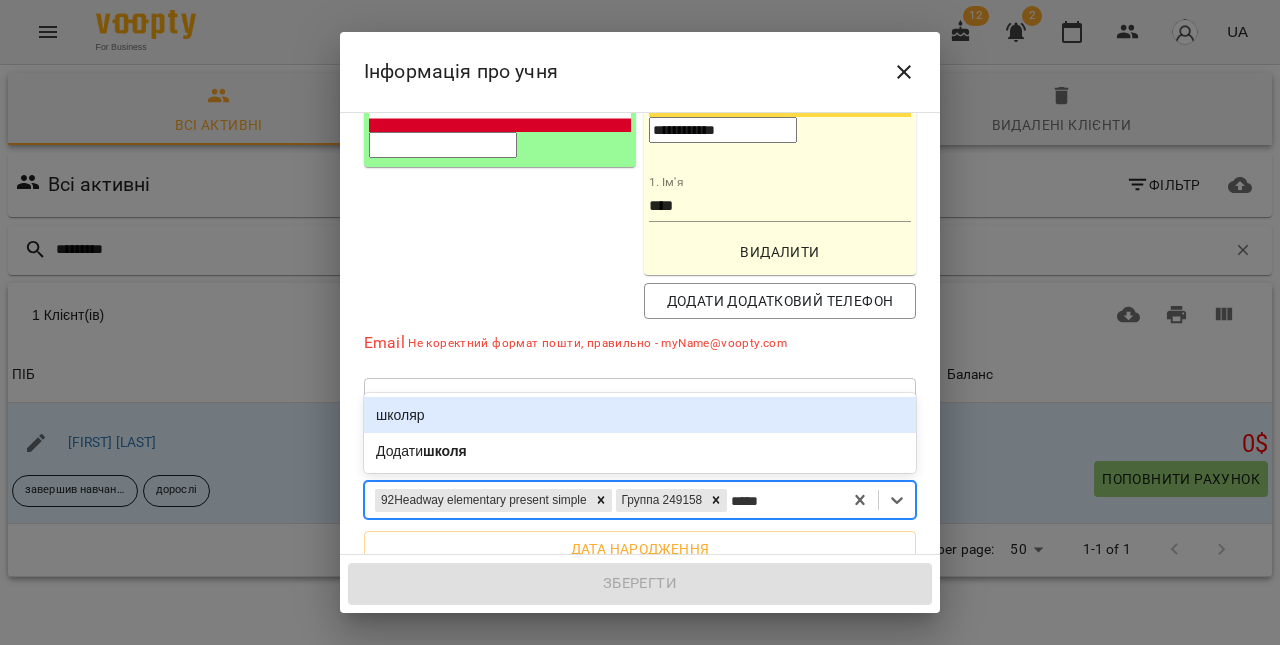 type on "******" 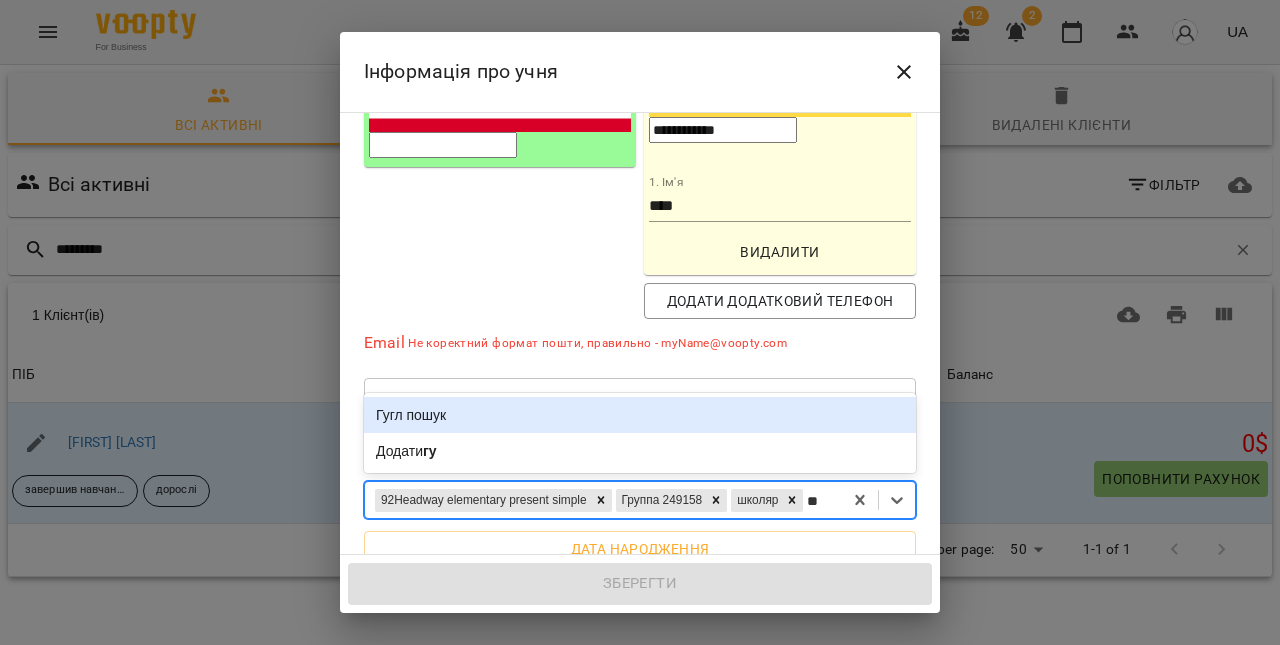 type on "***" 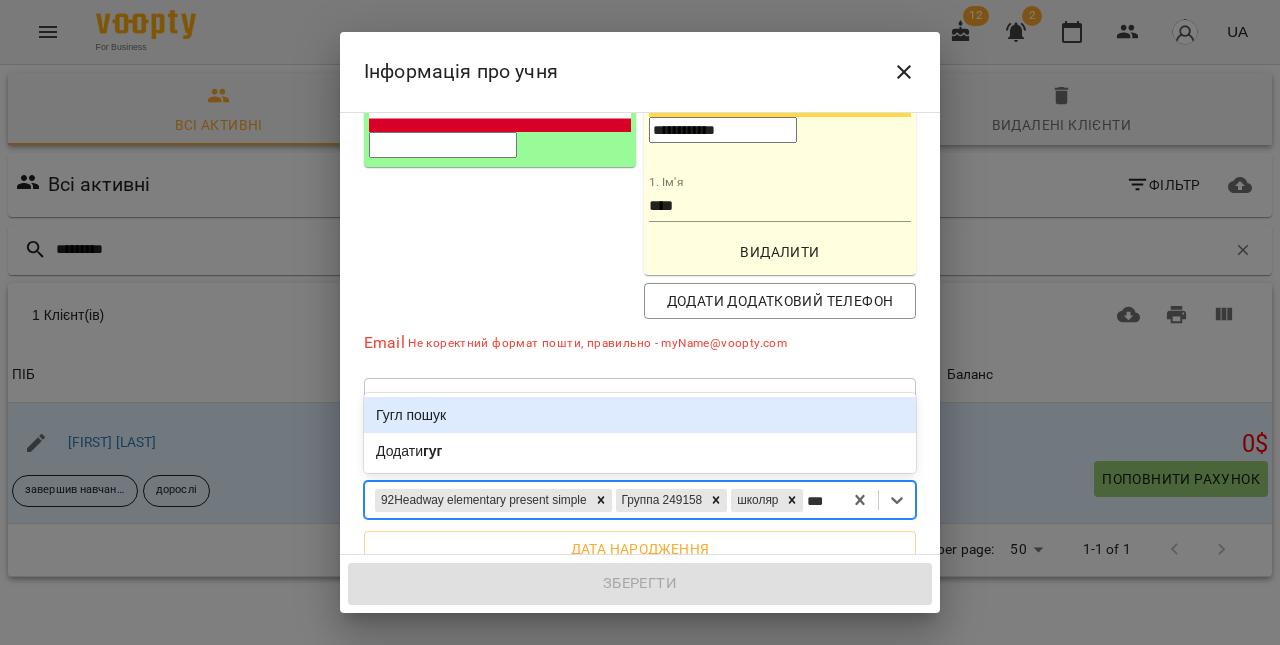 click on "Гугл пошук" at bounding box center (640, 415) 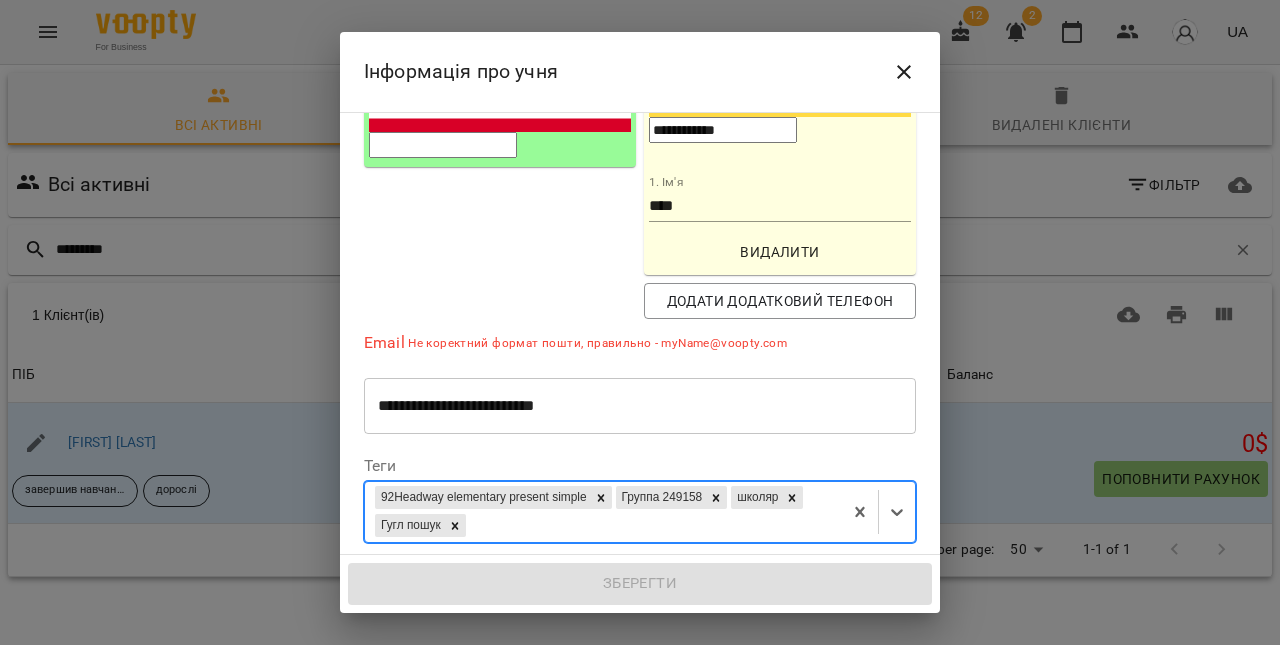 click on "Дата народження" at bounding box center [640, 573] 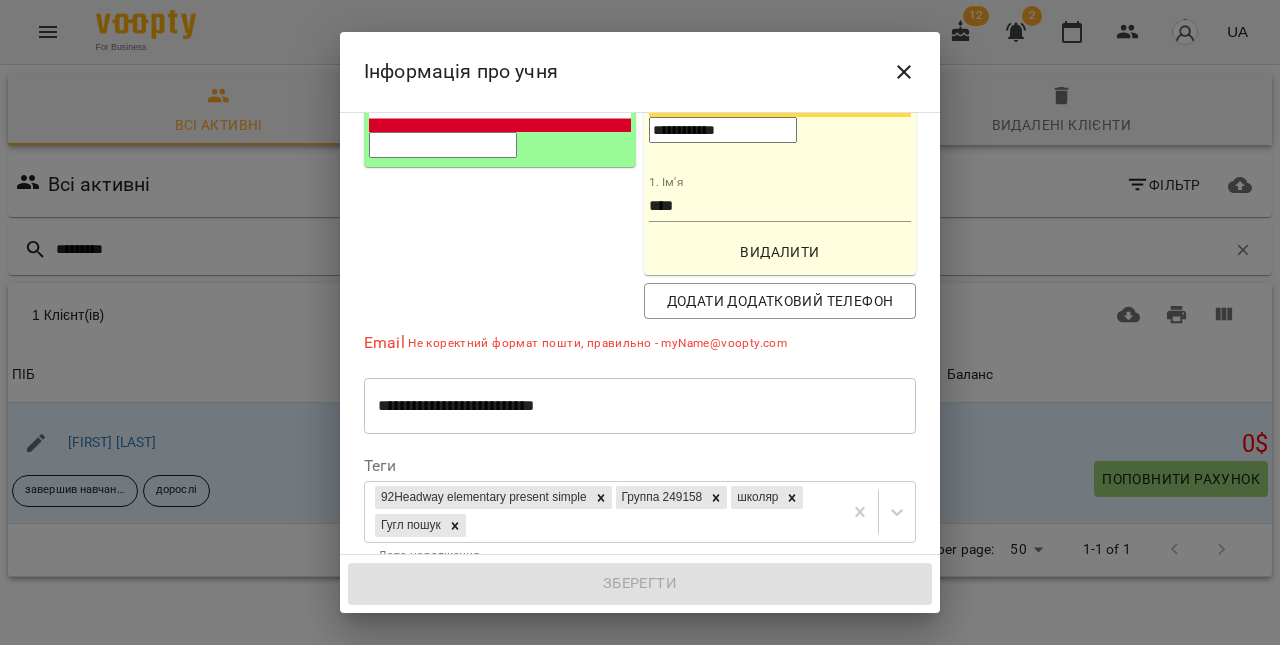 click on "**********" at bounding box center [450, 583] 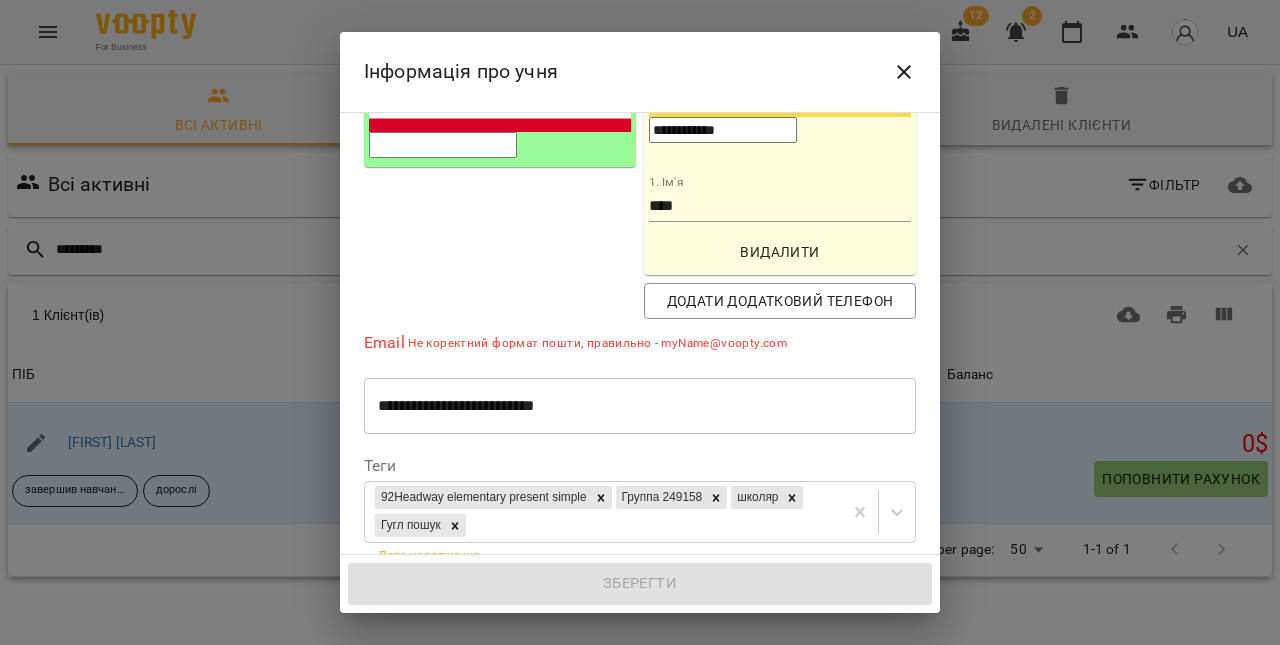 paste 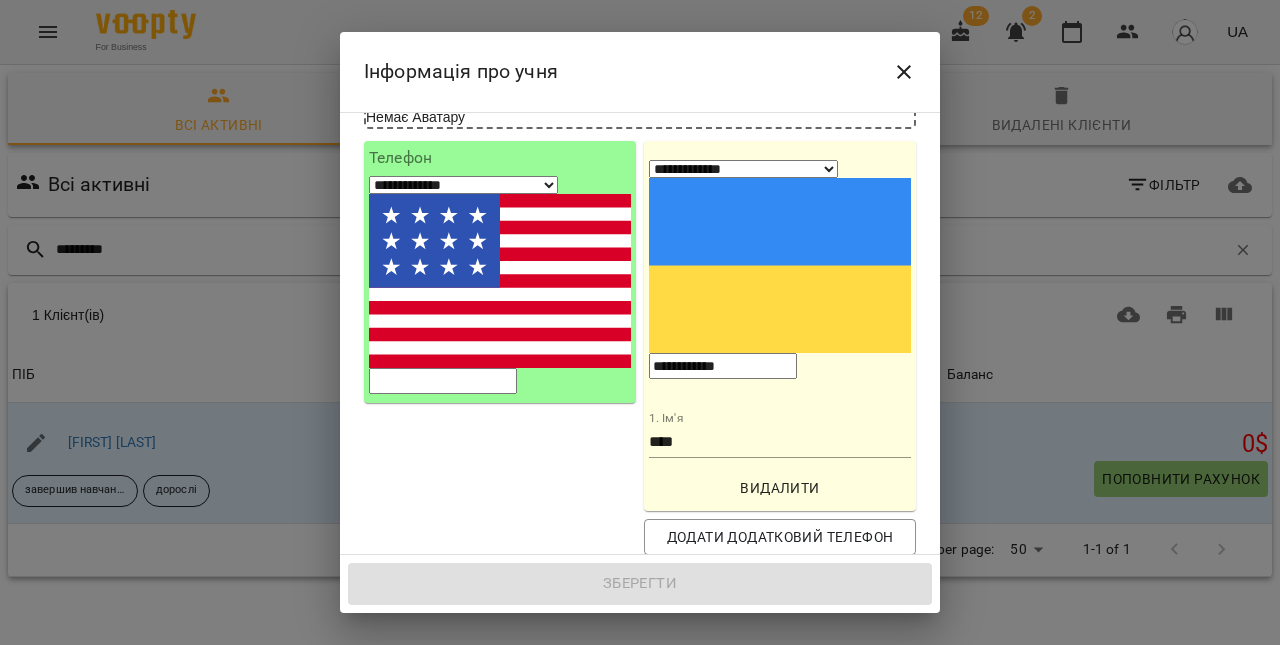 scroll, scrollTop: 163, scrollLeft: 0, axis: vertical 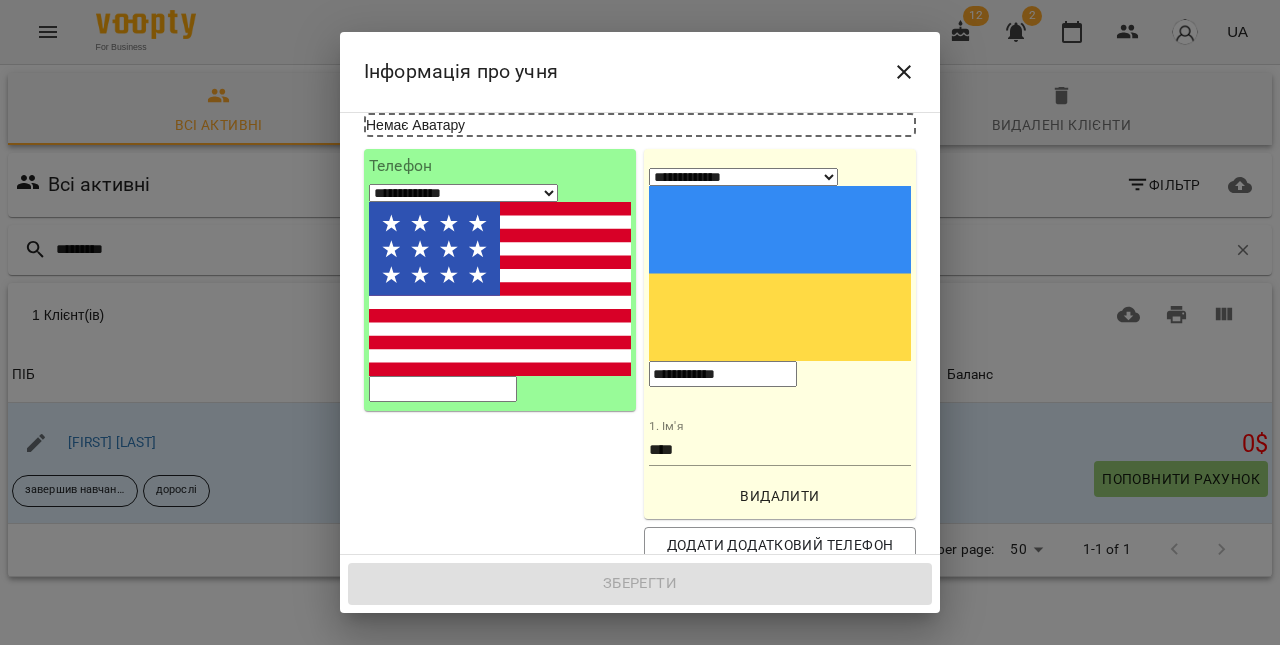 type on "**********" 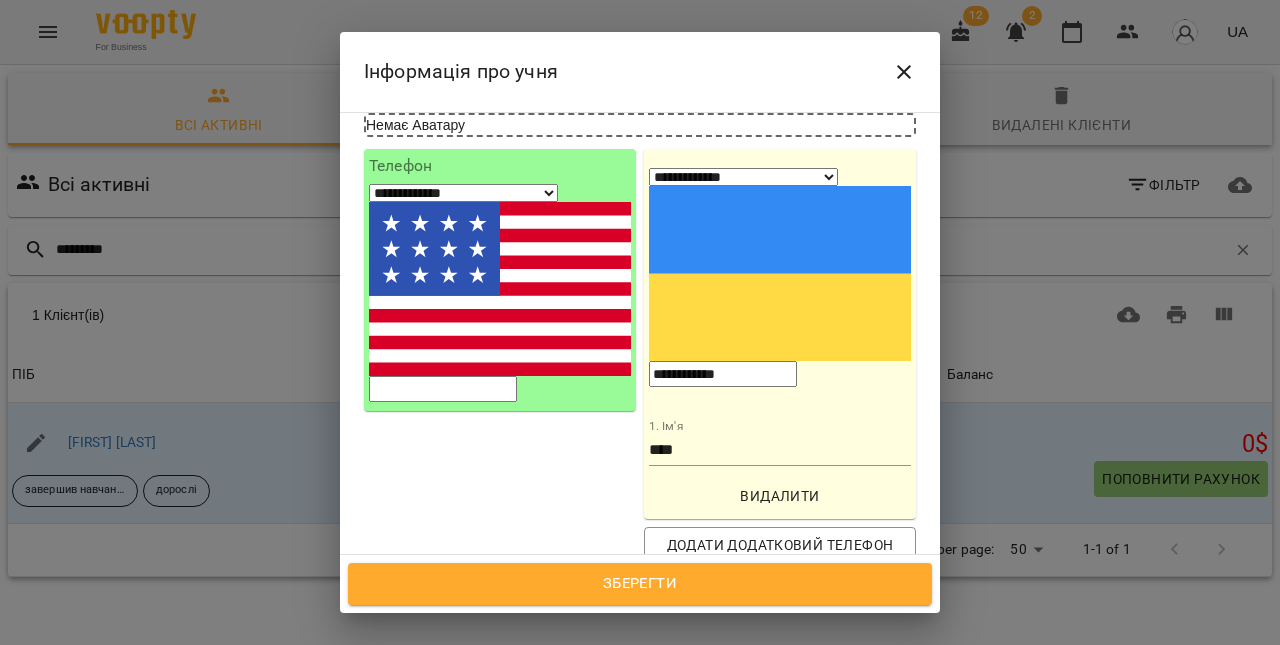 type on "**********" 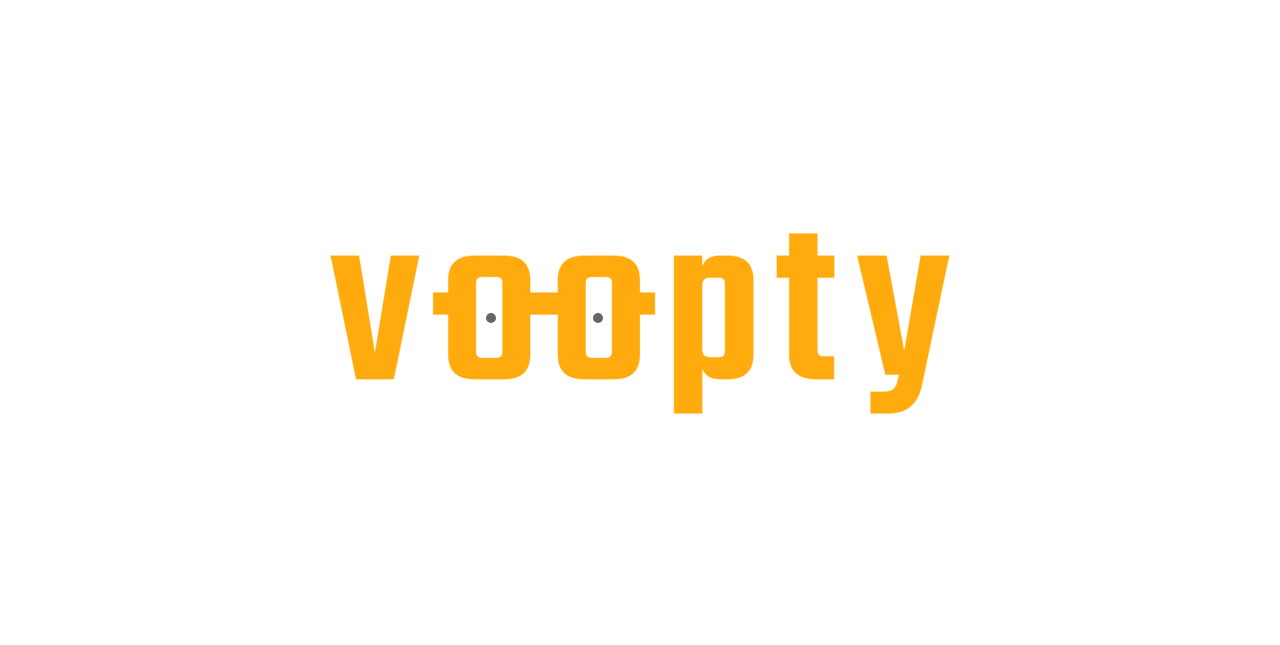 scroll, scrollTop: 0, scrollLeft: 0, axis: both 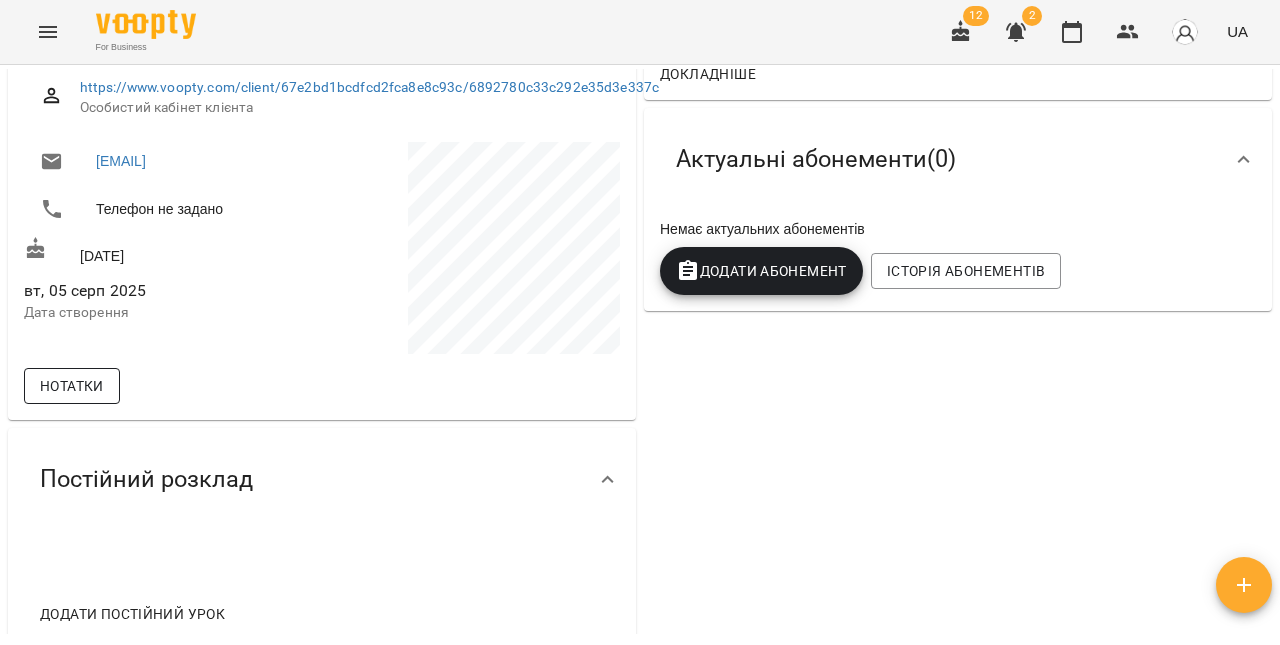 click on "Нотатки" at bounding box center (72, 386) 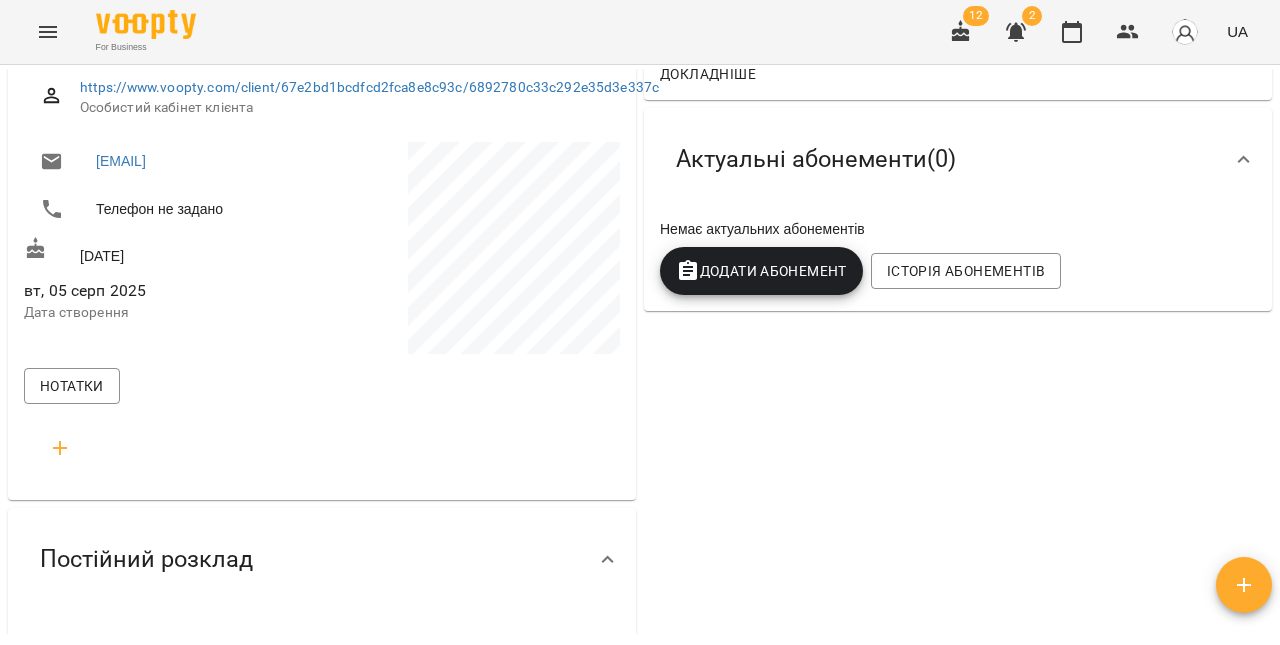 click at bounding box center [60, 448] 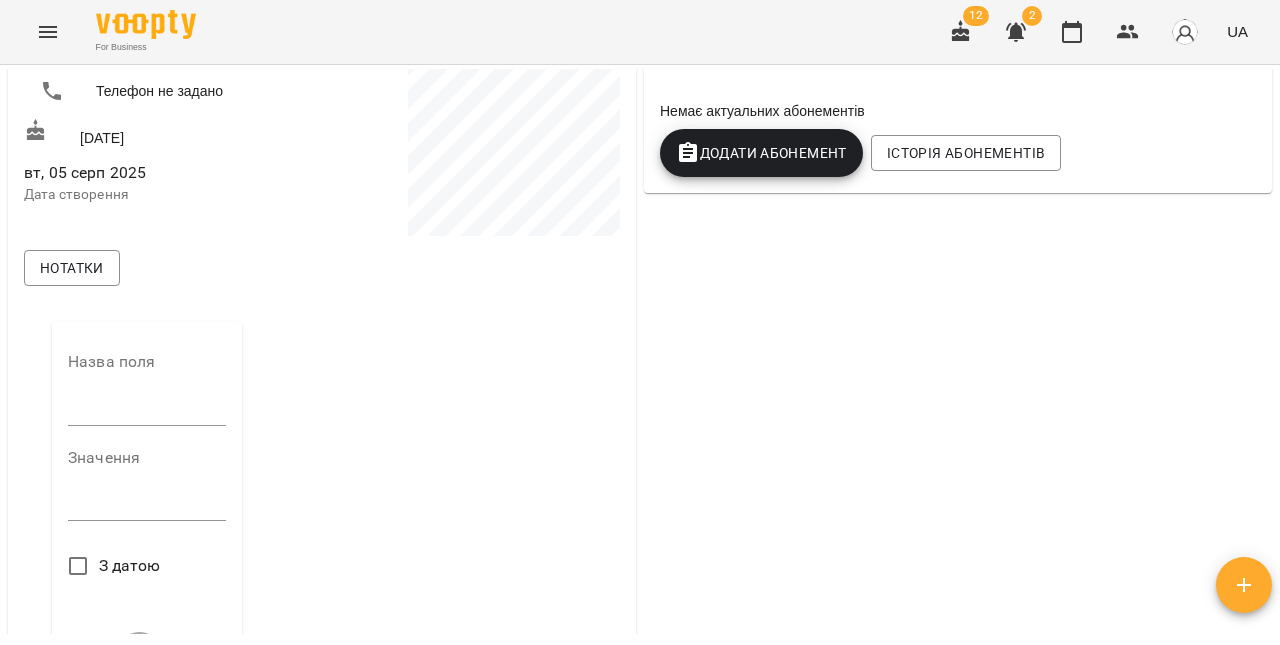 scroll, scrollTop: 399, scrollLeft: 0, axis: vertical 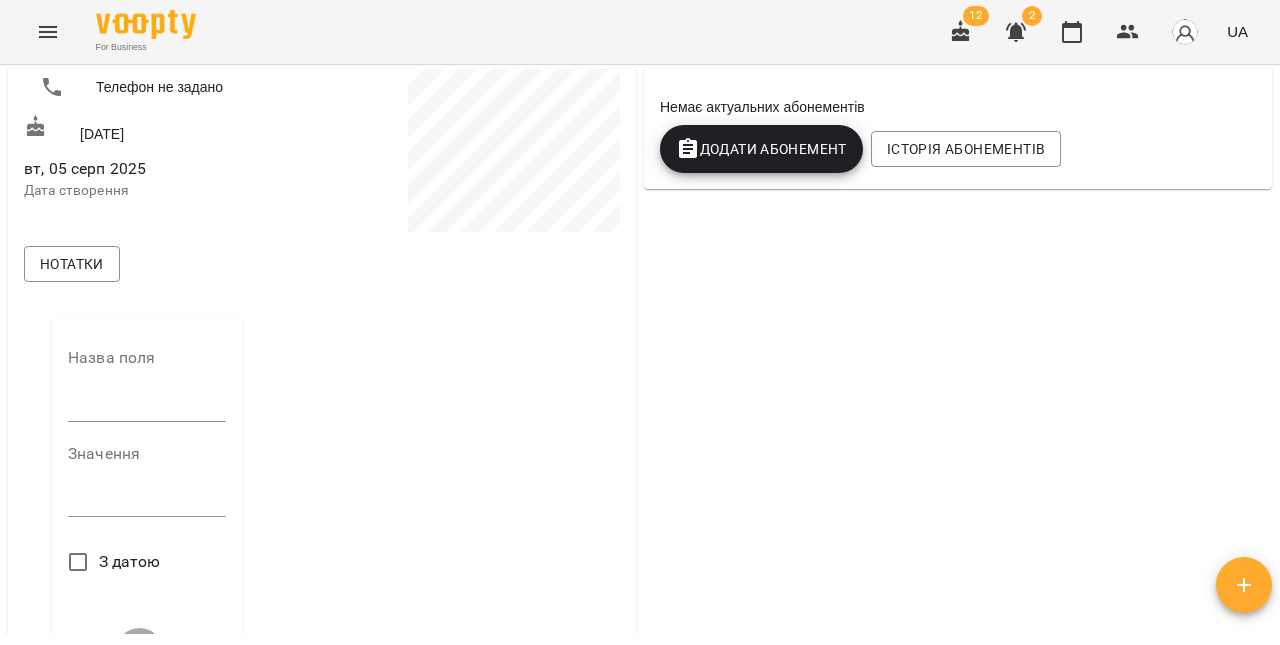 click at bounding box center (147, 406) 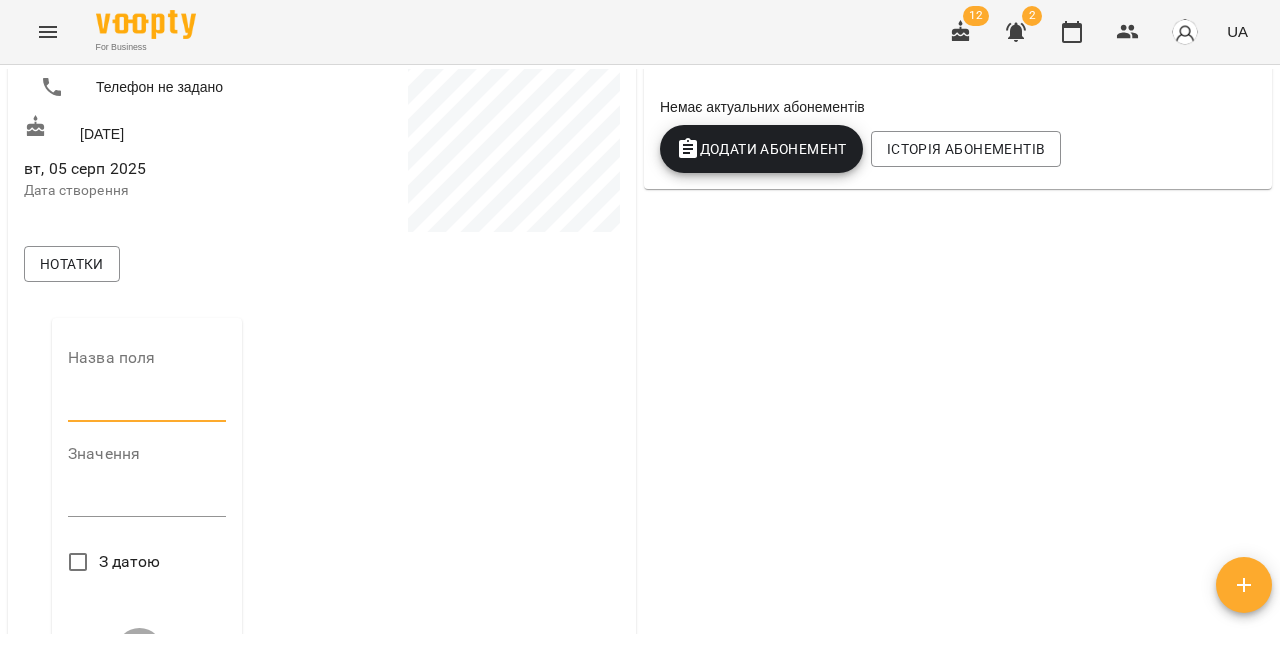 type on "**********" 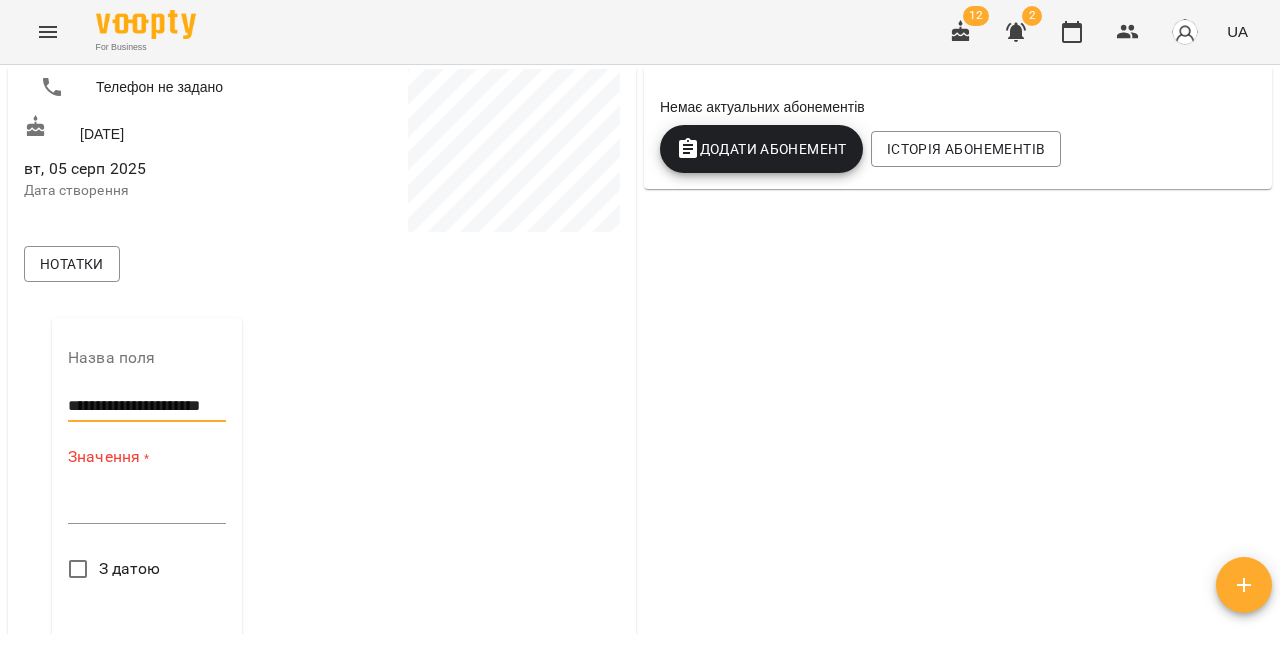 click at bounding box center (147, 507) 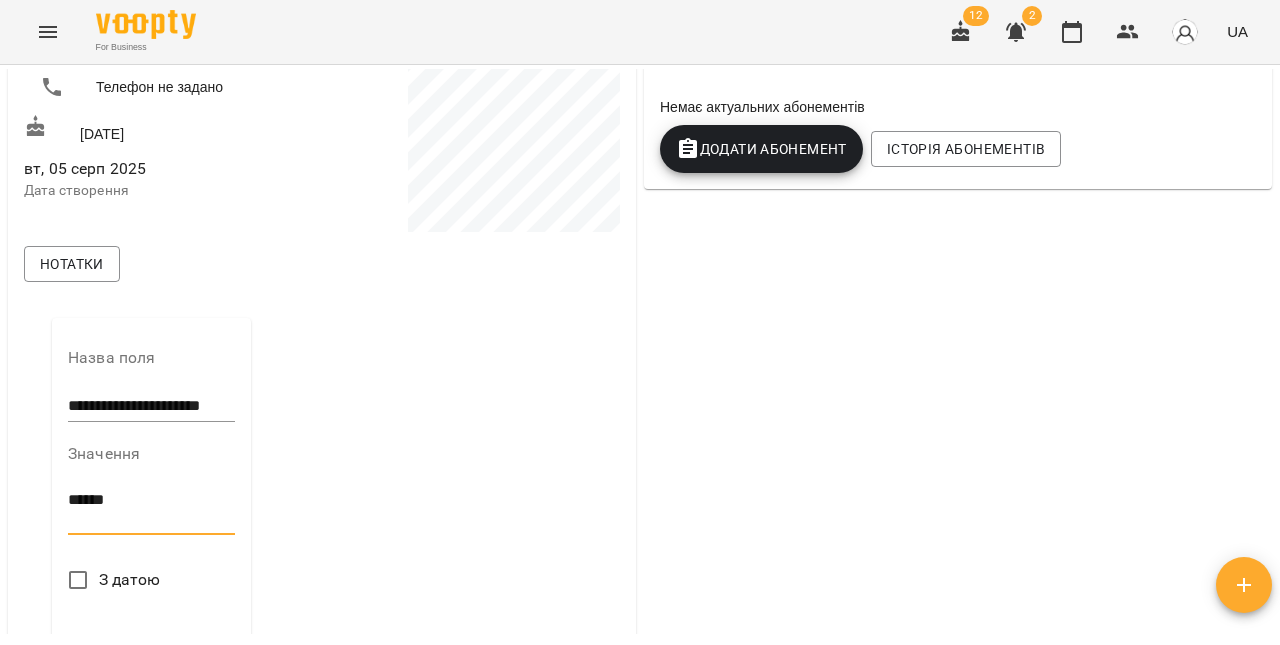 scroll, scrollTop: 0, scrollLeft: 0, axis: both 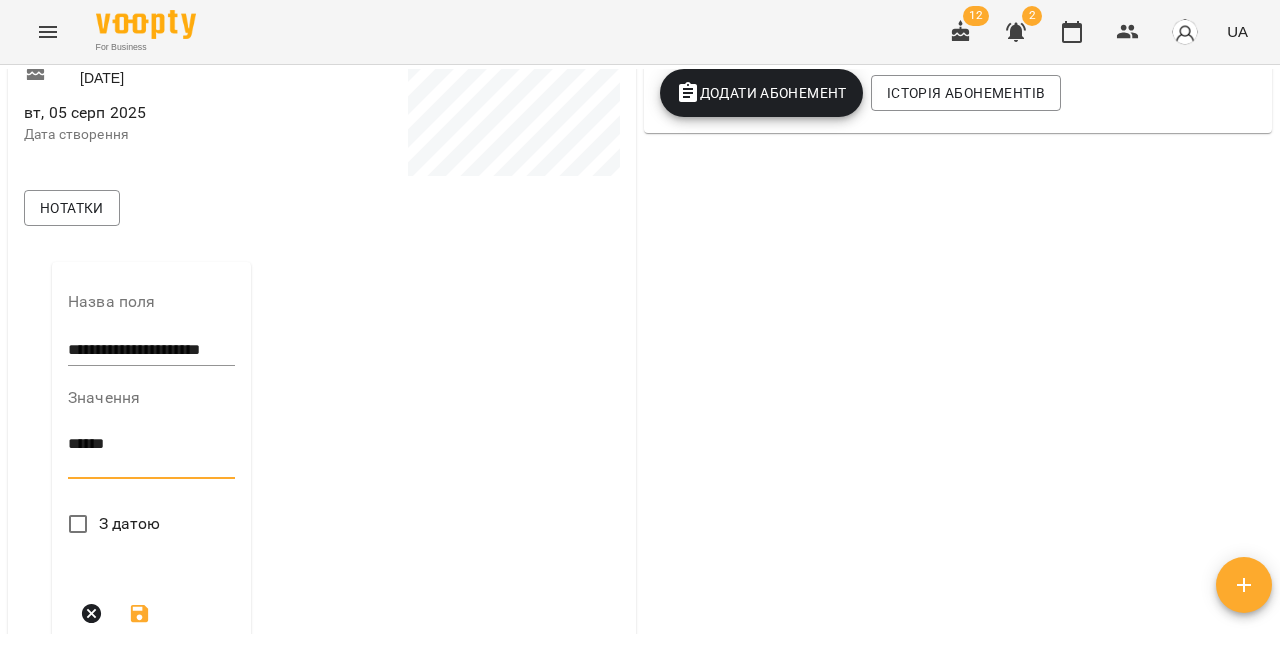 type on "*****" 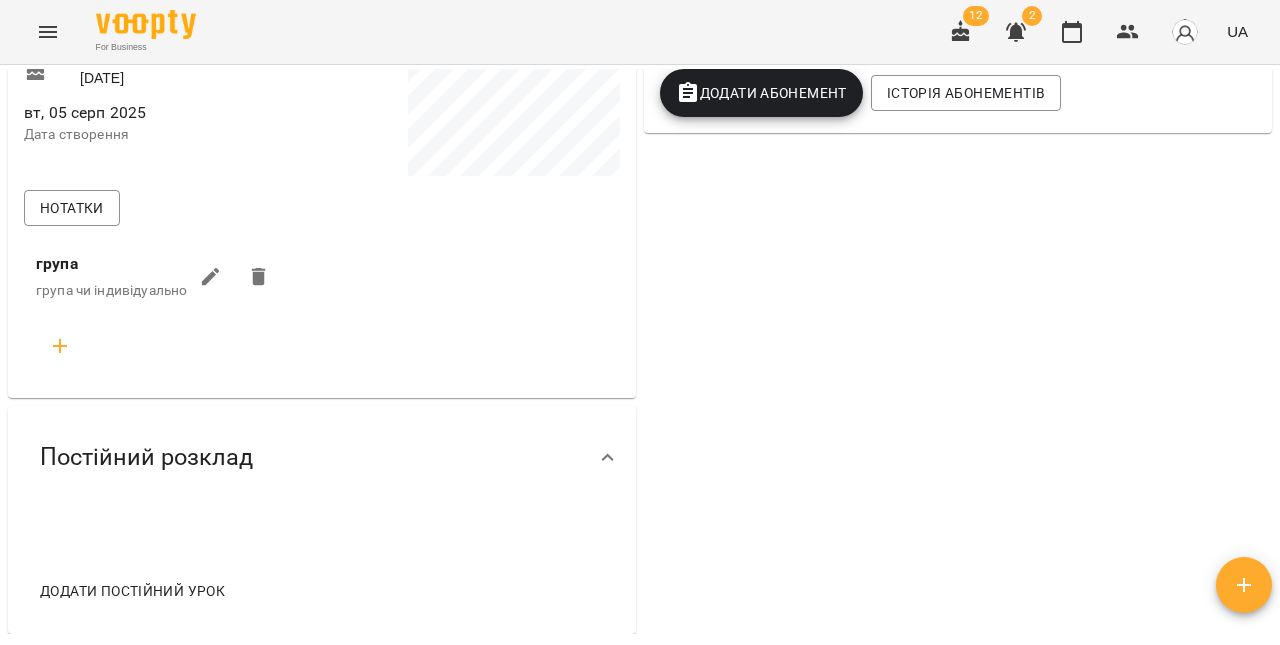 click at bounding box center [60, 346] 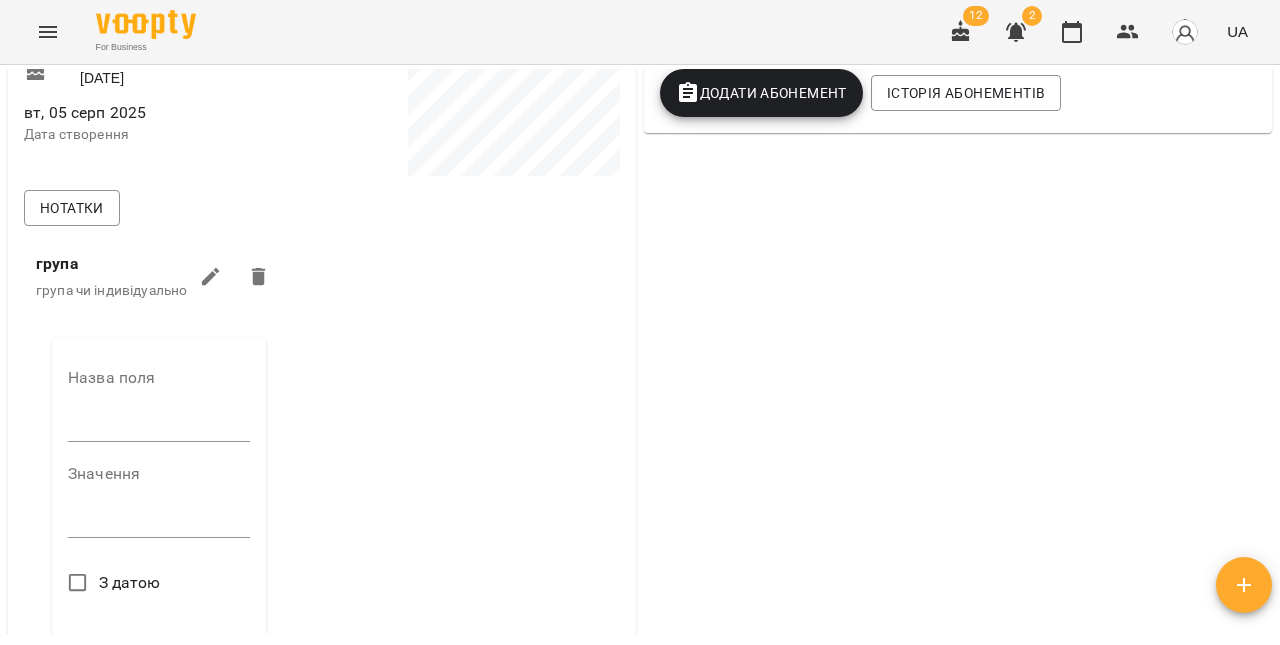 click on "Назва поля" at bounding box center [159, 409] 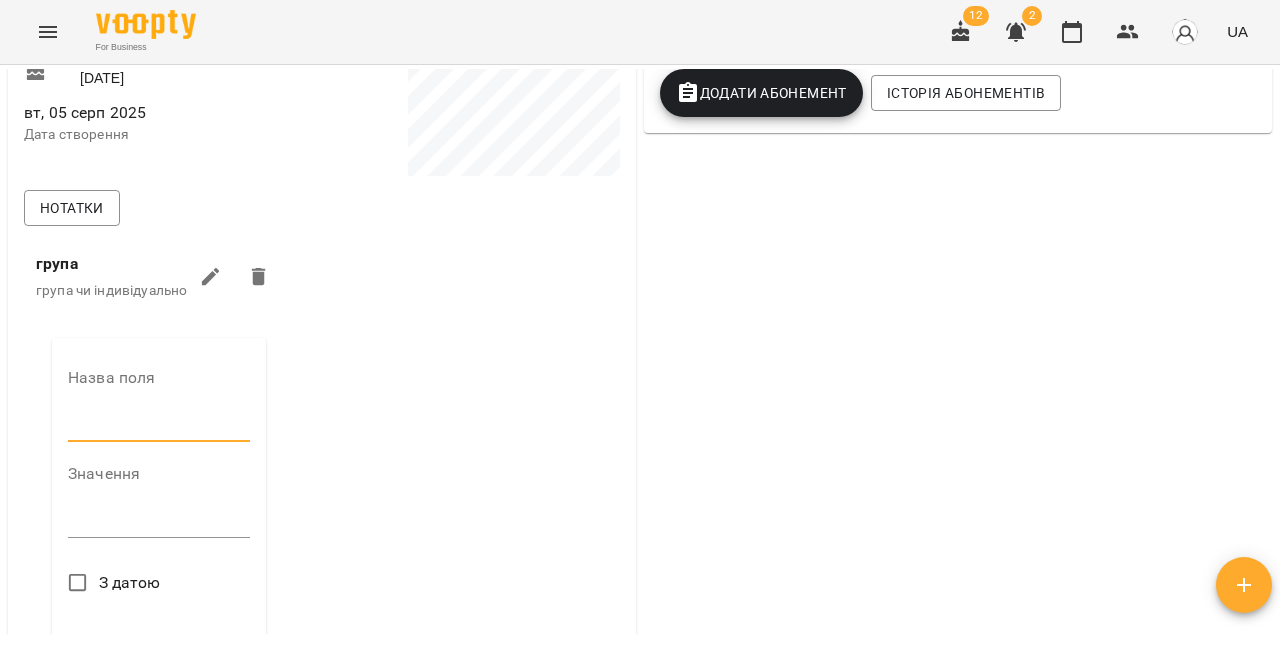 type on "**********" 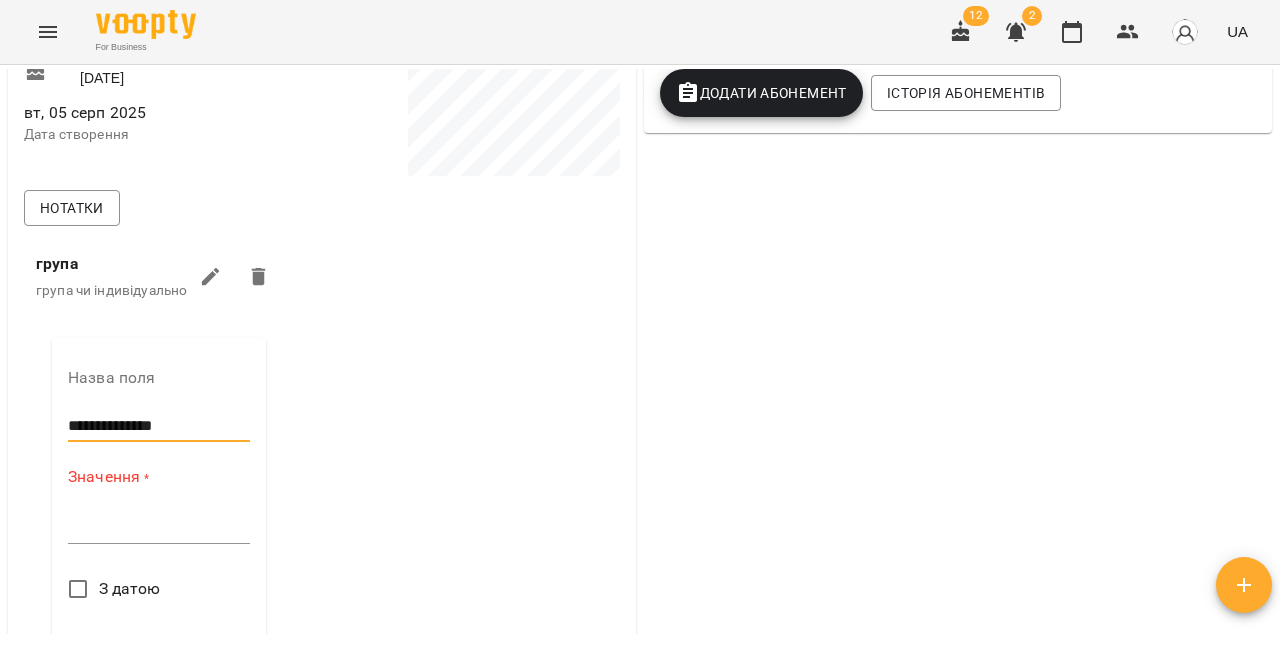 click at bounding box center [159, 527] 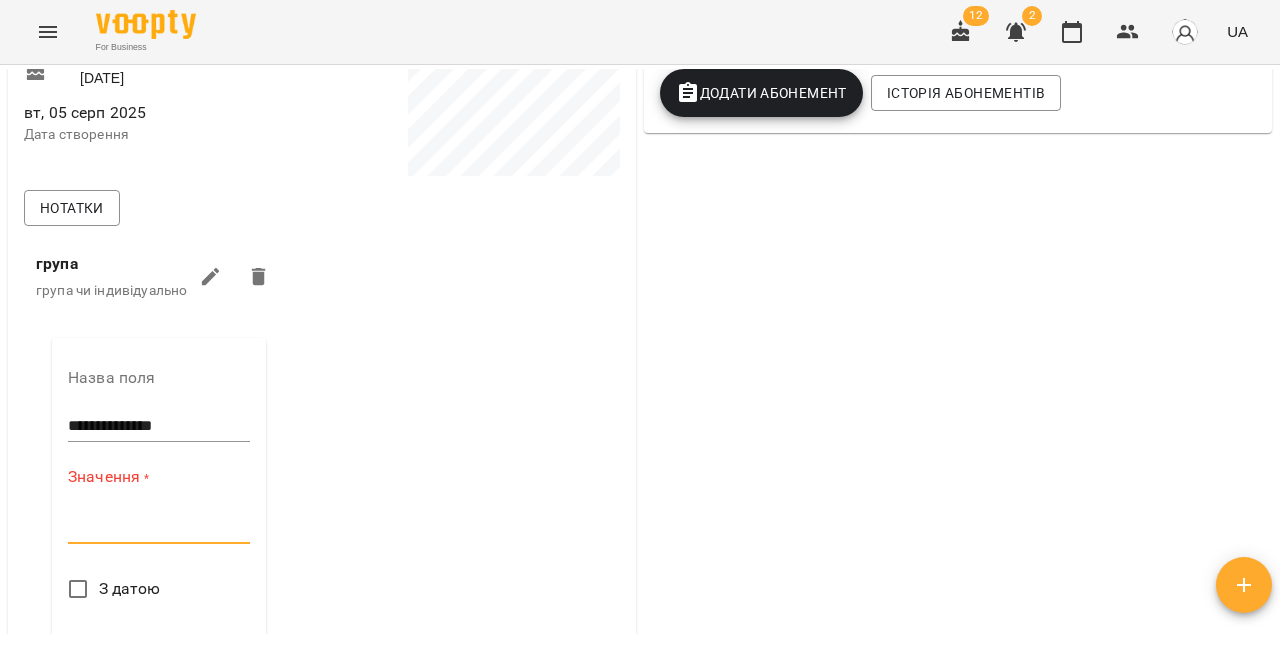 paste on "**********" 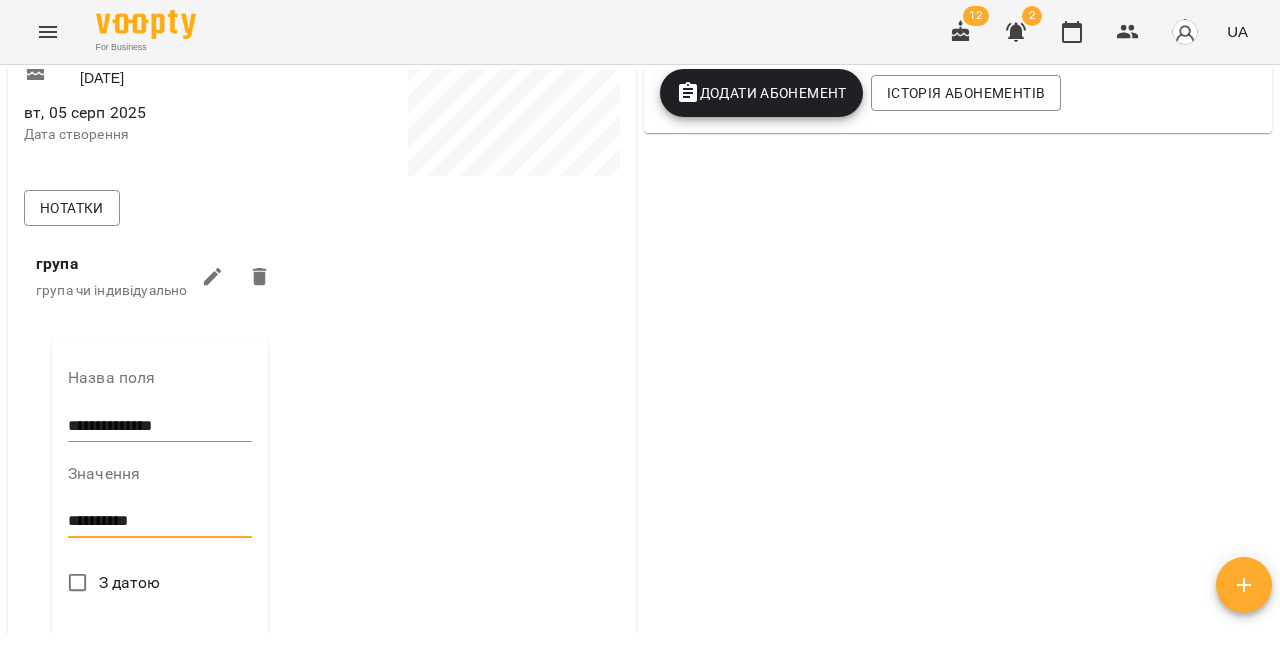 scroll, scrollTop: 560, scrollLeft: 0, axis: vertical 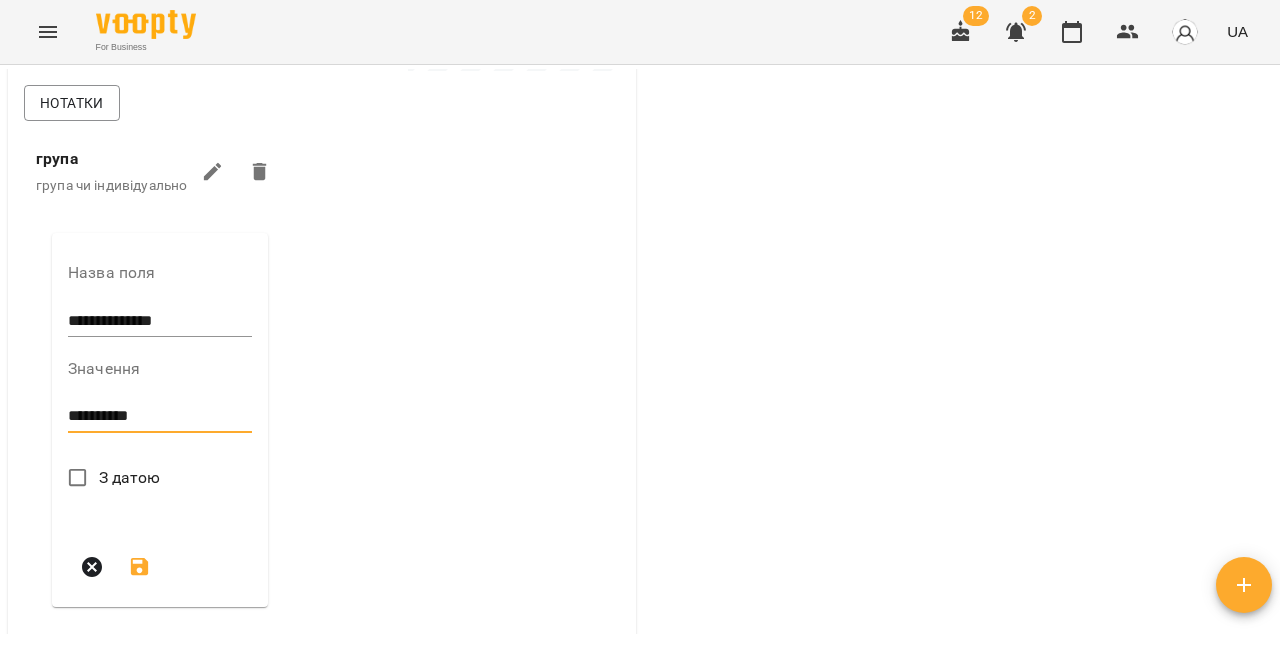 type on "**********" 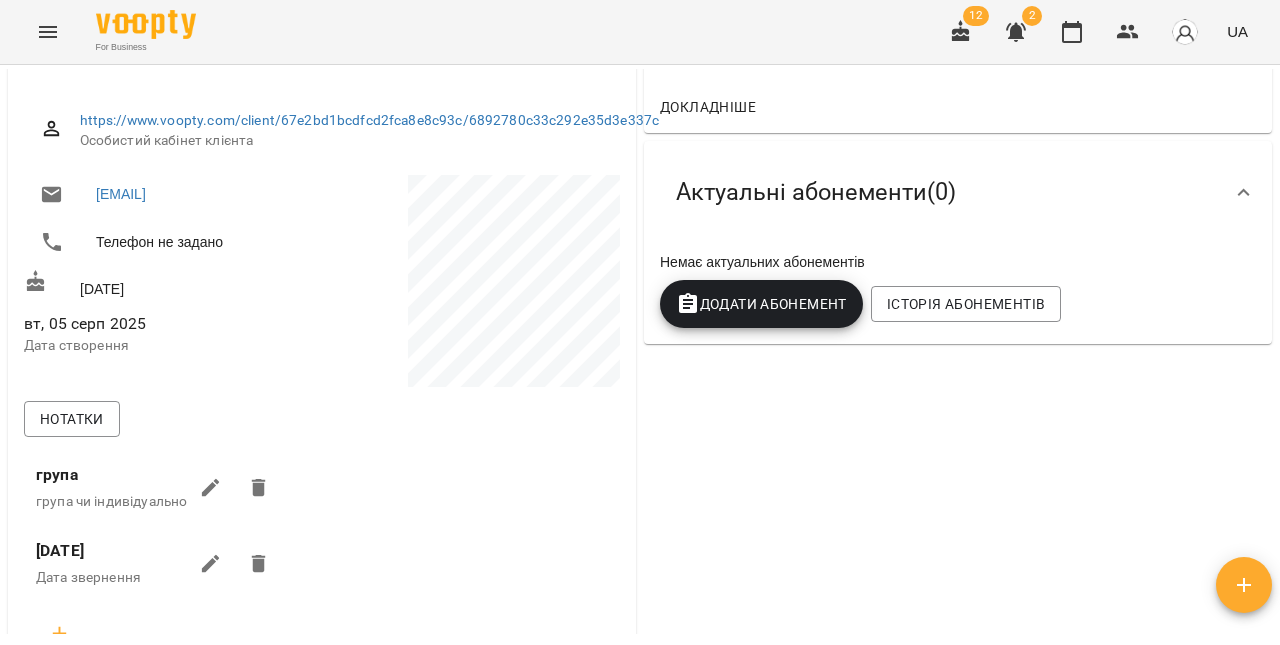 scroll, scrollTop: 0, scrollLeft: 0, axis: both 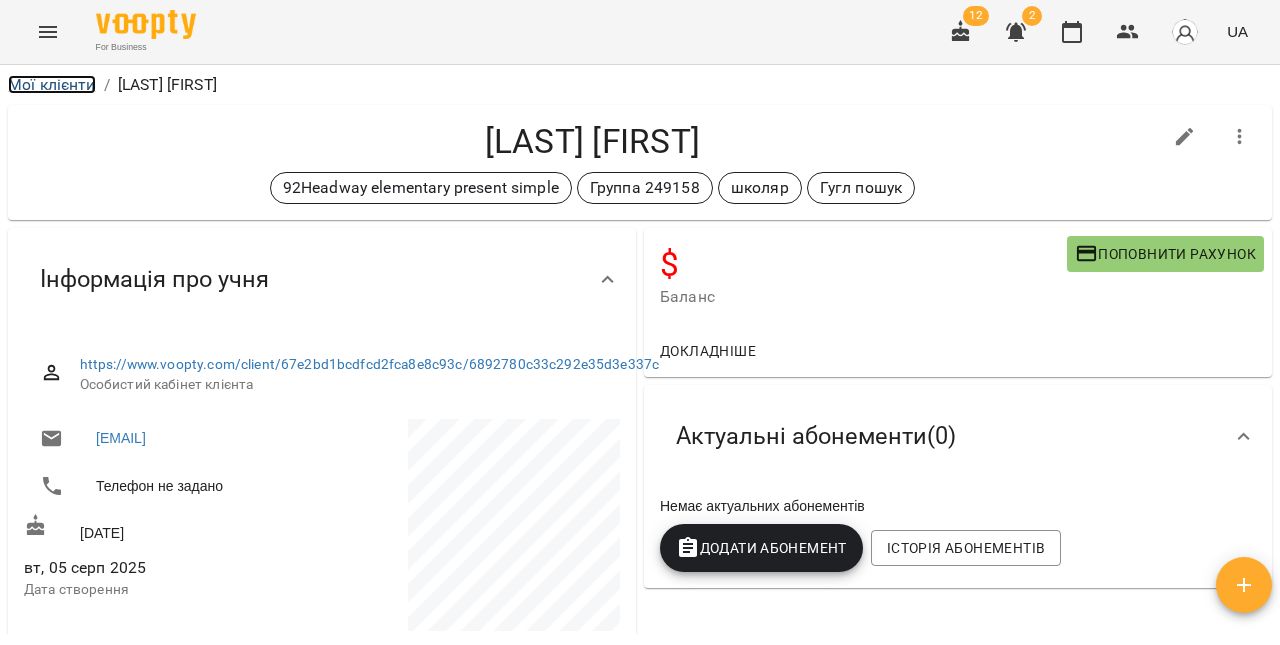 click on "Мої клієнти" at bounding box center [52, 84] 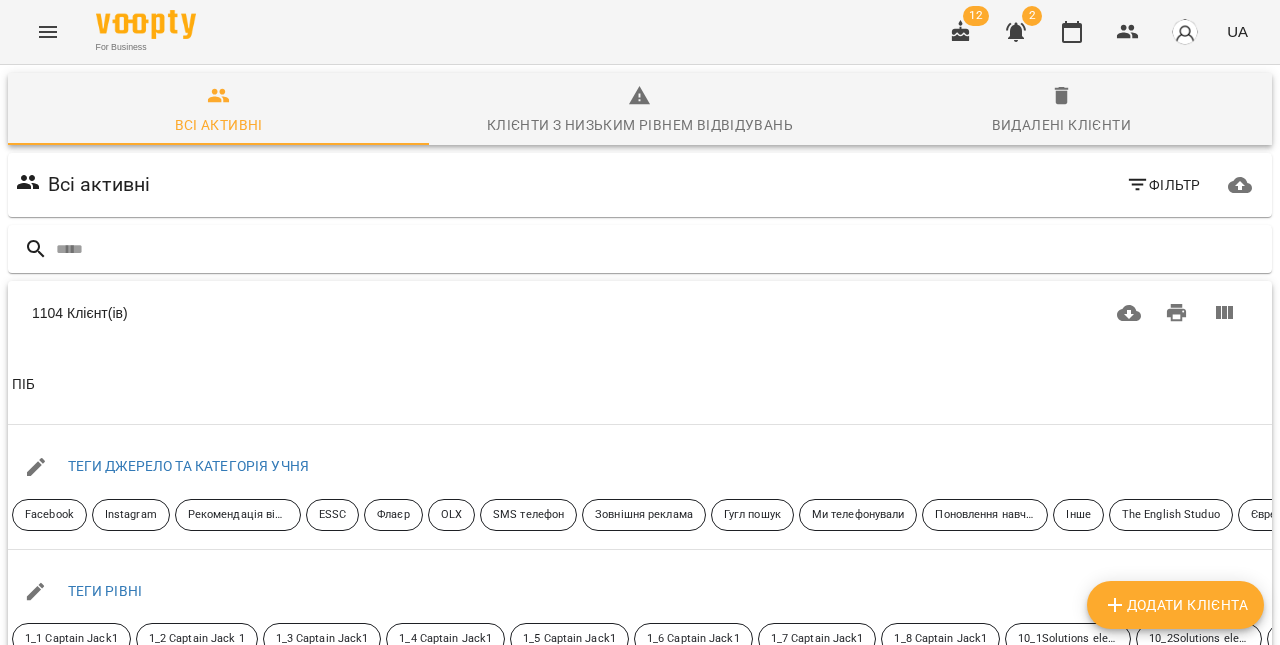click on "Додати клієнта" at bounding box center [1175, 605] 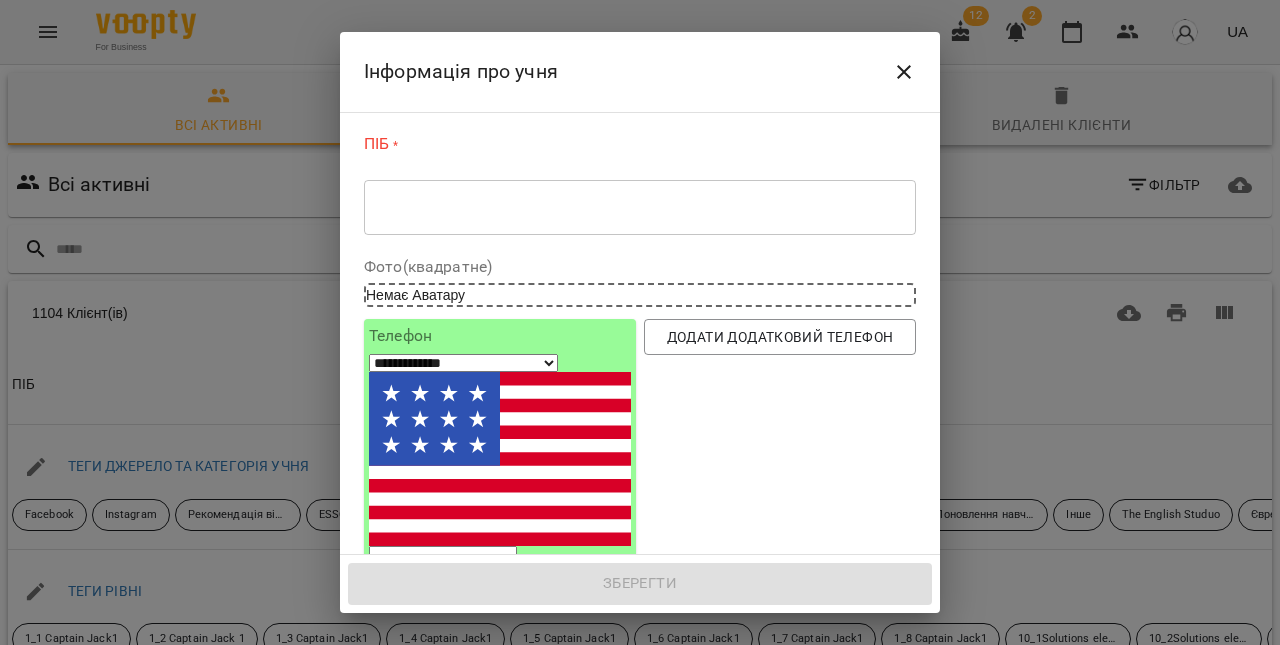 click at bounding box center (640, 207) 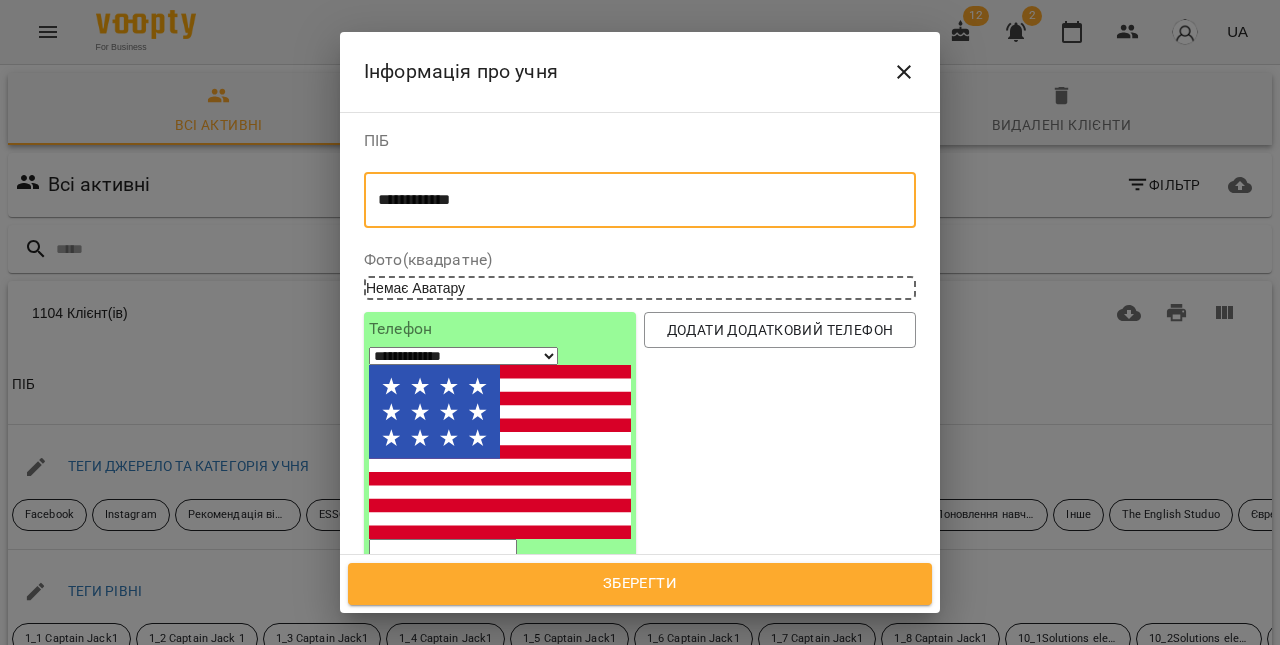 type on "**********" 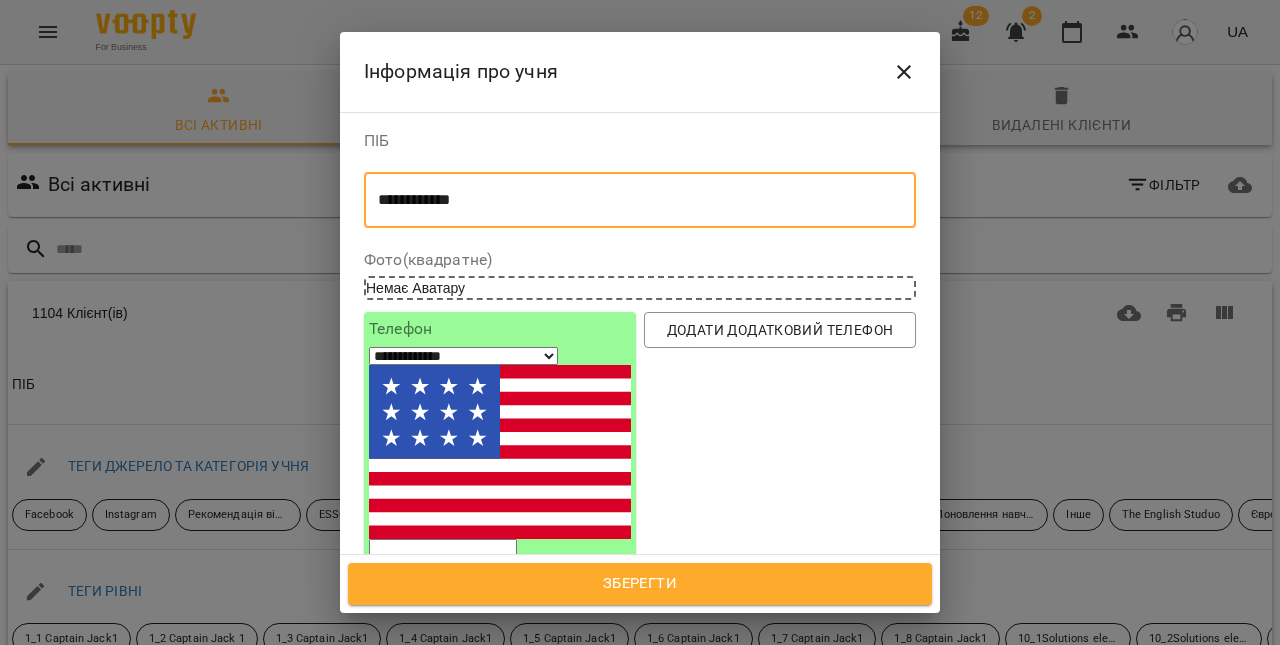 click on "**********" at bounding box center (463, 356) 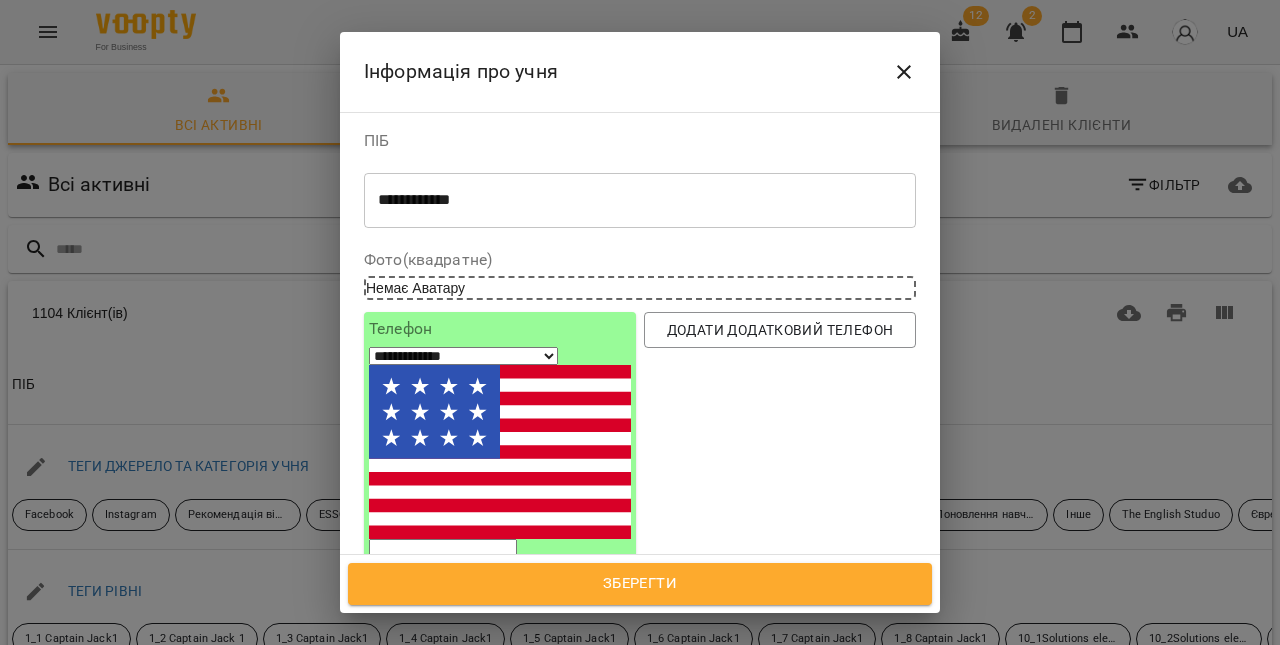 select on "**" 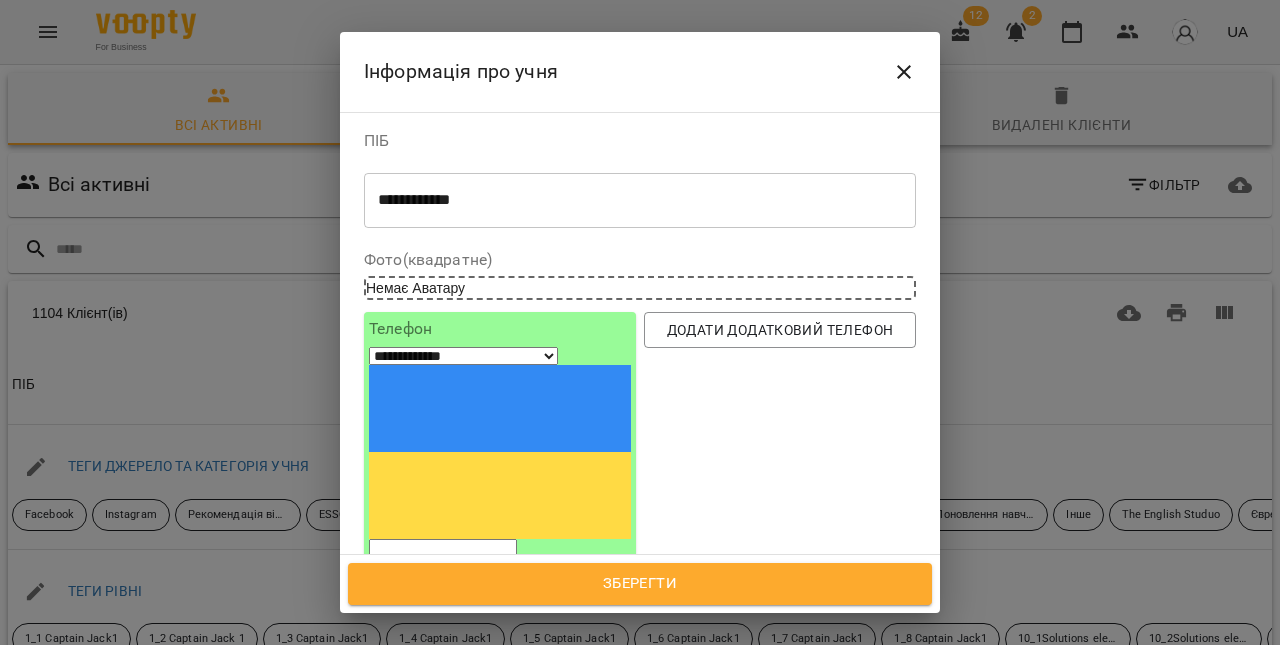 paste on "*********" 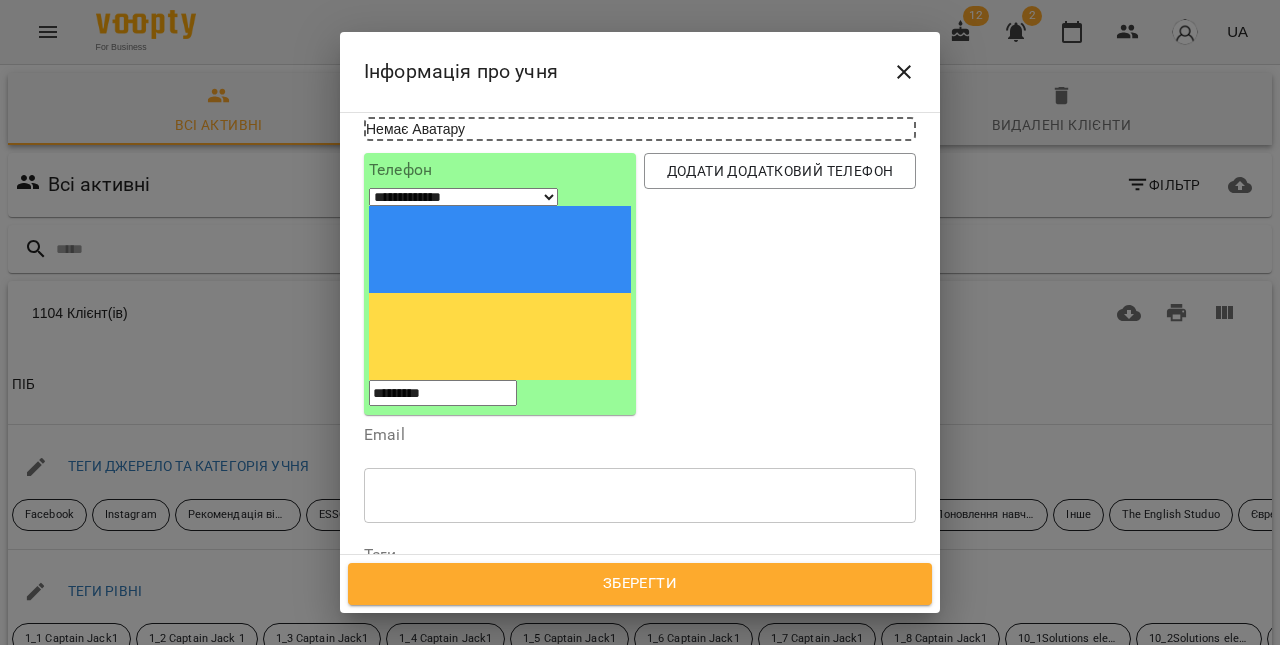 scroll, scrollTop: 186, scrollLeft: 0, axis: vertical 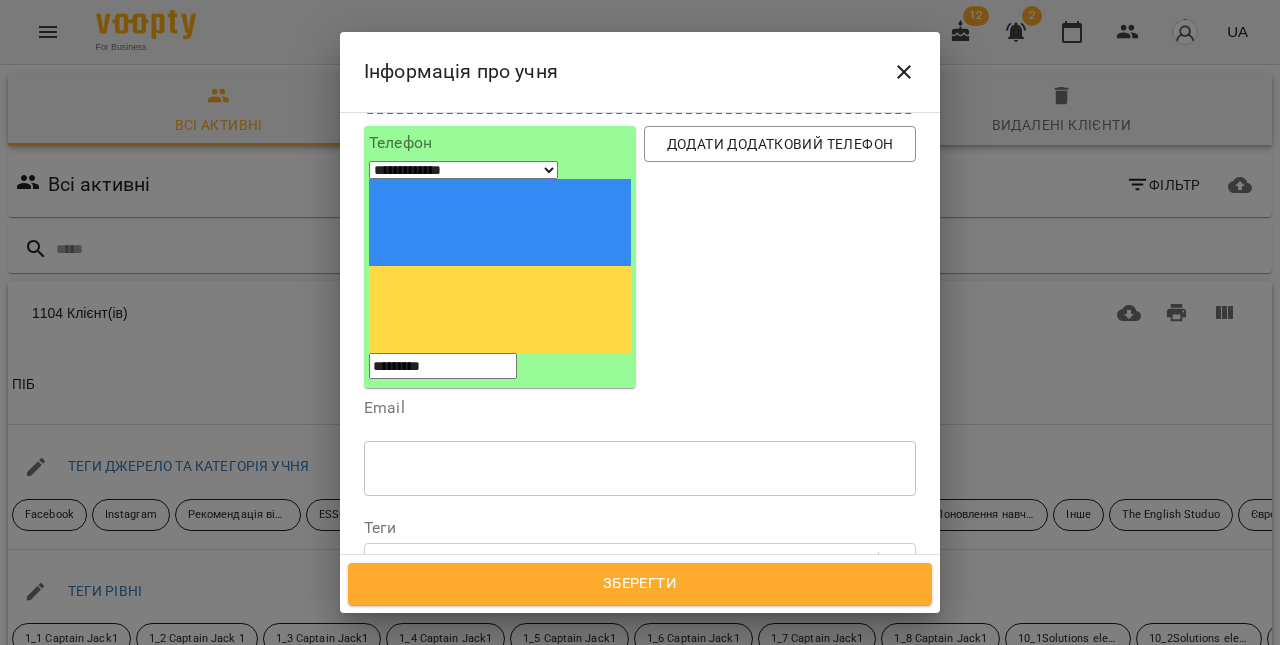 type on "*********" 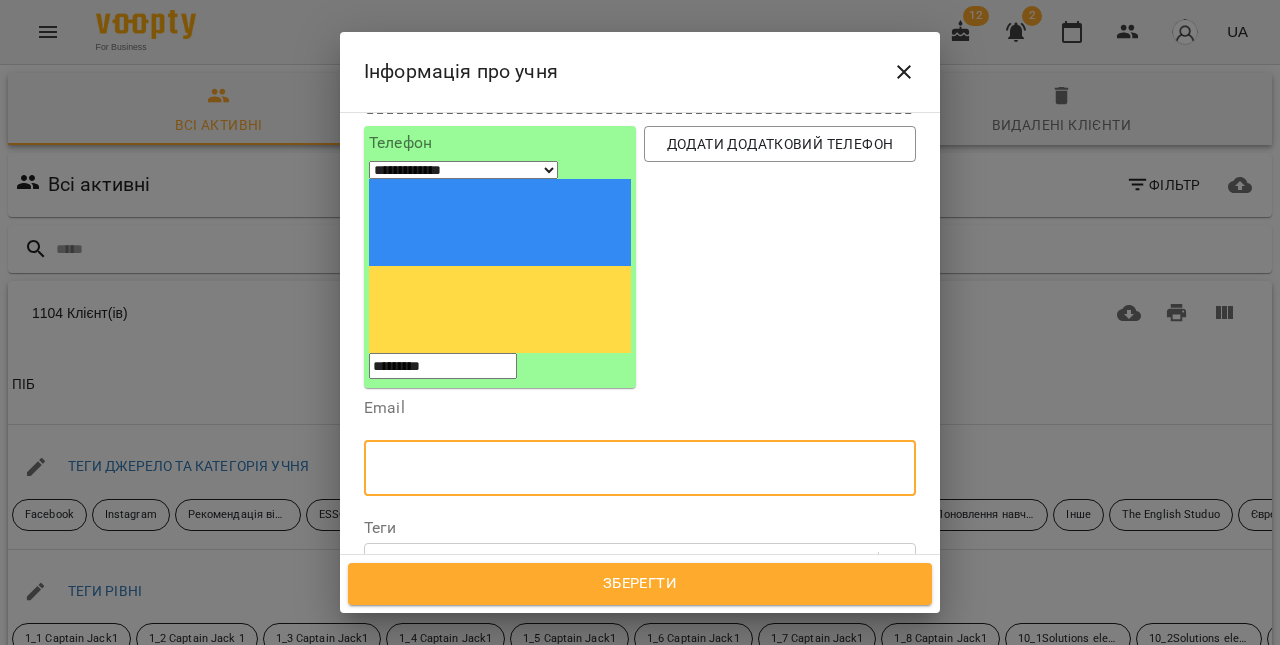 paste on "**********" 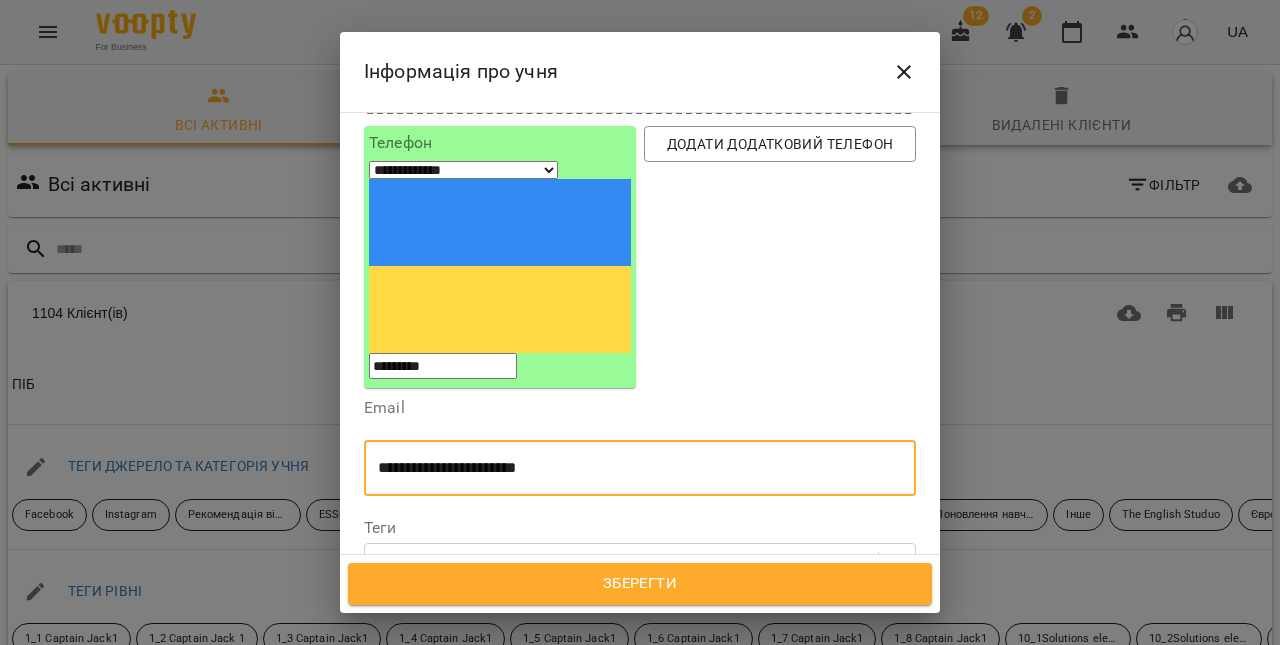 type on "**********" 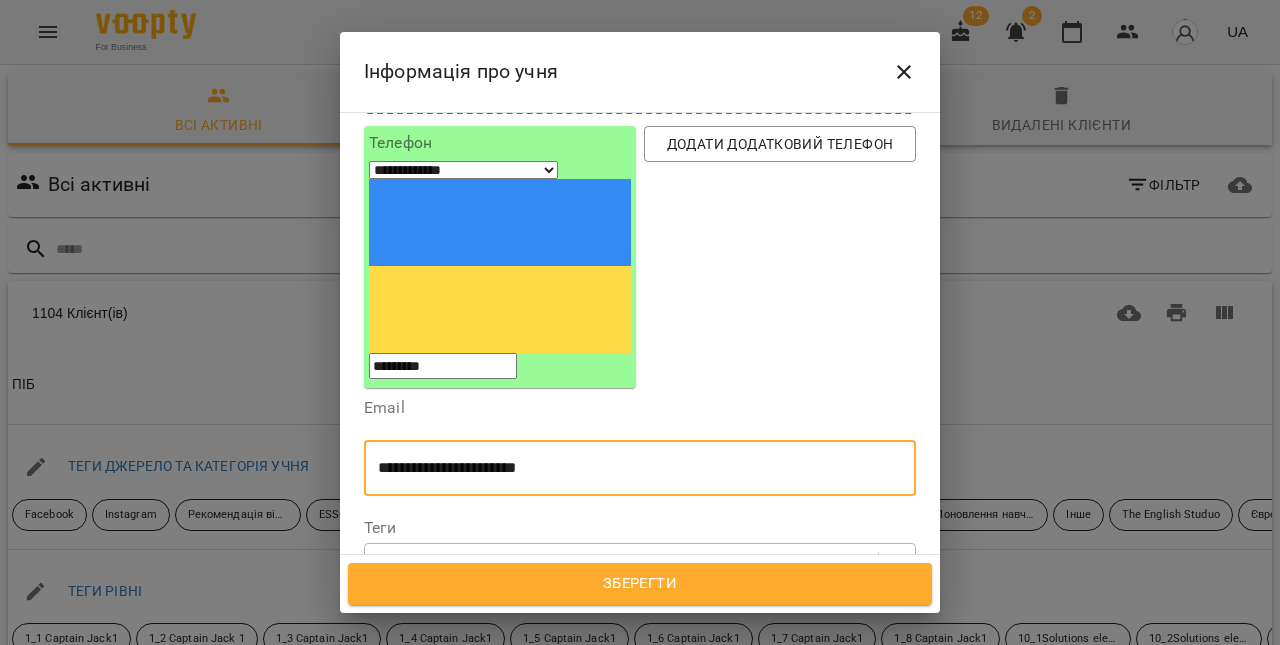 click on "Надрукуйте або оберіть..." at bounding box center [458, 562] 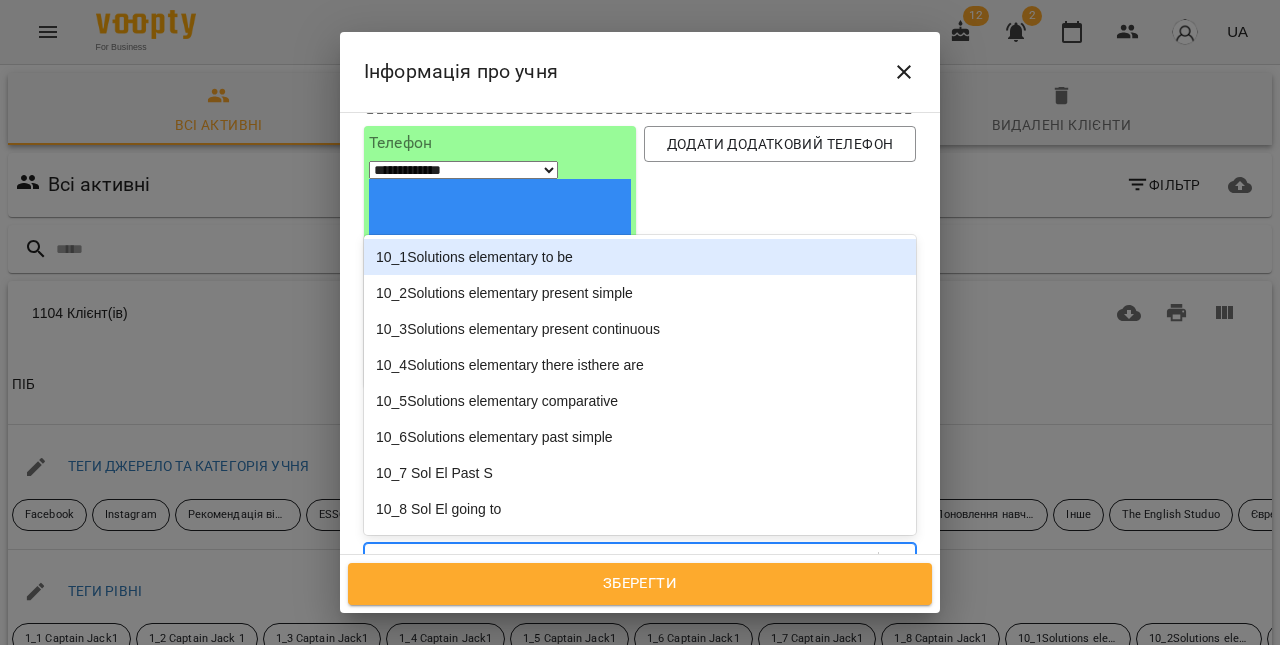 paste on "**********" 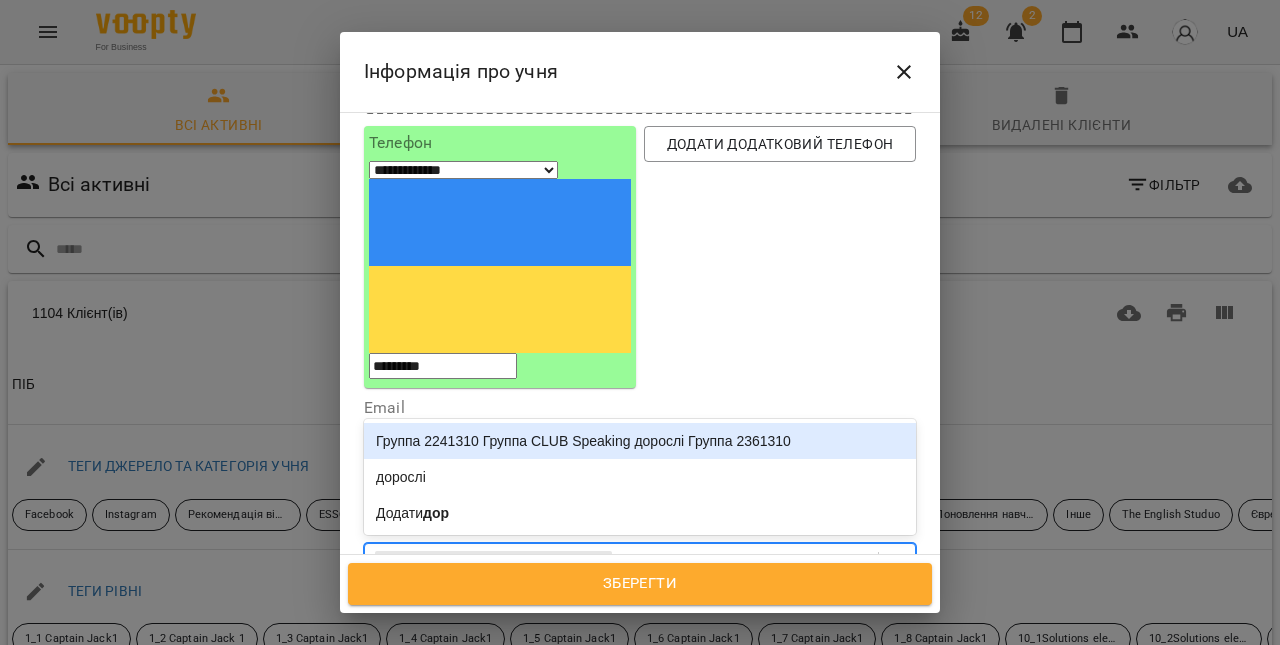 type on "****" 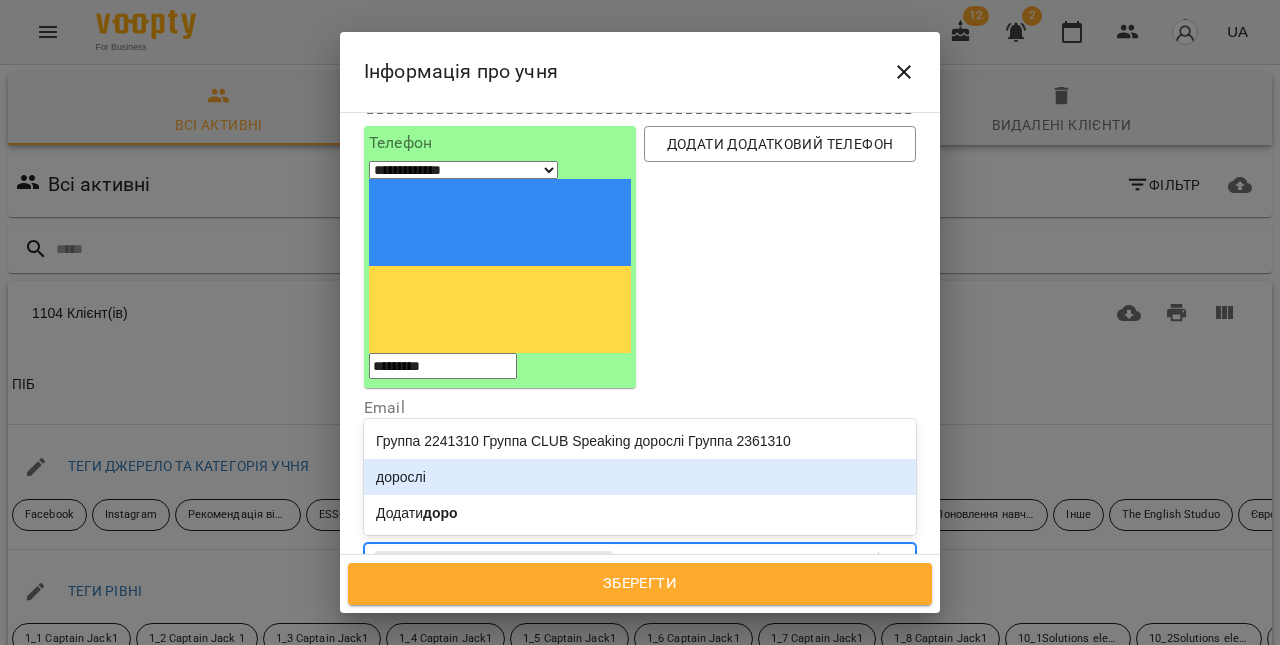 click on "дорослі" at bounding box center (640, 477) 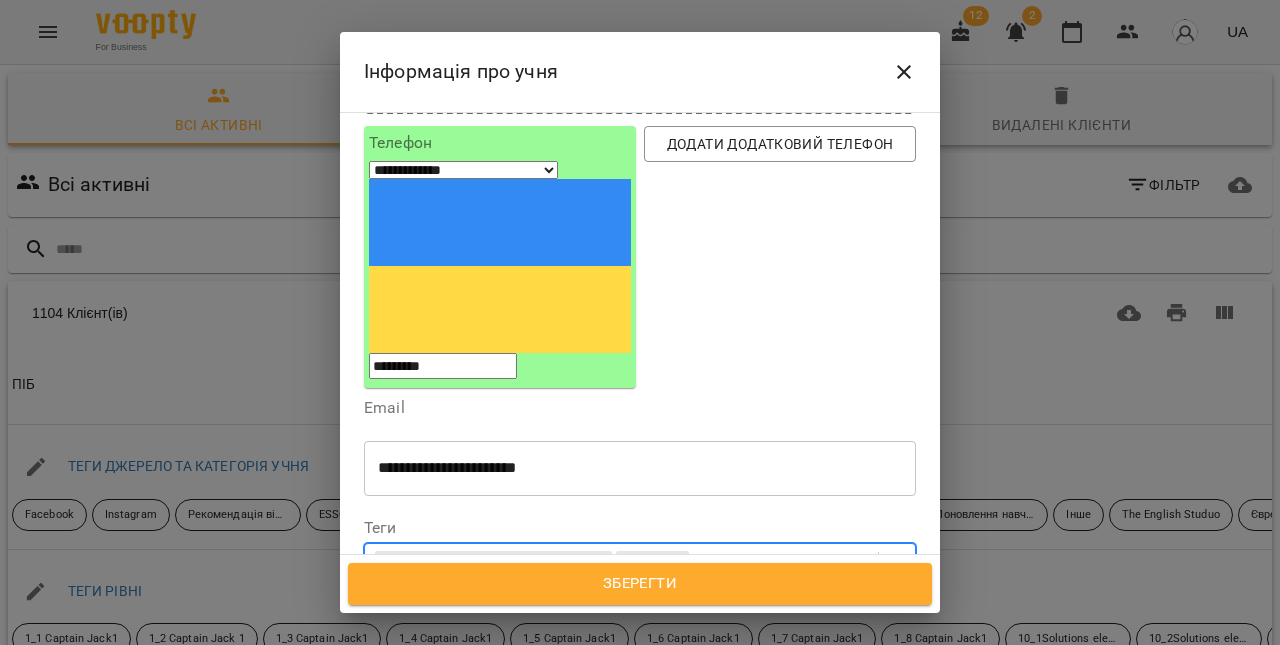 click on "Дата народження" at bounding box center (640, 611) 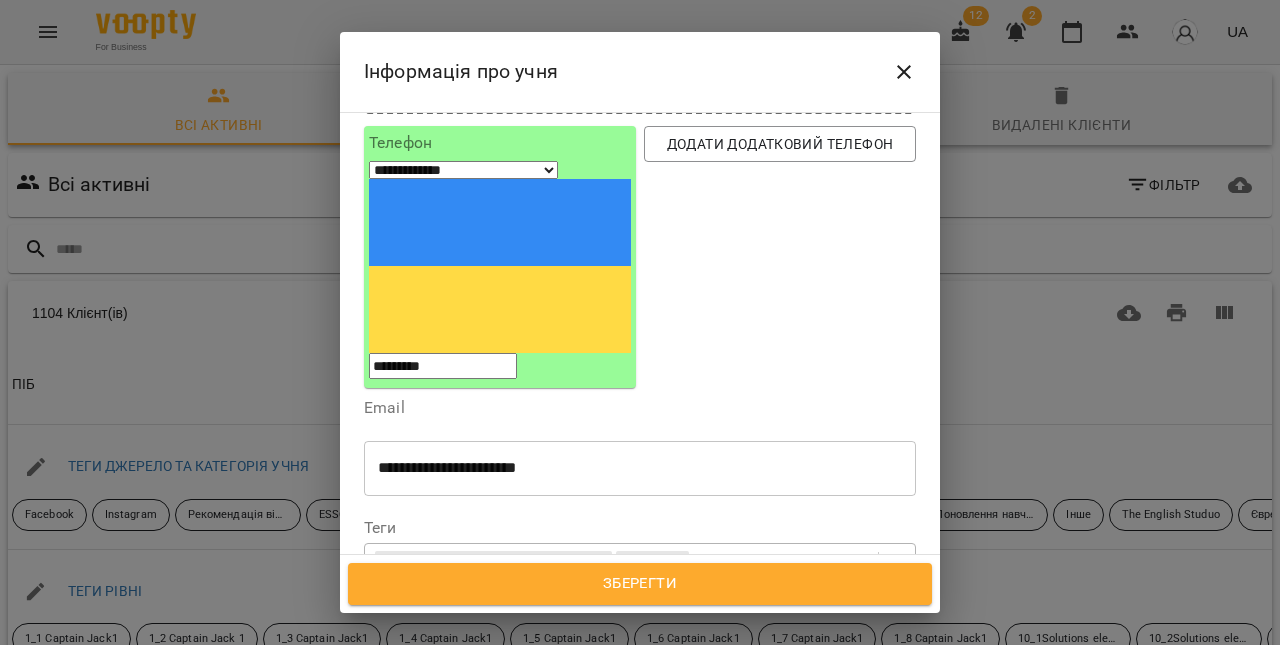 click on "**********" at bounding box center [450, 621] 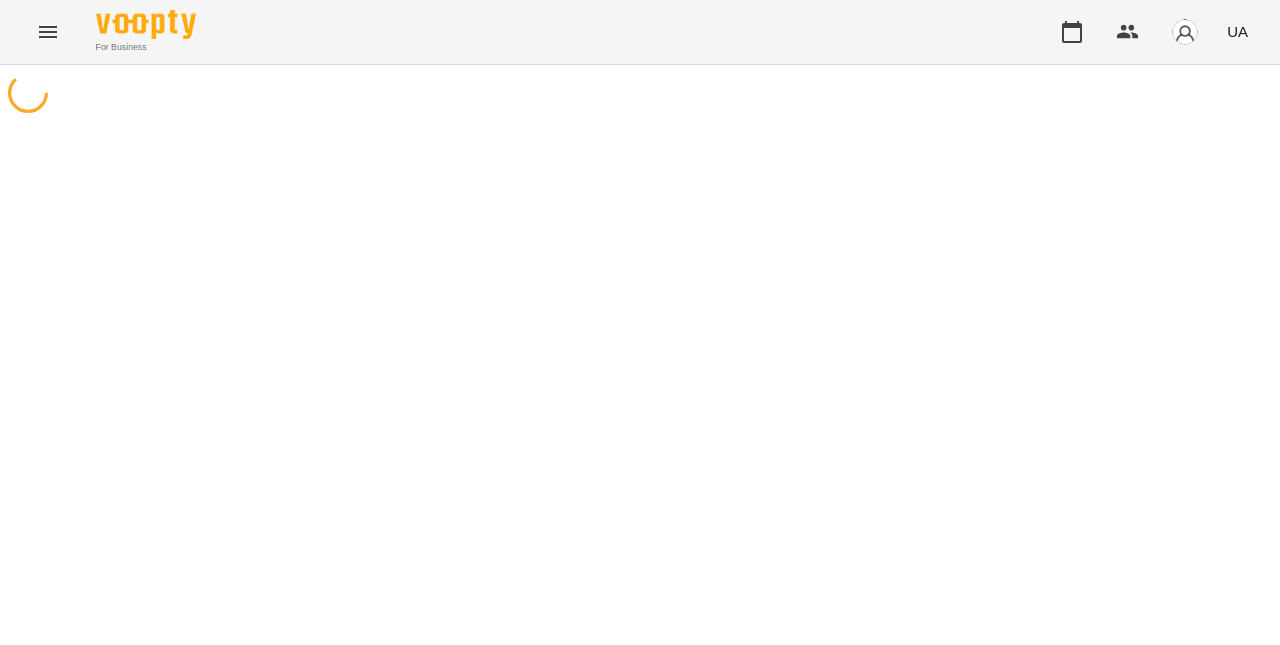 scroll, scrollTop: 0, scrollLeft: 0, axis: both 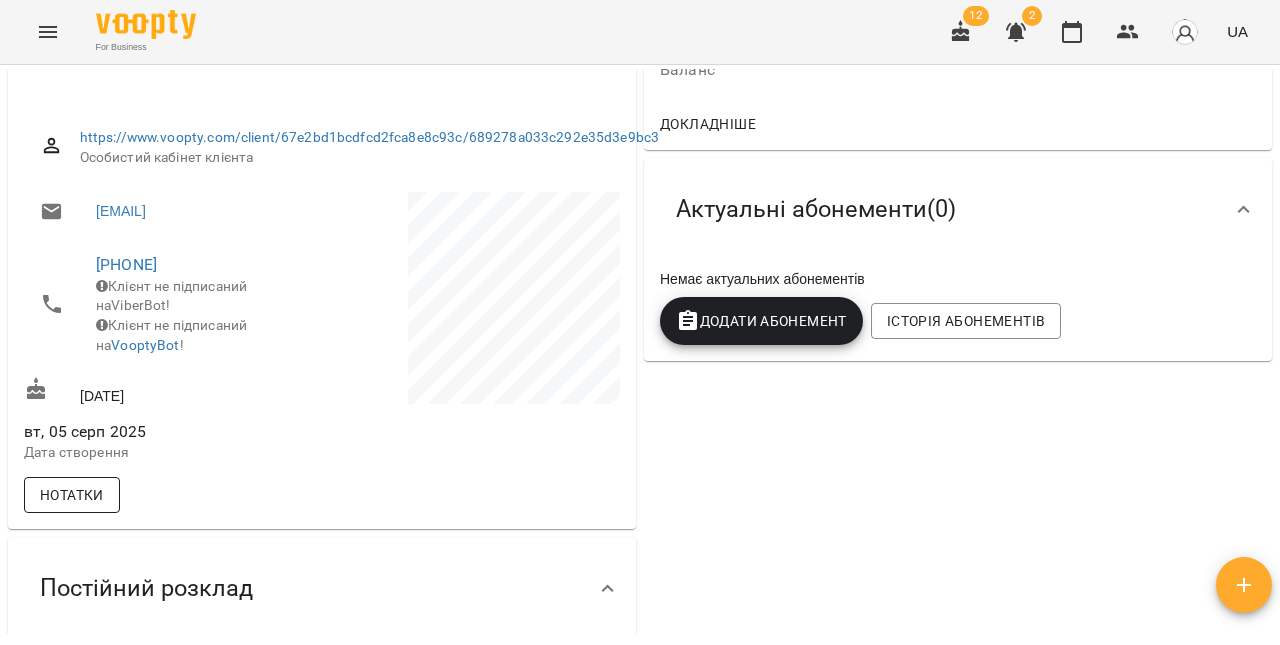 click on "Нотатки" at bounding box center (72, 495) 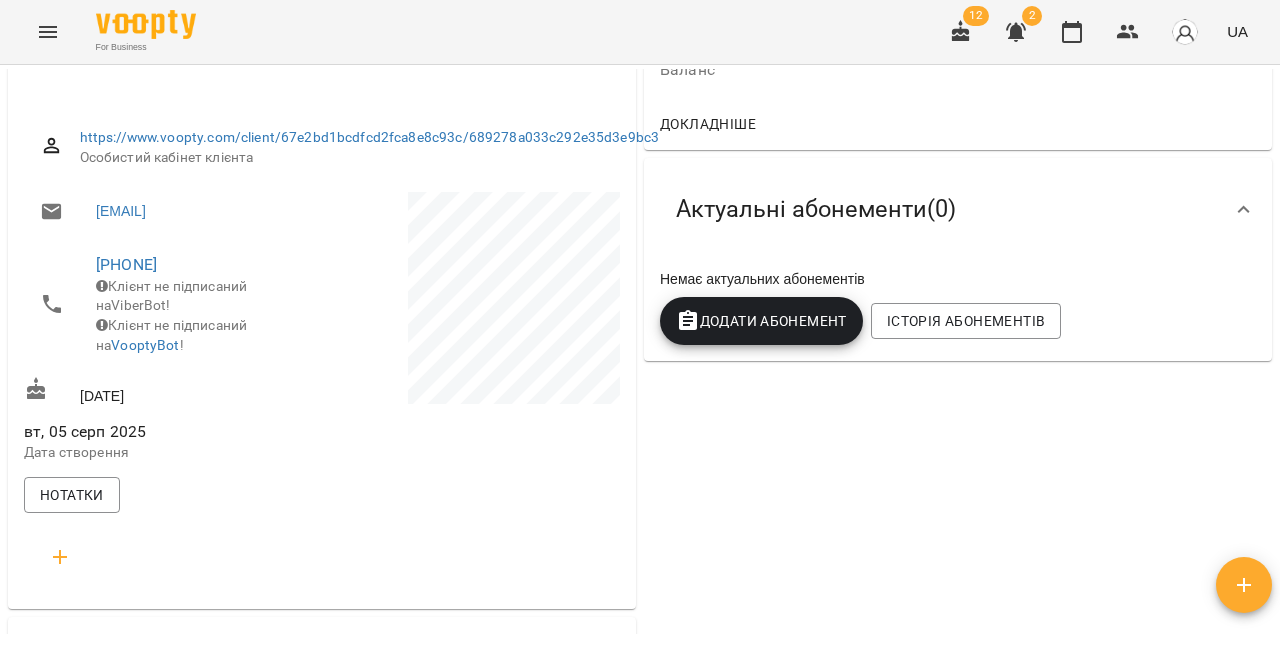 click 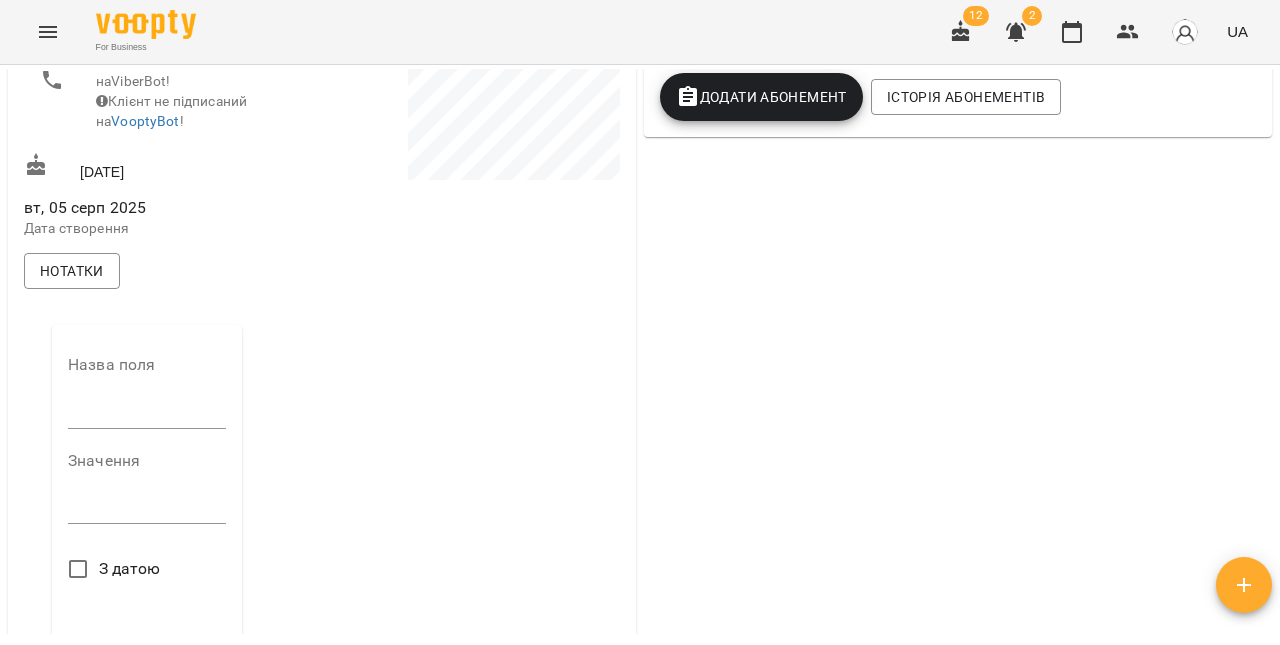 scroll, scrollTop: 477, scrollLeft: 0, axis: vertical 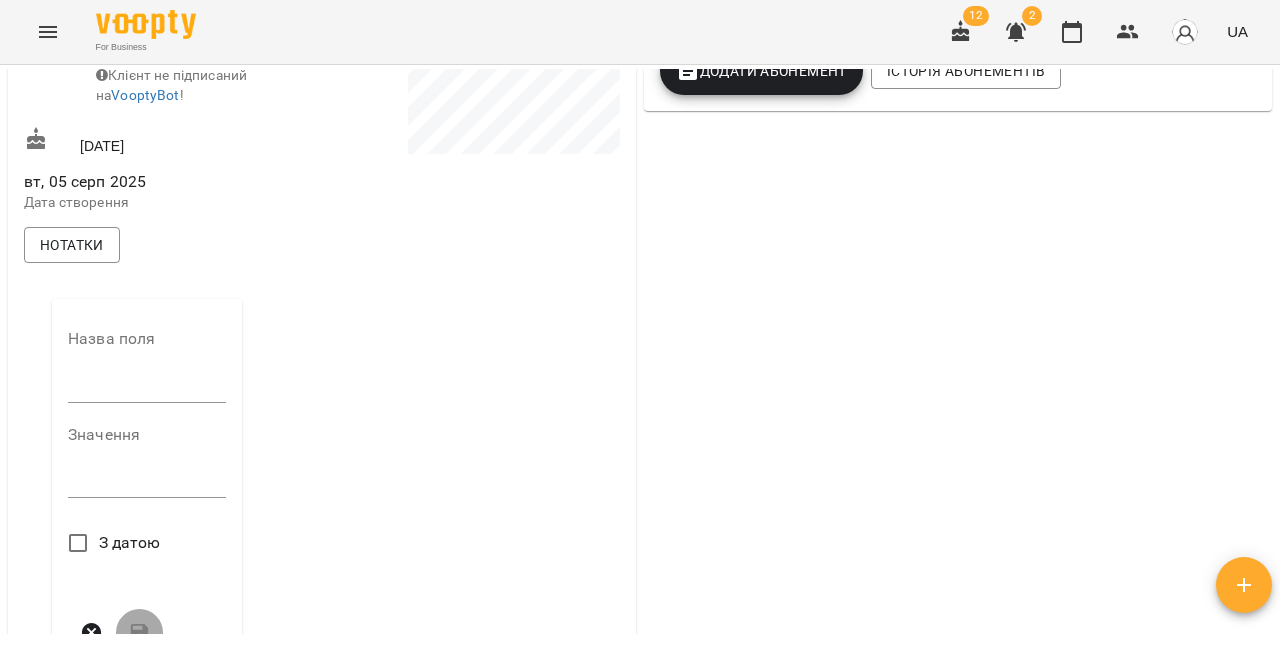 click at bounding box center (147, 387) 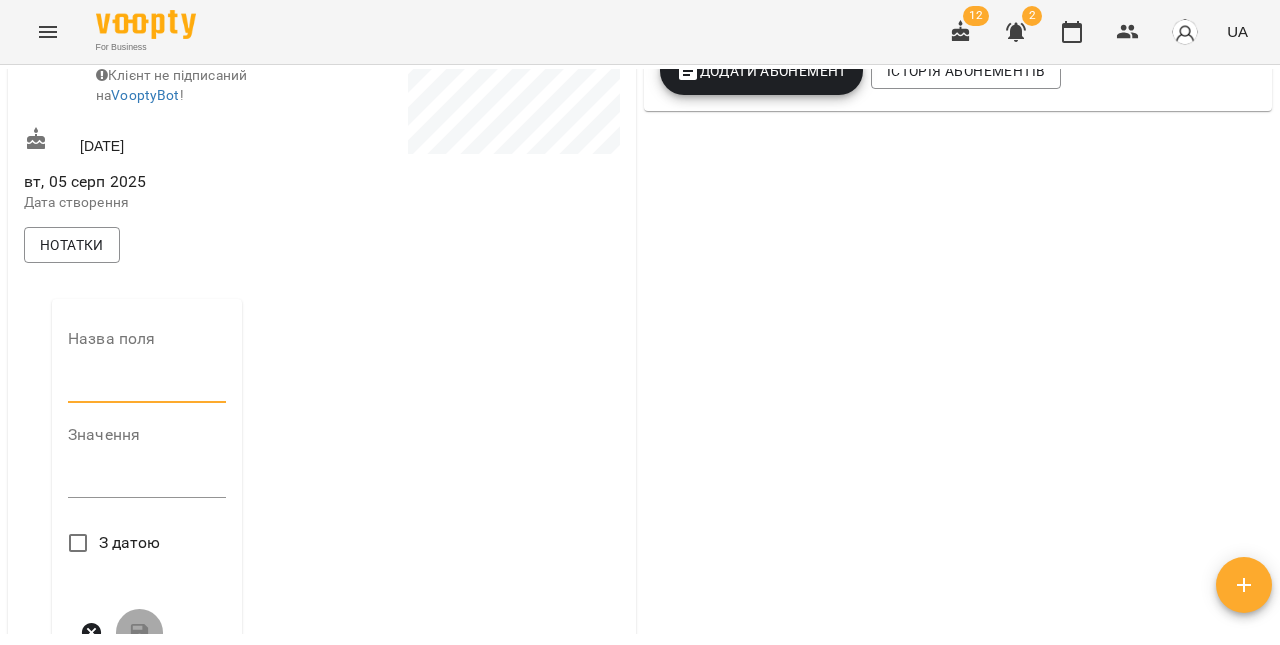 type on "**********" 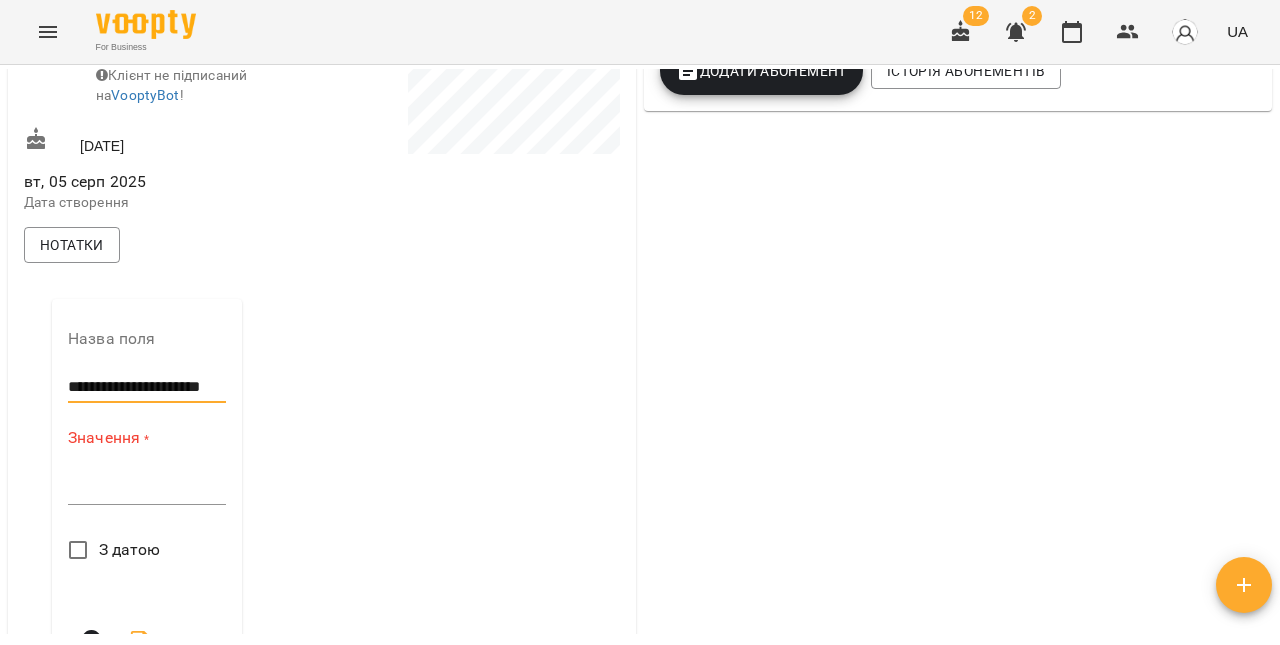 click at bounding box center [147, 488] 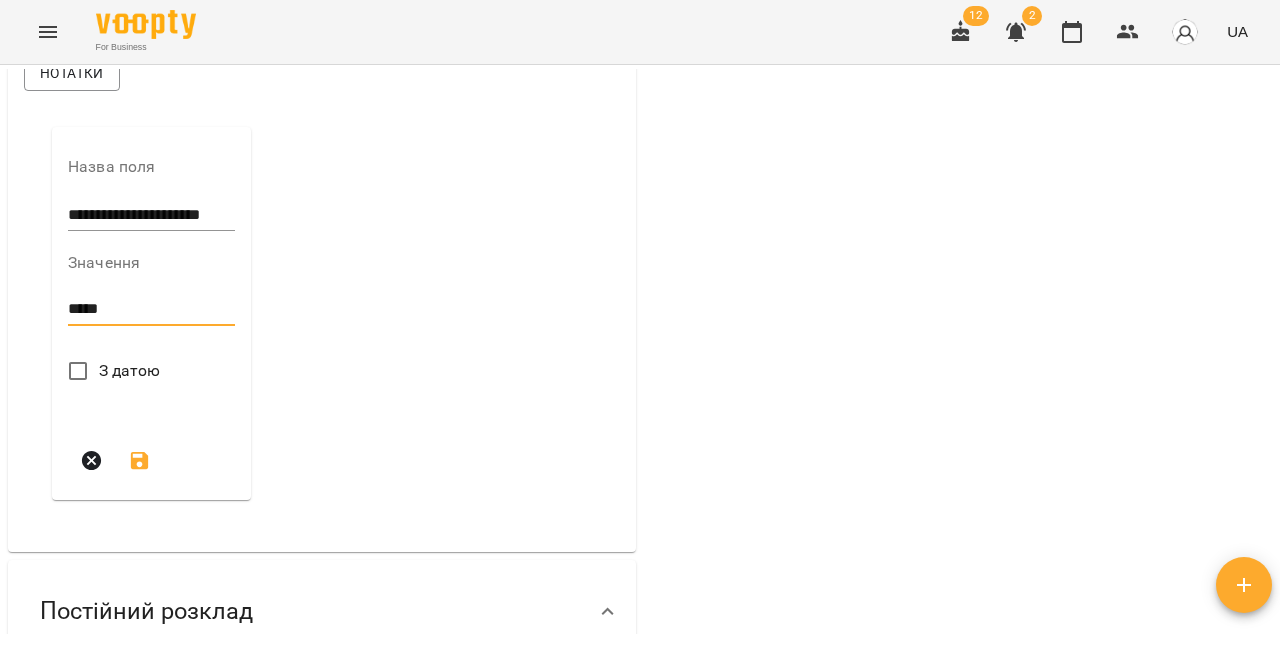 scroll, scrollTop: 672, scrollLeft: 0, axis: vertical 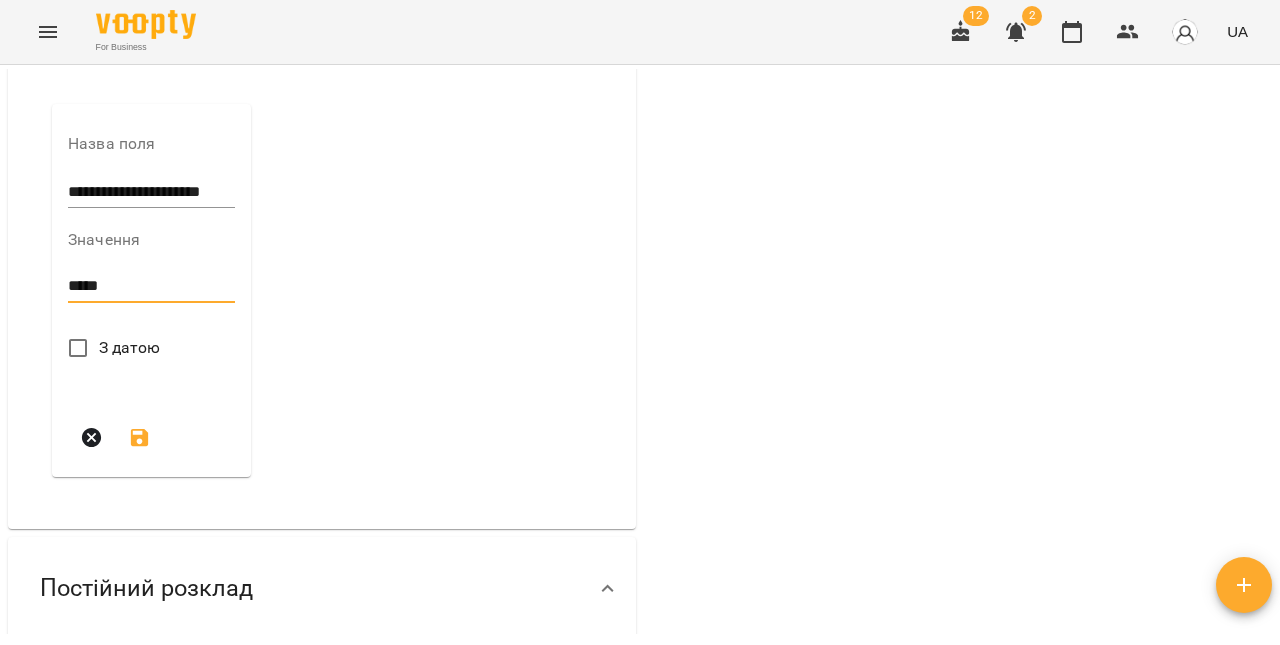 type on "*****" 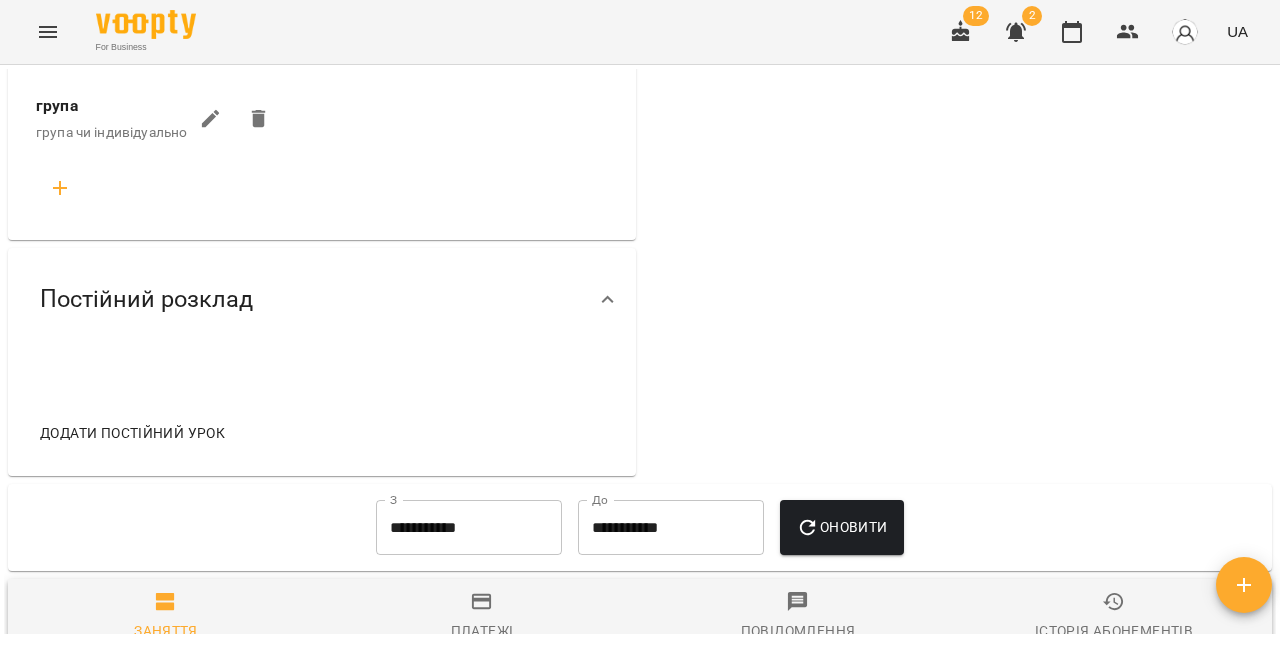 click 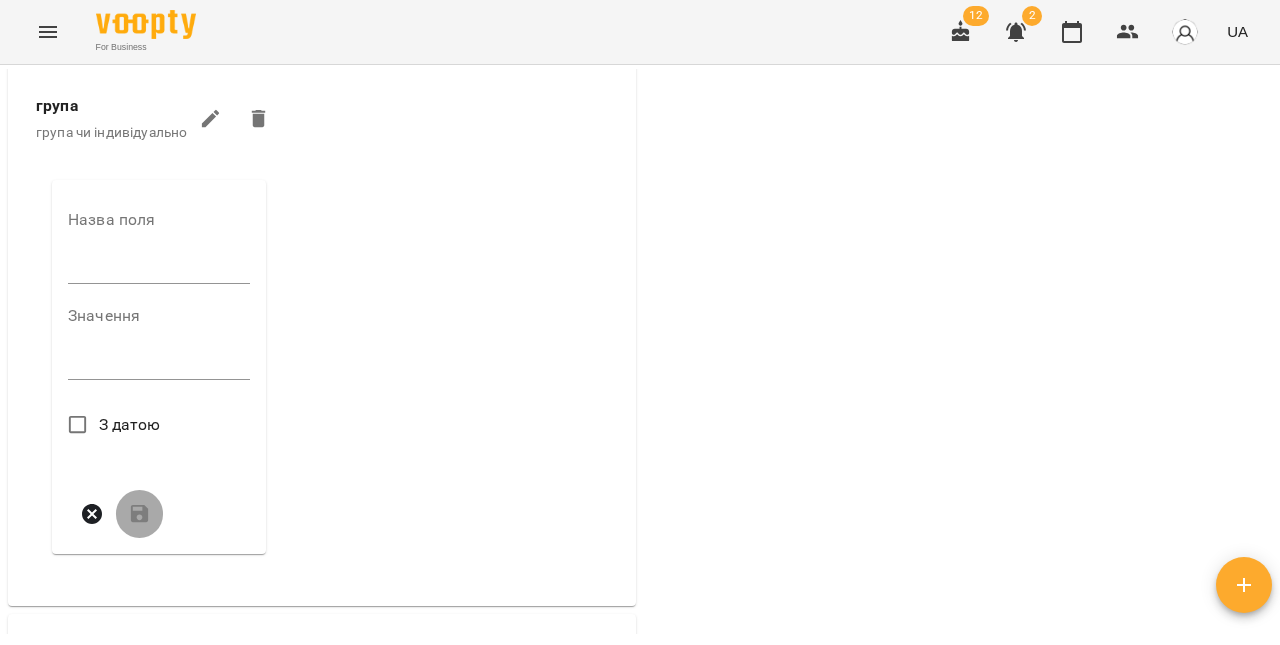 click at bounding box center (159, 268) 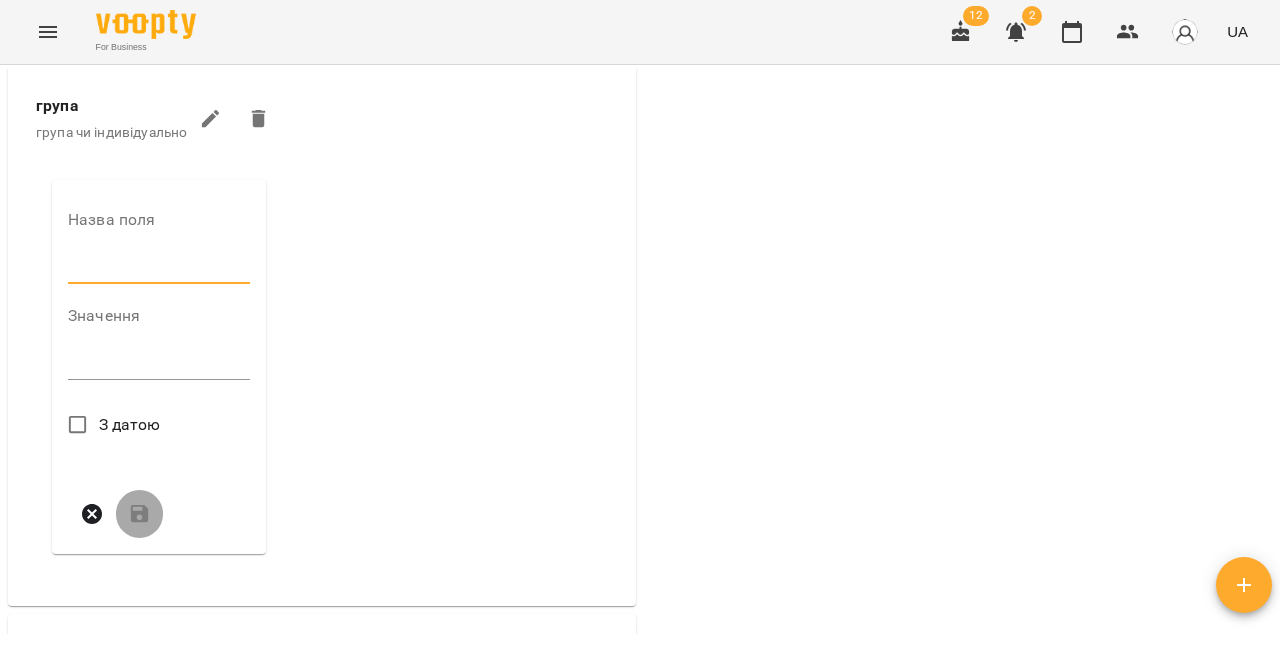 type on "**********" 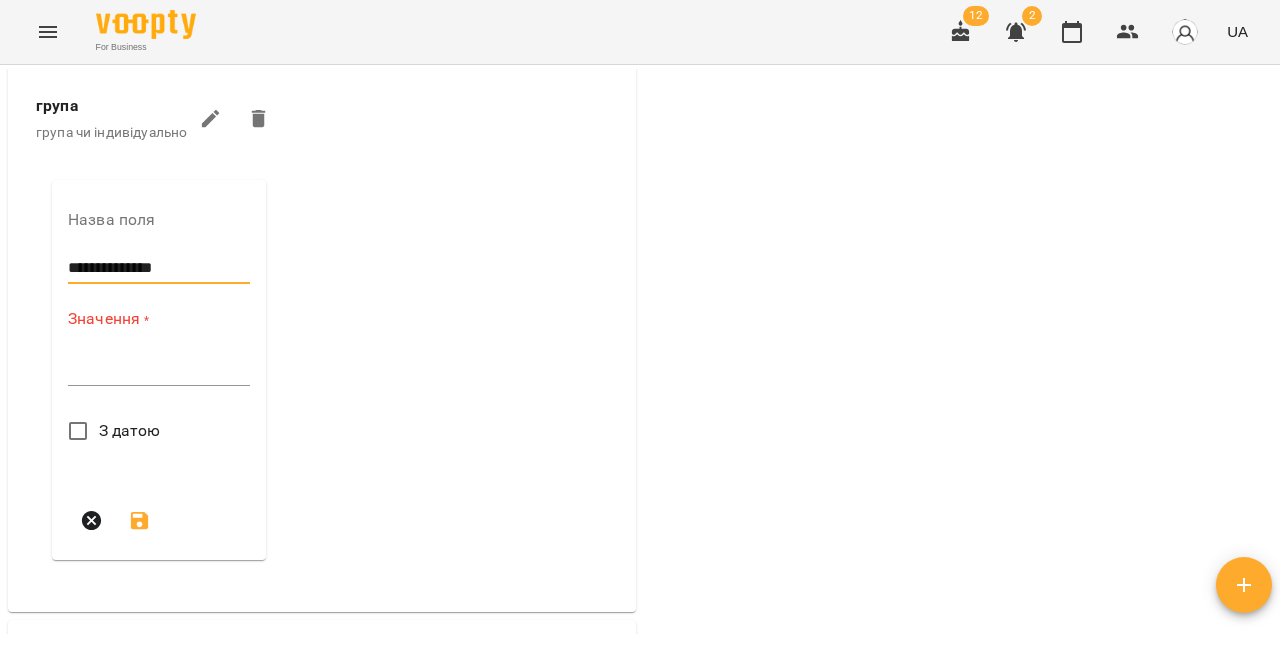 click on "*" at bounding box center (159, 370) 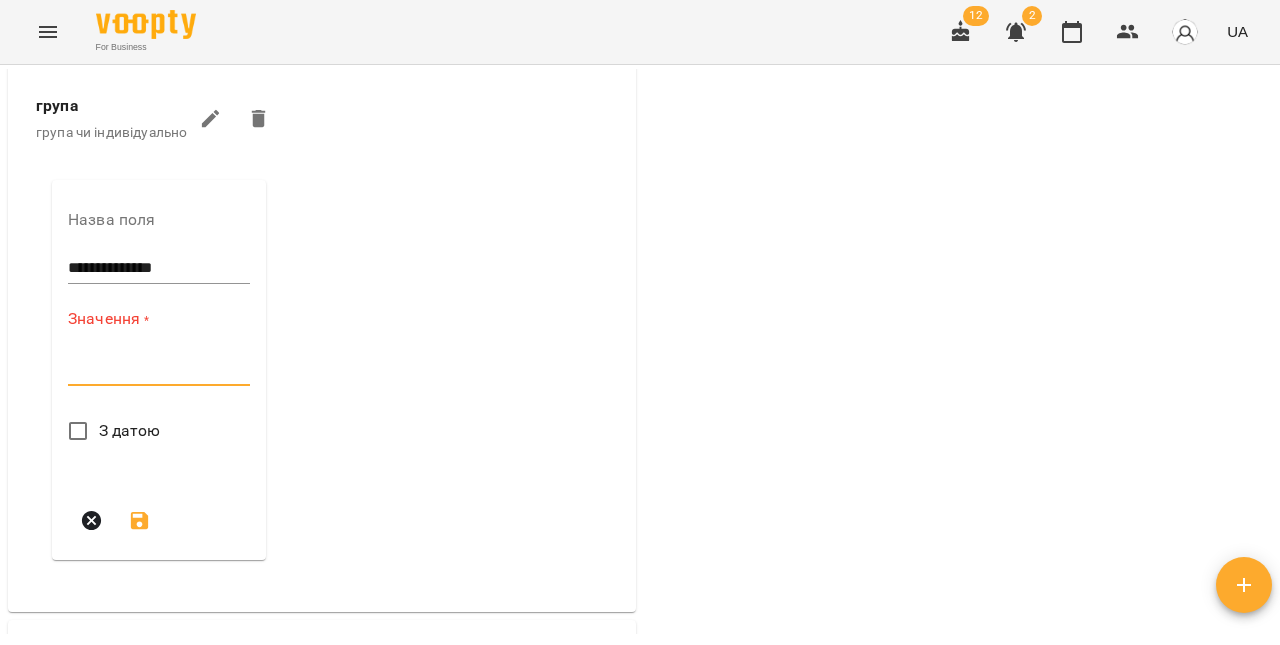 paste on "**********" 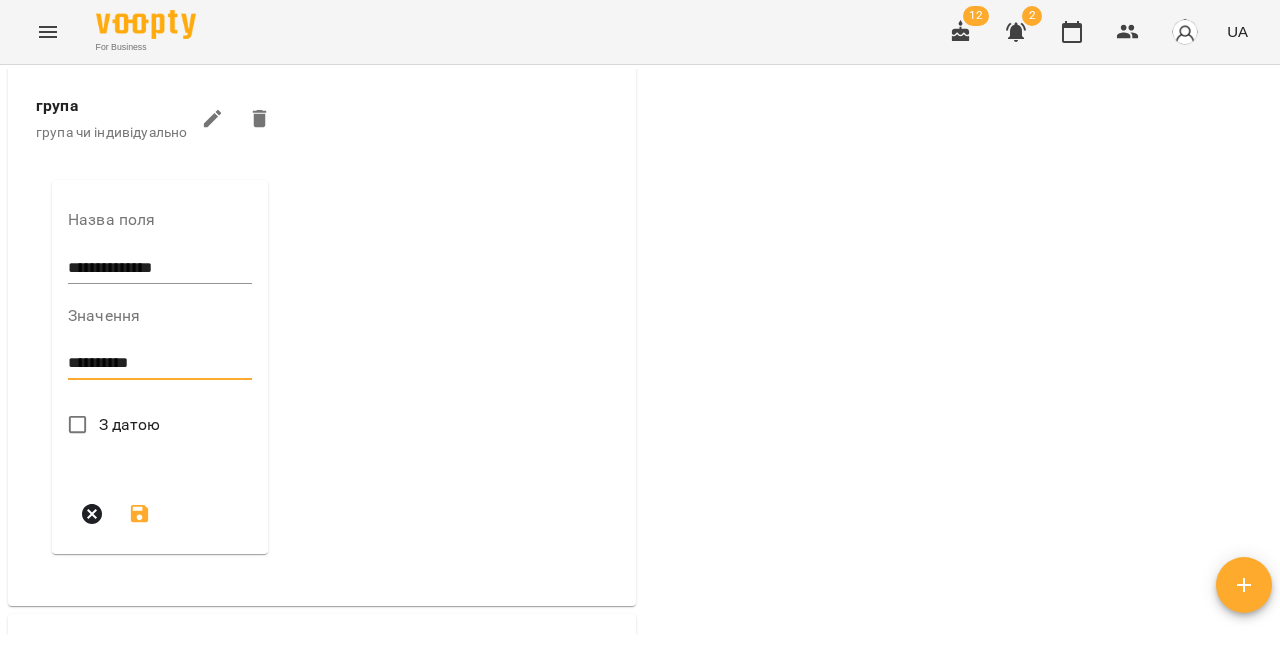 type on "**********" 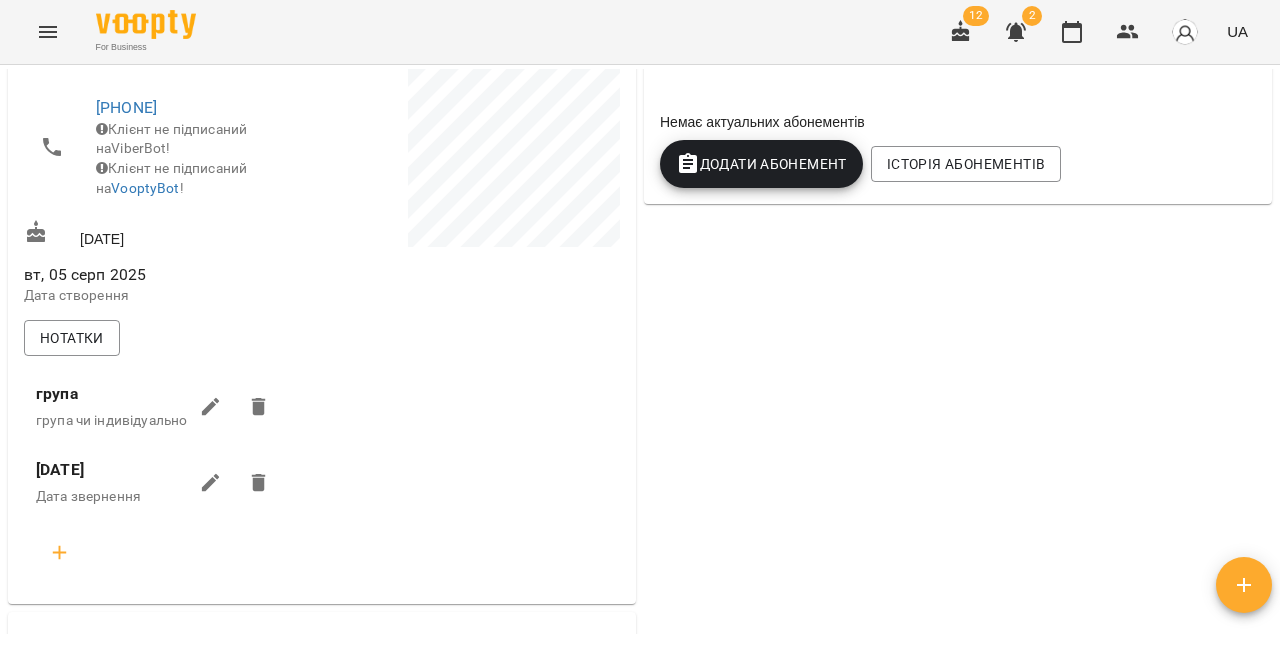 scroll, scrollTop: 0, scrollLeft: 0, axis: both 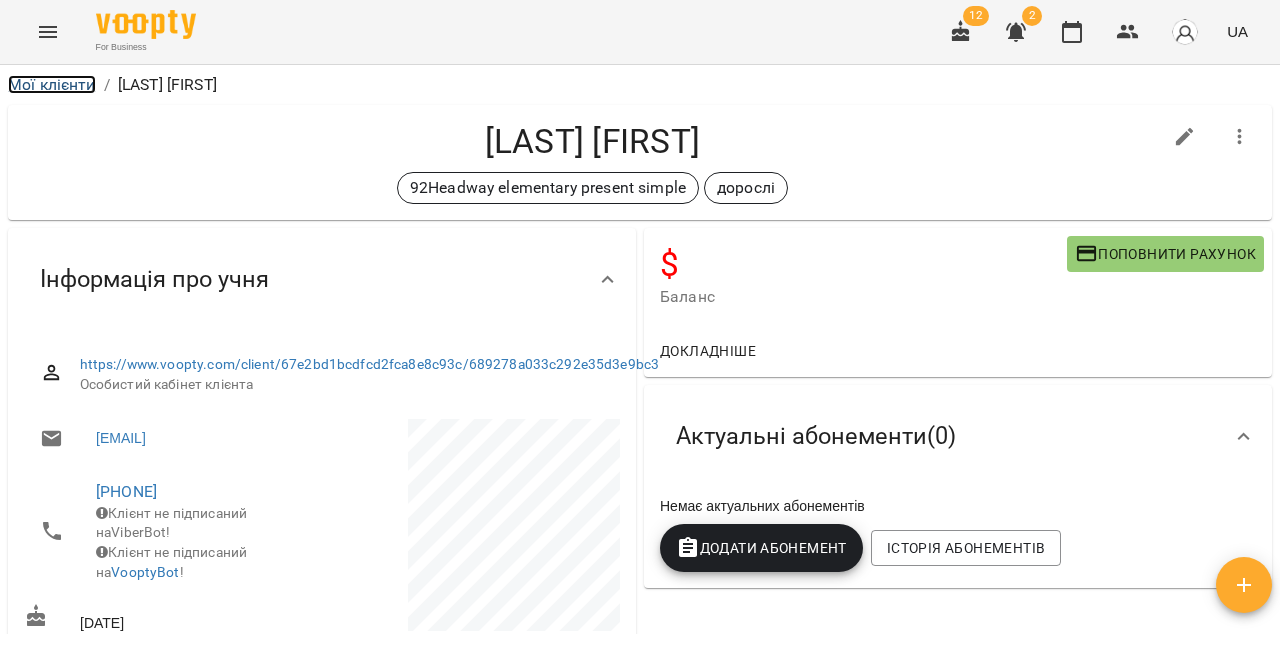 click on "Мої клієнти" at bounding box center [52, 84] 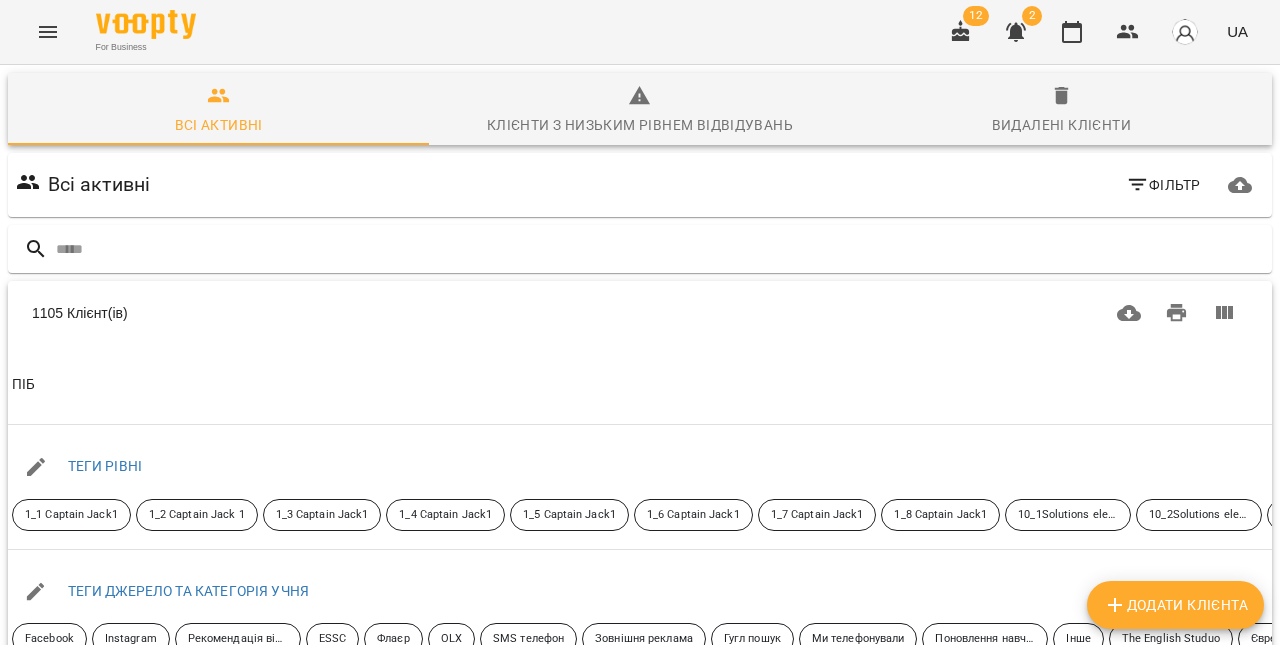 click on "Додати клієнта" at bounding box center [1175, 605] 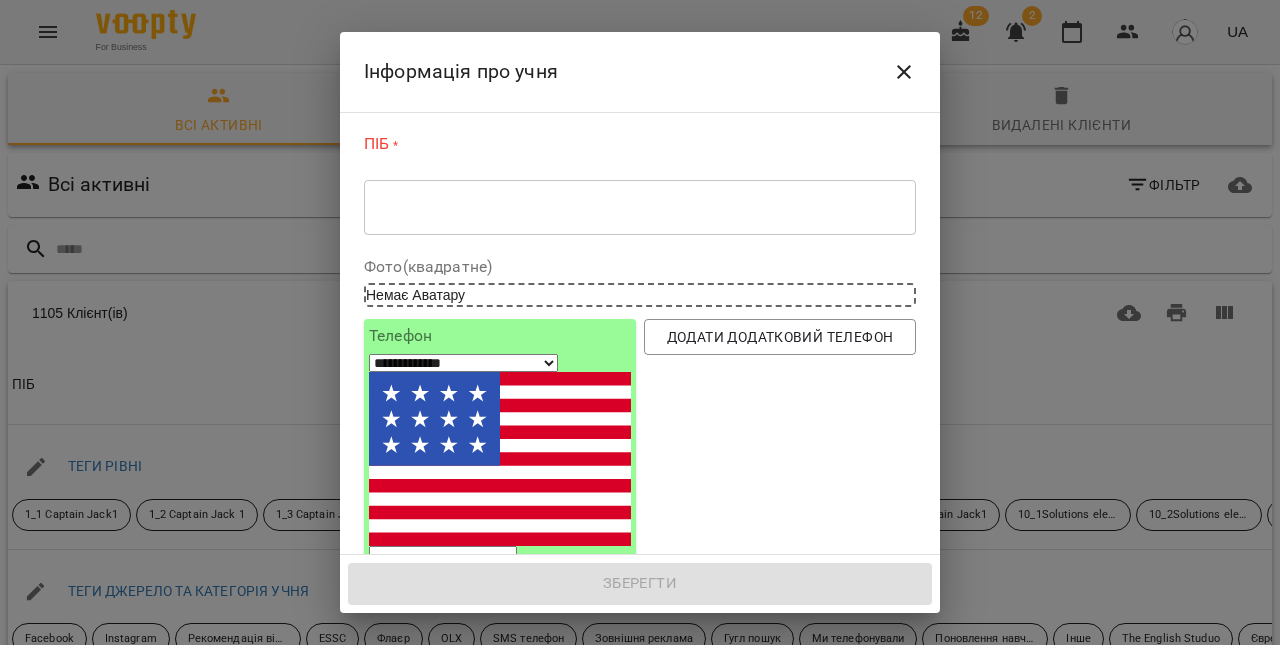 click at bounding box center [640, 207] 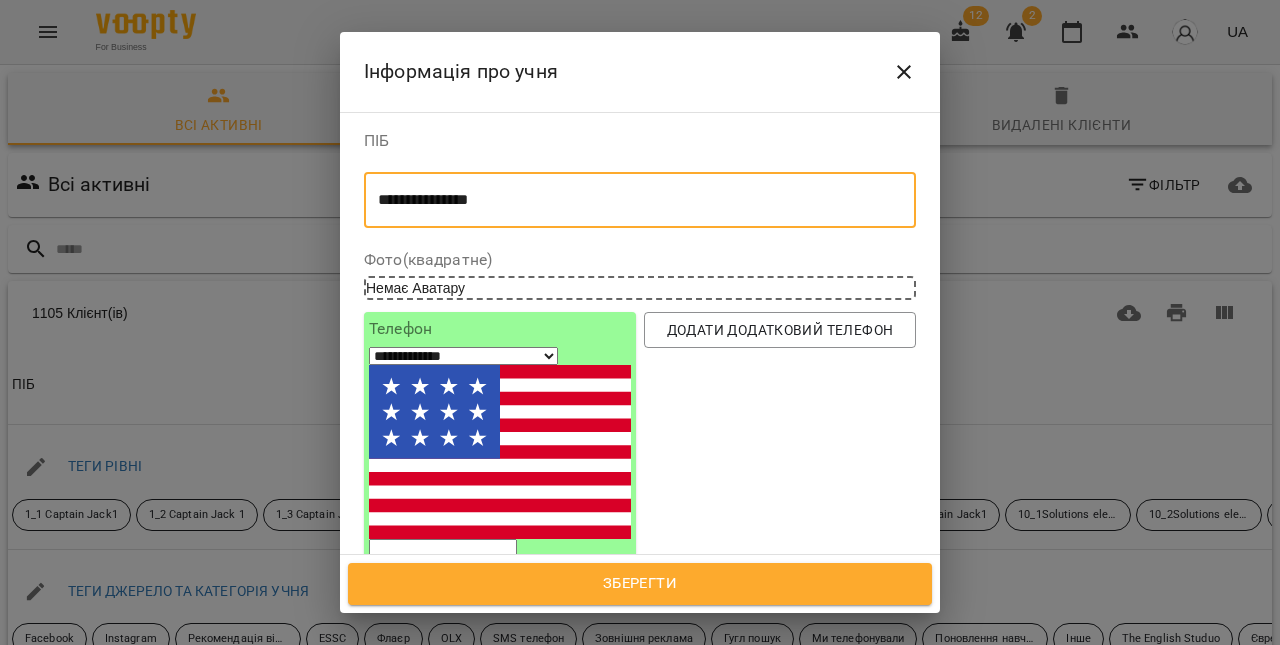 click on "**********" at bounding box center (640, 200) 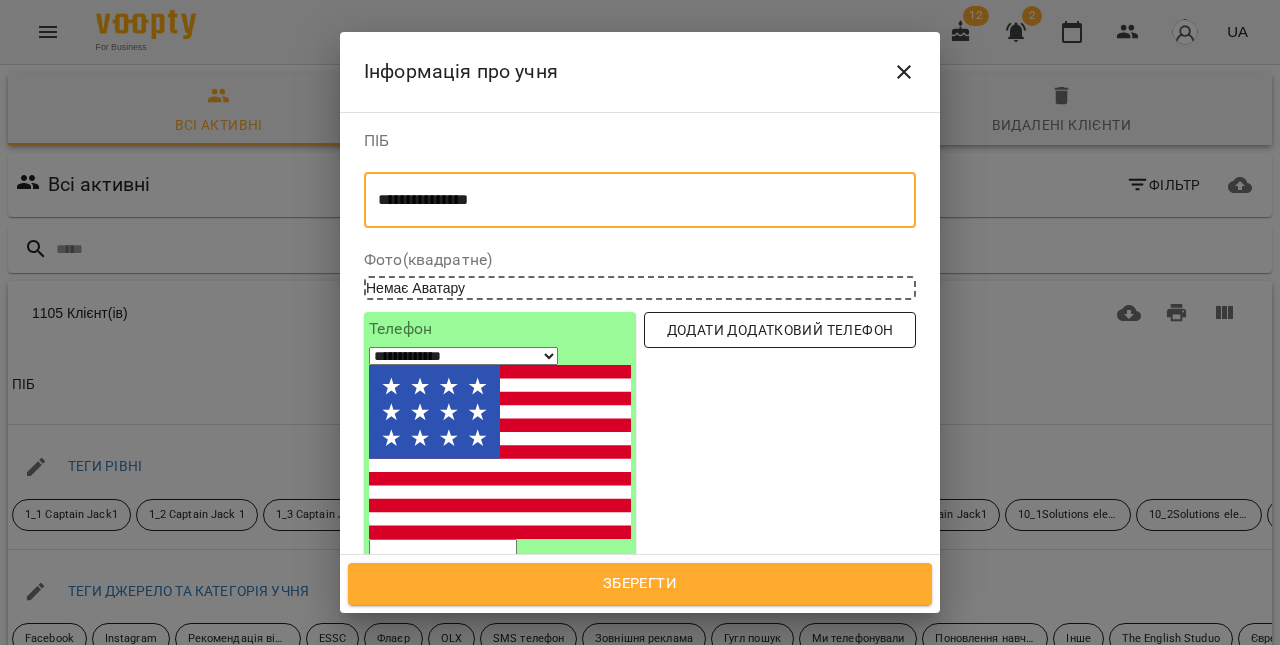 click on "Додати додатковий телефон" at bounding box center [780, 330] 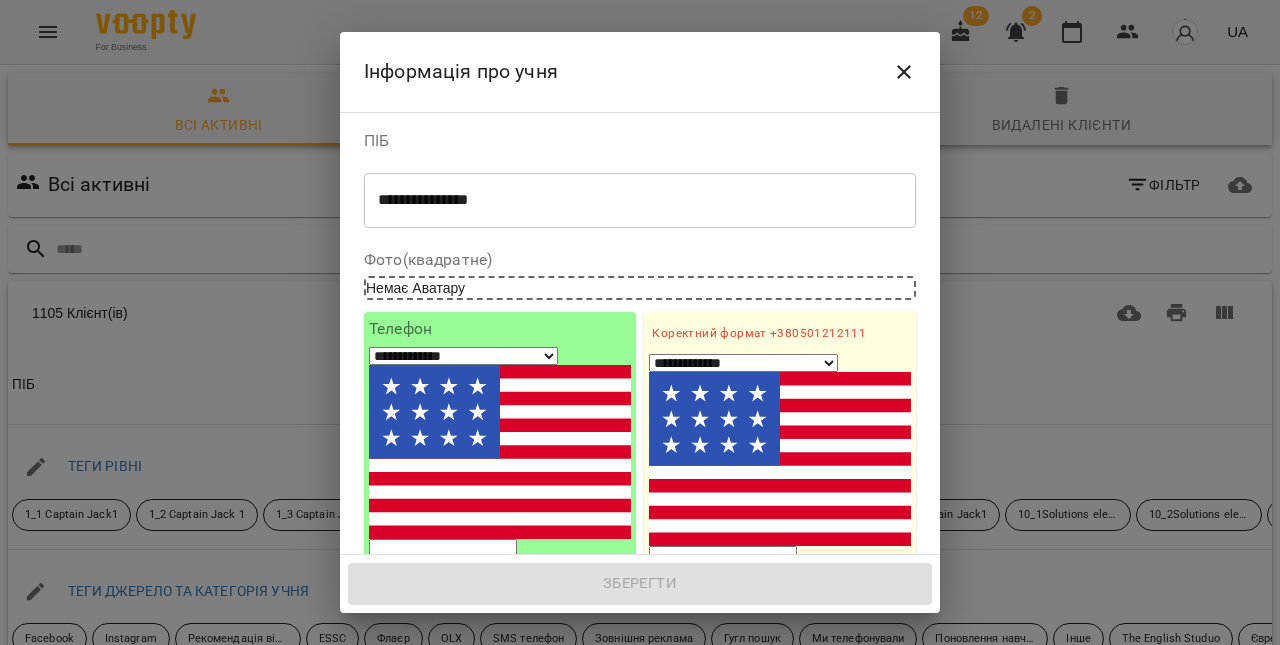 click on "1. Ім'я" at bounding box center (780, 636) 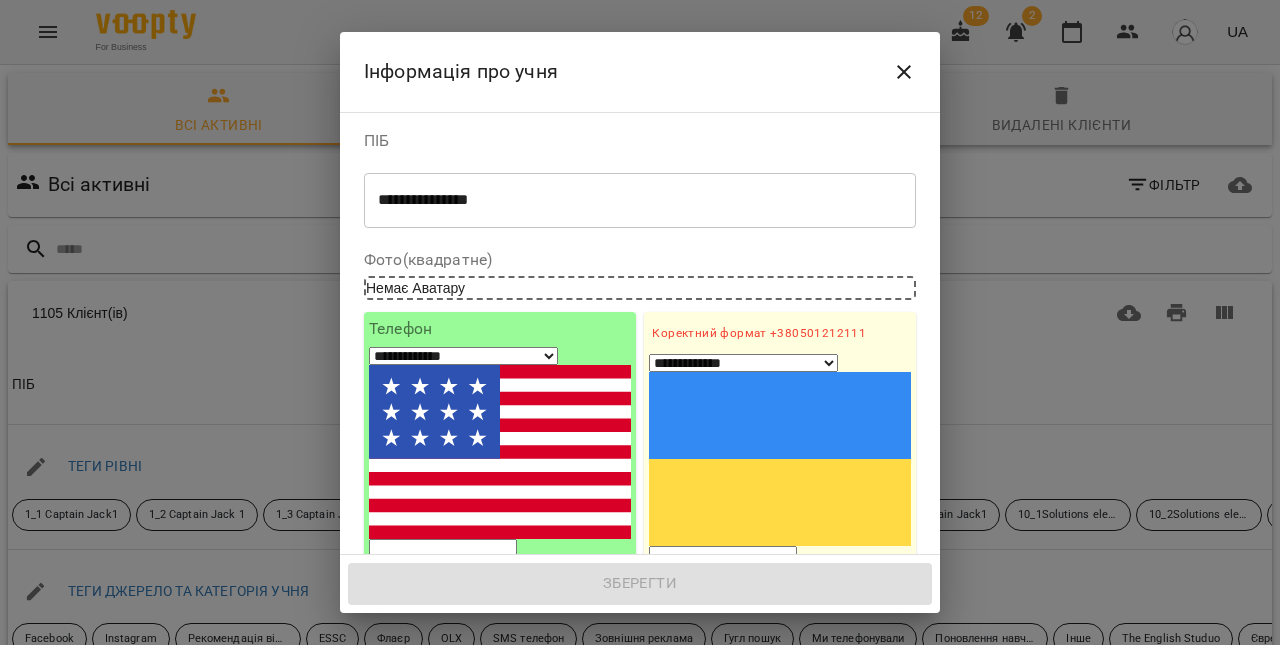 paste on "**********" 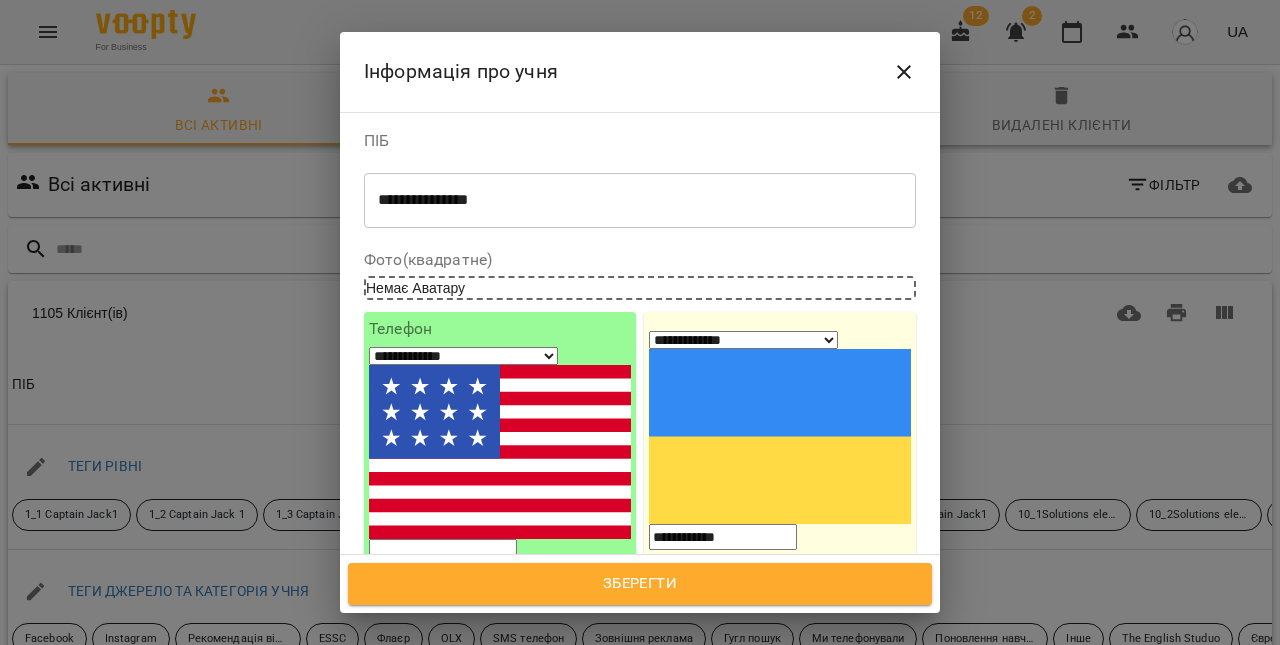 type on "**********" 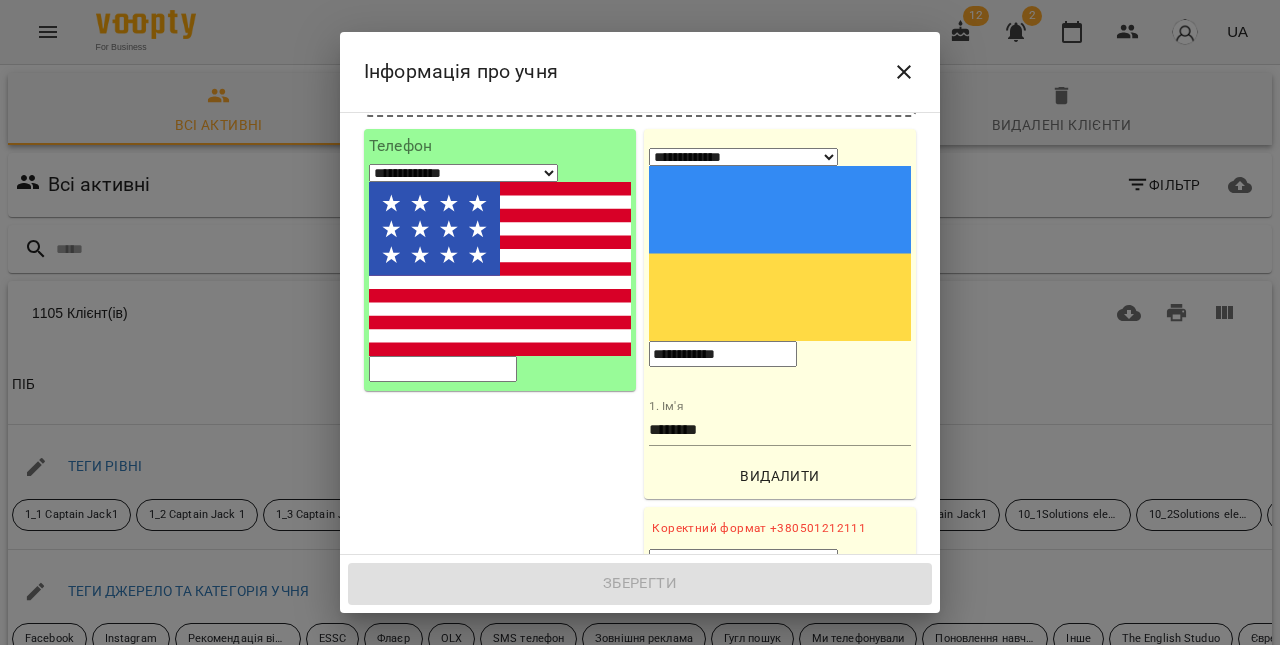 scroll, scrollTop: 204, scrollLeft: 0, axis: vertical 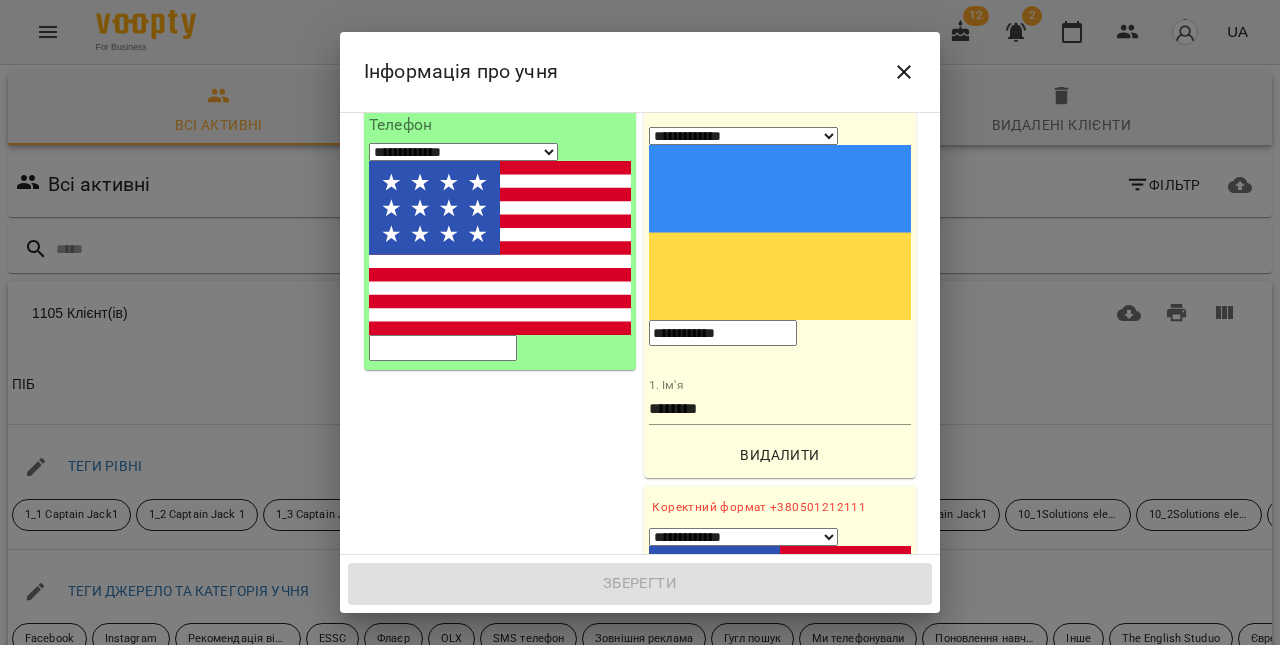 click on "2. Ім'я" at bounding box center (780, 811) 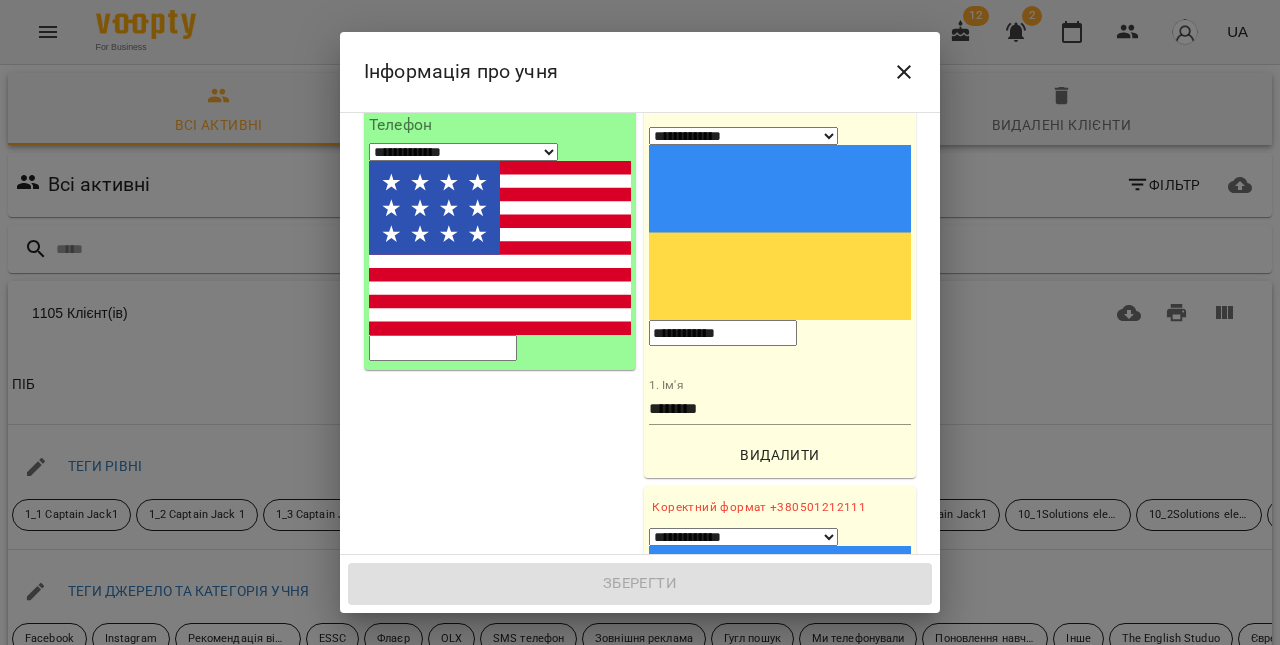 paste on "**********" 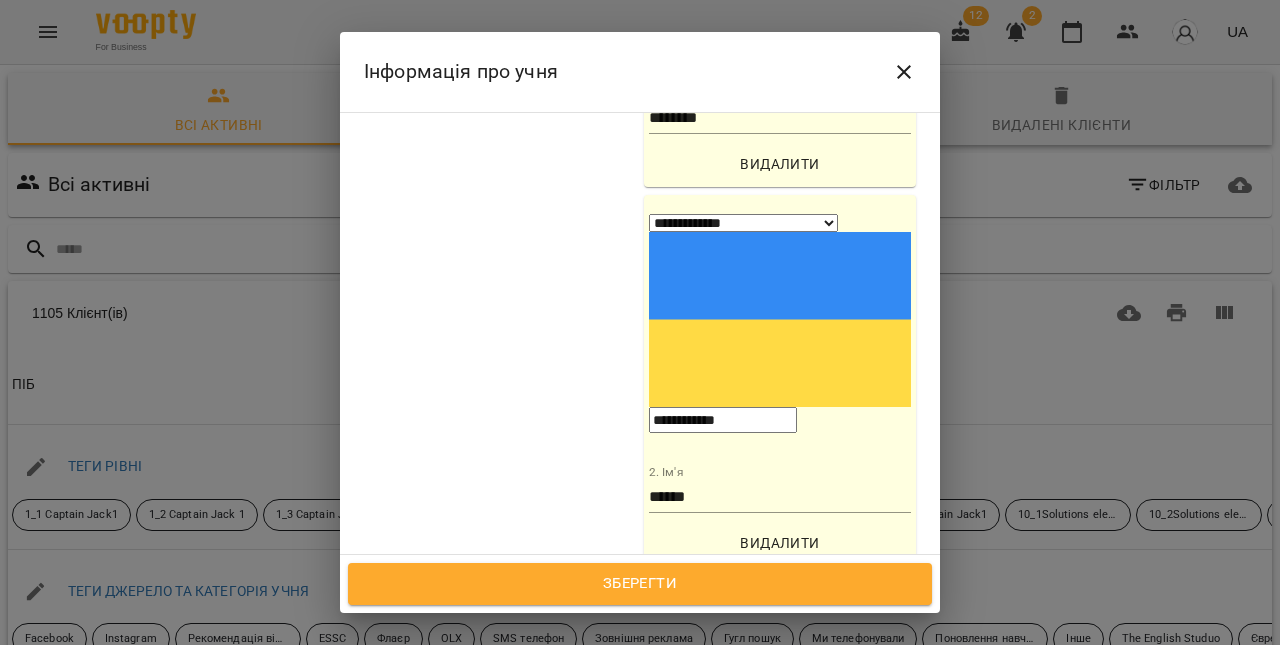 scroll, scrollTop: 508, scrollLeft: 0, axis: vertical 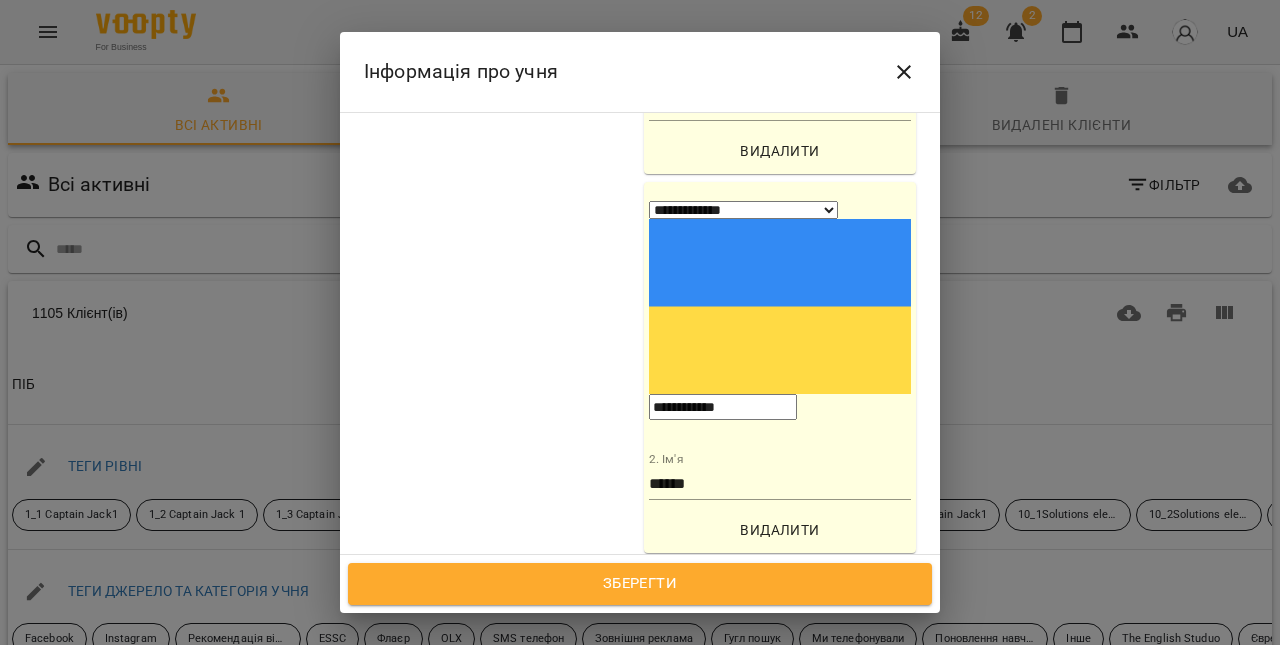 type on "**********" 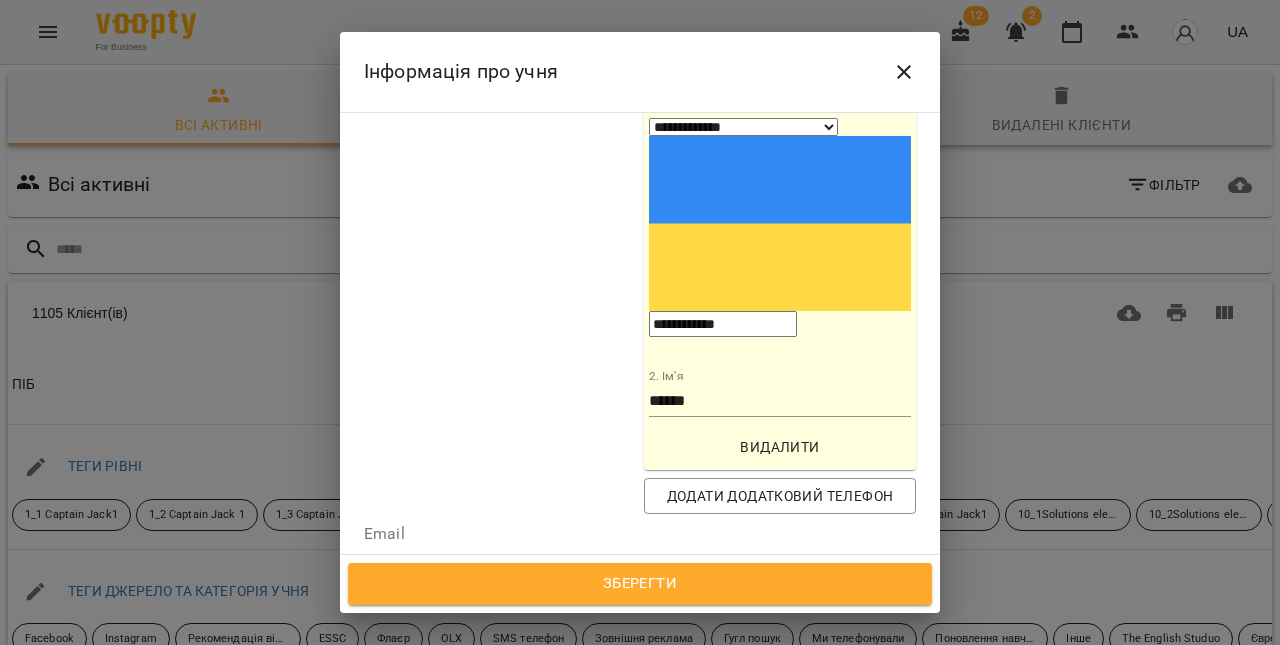 scroll, scrollTop: 611, scrollLeft: 0, axis: vertical 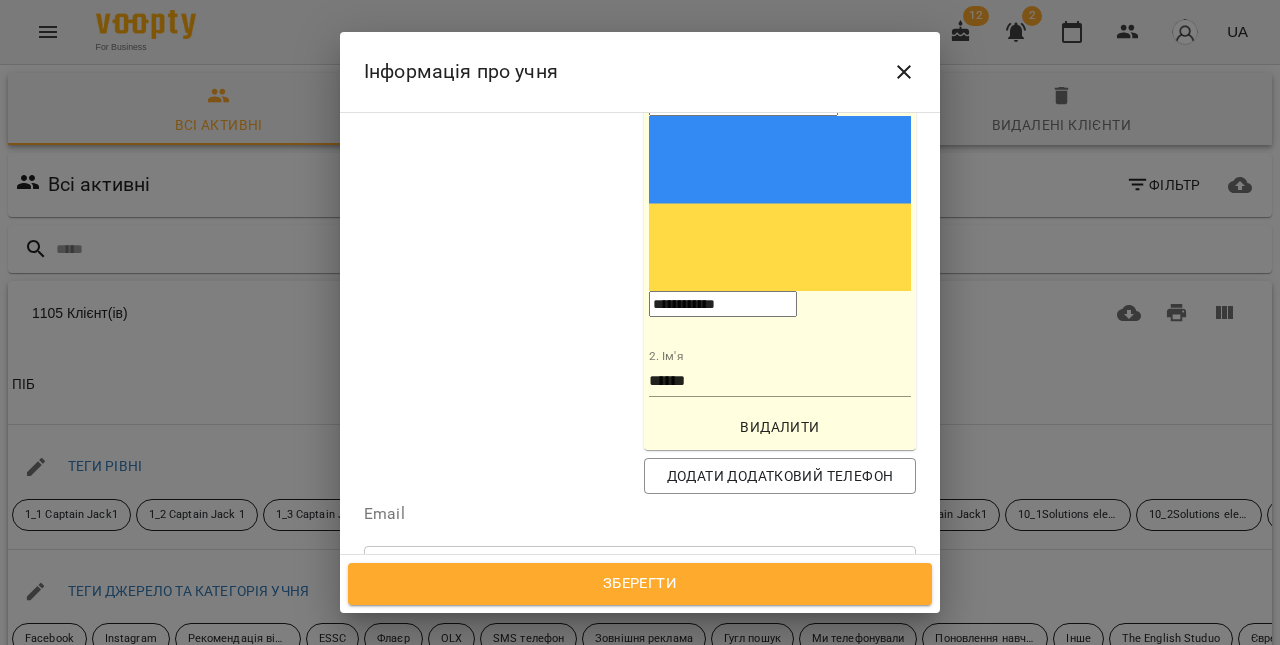 type on "**********" 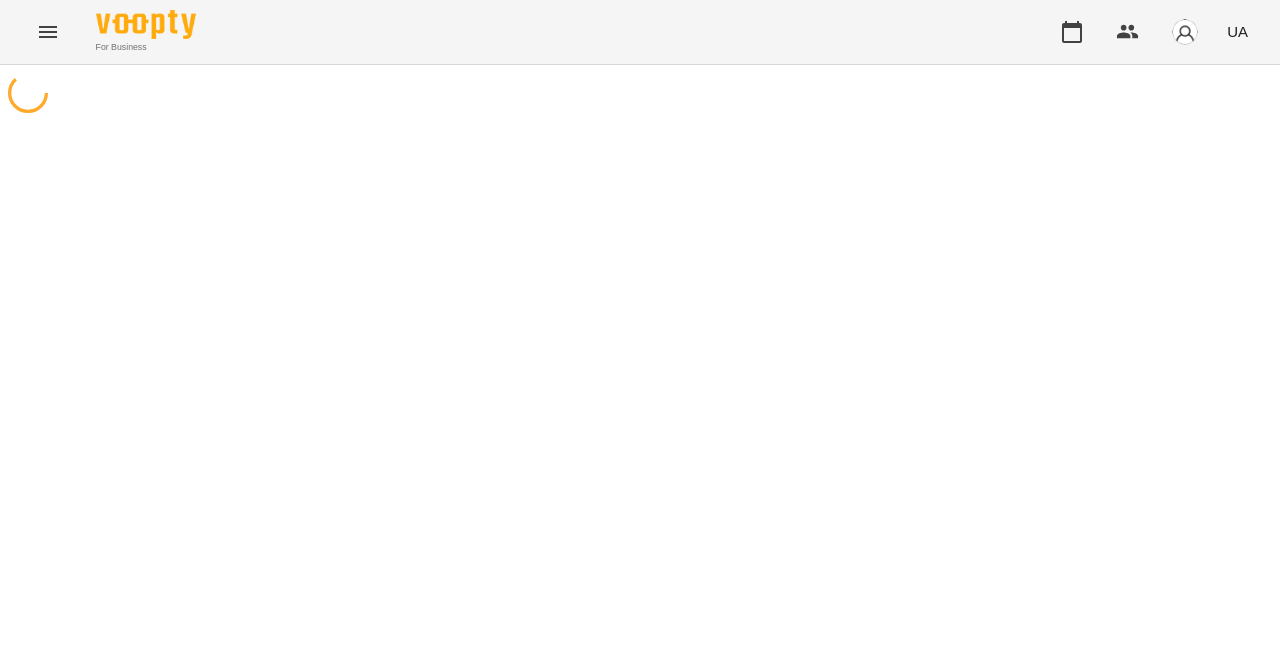 scroll, scrollTop: 0, scrollLeft: 0, axis: both 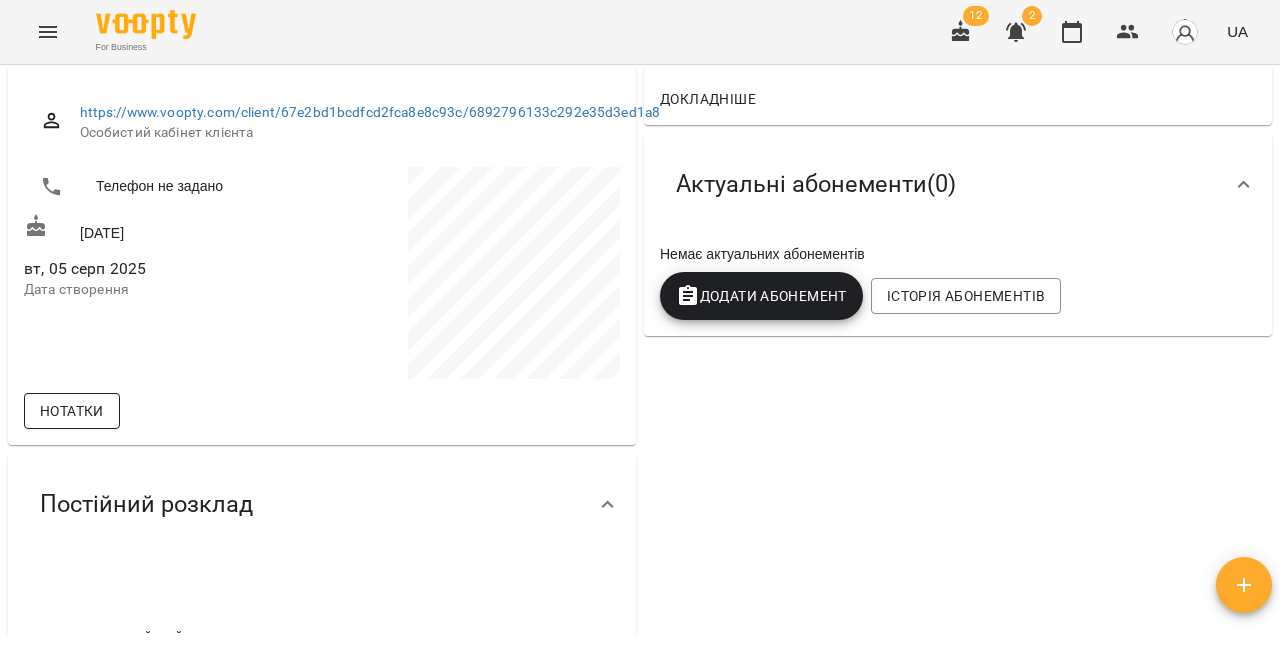 click on "Нотатки" at bounding box center [72, 411] 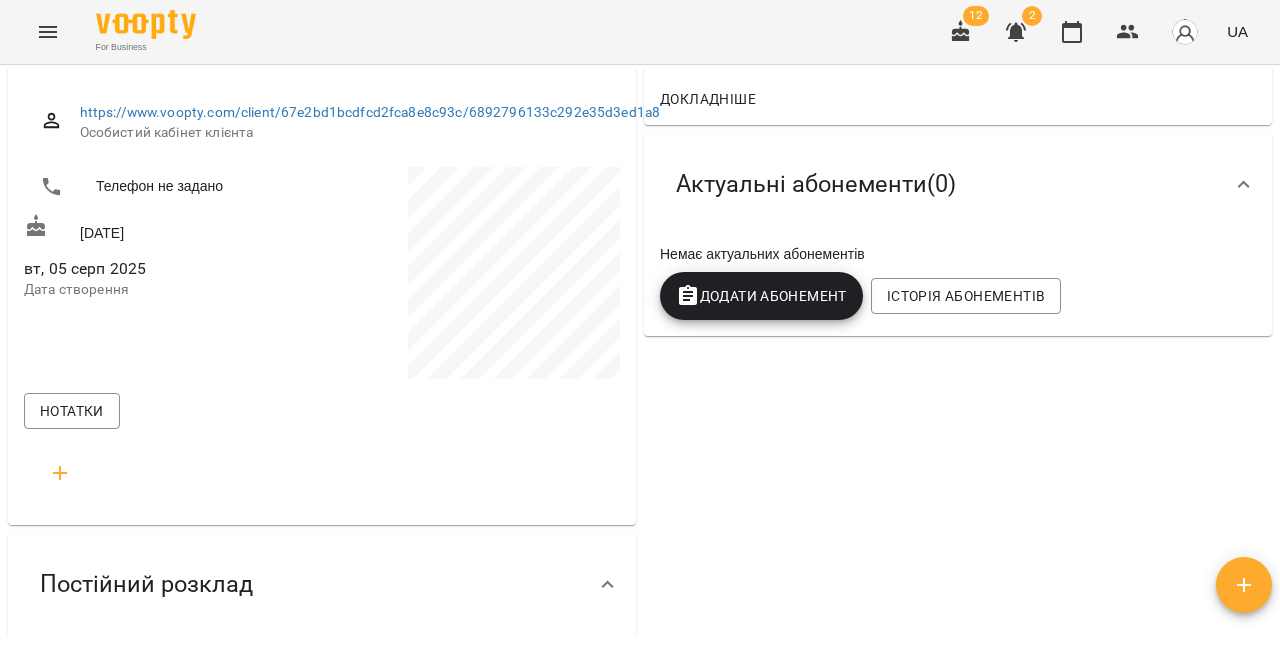 click 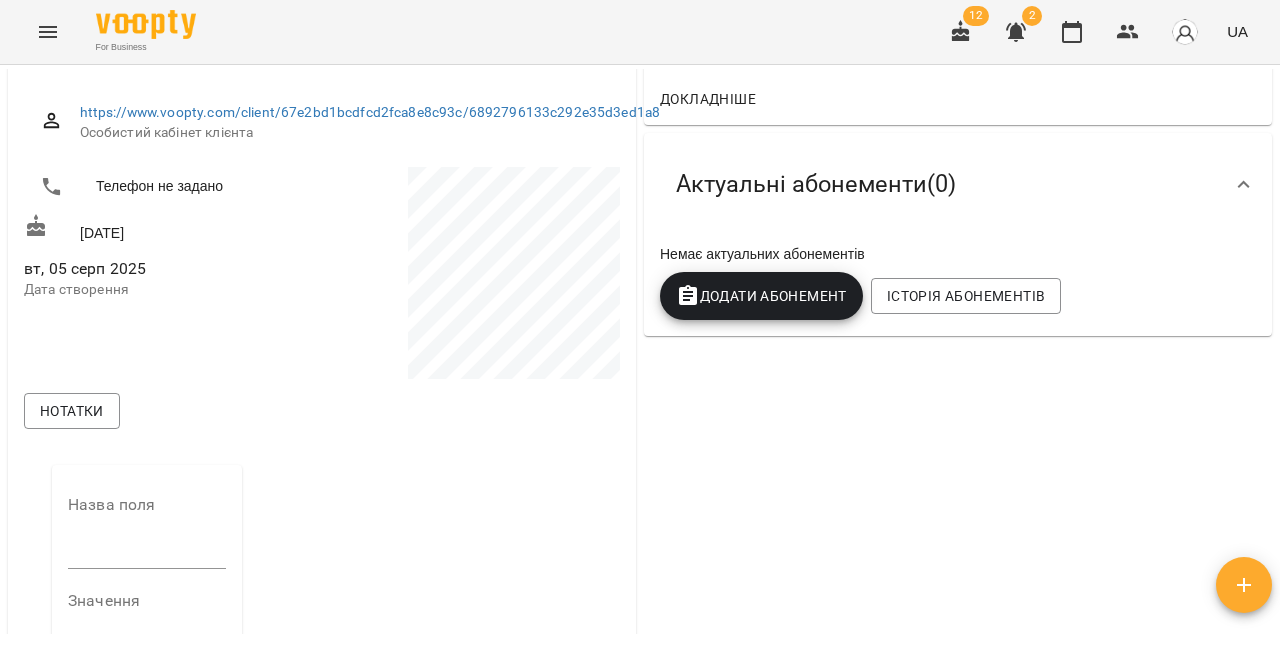 click at bounding box center [147, 553] 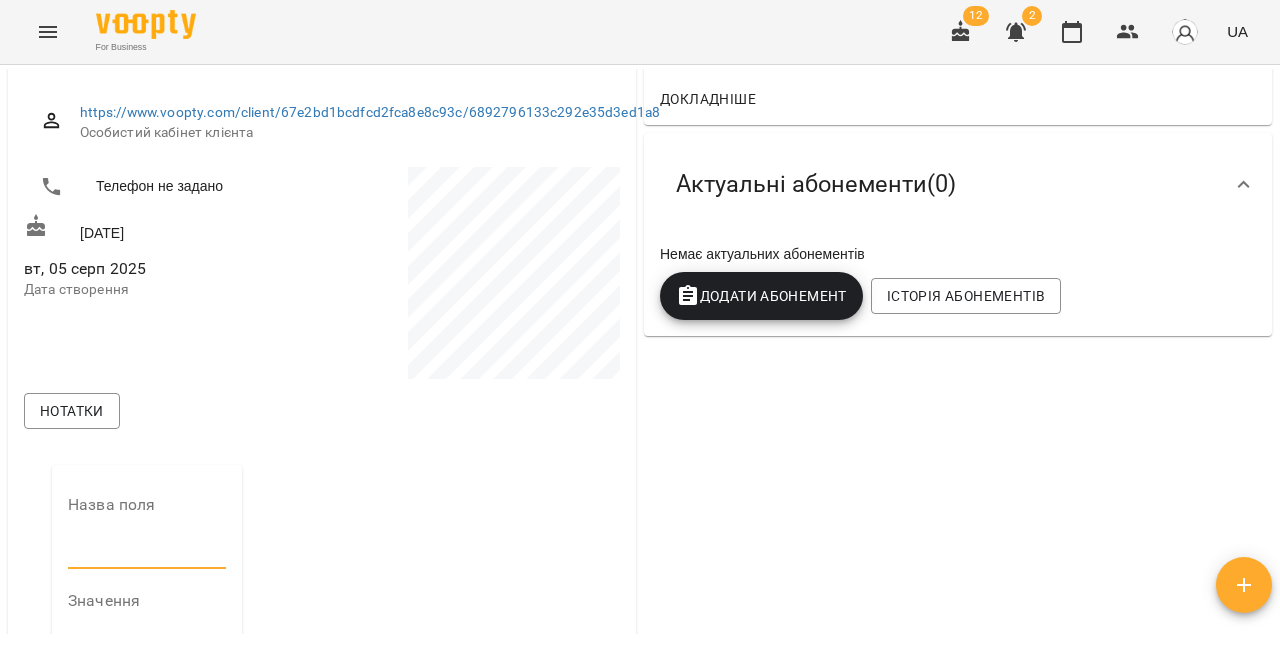 type on "**********" 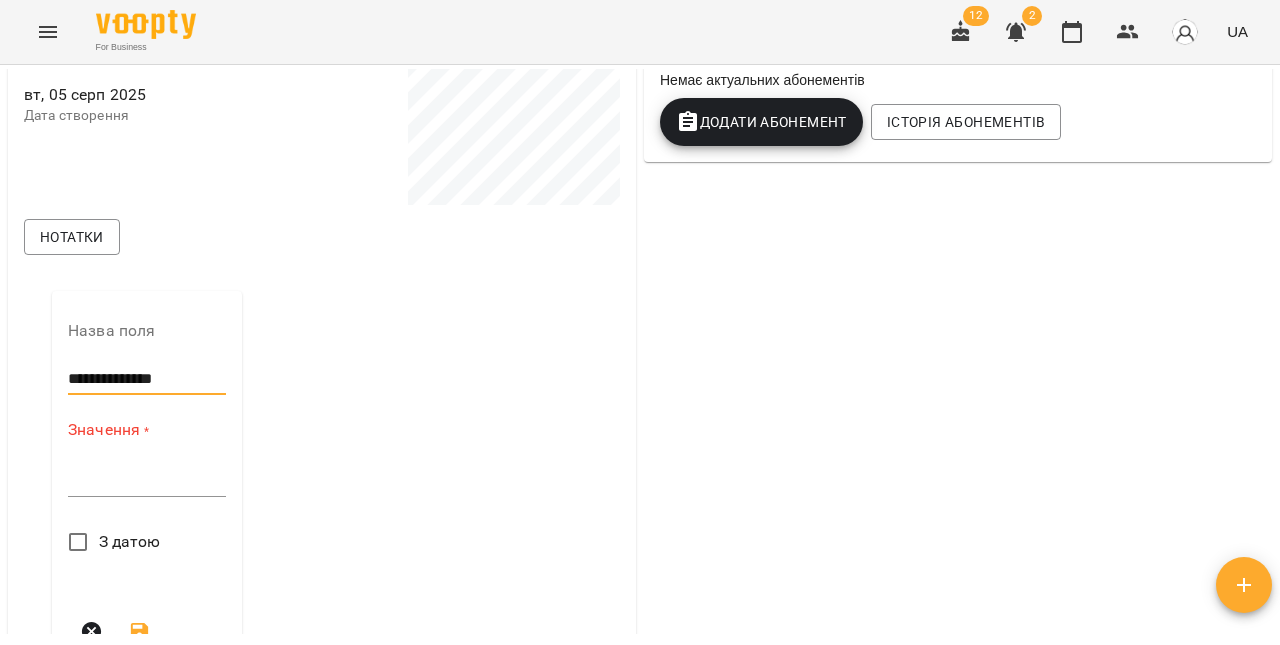 scroll, scrollTop: 427, scrollLeft: 0, axis: vertical 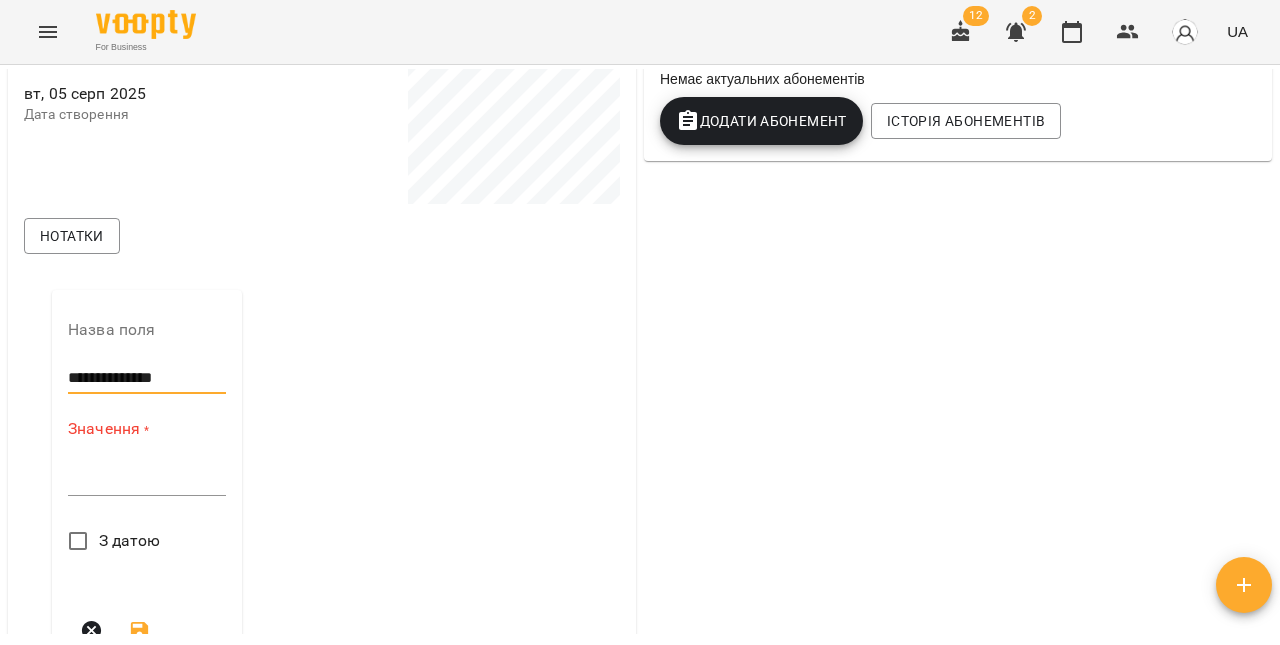 click at bounding box center [147, 479] 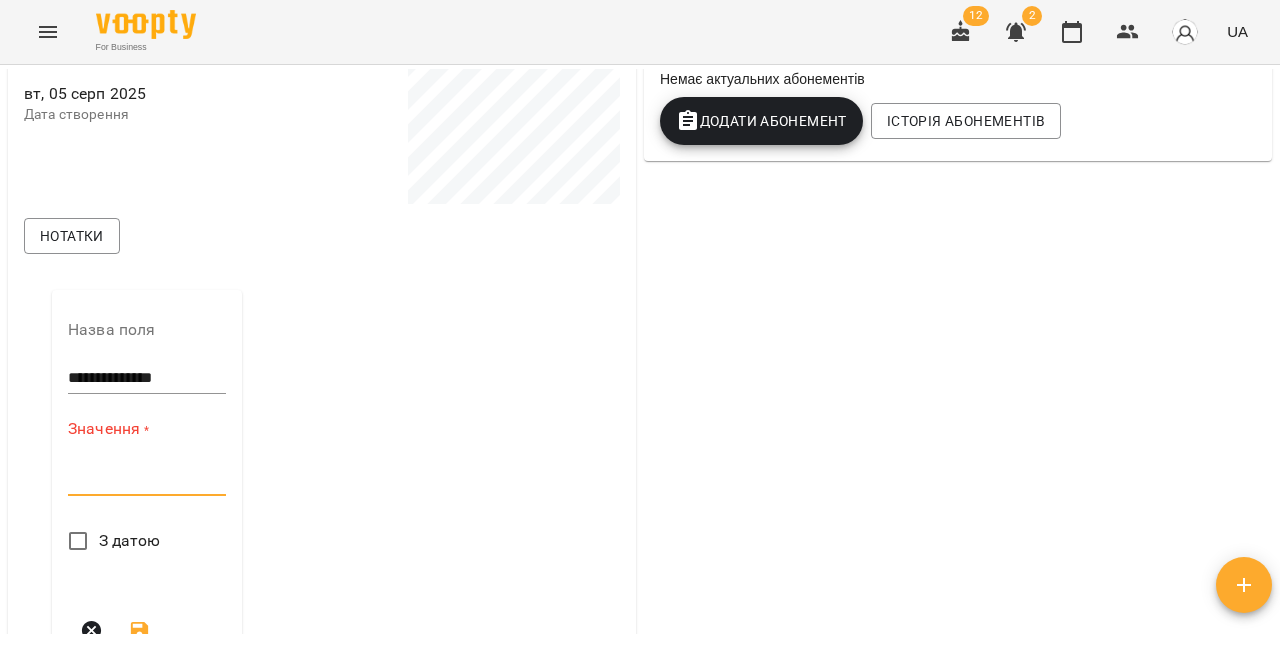 paste on "**********" 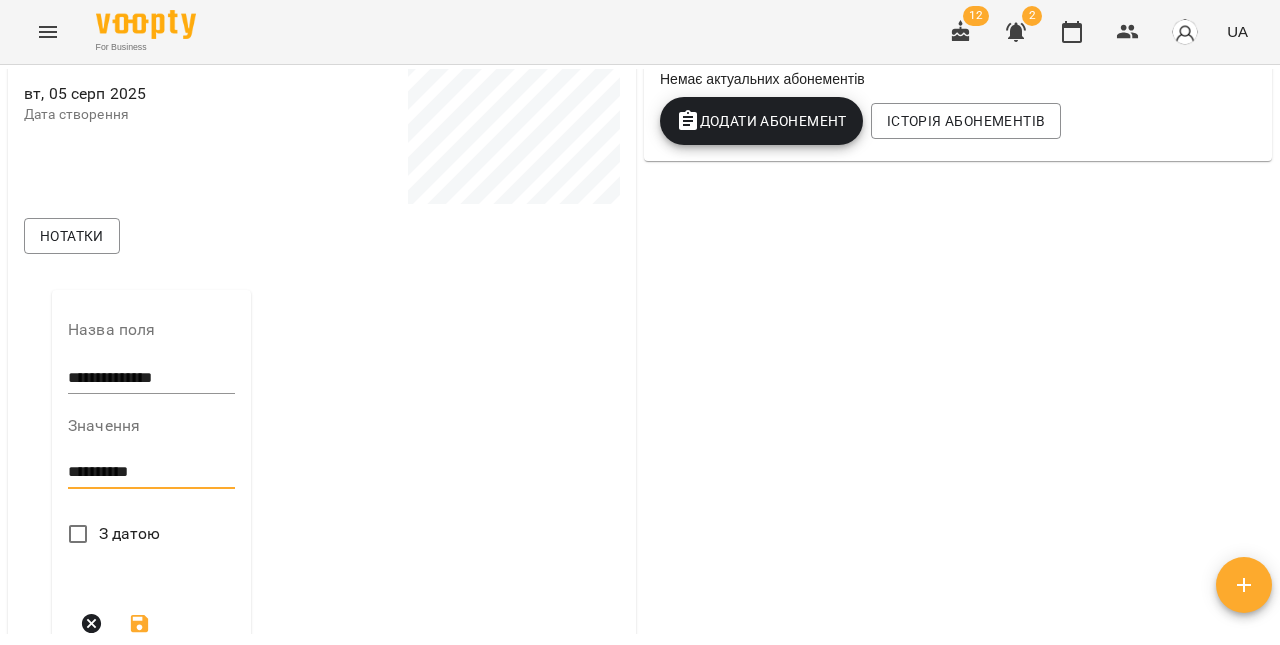scroll, scrollTop: 549, scrollLeft: 0, axis: vertical 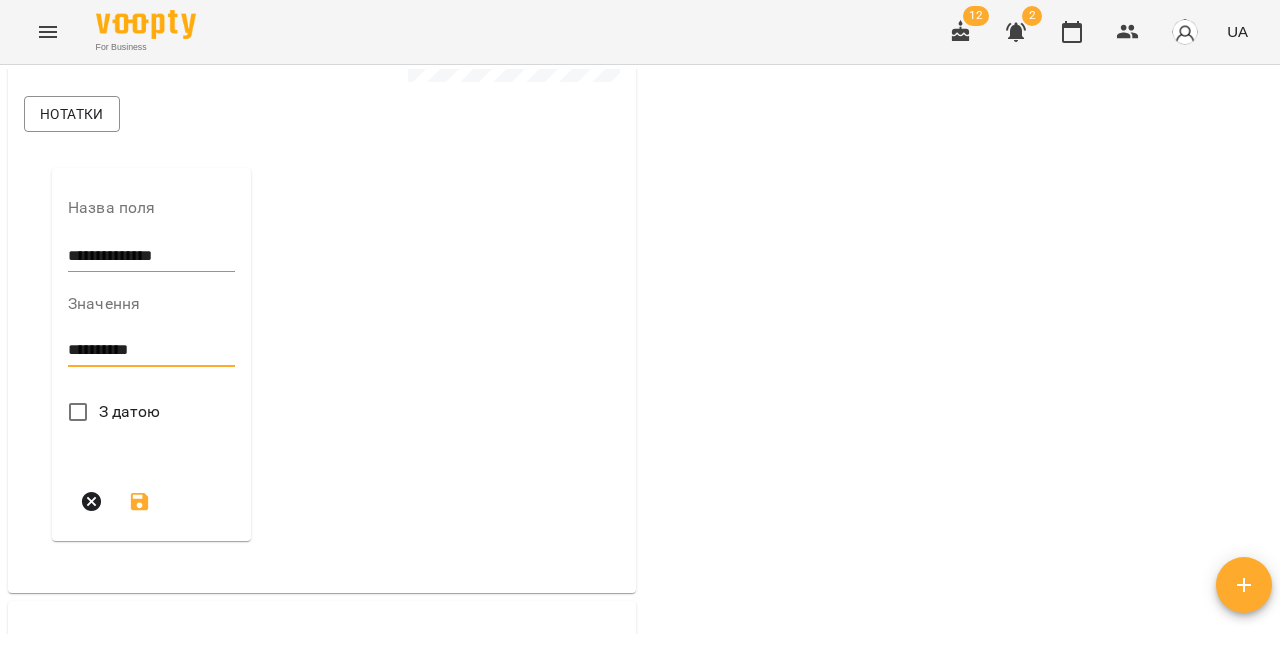 type on "**********" 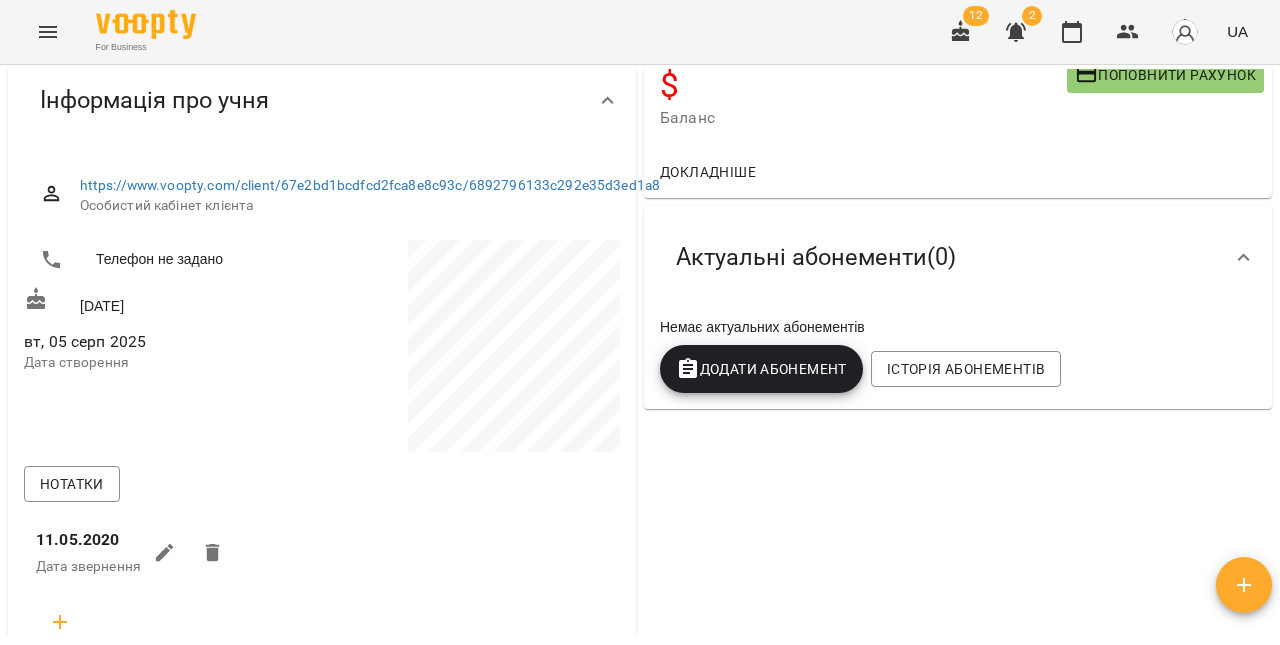 scroll, scrollTop: 0, scrollLeft: 0, axis: both 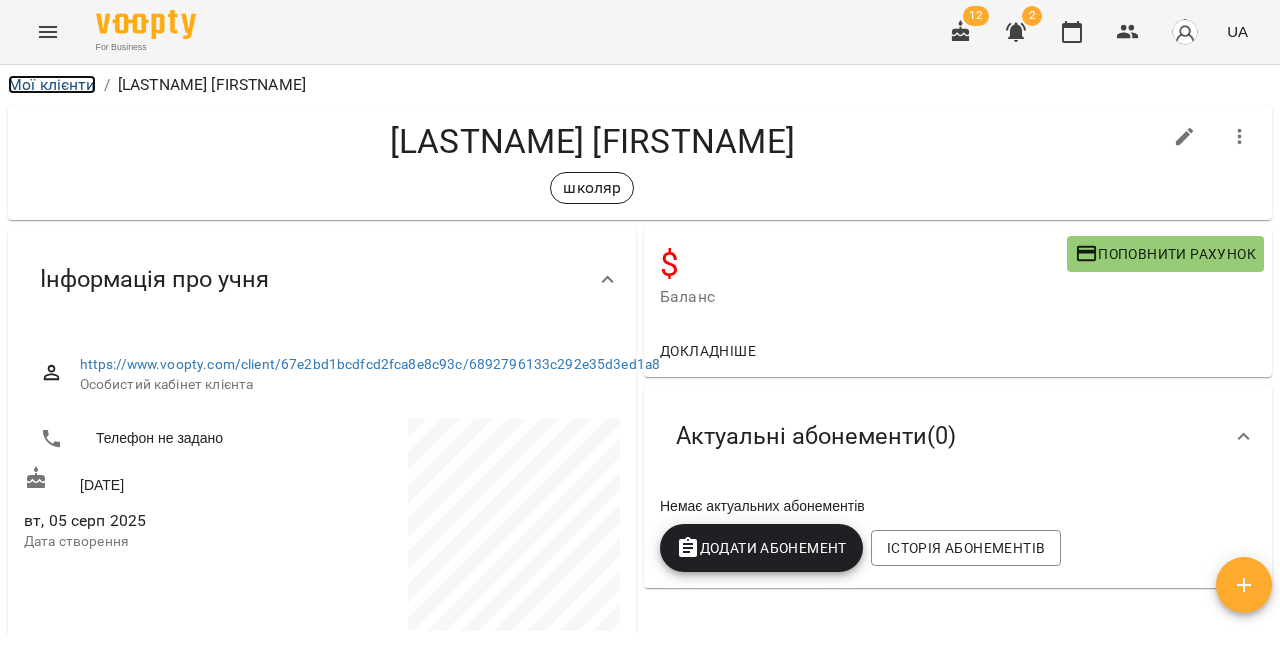 click on "Мої клієнти" at bounding box center [52, 84] 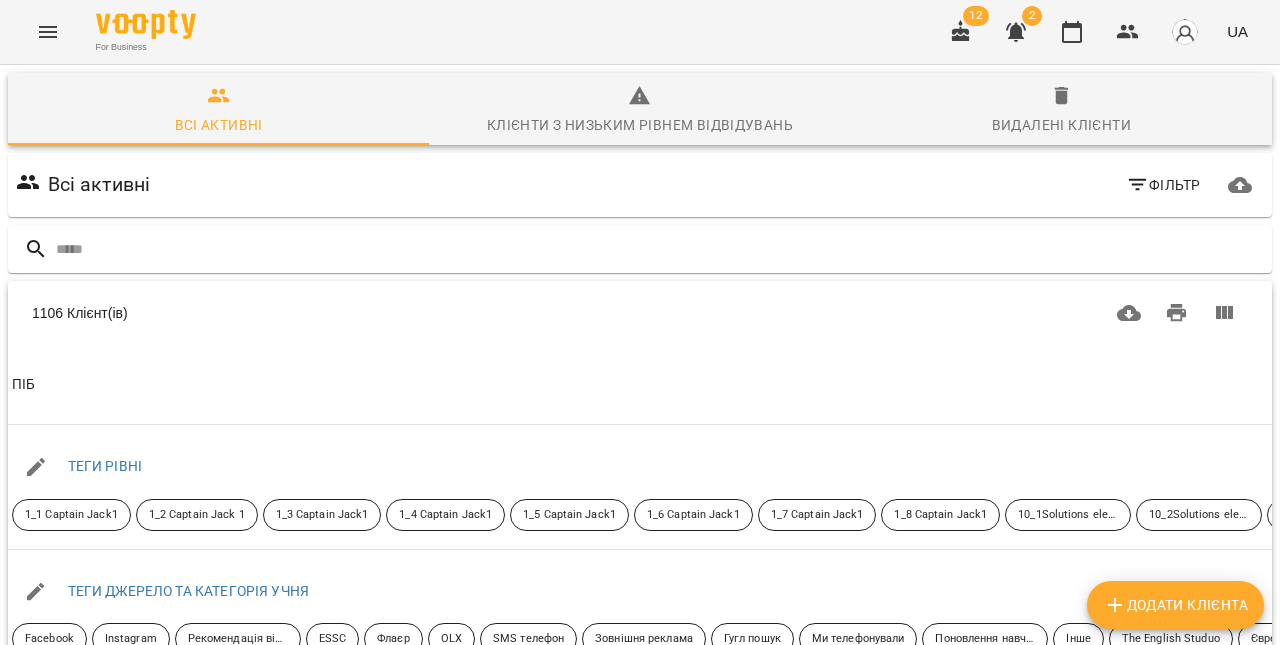 click on "Додати клієнта" at bounding box center [1175, 605] 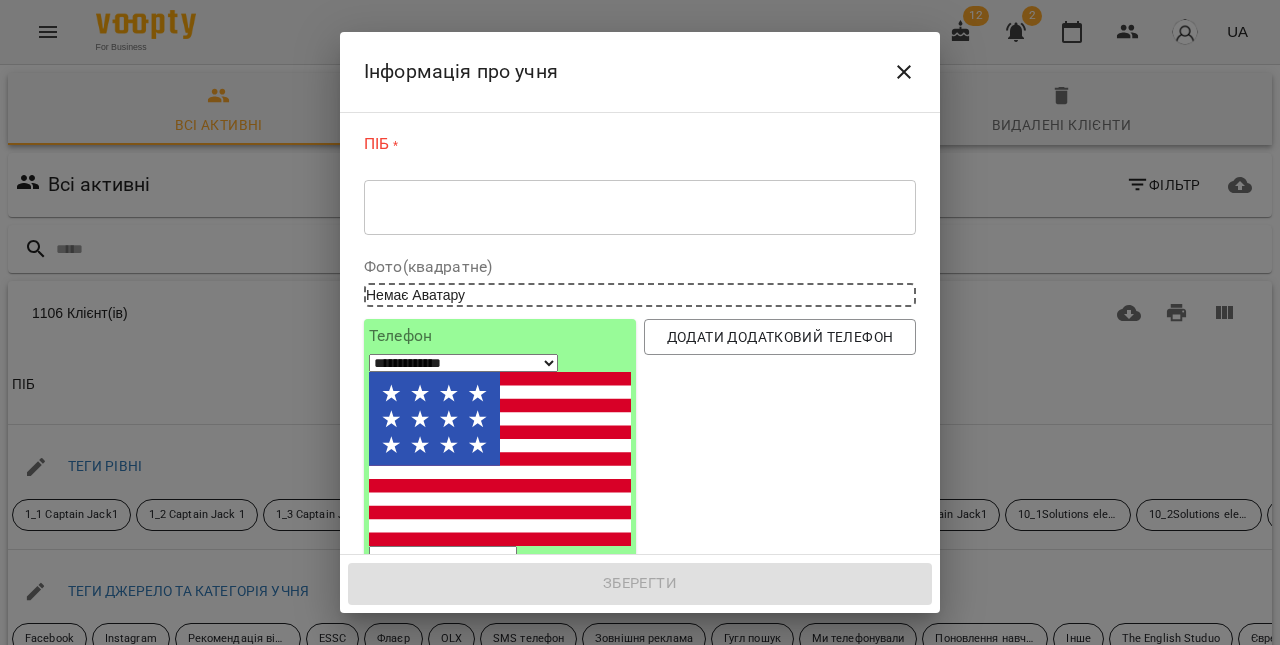 click on "* ​" at bounding box center (640, 207) 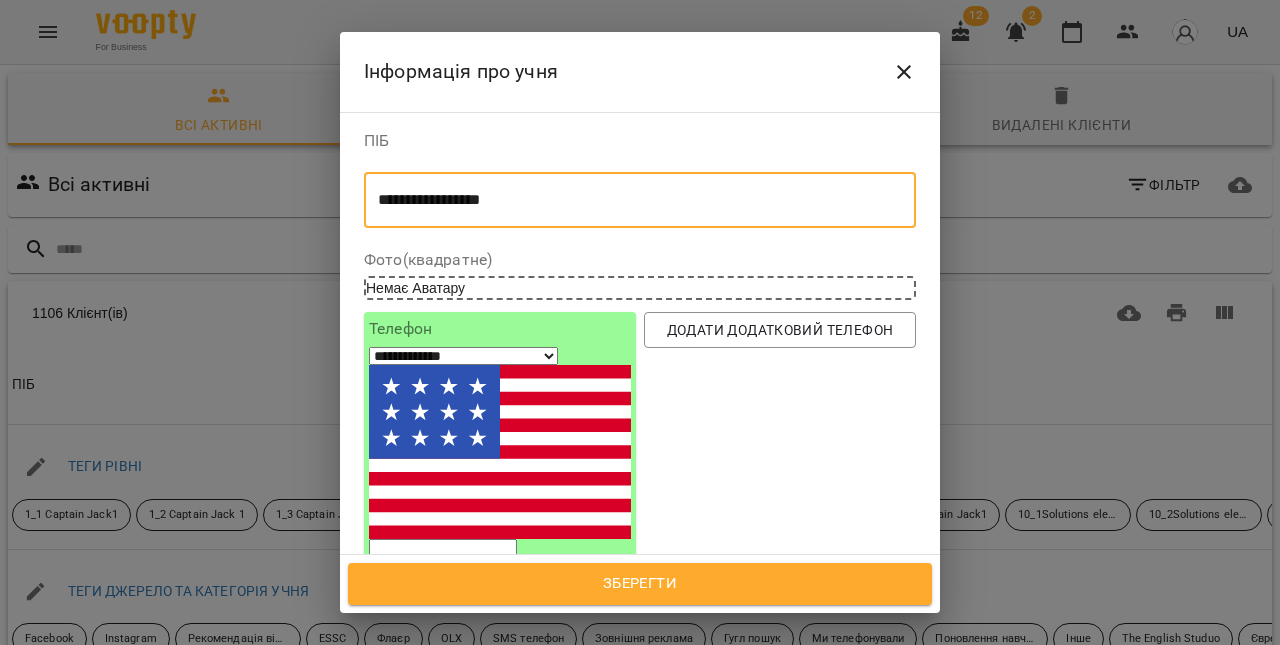 click on "**********" at bounding box center [463, 356] 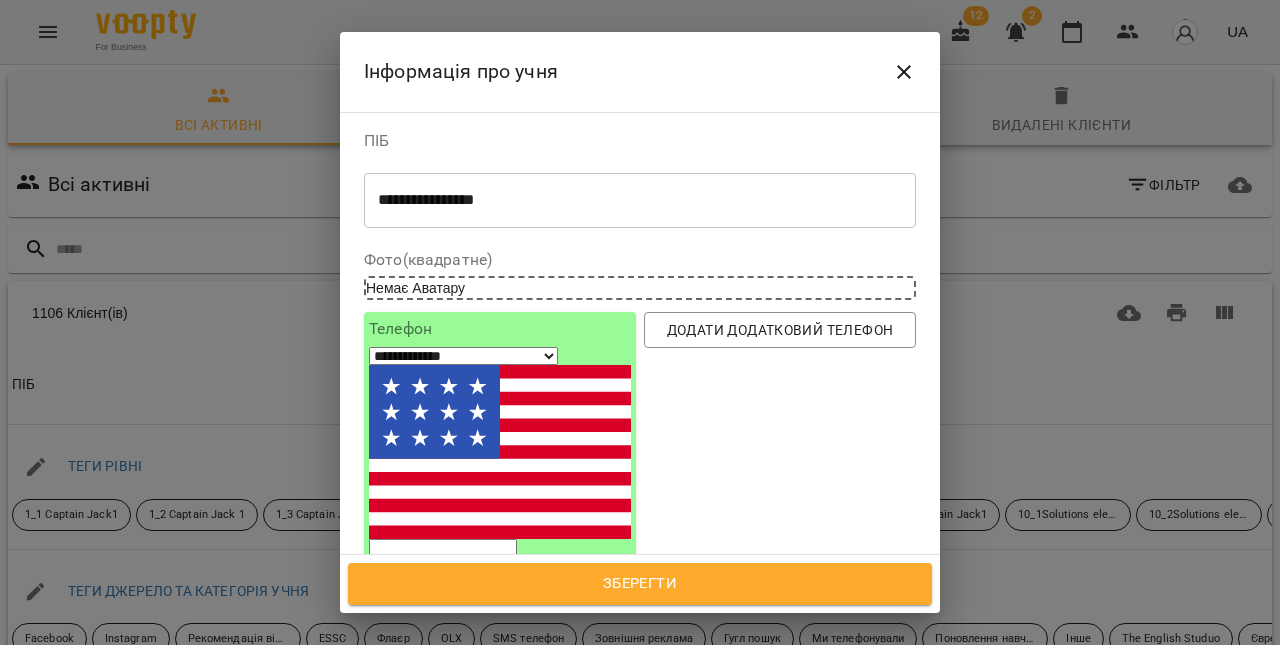 select on "**" 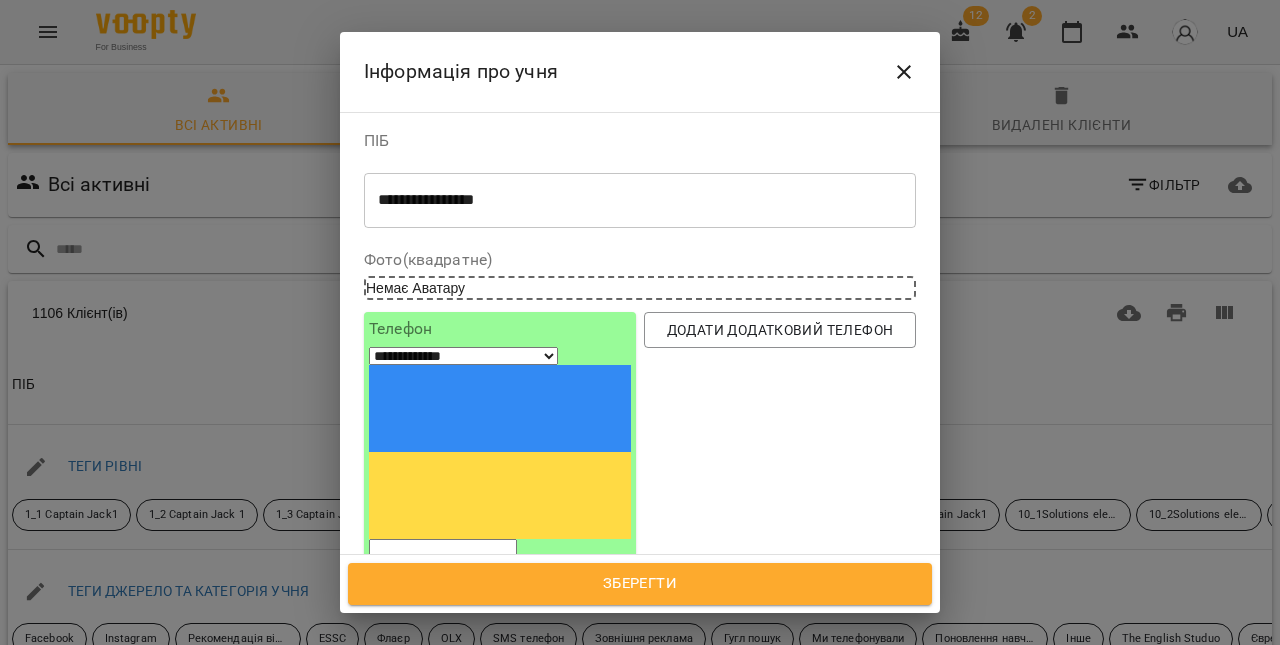 paste on "*********" 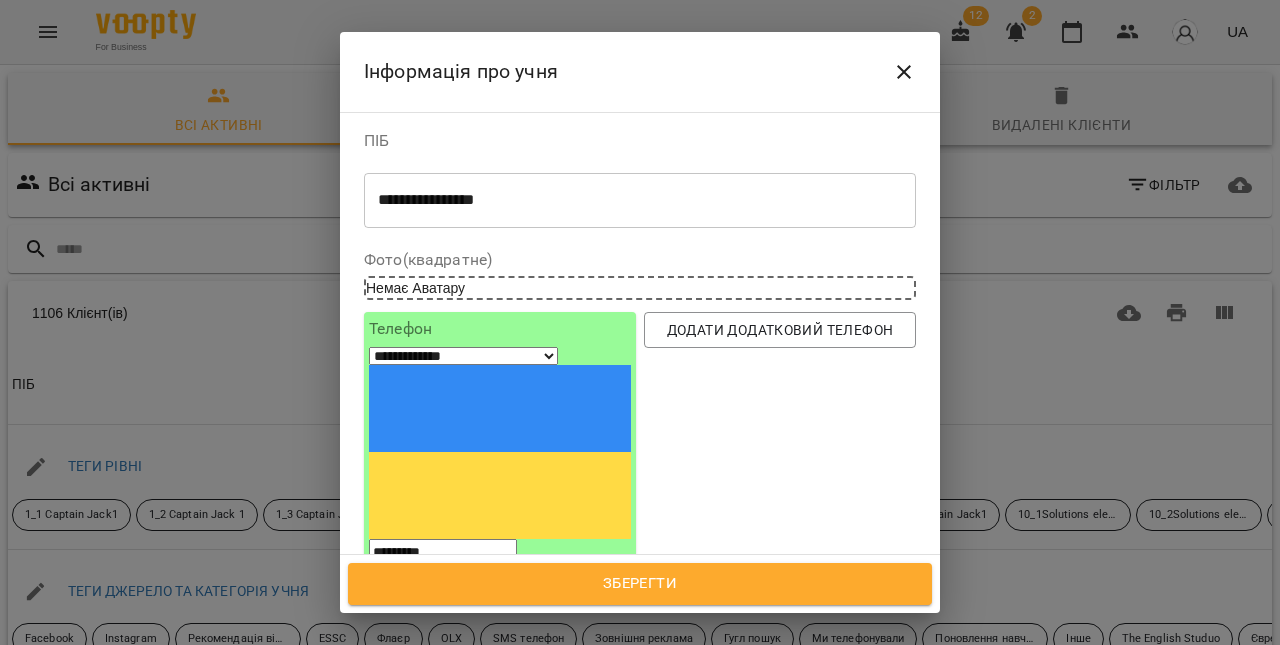 type on "*********" 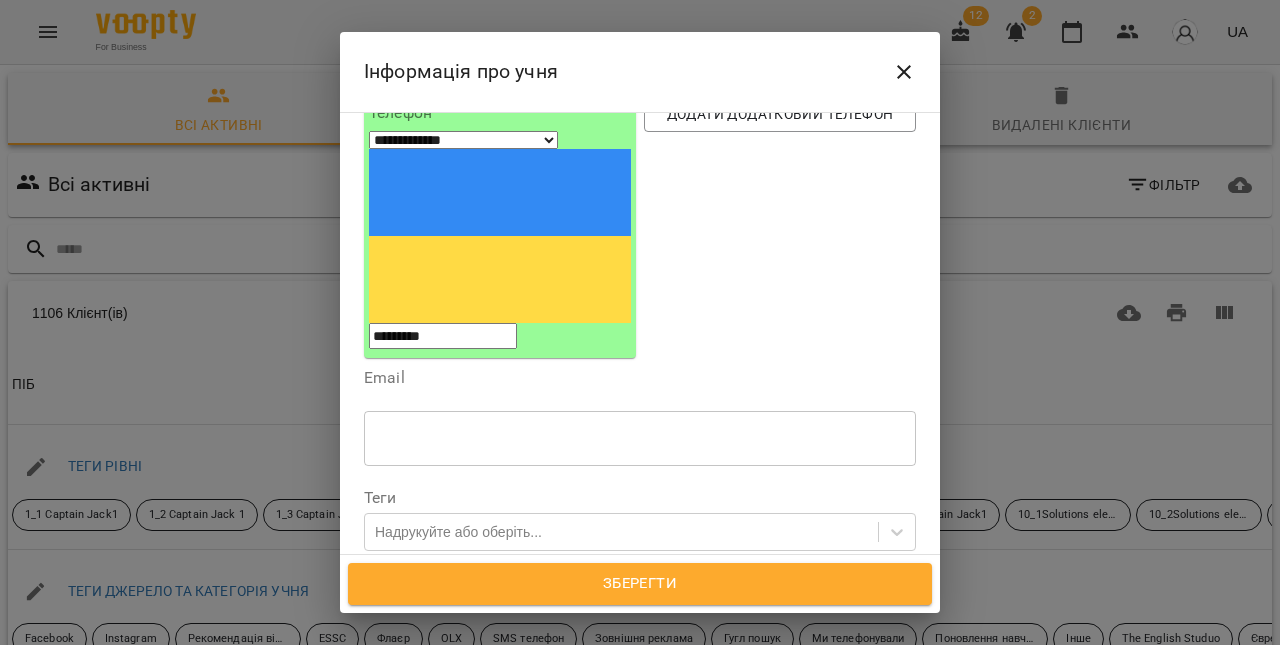 scroll, scrollTop: 221, scrollLeft: 0, axis: vertical 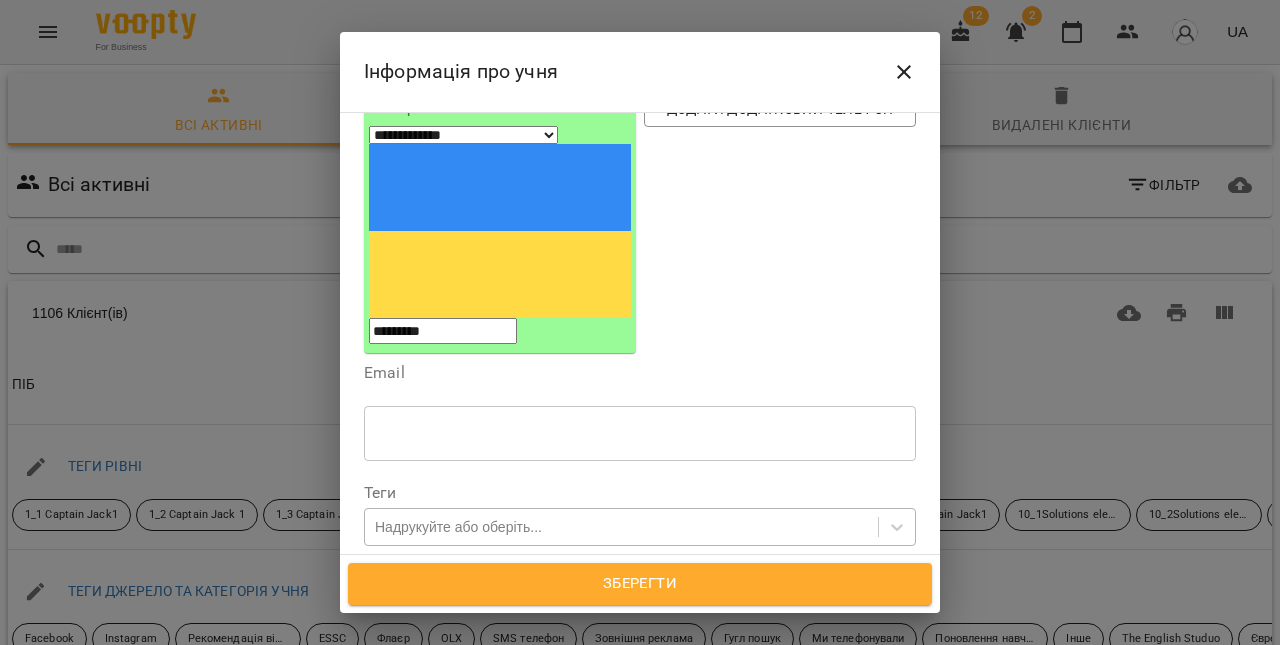 click on "Надрукуйте або оберіть..." at bounding box center [458, 527] 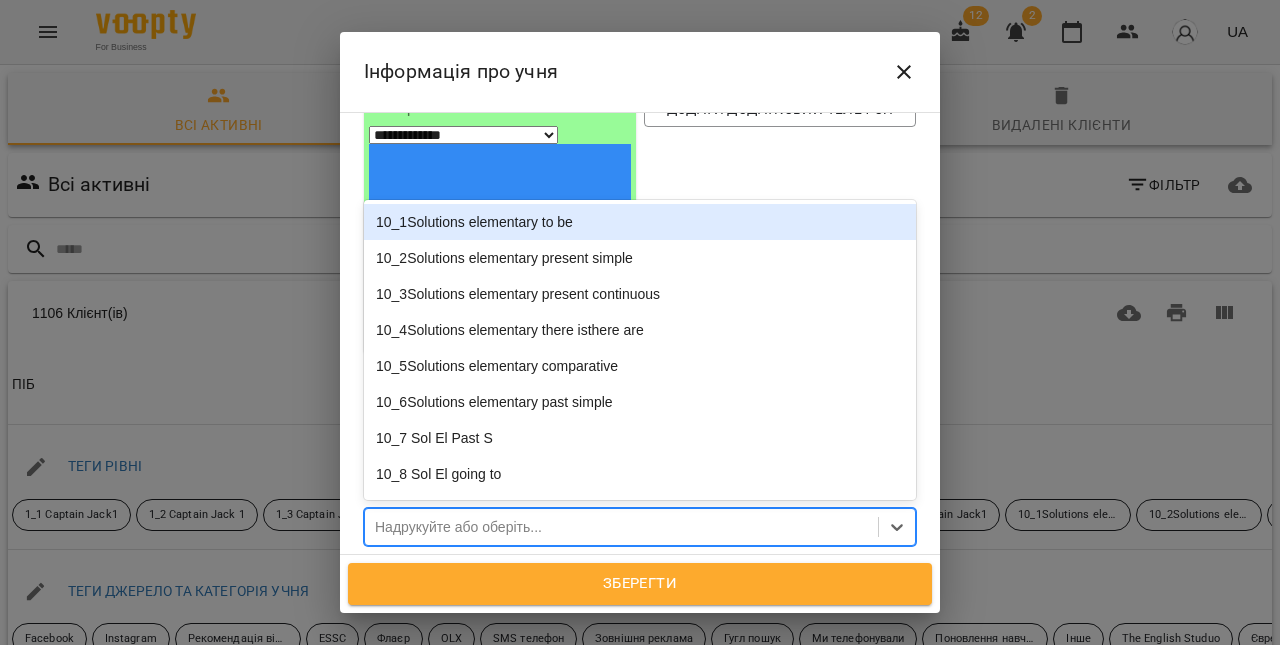 paste on "**********" 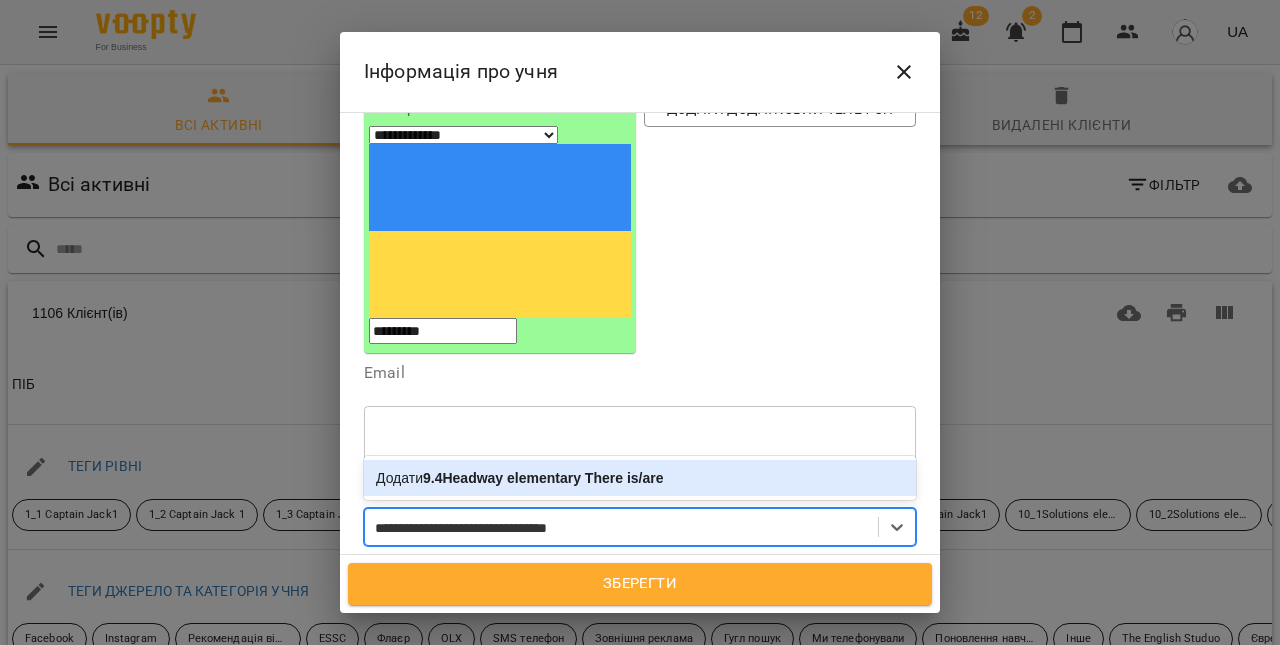 type 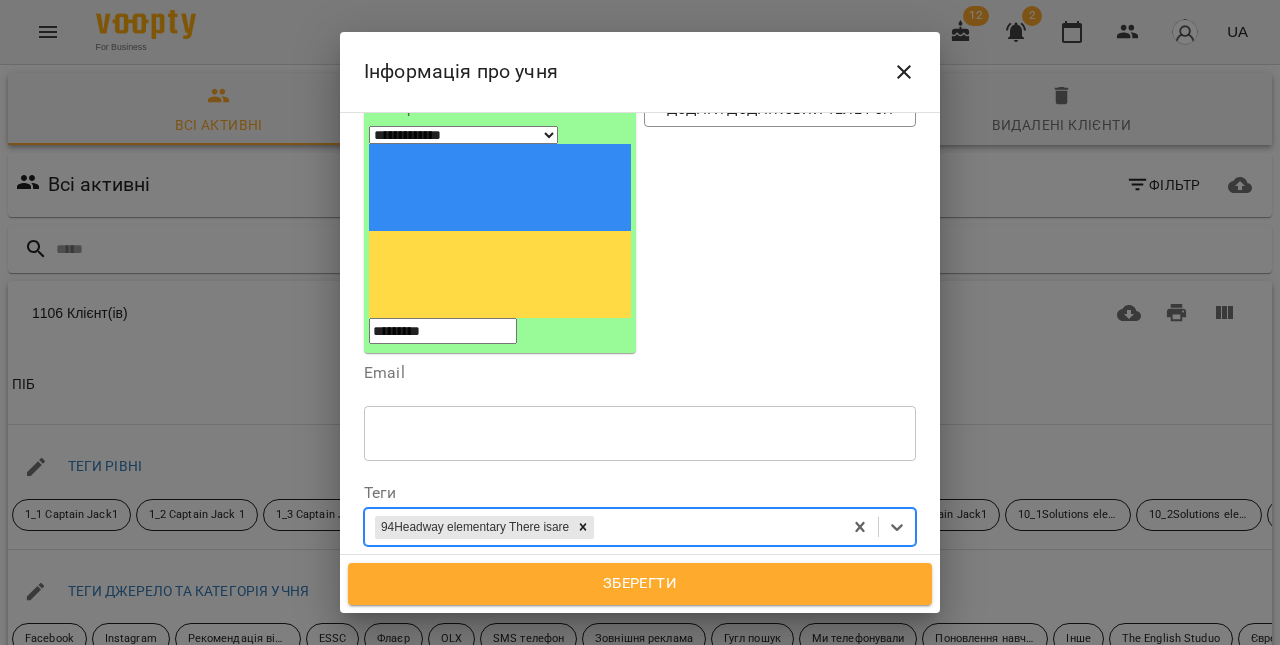 click at bounding box center [640, 433] 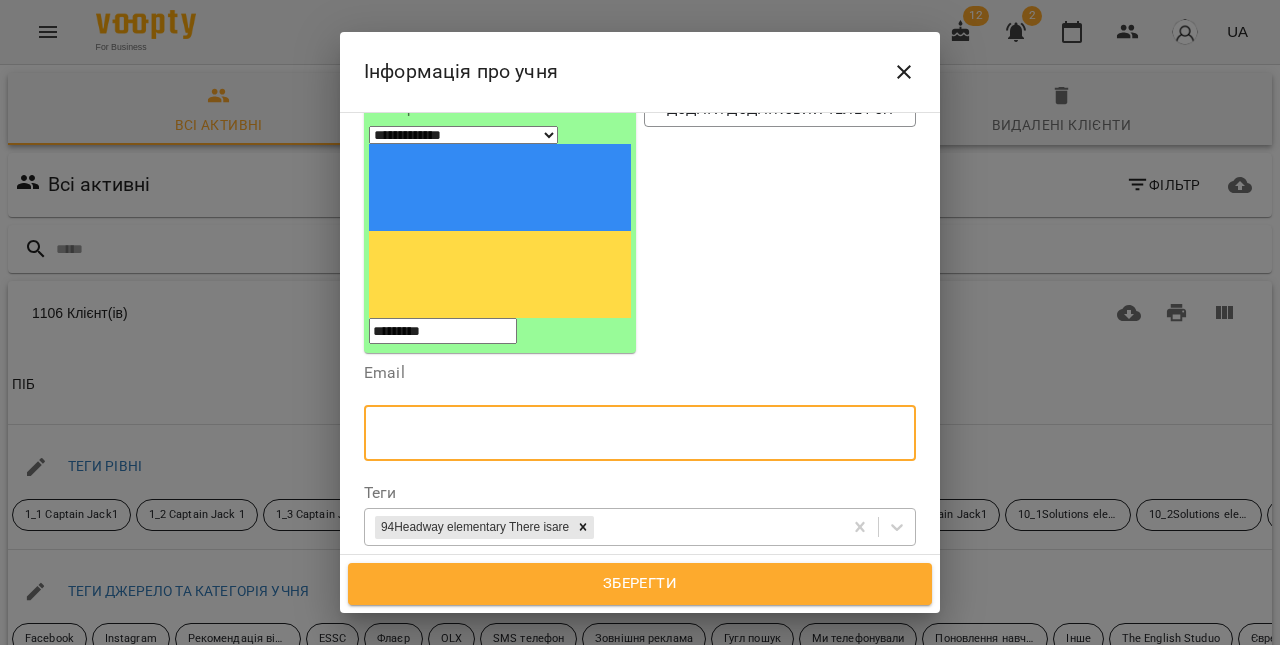 paste on "**********" 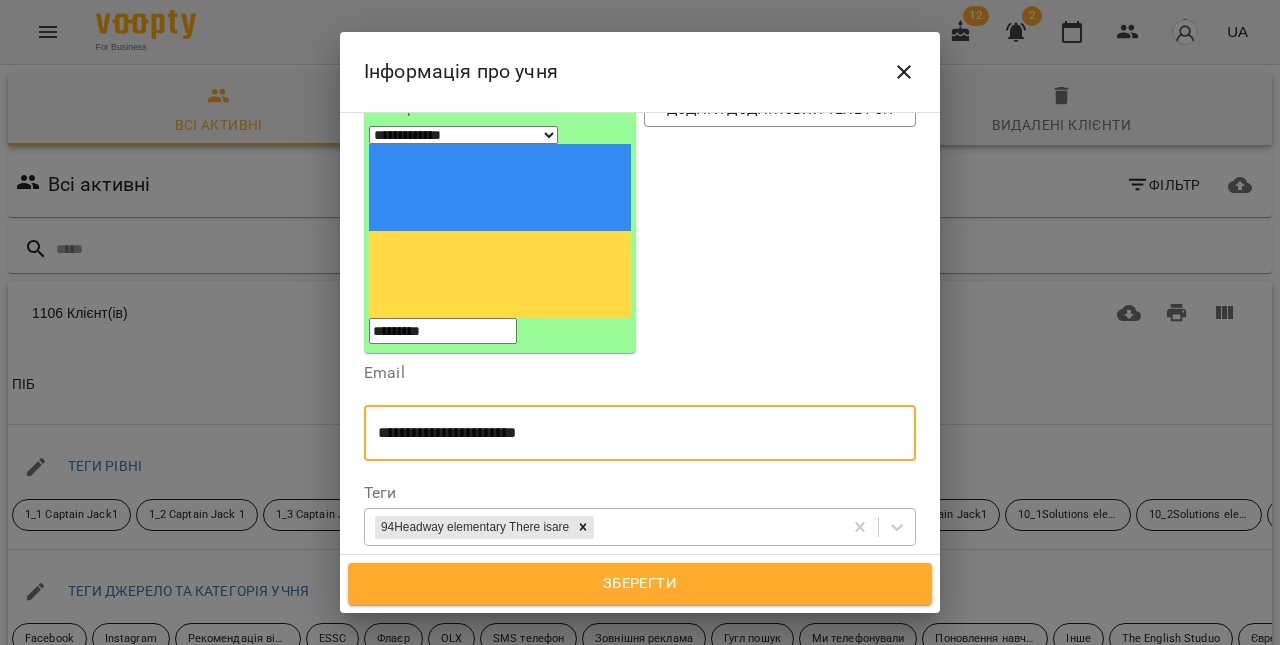 type on "**********" 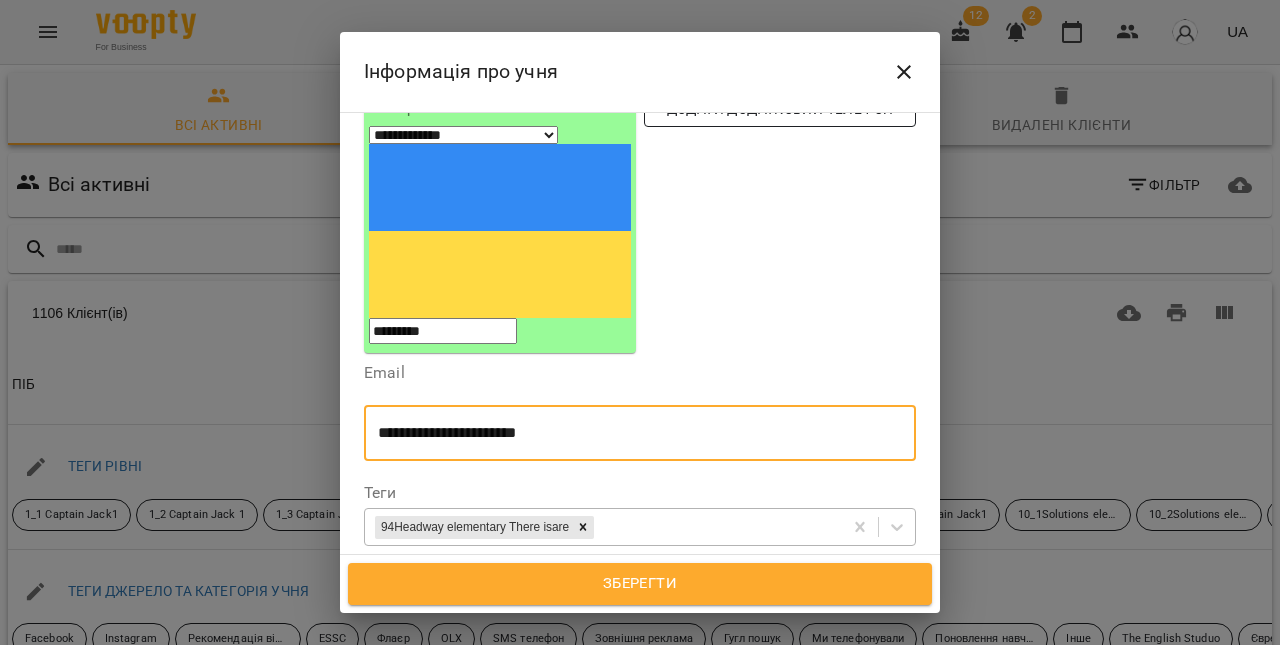 click on "Додати додатковий телефон" at bounding box center [780, 109] 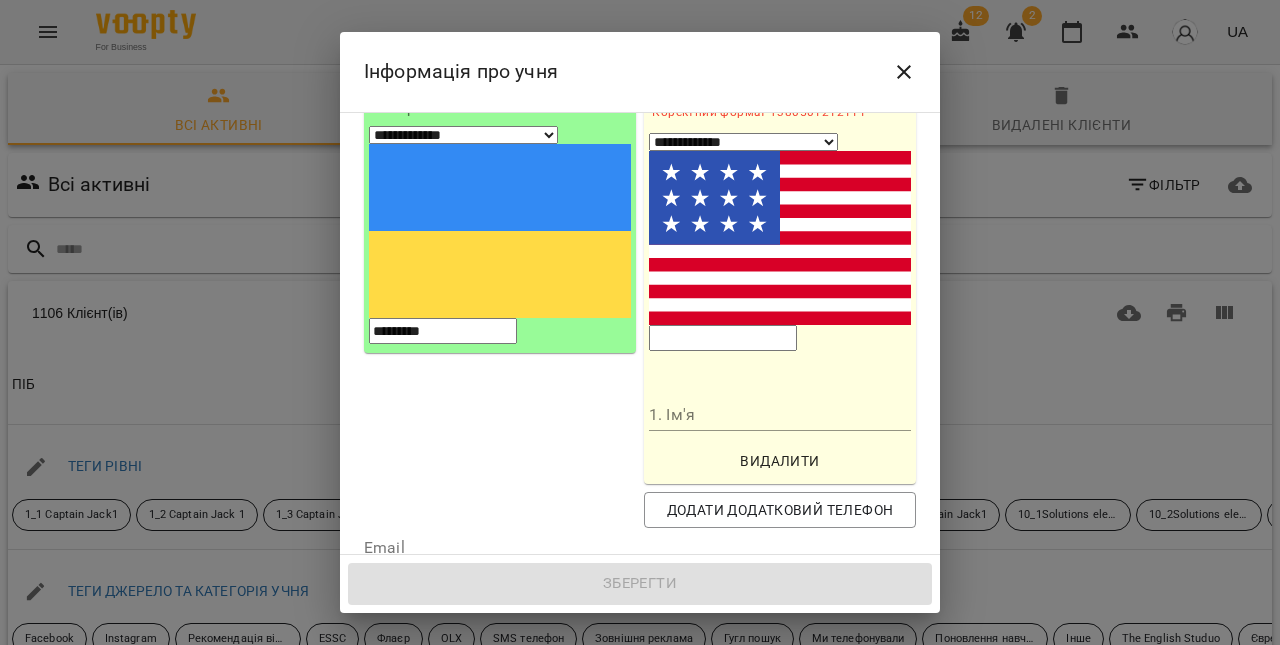 click on "1. Ім'я" at bounding box center [780, 415] 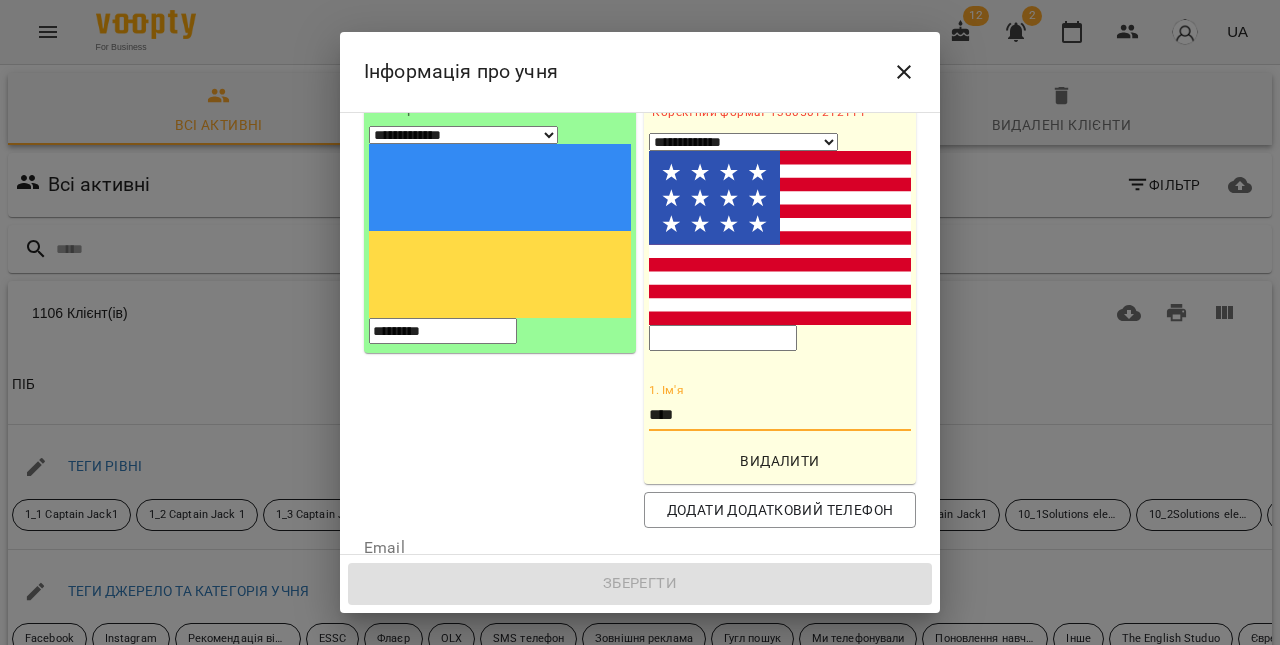 type on "****" 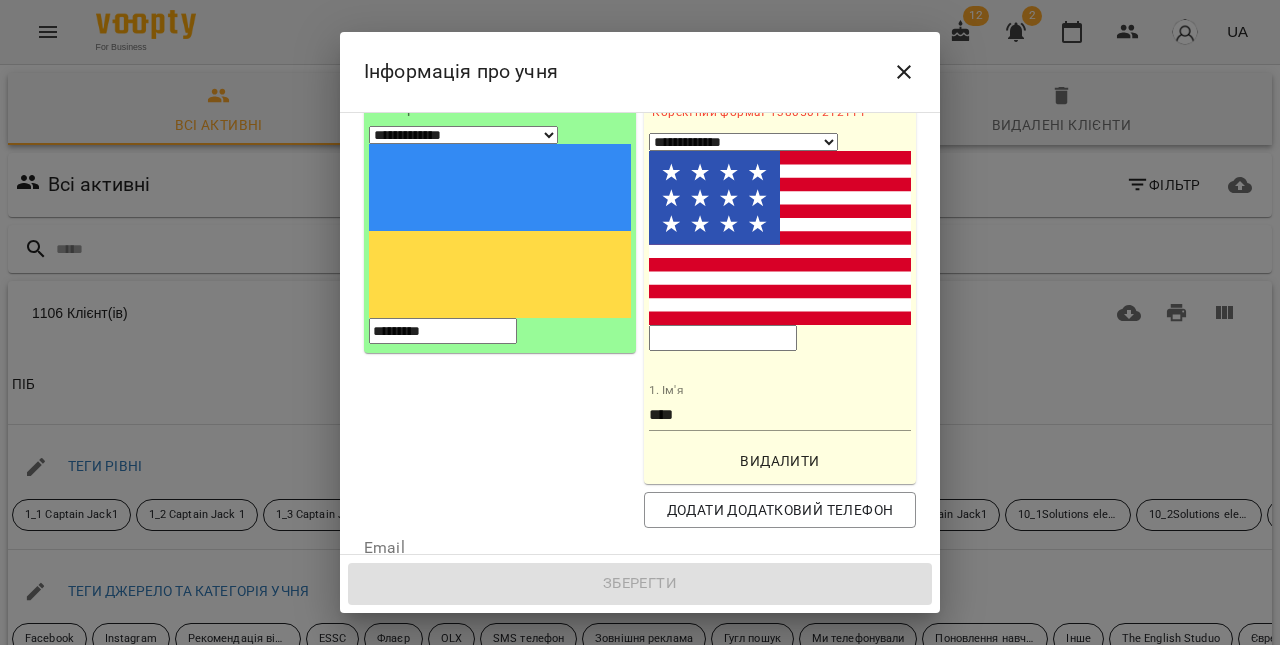 select on "**" 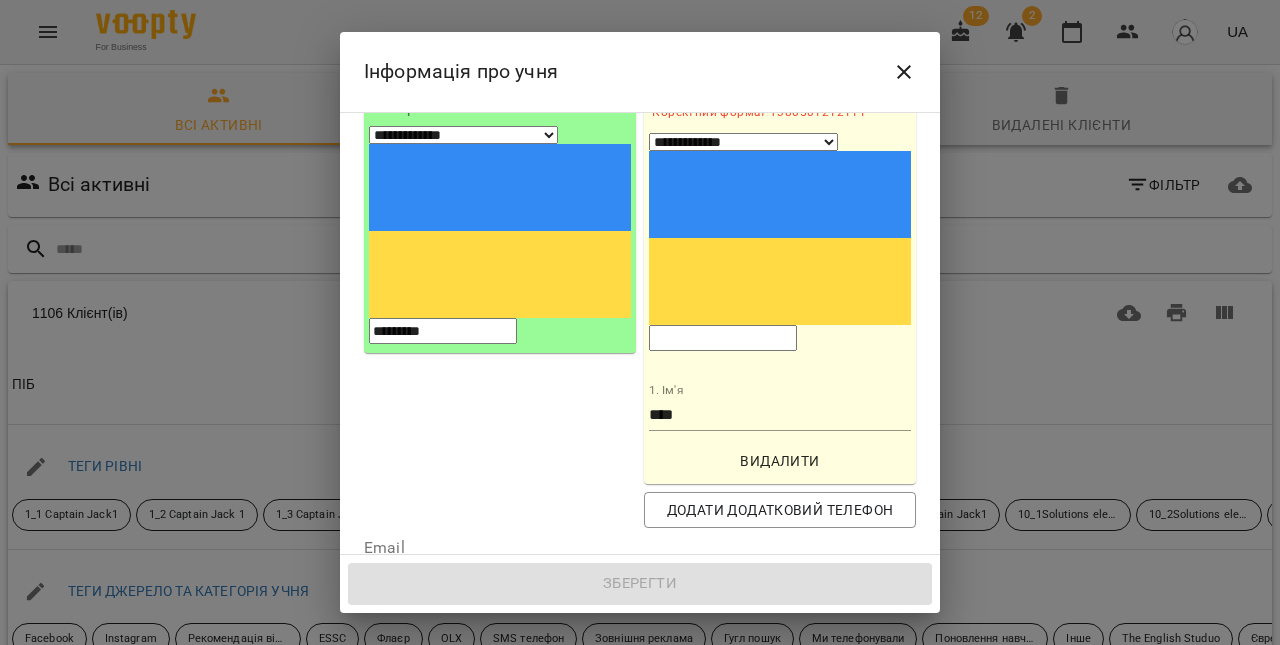 paste on "*********" 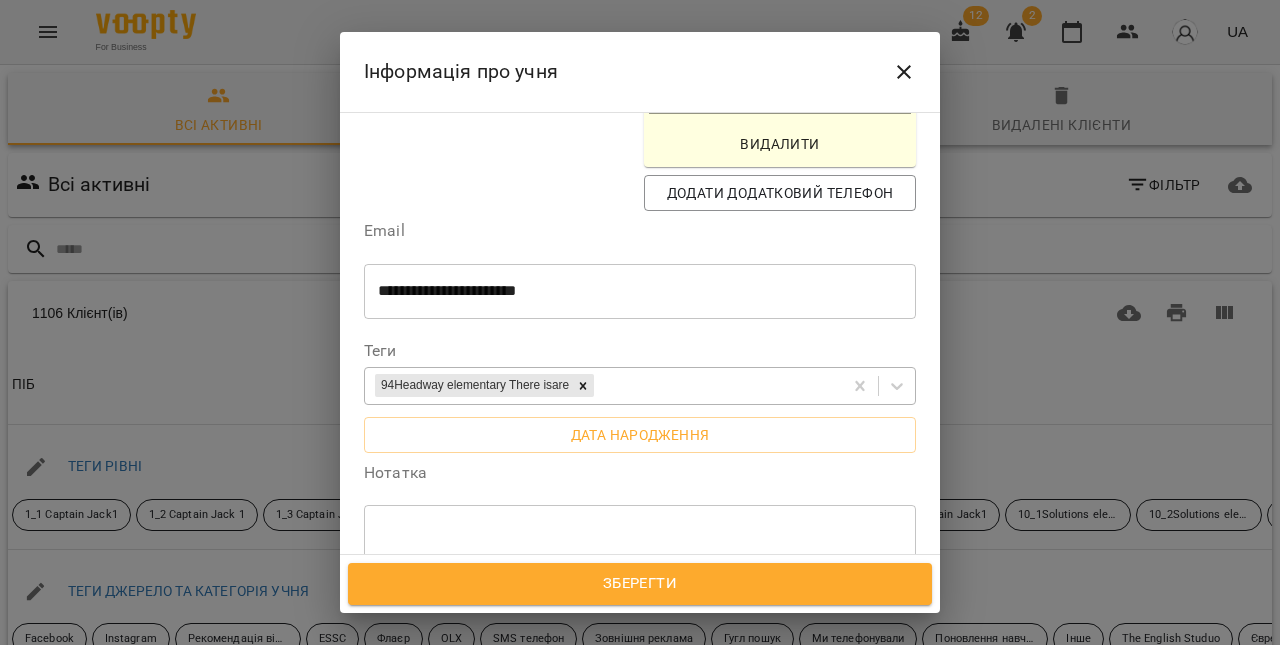 scroll, scrollTop: 524, scrollLeft: 0, axis: vertical 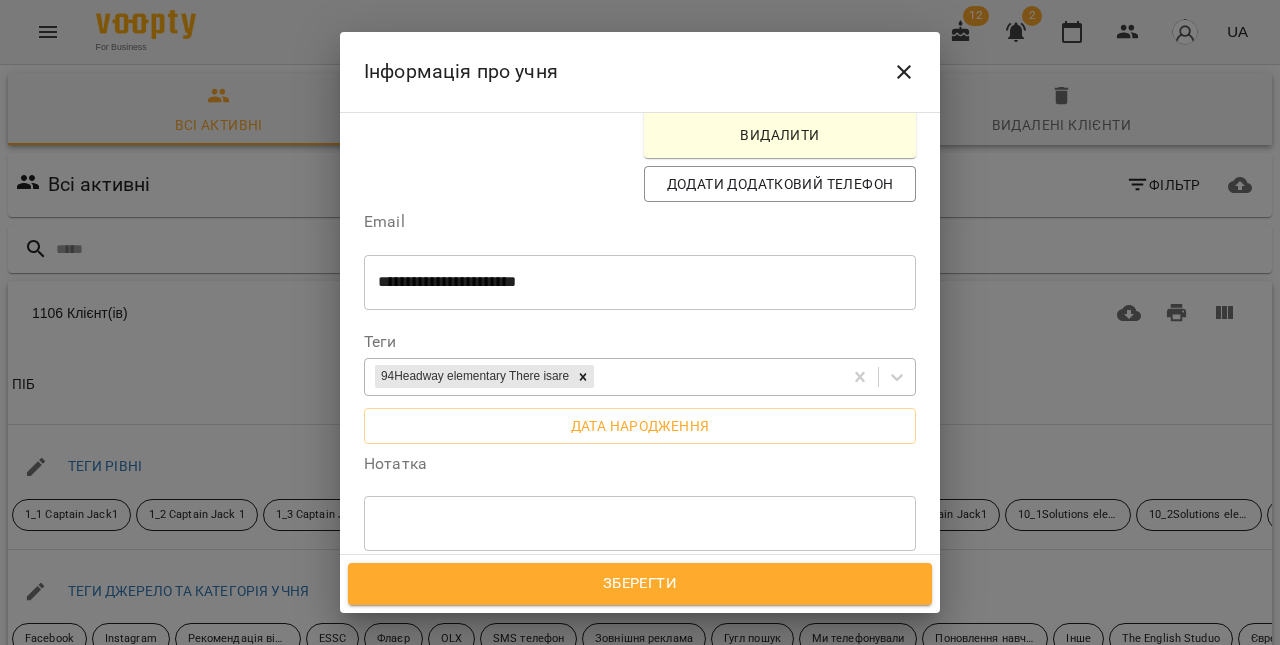 type on "*********" 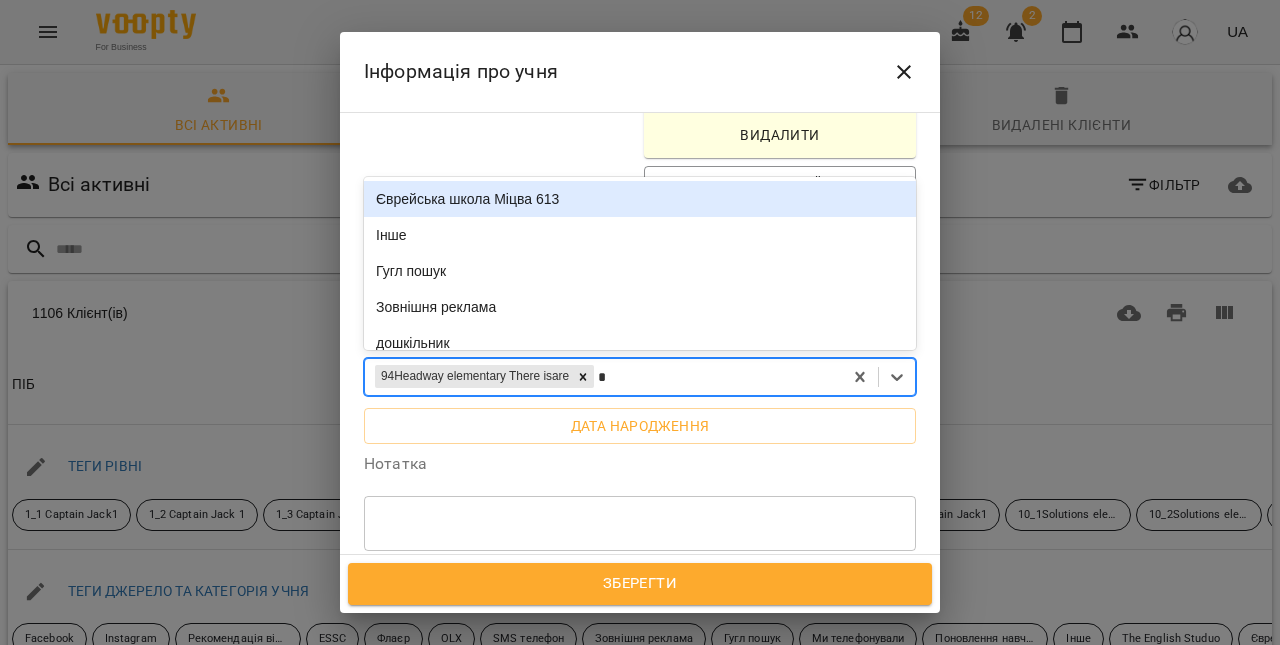 type on "**" 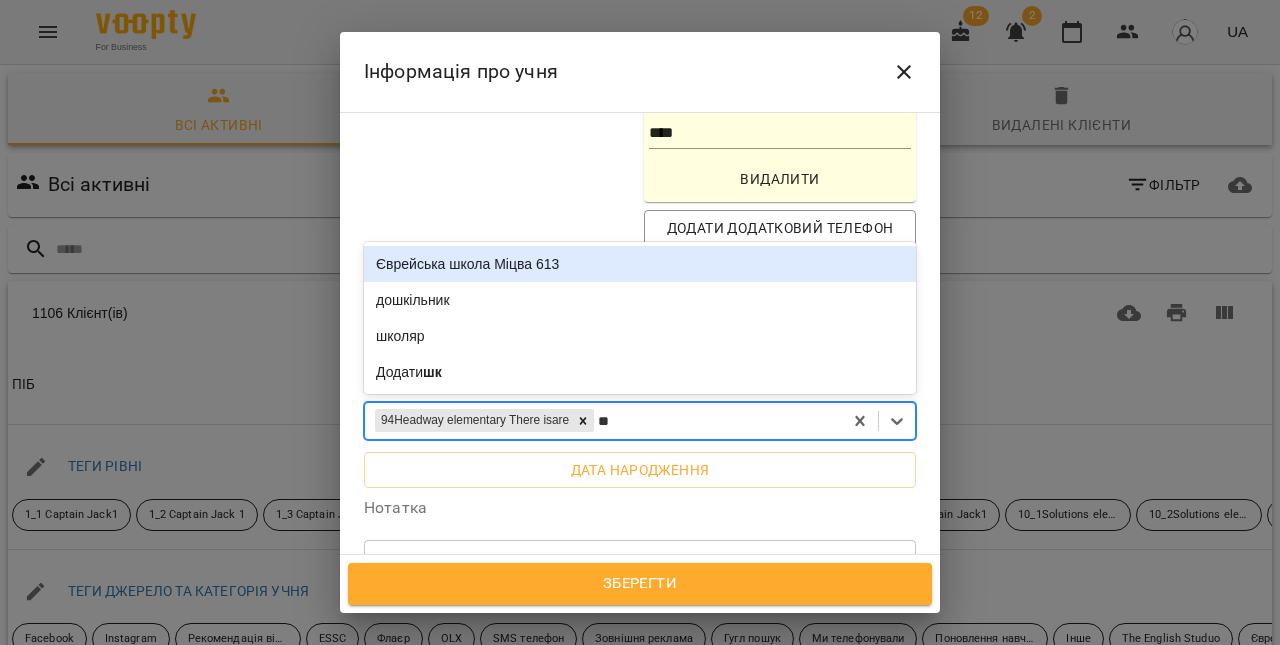 scroll, scrollTop: 465, scrollLeft: 0, axis: vertical 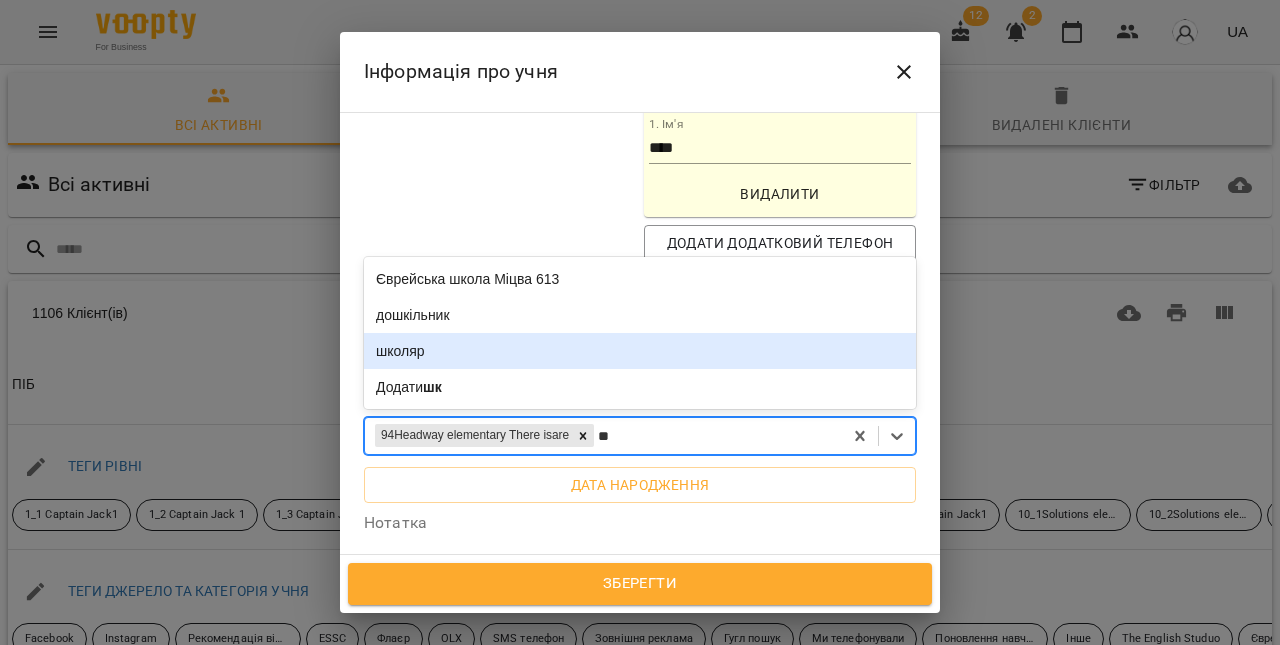 click on "школяр" at bounding box center [640, 351] 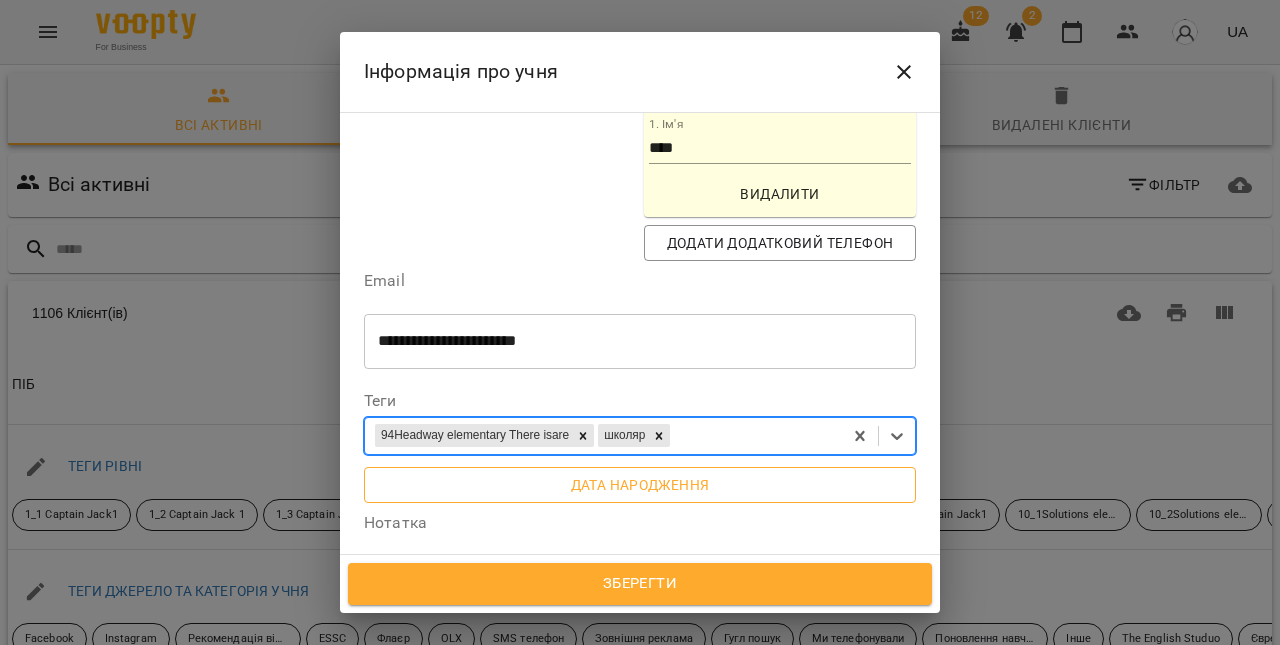 click on "Дата народження" at bounding box center [640, 485] 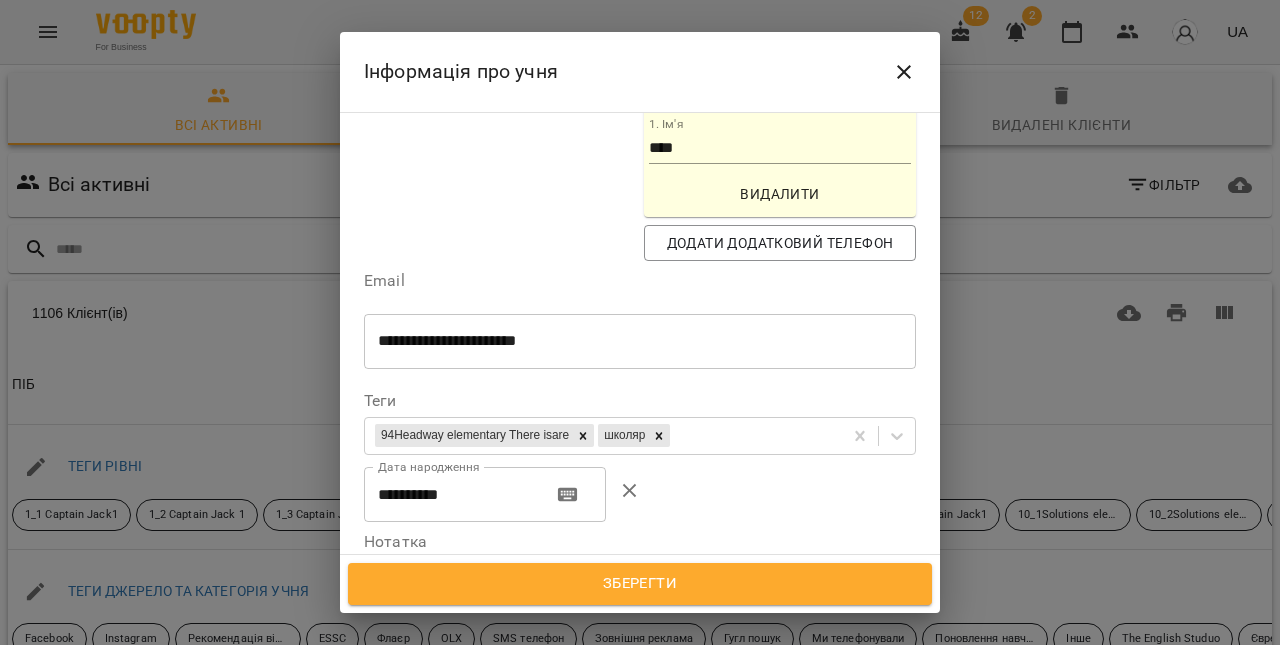 click on "**********" at bounding box center [450, 495] 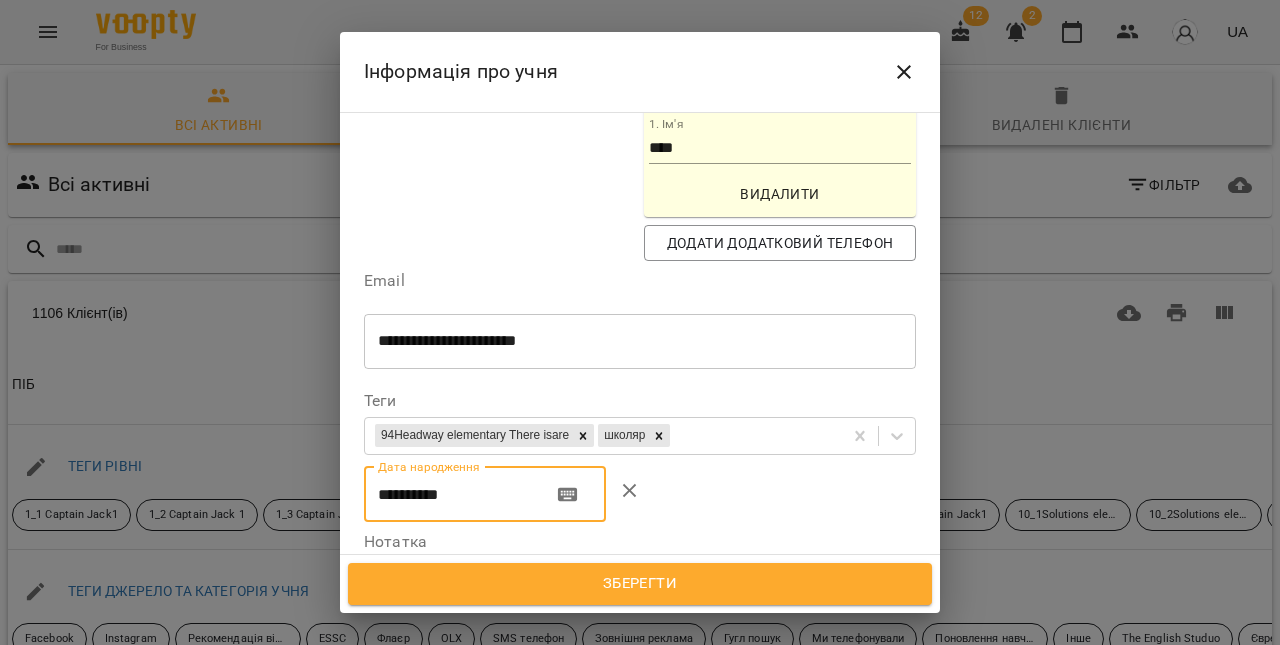 paste 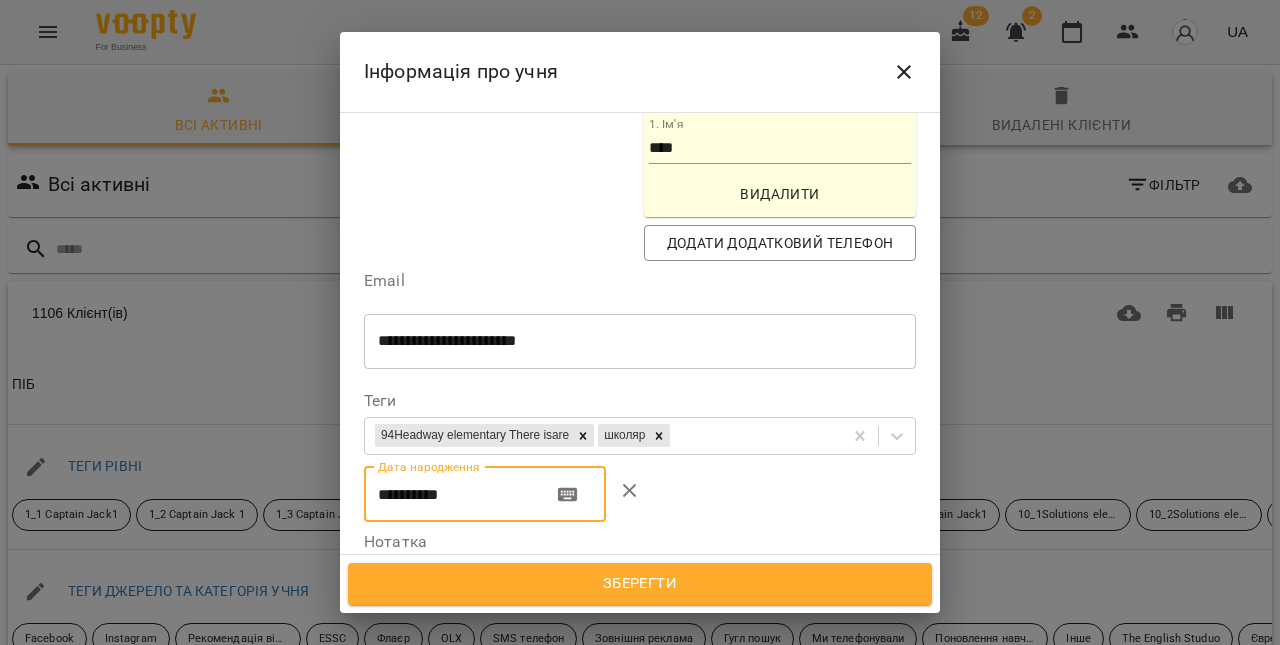 type on "**********" 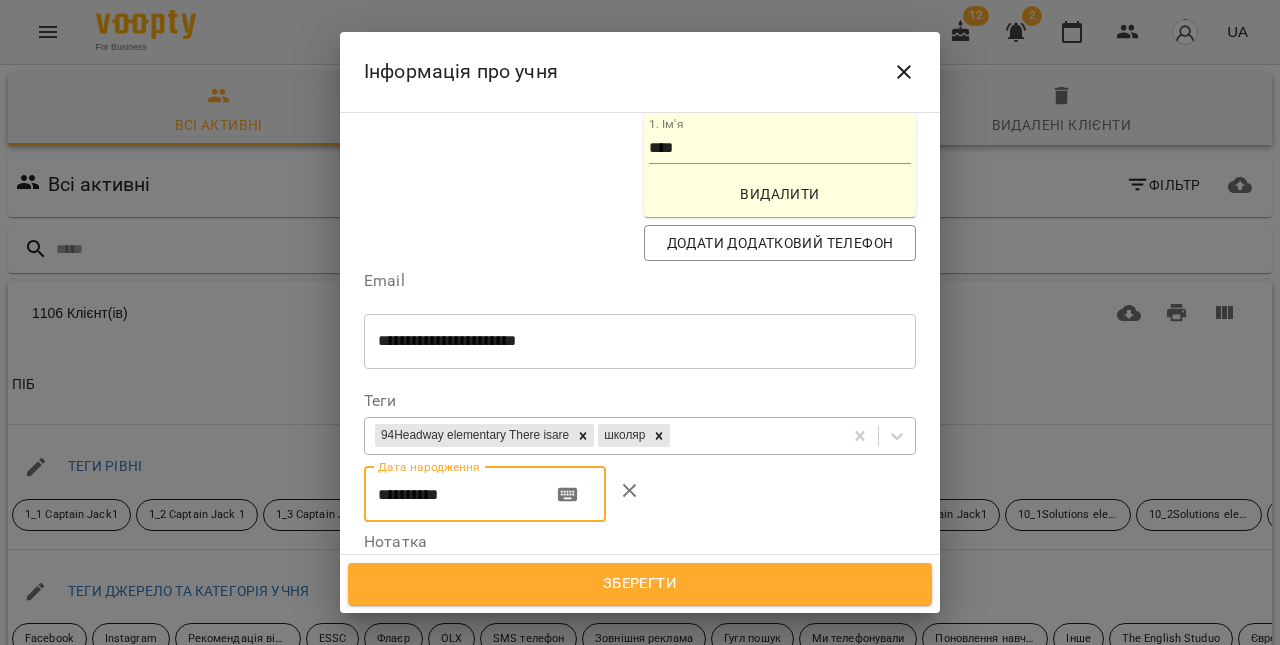 click on "94Headway elementary There isare школяр" at bounding box center [603, 435] 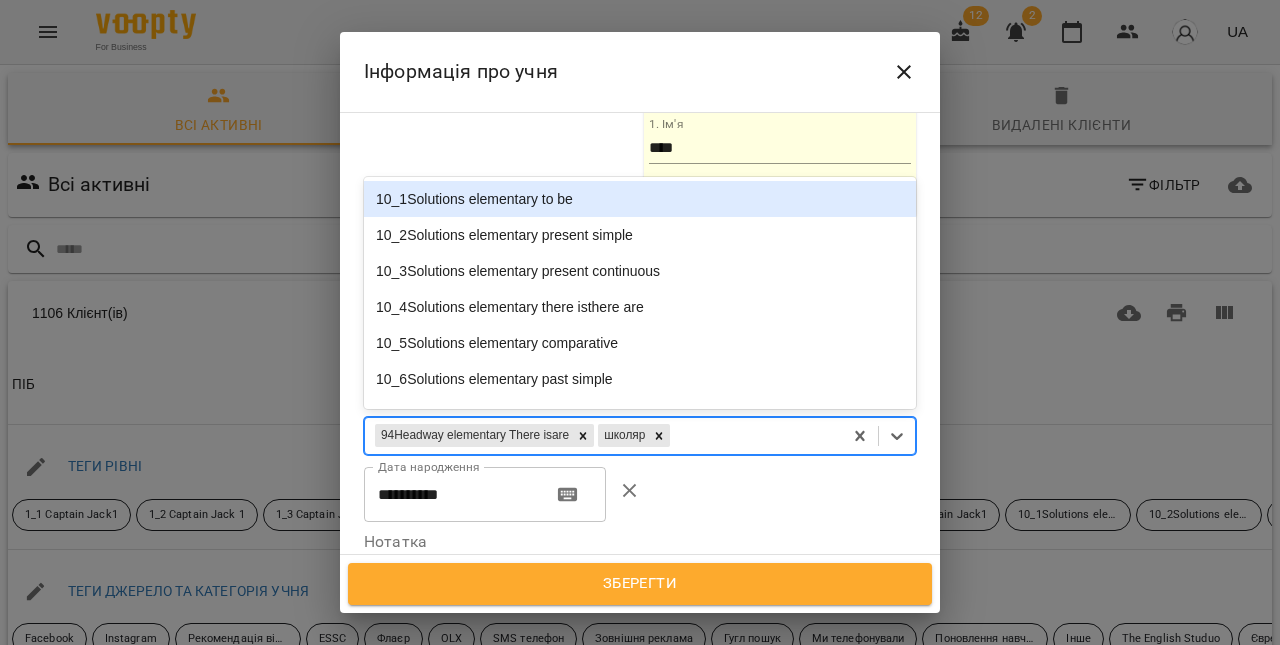 paste on "**********" 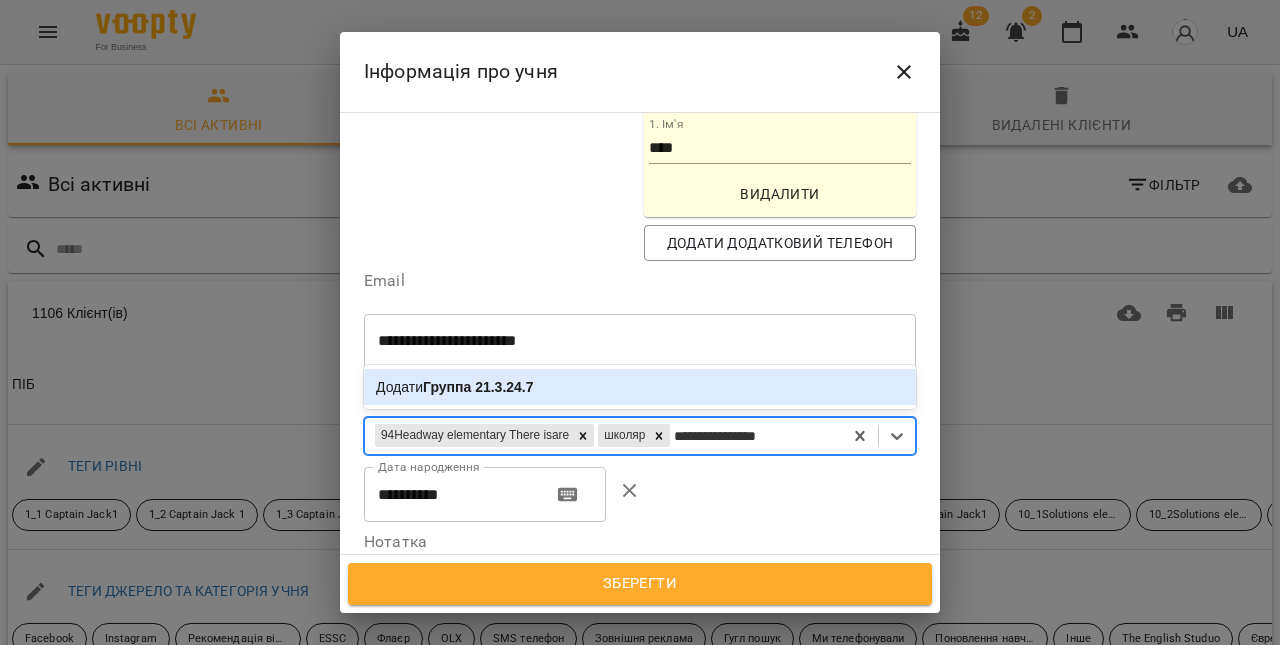 type 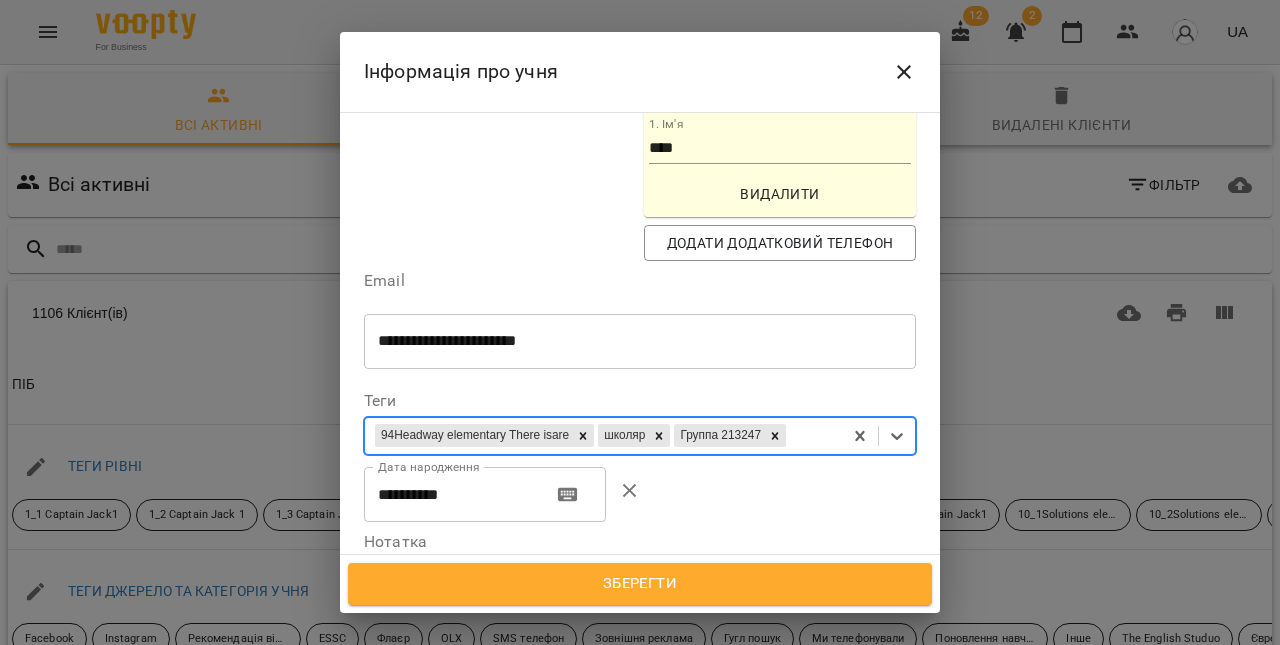 click on "Зберегти" at bounding box center [640, 584] 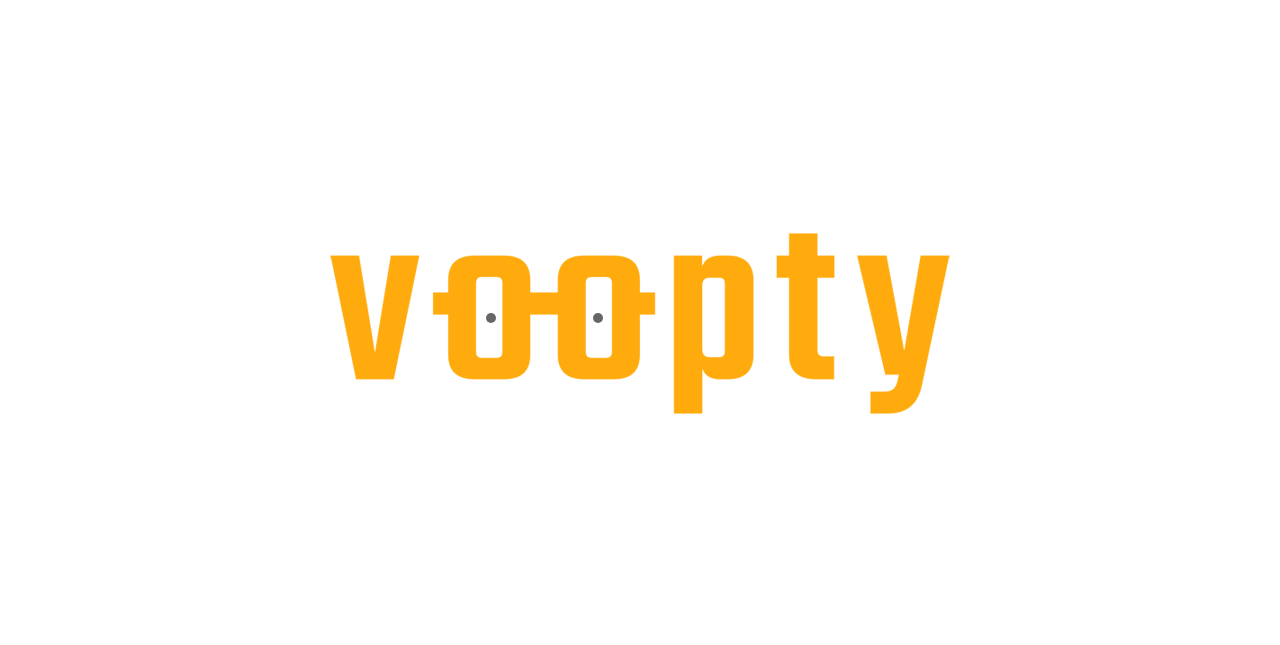 scroll, scrollTop: 0, scrollLeft: 0, axis: both 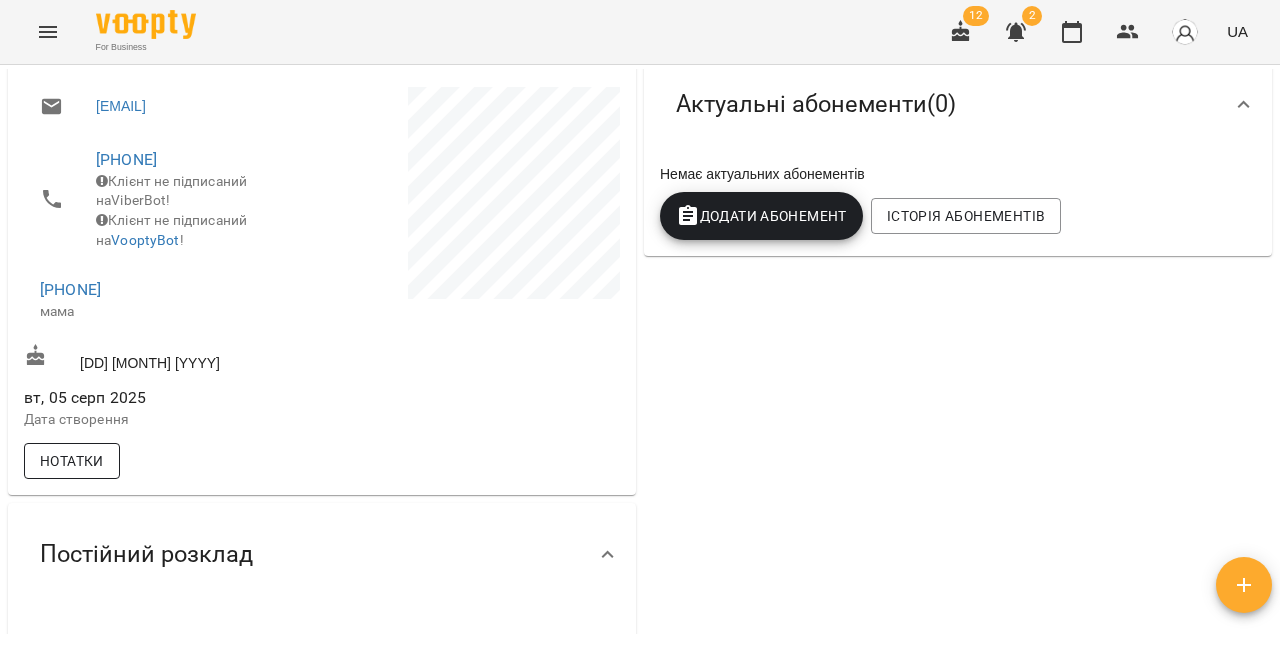 click on "Нотатки" at bounding box center (72, 461) 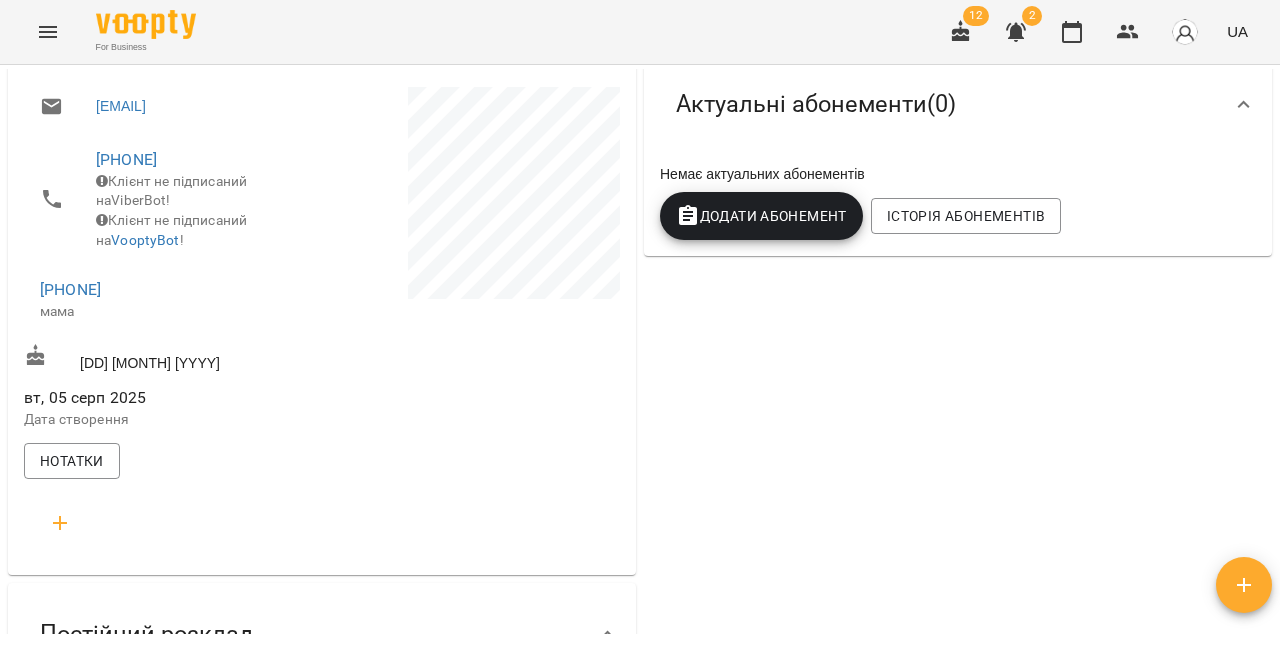 click 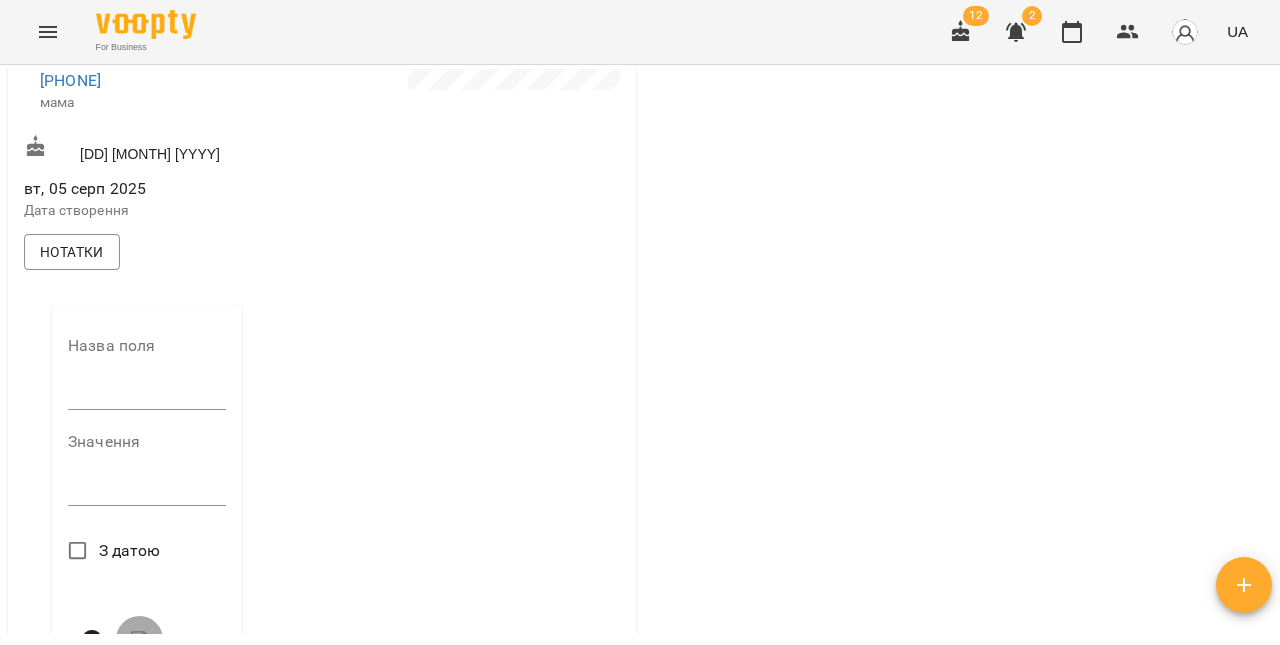 scroll, scrollTop: 545, scrollLeft: 0, axis: vertical 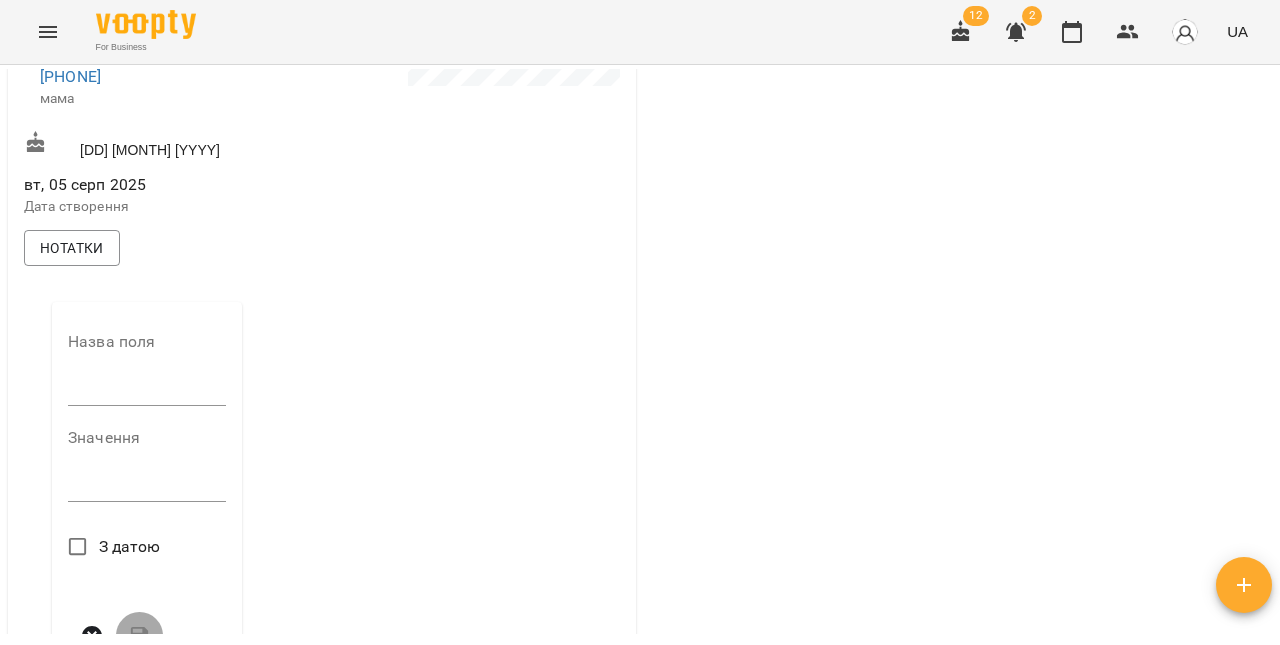 click at bounding box center [147, 485] 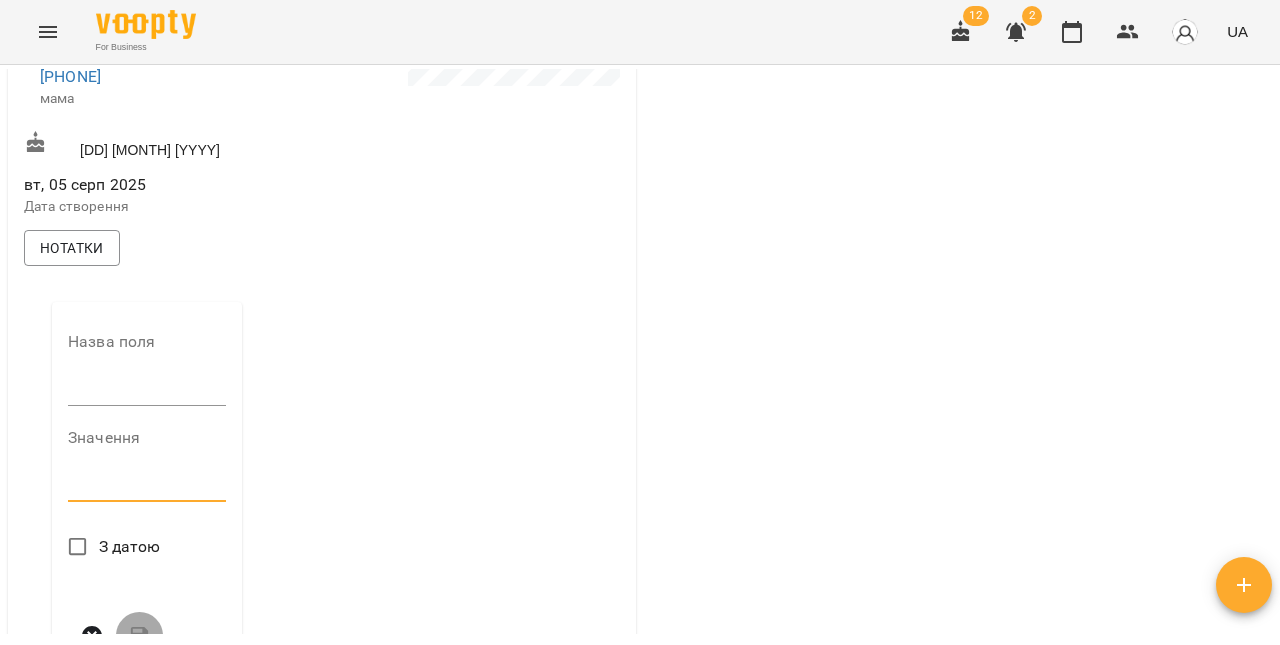paste on "**********" 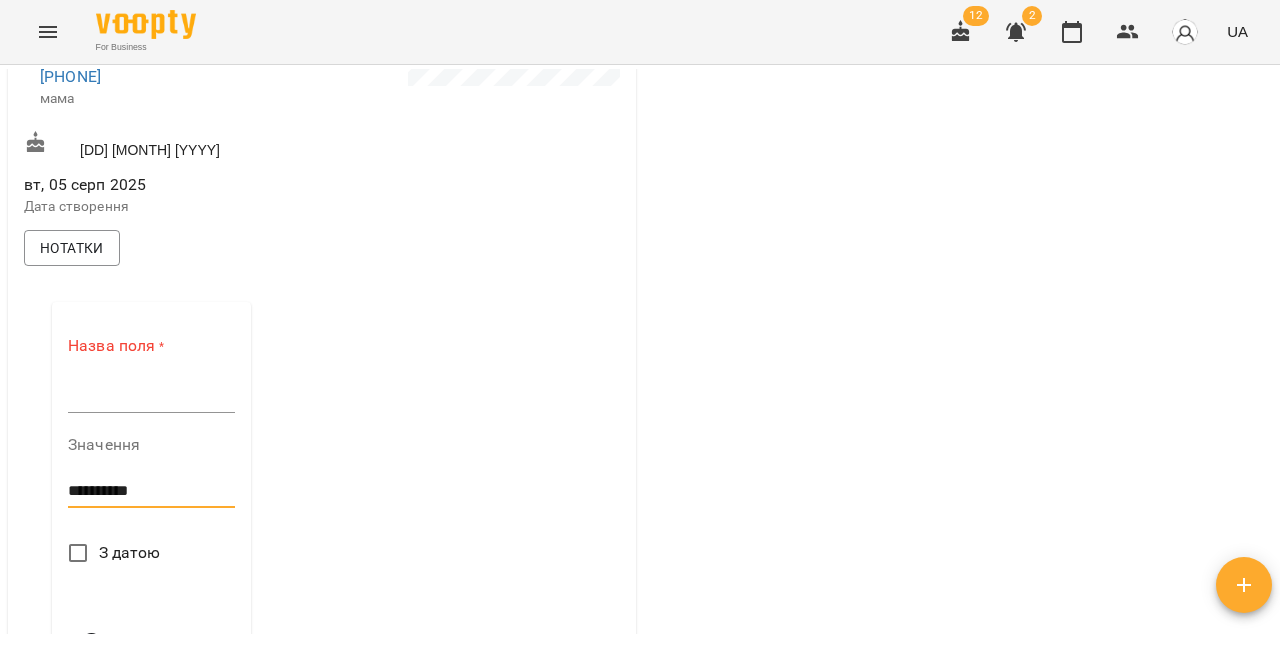 type on "**********" 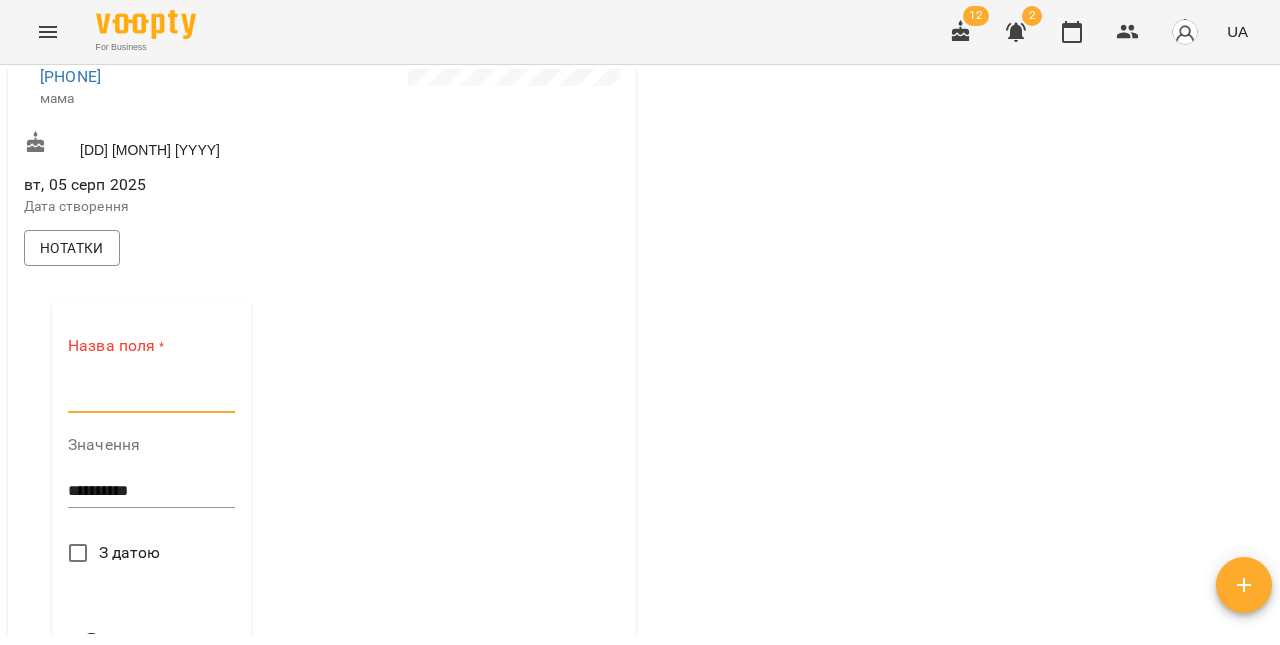 type on "**********" 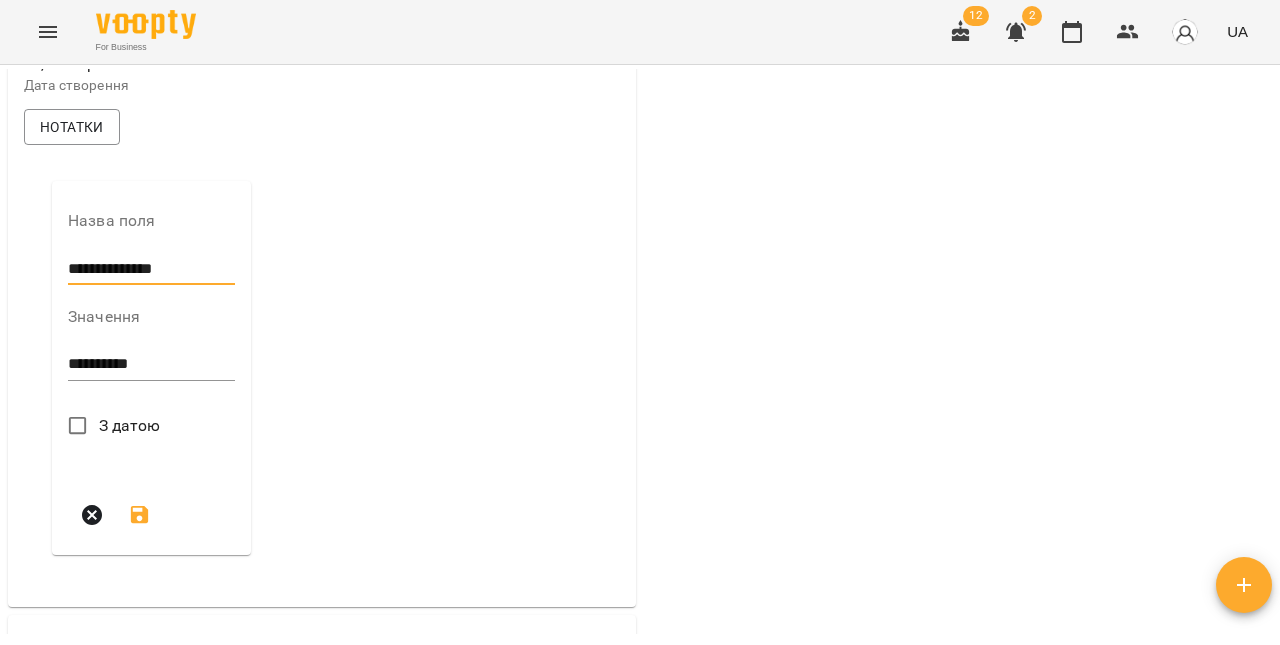 scroll, scrollTop: 667, scrollLeft: 0, axis: vertical 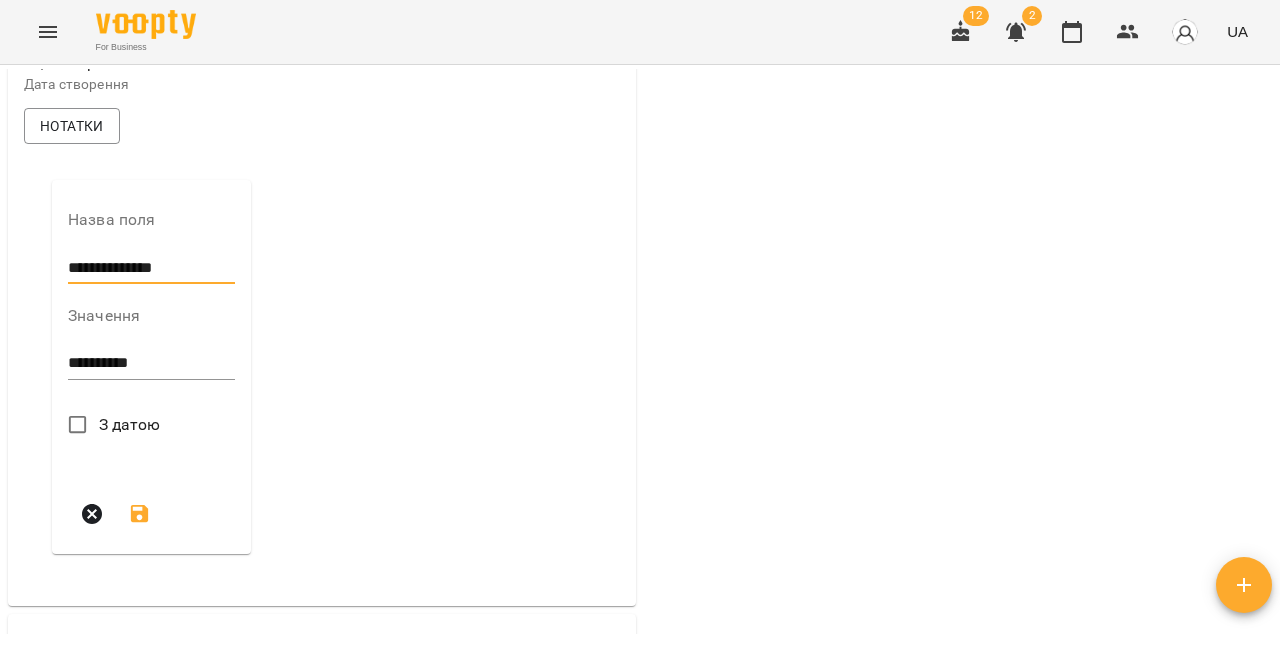 click 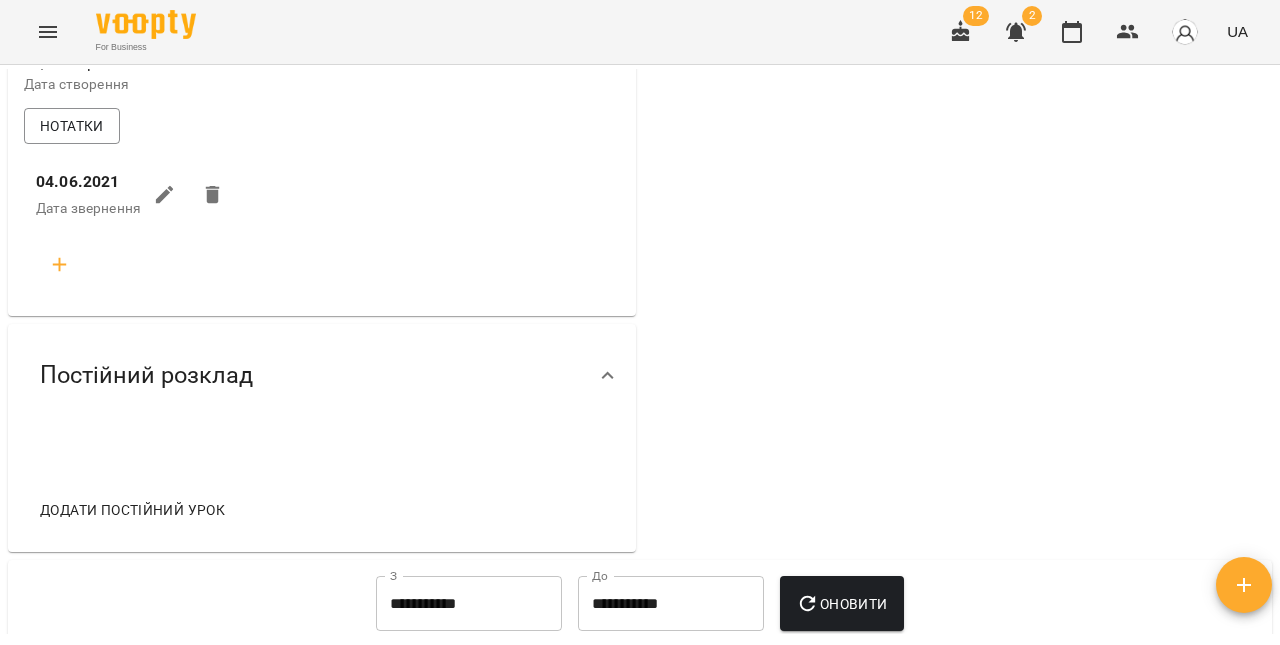 click at bounding box center (60, 265) 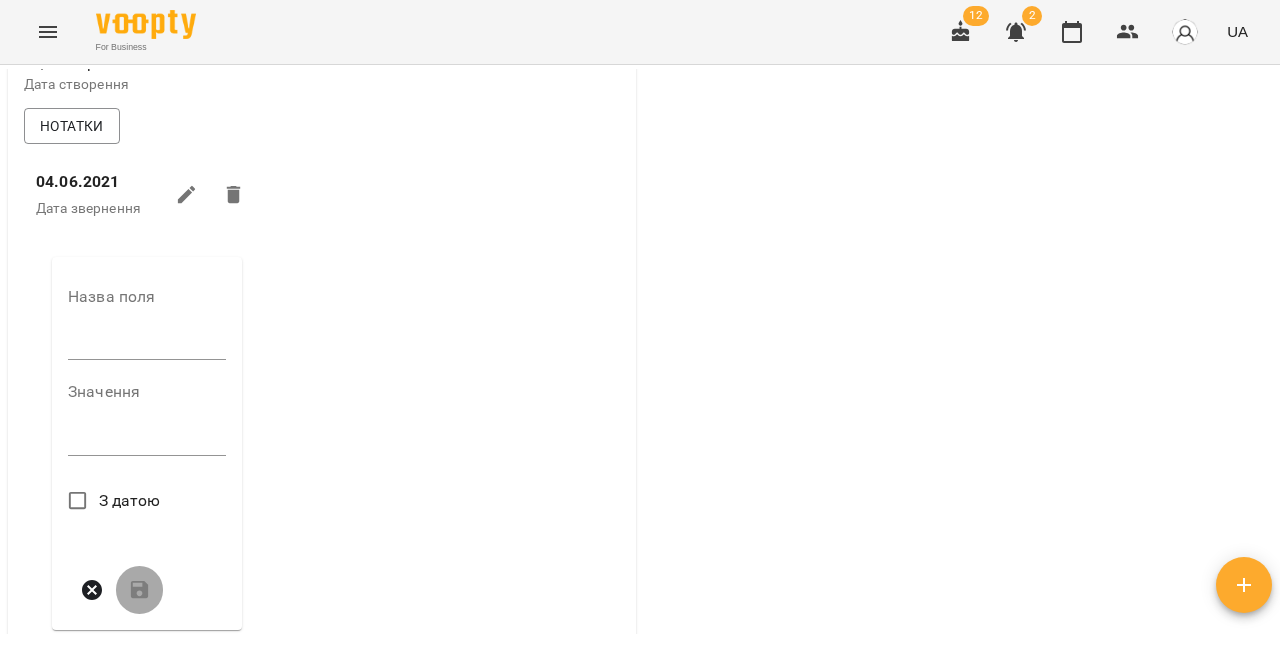 click at bounding box center [147, 344] 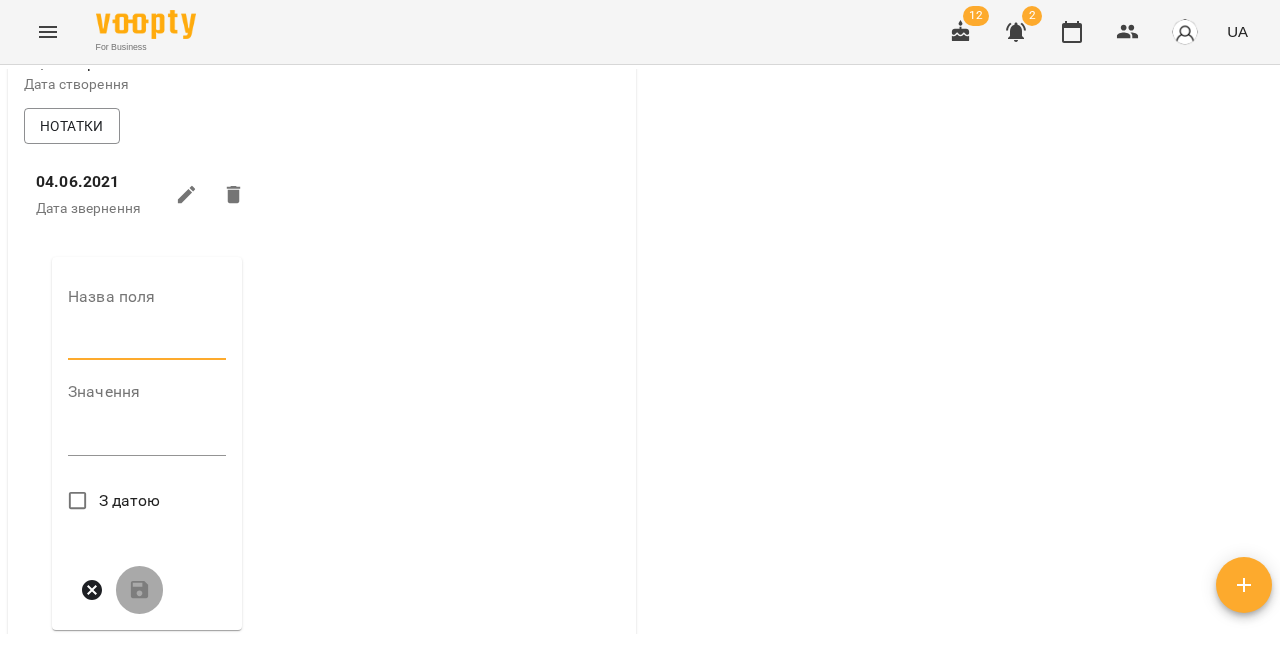 type on "**********" 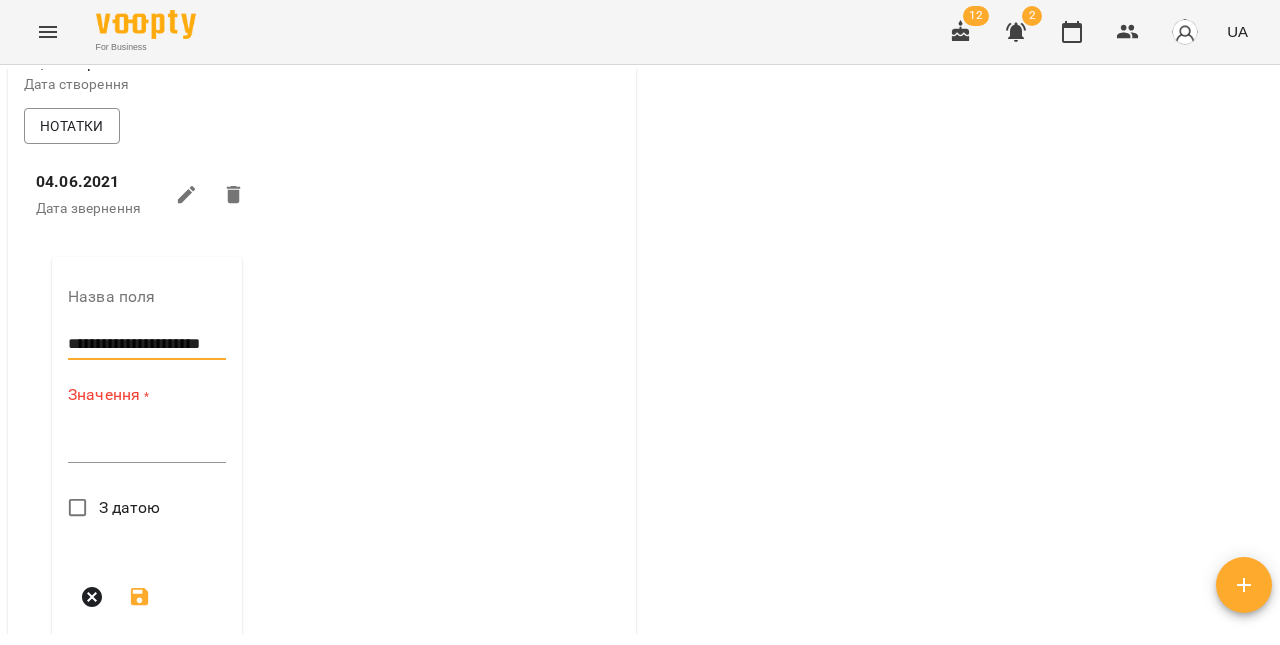 click at bounding box center (147, 446) 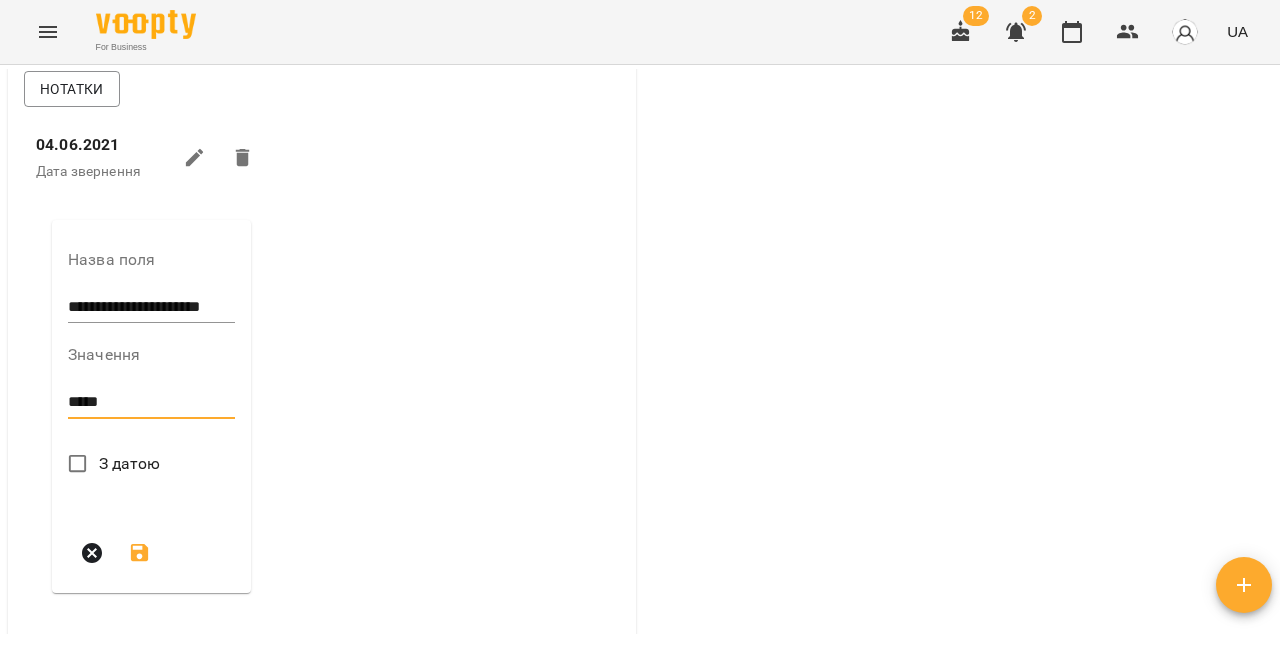 scroll, scrollTop: 727, scrollLeft: 0, axis: vertical 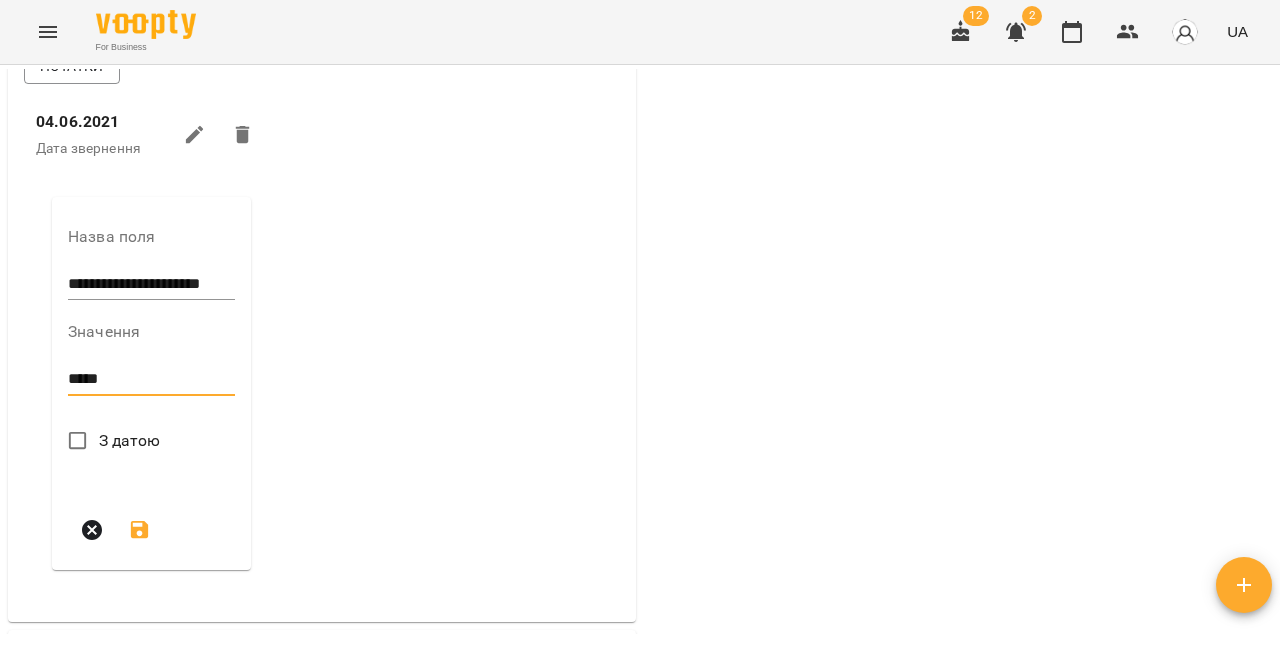 type on "*****" 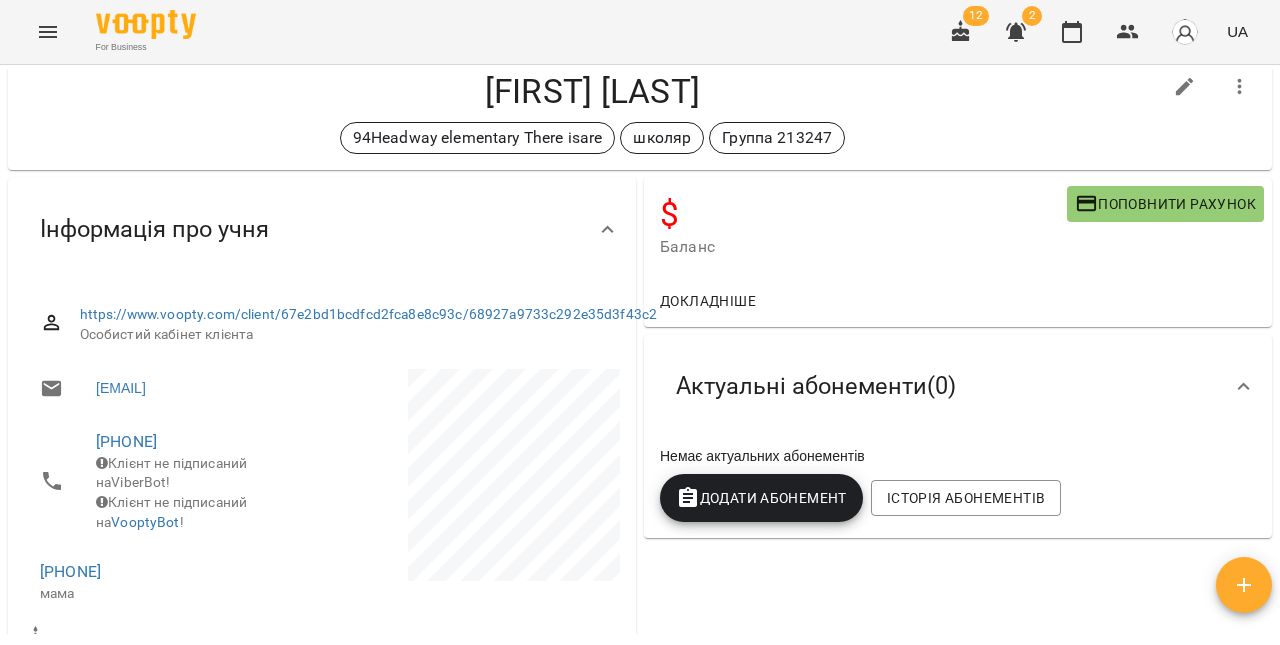 scroll, scrollTop: 0, scrollLeft: 0, axis: both 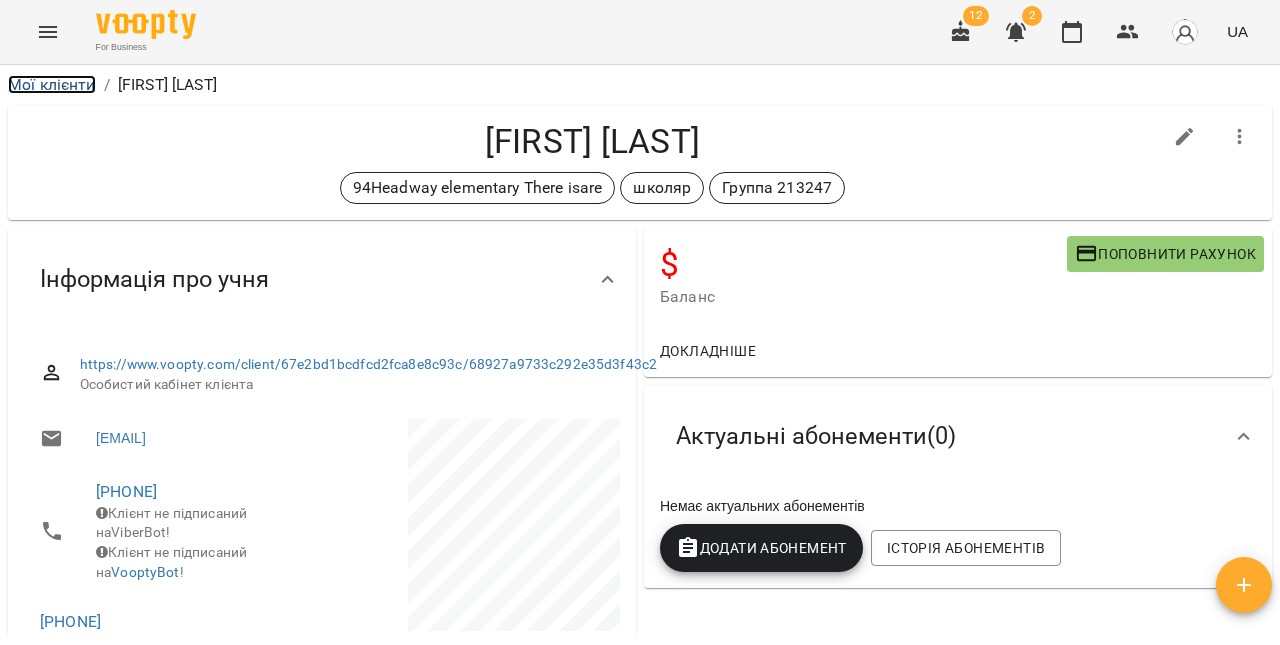 click on "Мої клієнти" at bounding box center (52, 84) 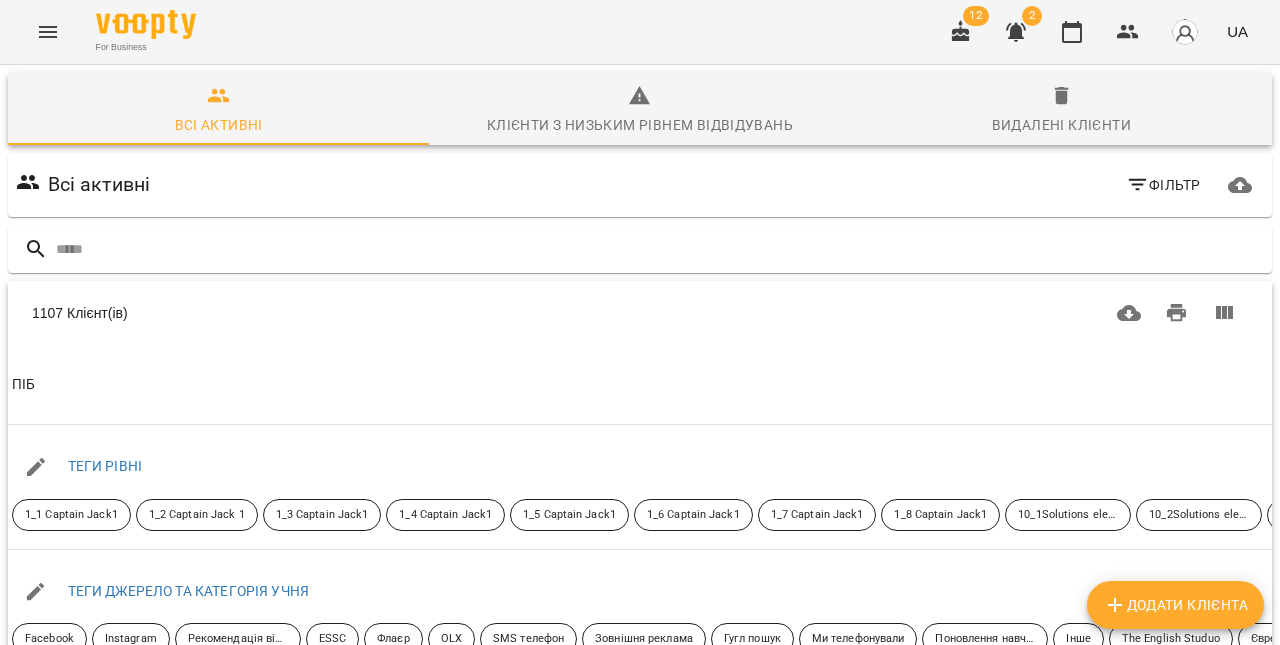 click 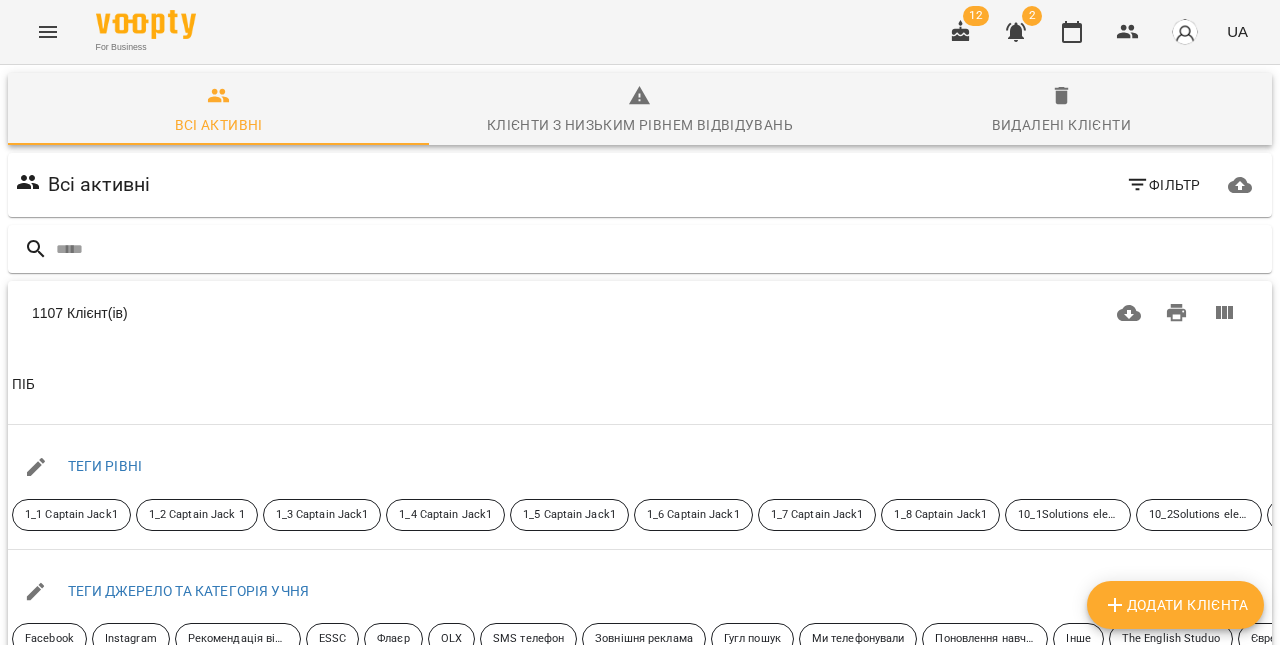 select on "**" 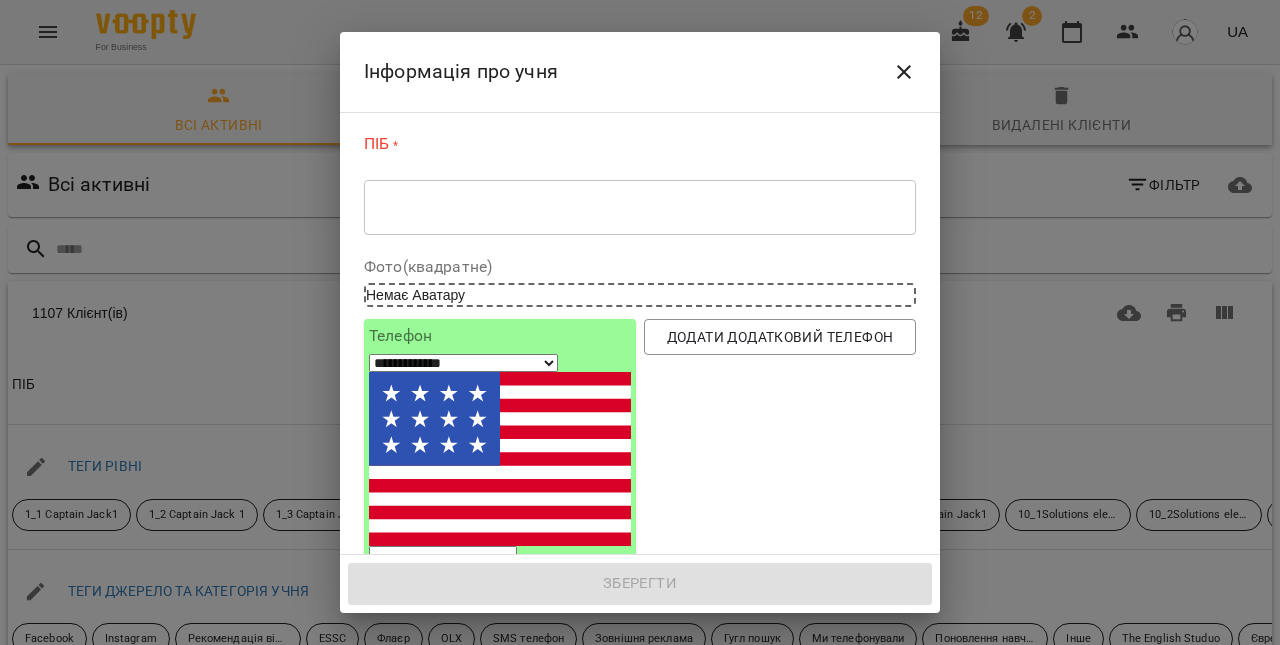 click at bounding box center [640, 207] 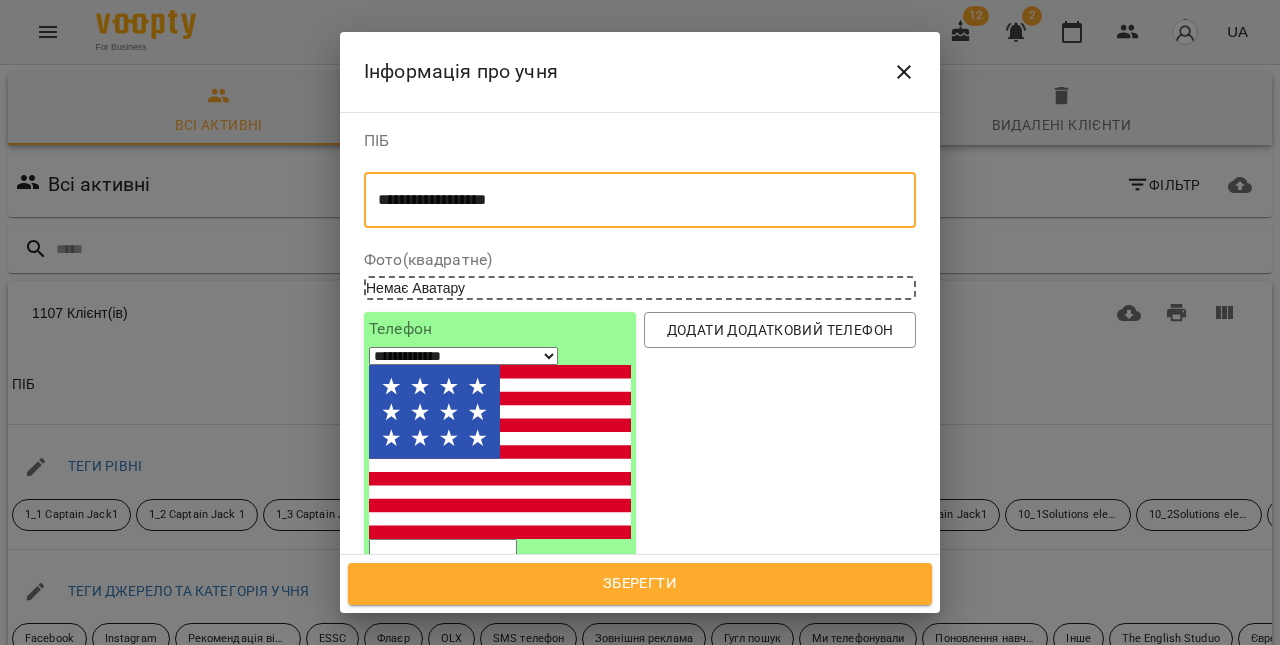 type on "**********" 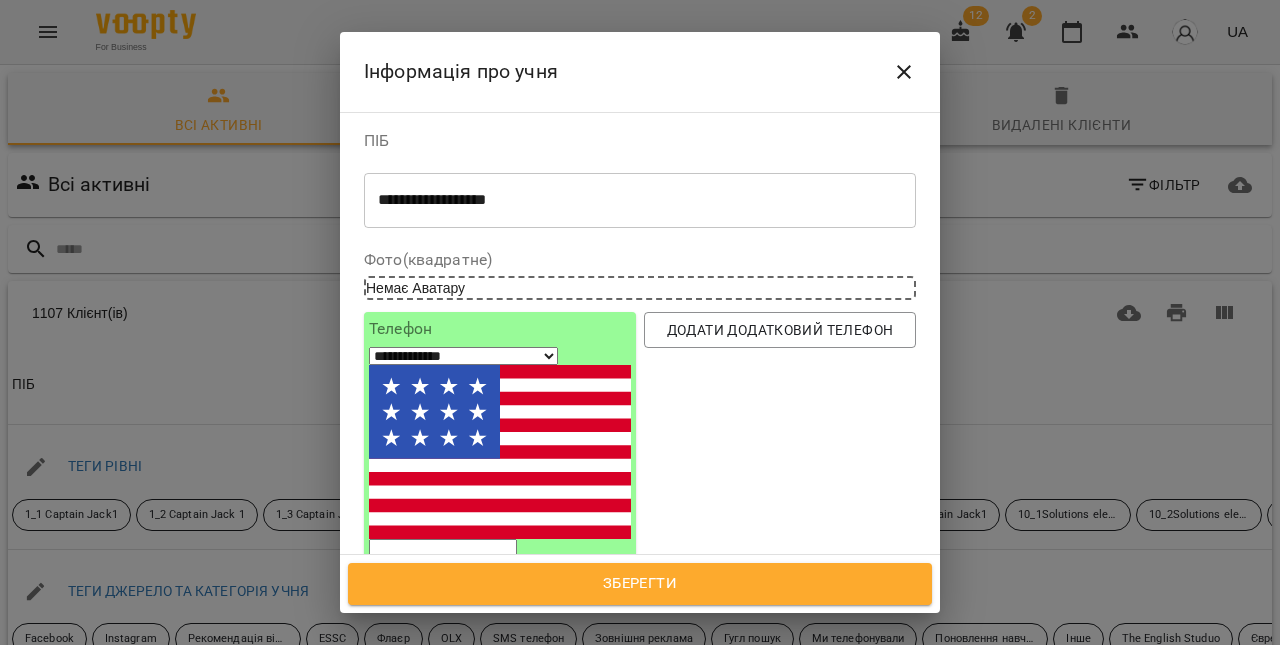 select on "**" 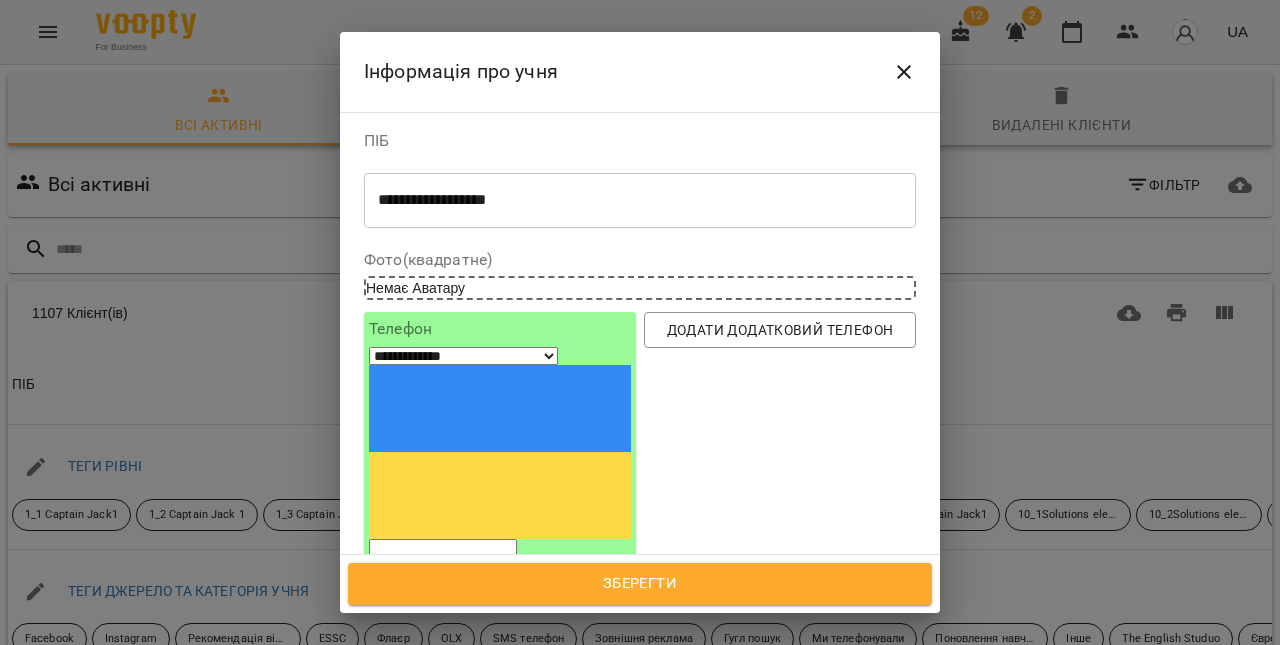 paste on "*********" 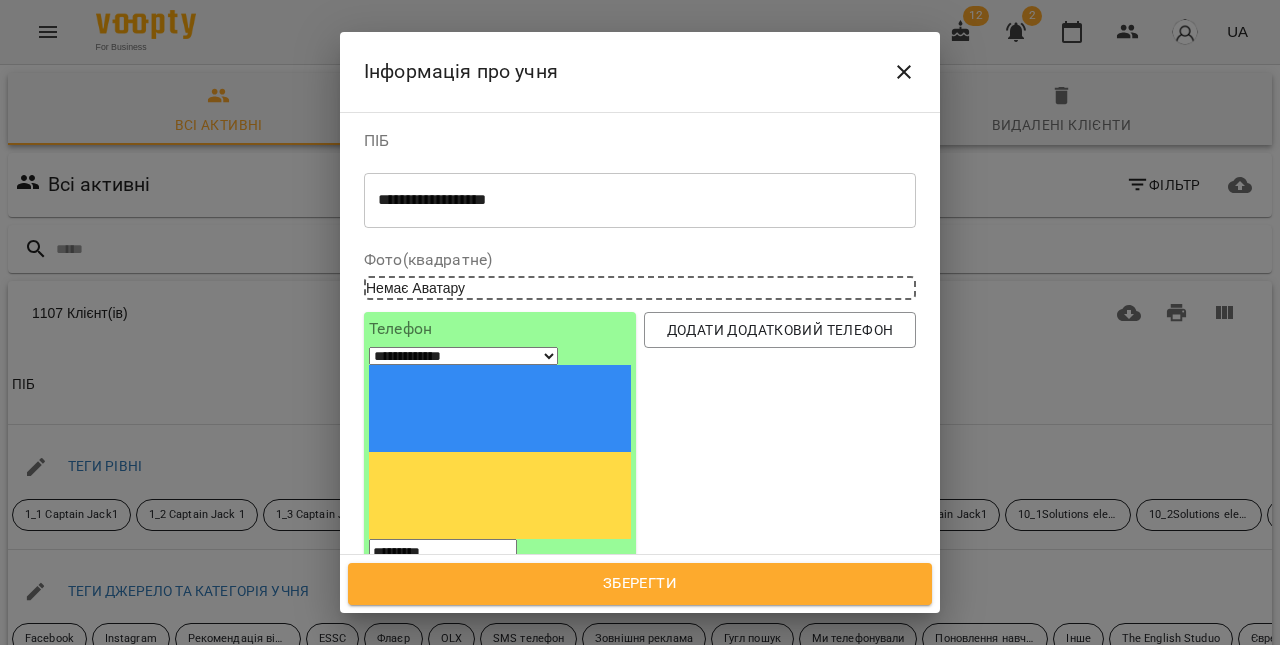 type on "*********" 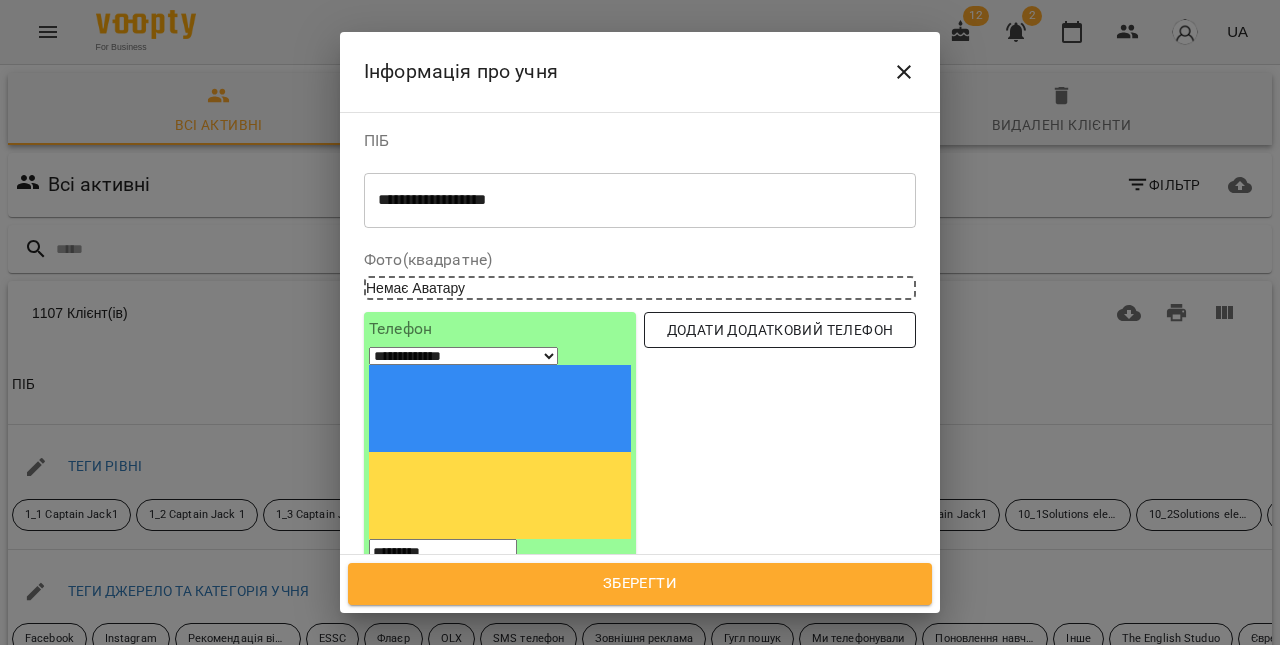 click on "Додати додатковий телефон" at bounding box center [780, 330] 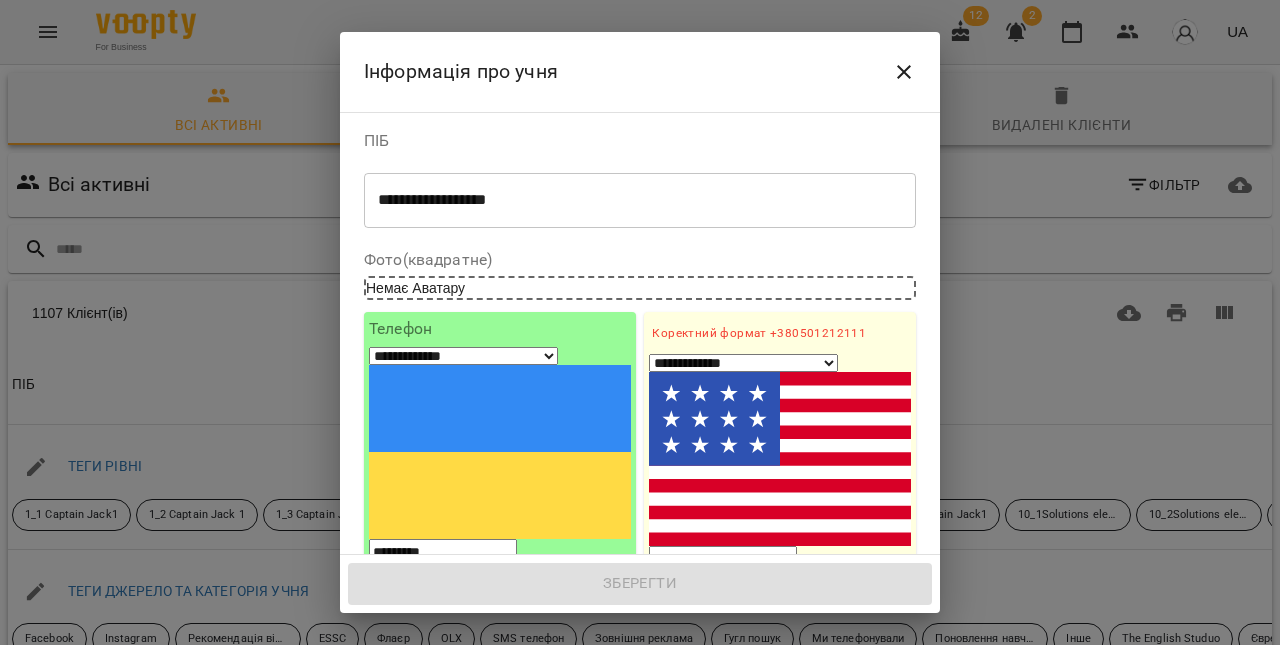 click on "**********" at bounding box center [743, 363] 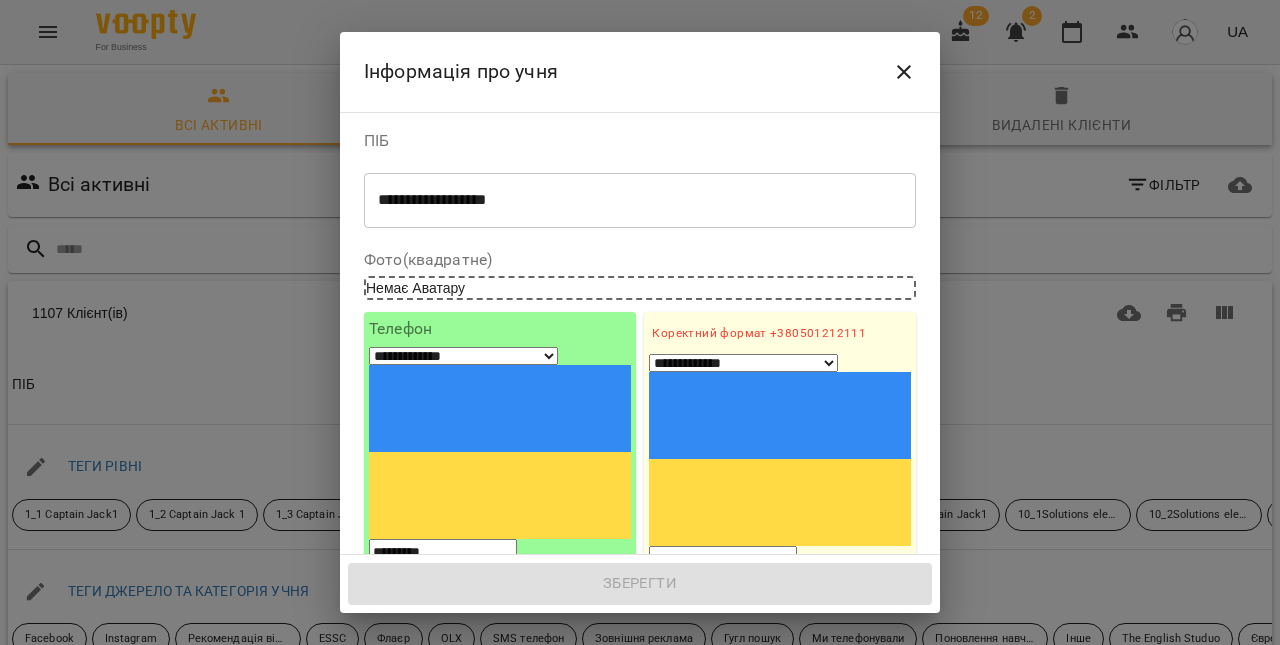 paste on "**********" 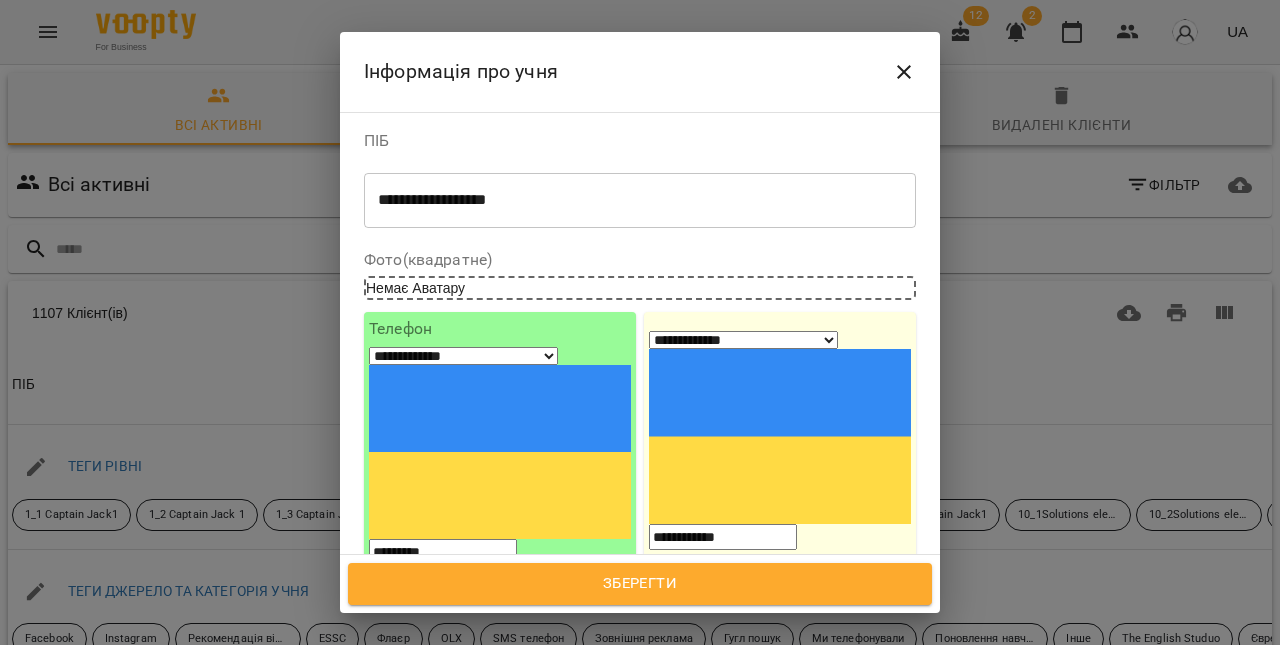 type on "**********" 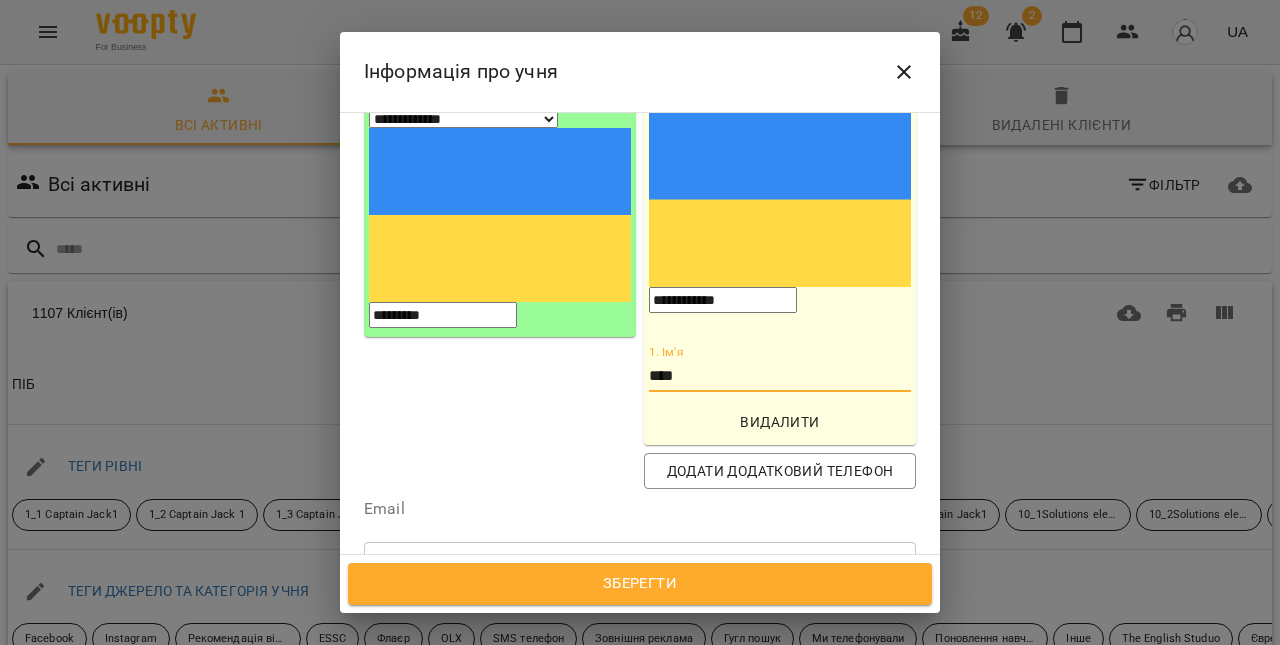 scroll, scrollTop: 265, scrollLeft: 0, axis: vertical 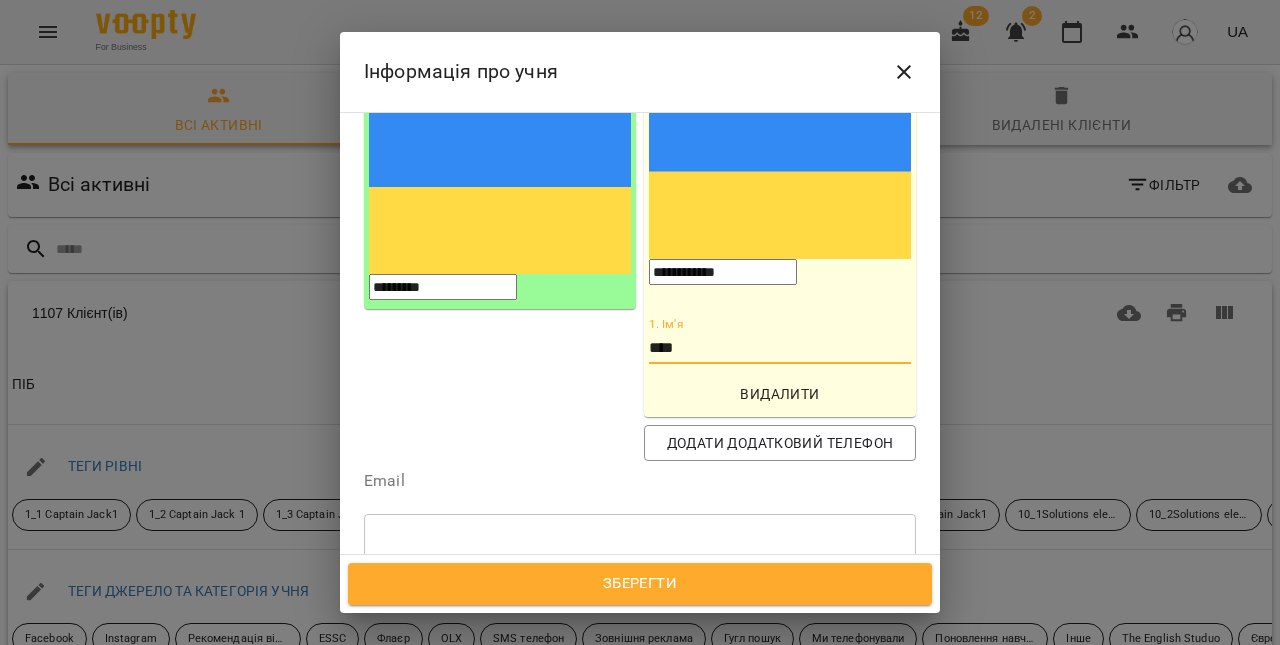 type on "****" 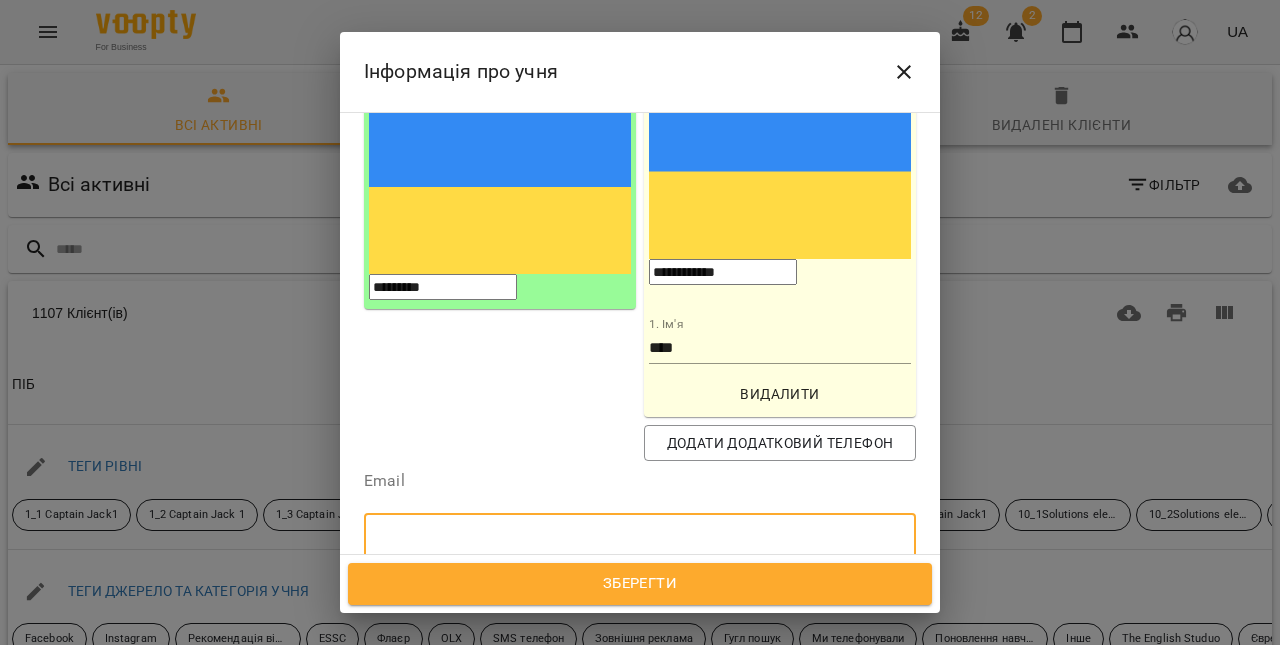 paste on "**********" 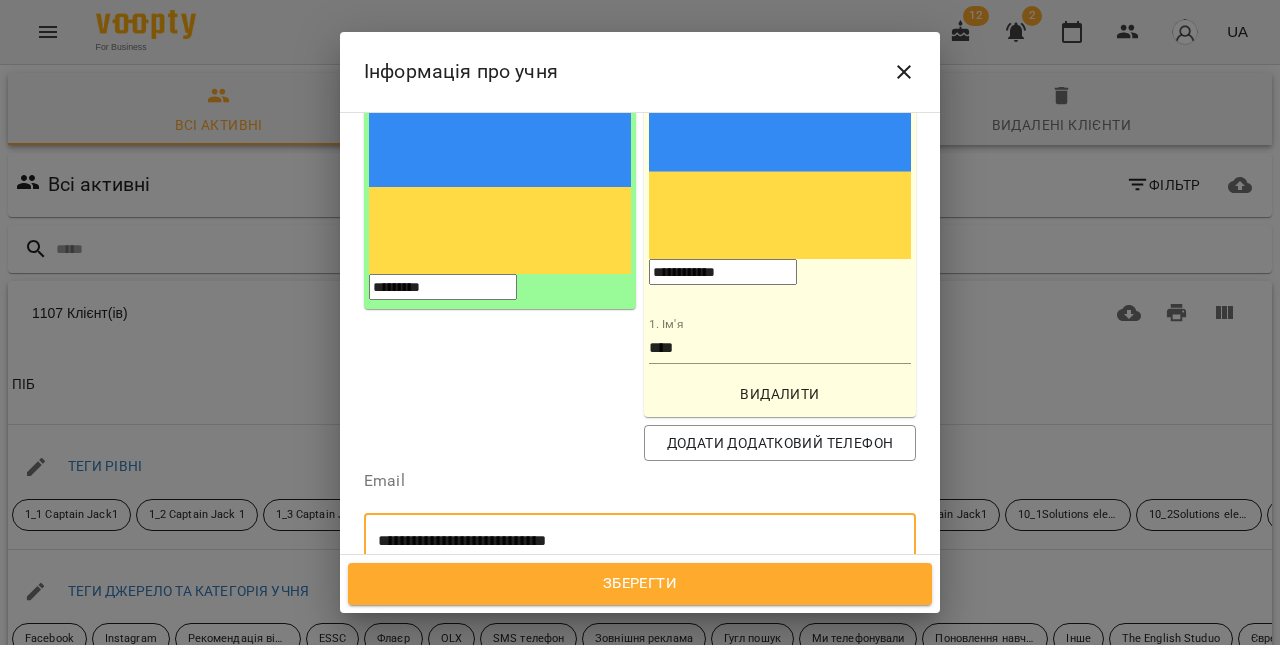 type on "**********" 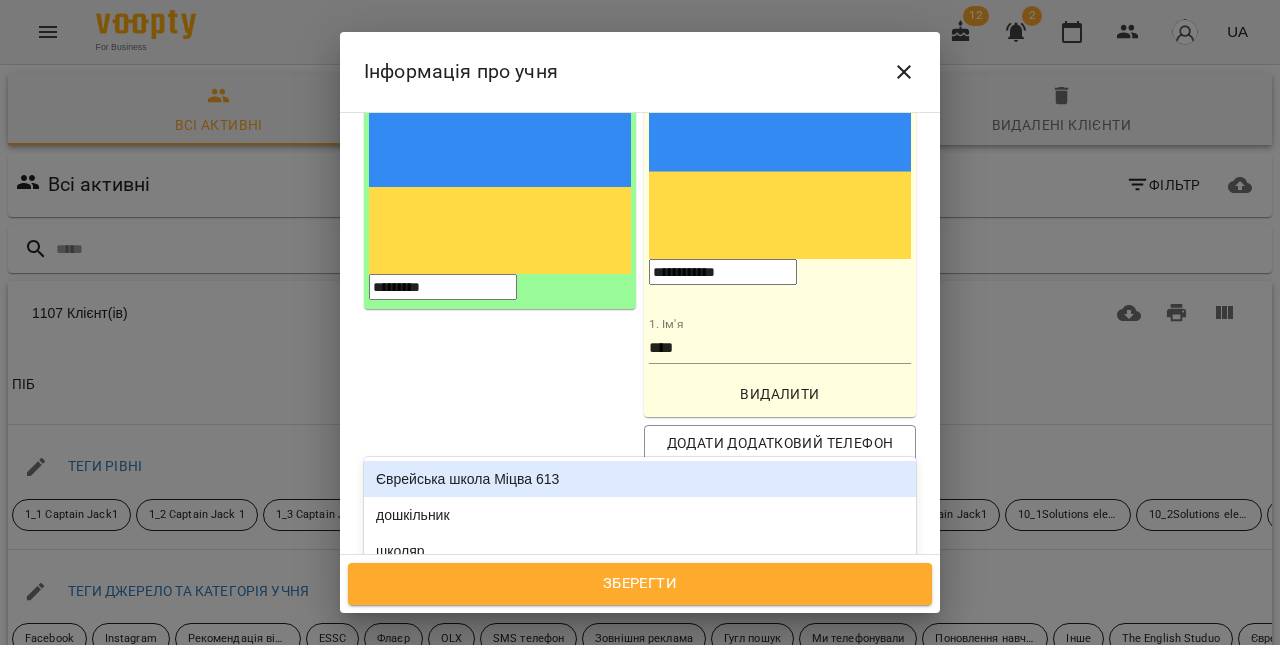 type on "***" 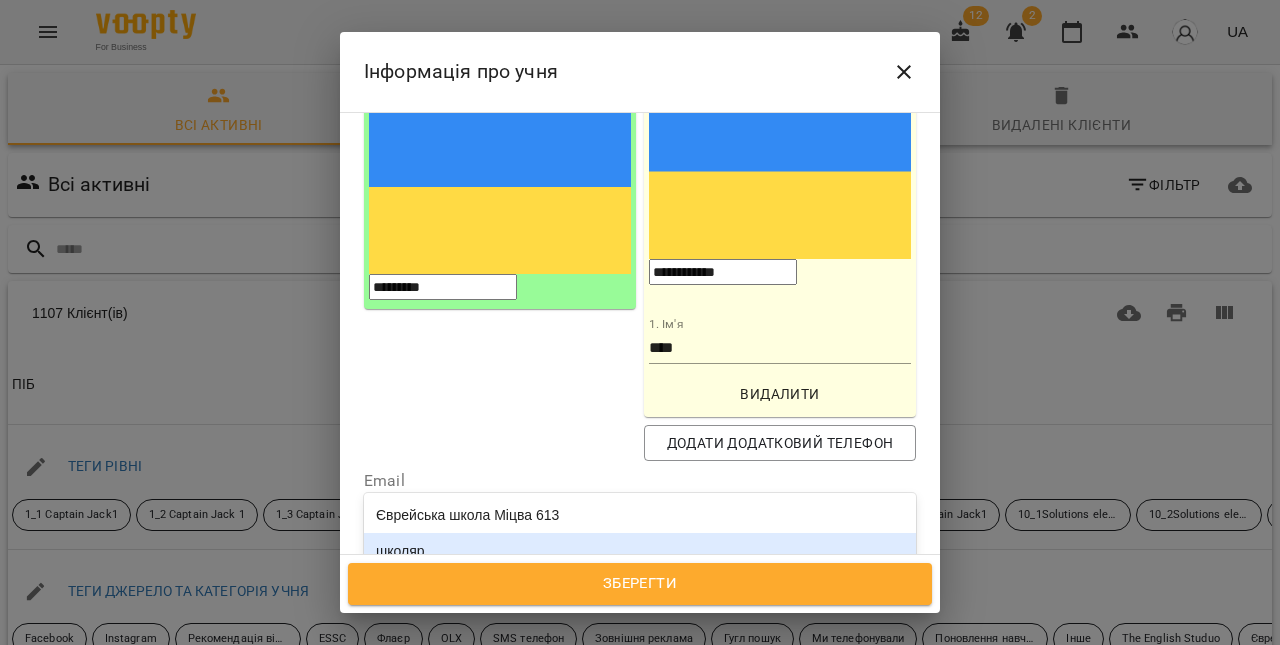 click on "школяр" at bounding box center [640, 551] 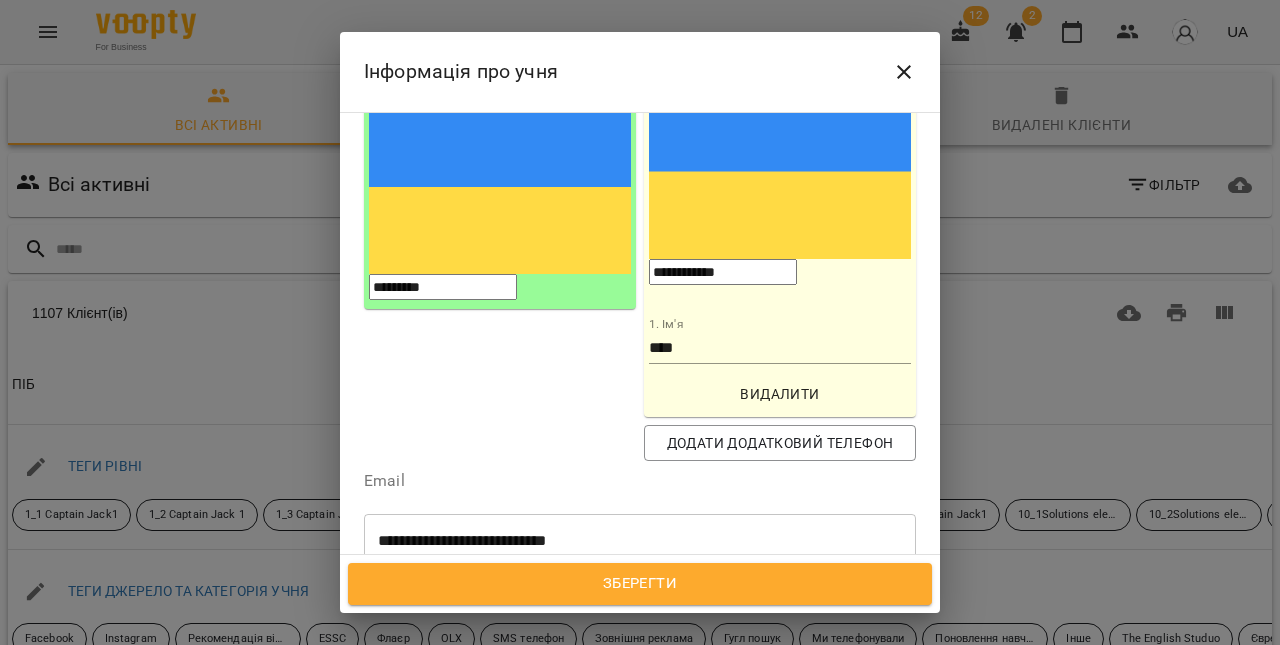 paste on "**********" 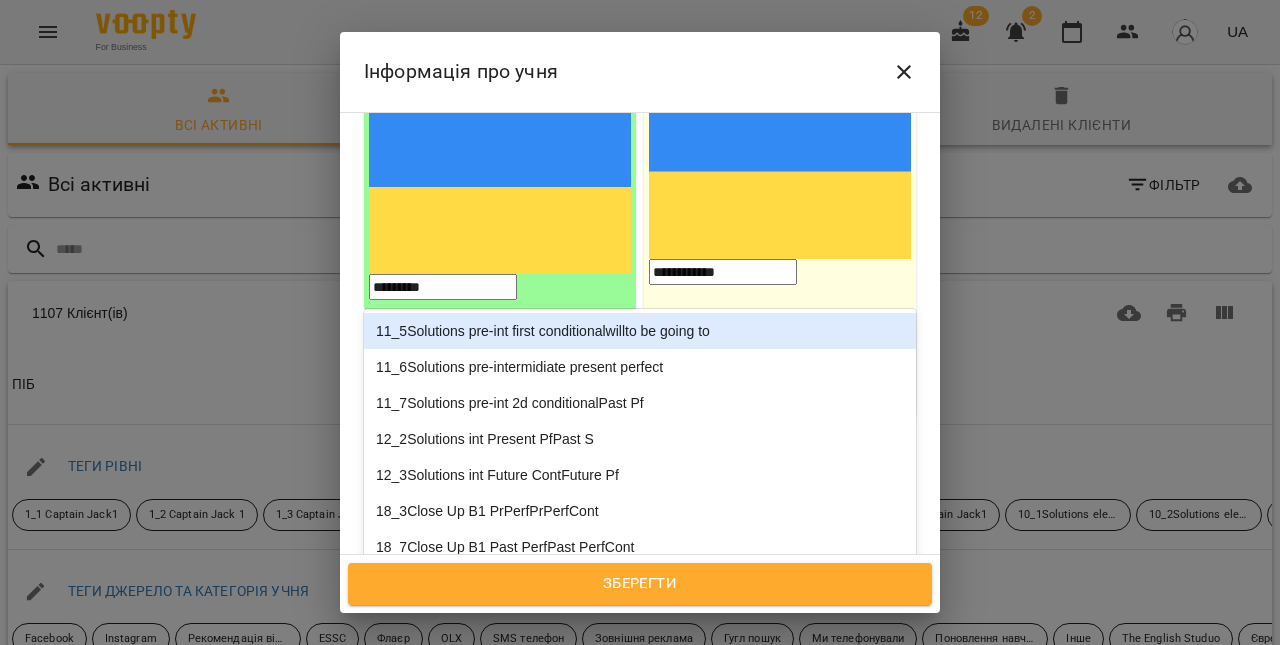 type on "**" 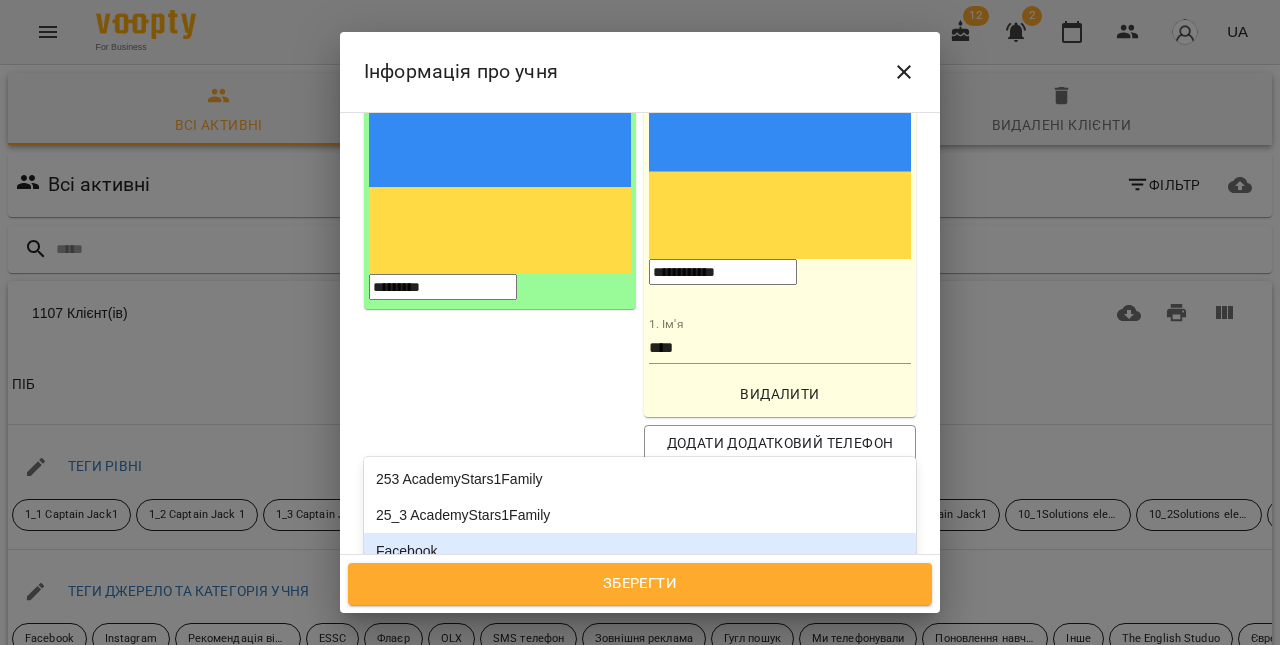 click on "Facebook" at bounding box center [640, 551] 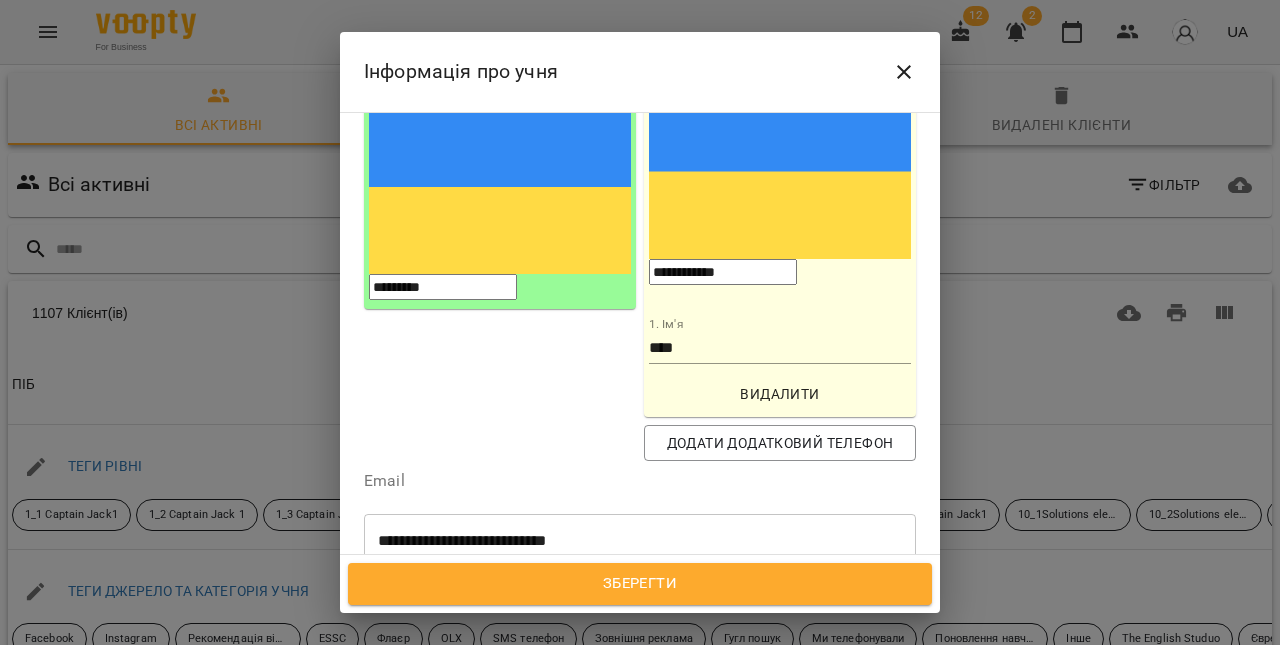 paste on "**********" 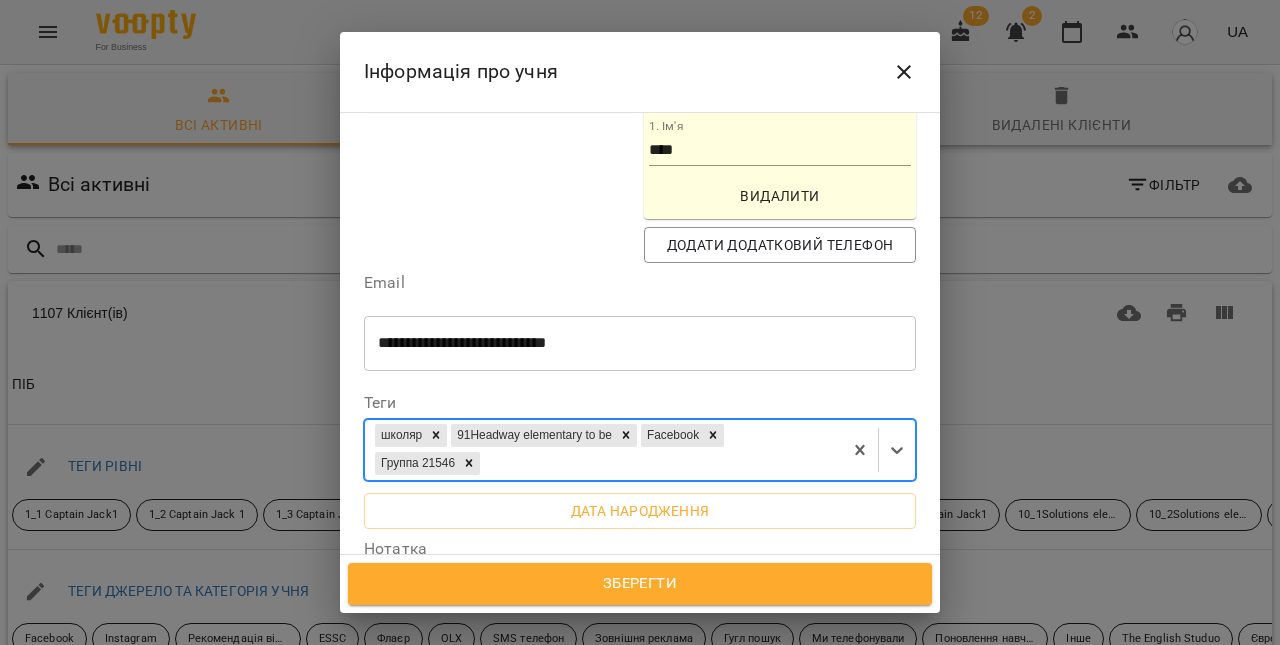 scroll, scrollTop: 464, scrollLeft: 0, axis: vertical 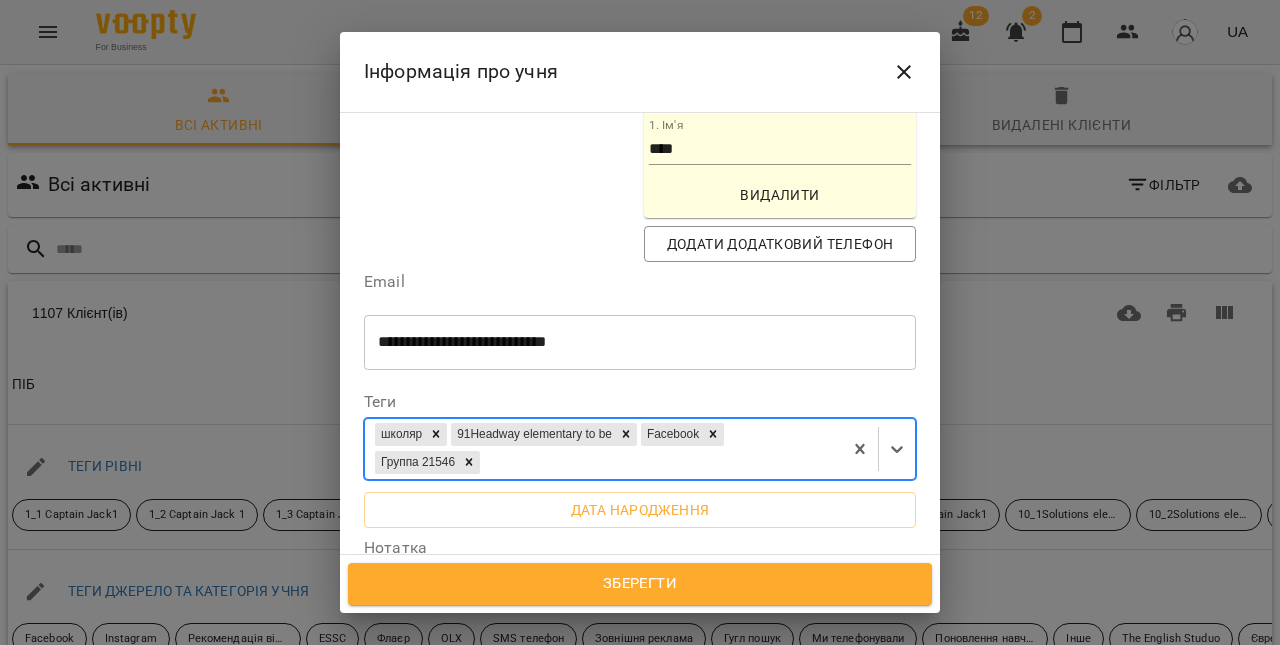 click on "Дата народження" at bounding box center (640, 510) 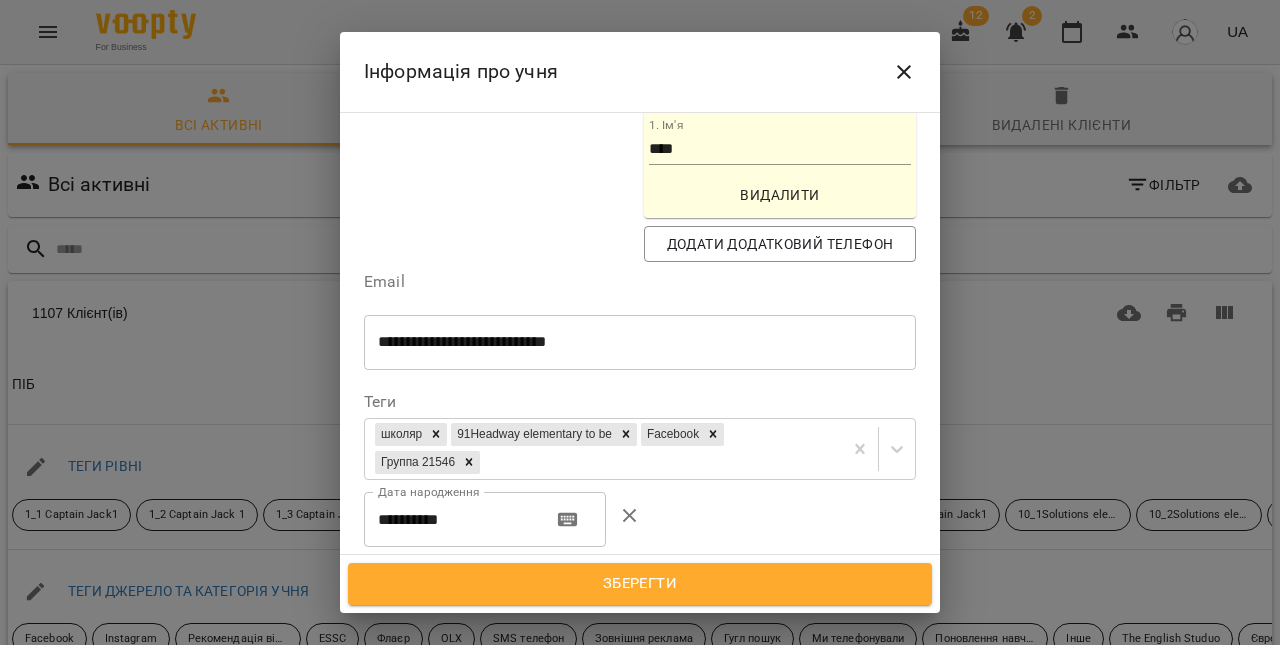 click on "**********" at bounding box center (450, 520) 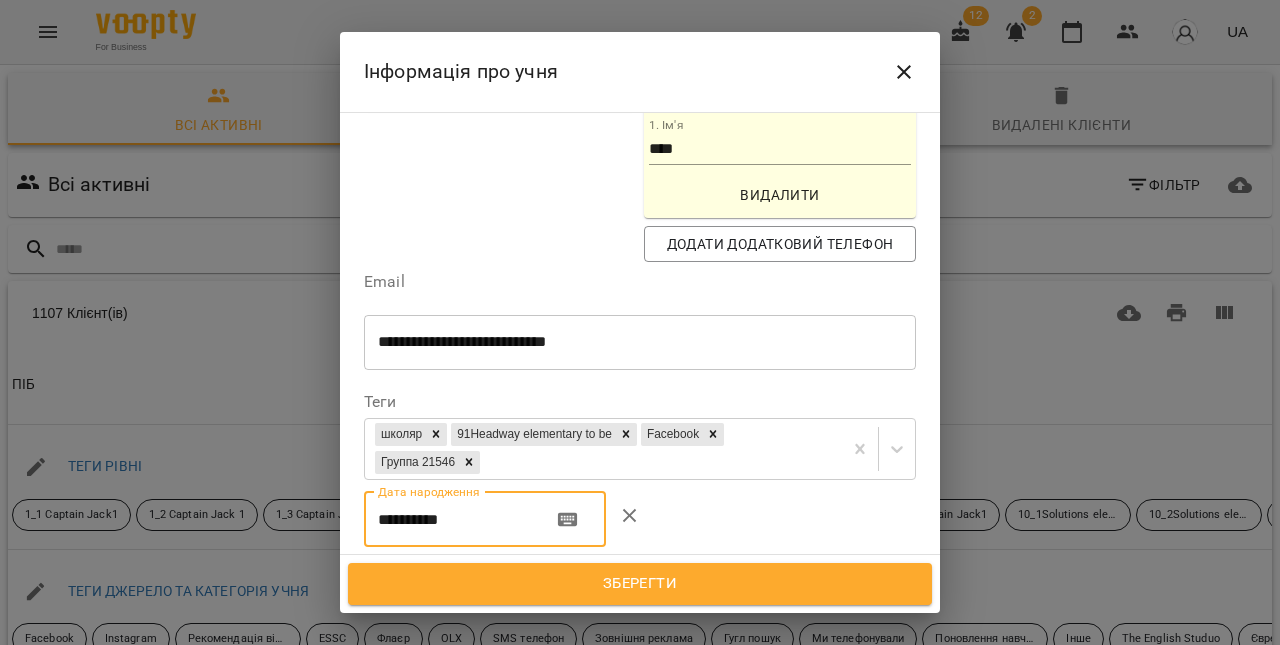 paste 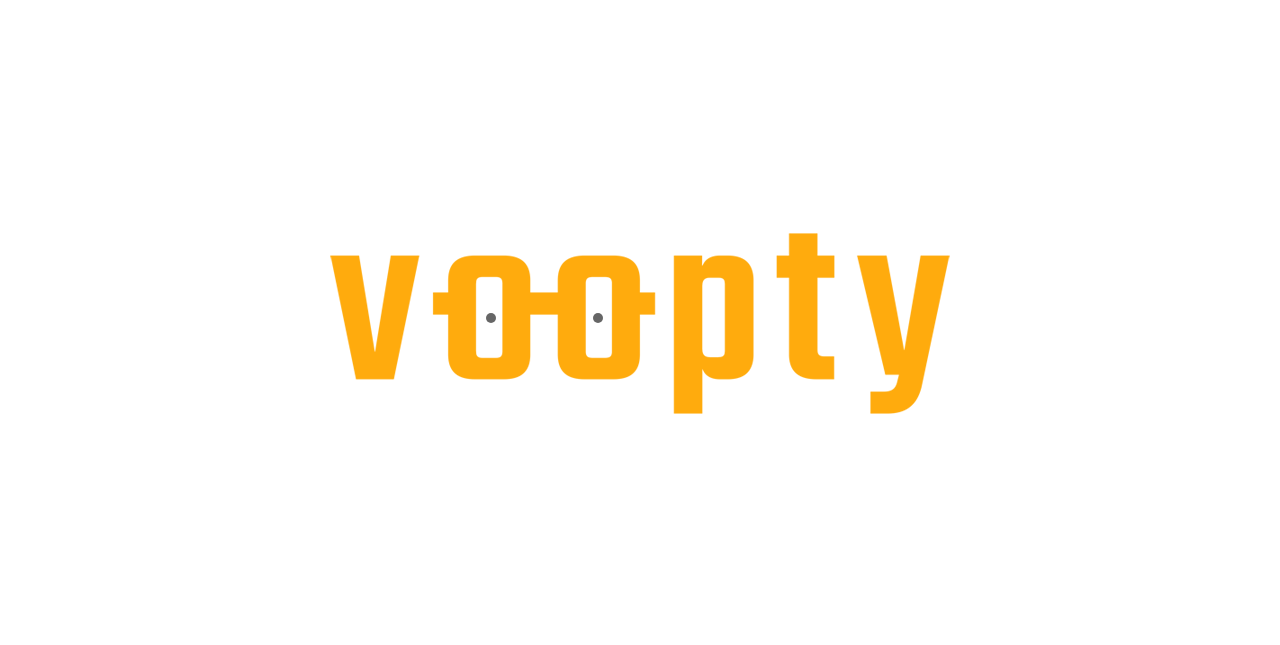 scroll, scrollTop: 0, scrollLeft: 0, axis: both 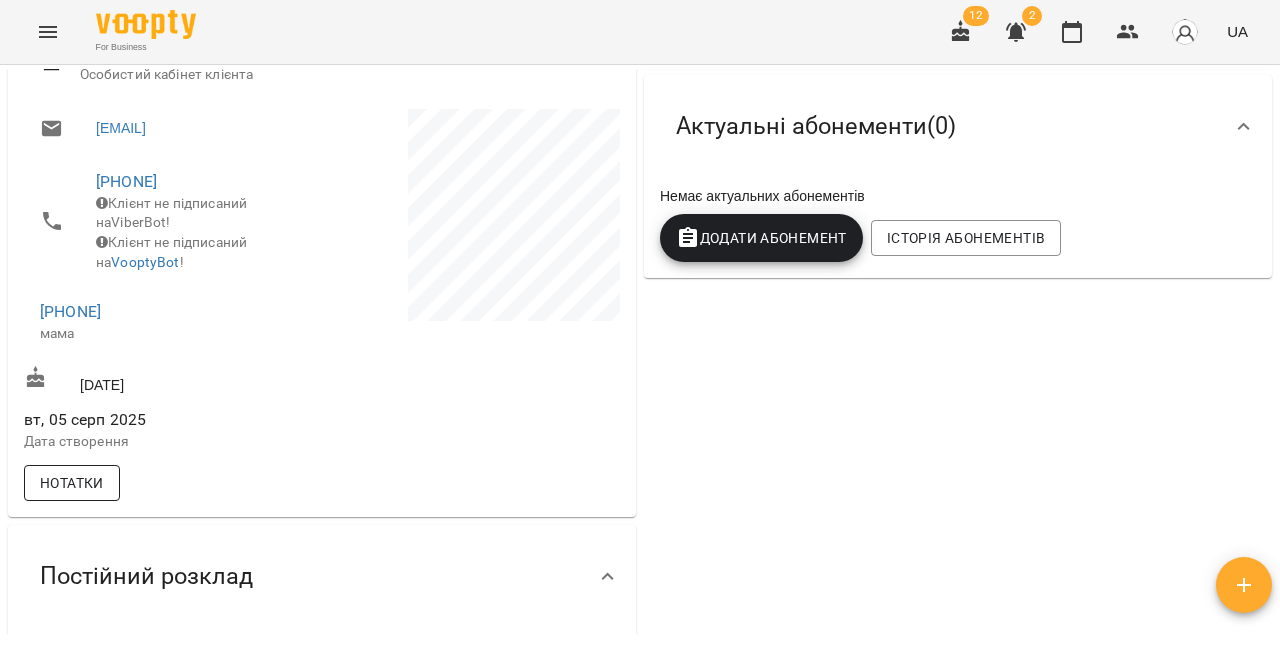 click on "Нотатки" at bounding box center (72, 483) 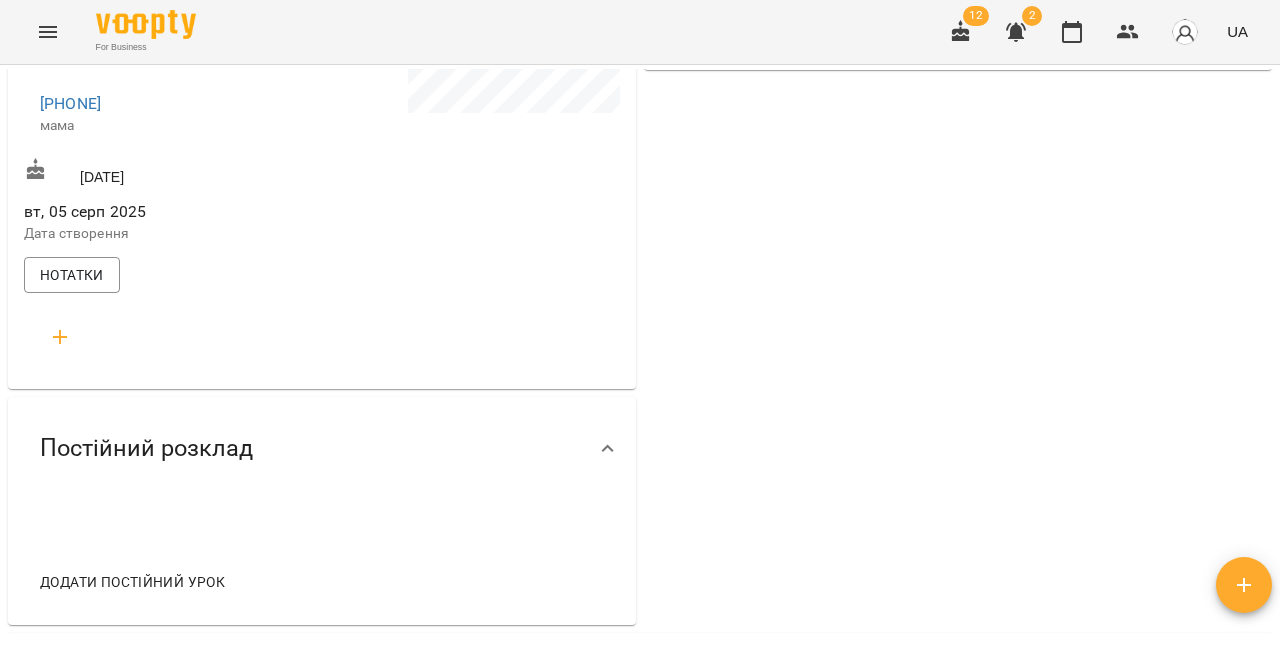 scroll, scrollTop: 527, scrollLeft: 0, axis: vertical 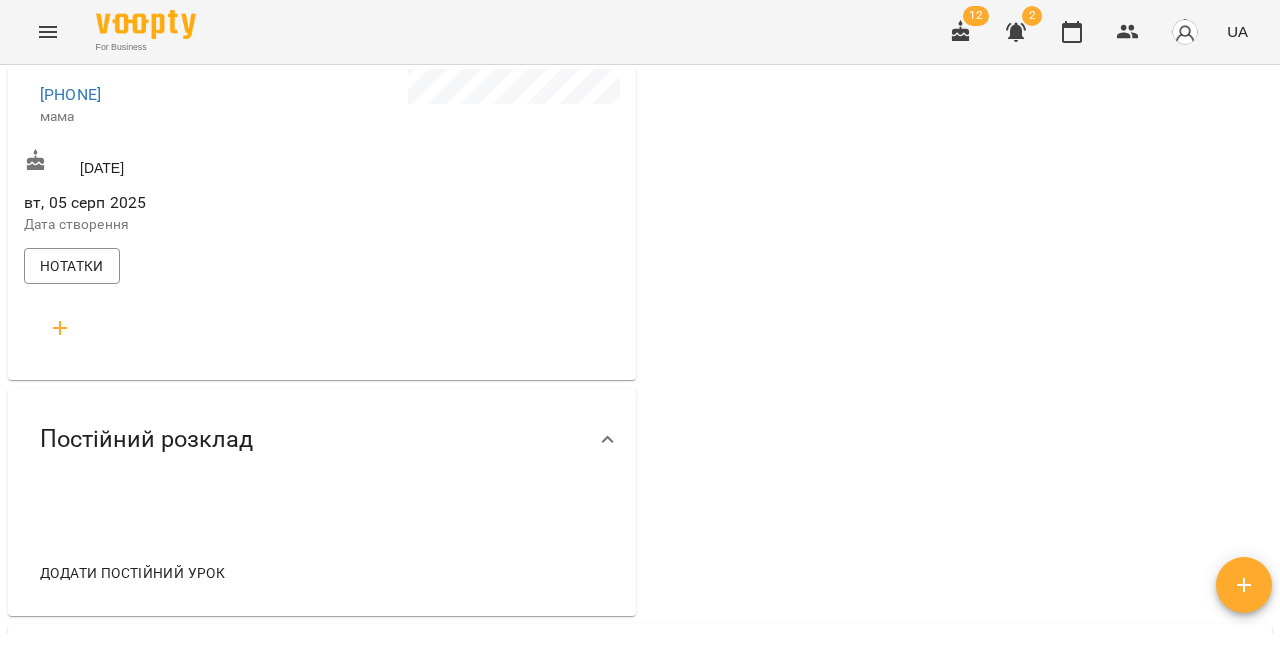 click at bounding box center (60, 328) 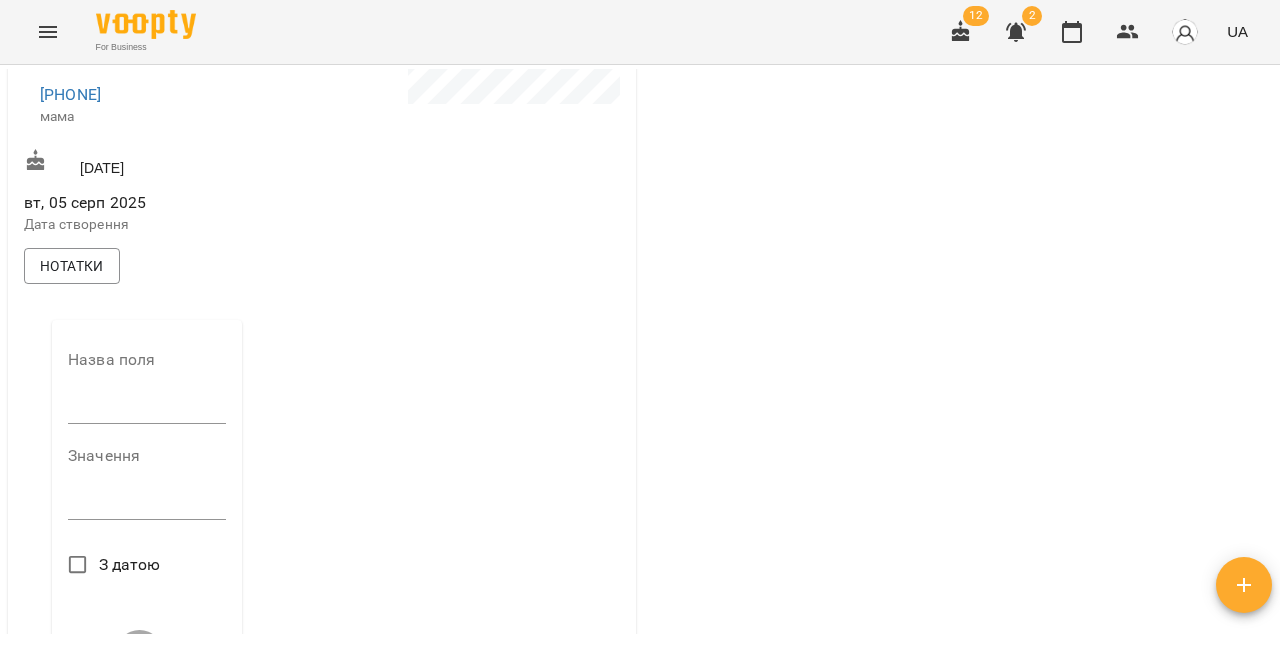 click at bounding box center (147, 408) 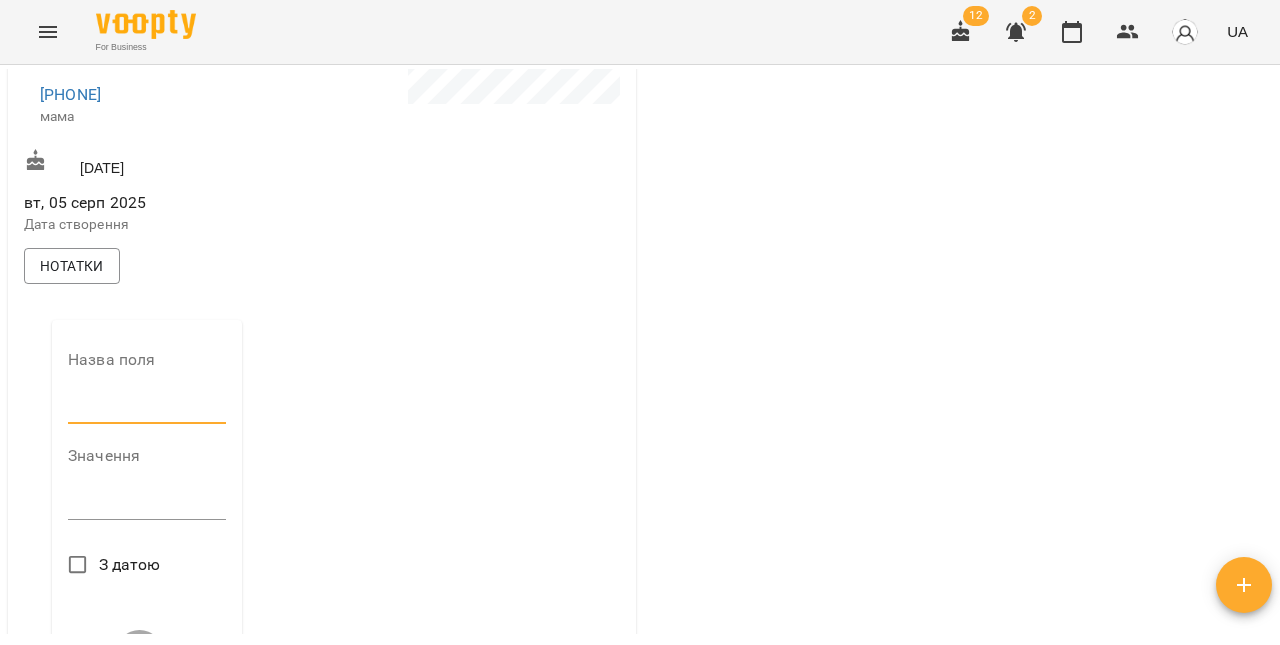 type on "**********" 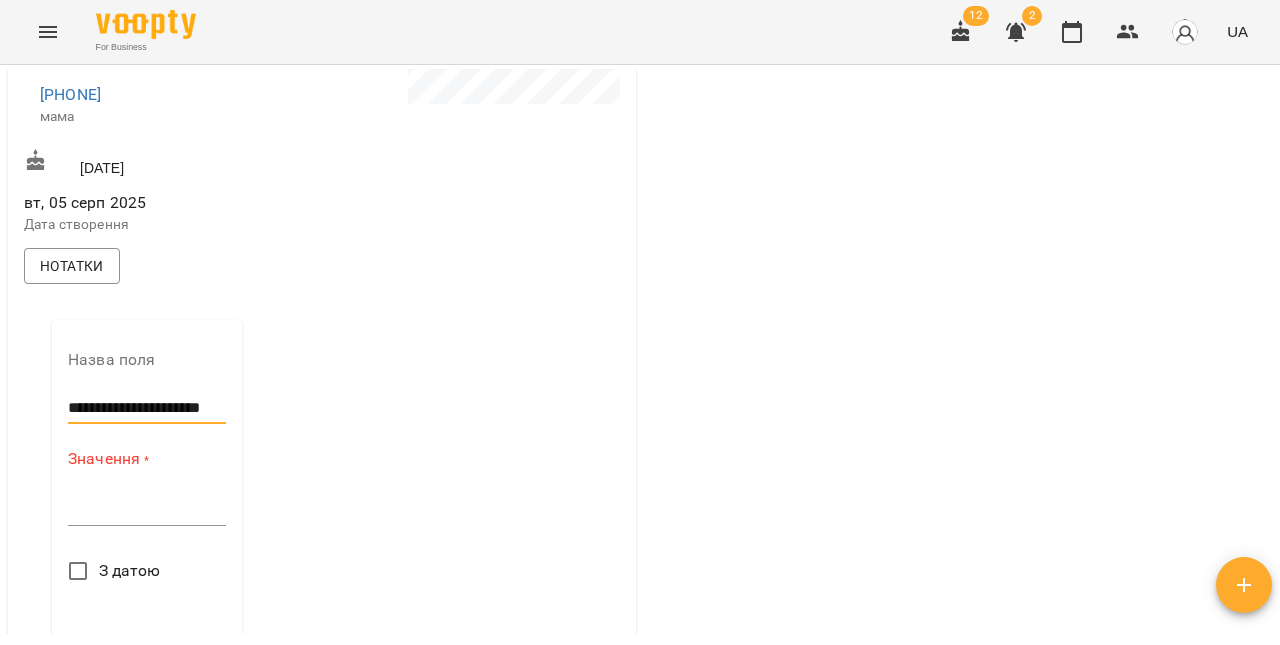 click at bounding box center (147, 509) 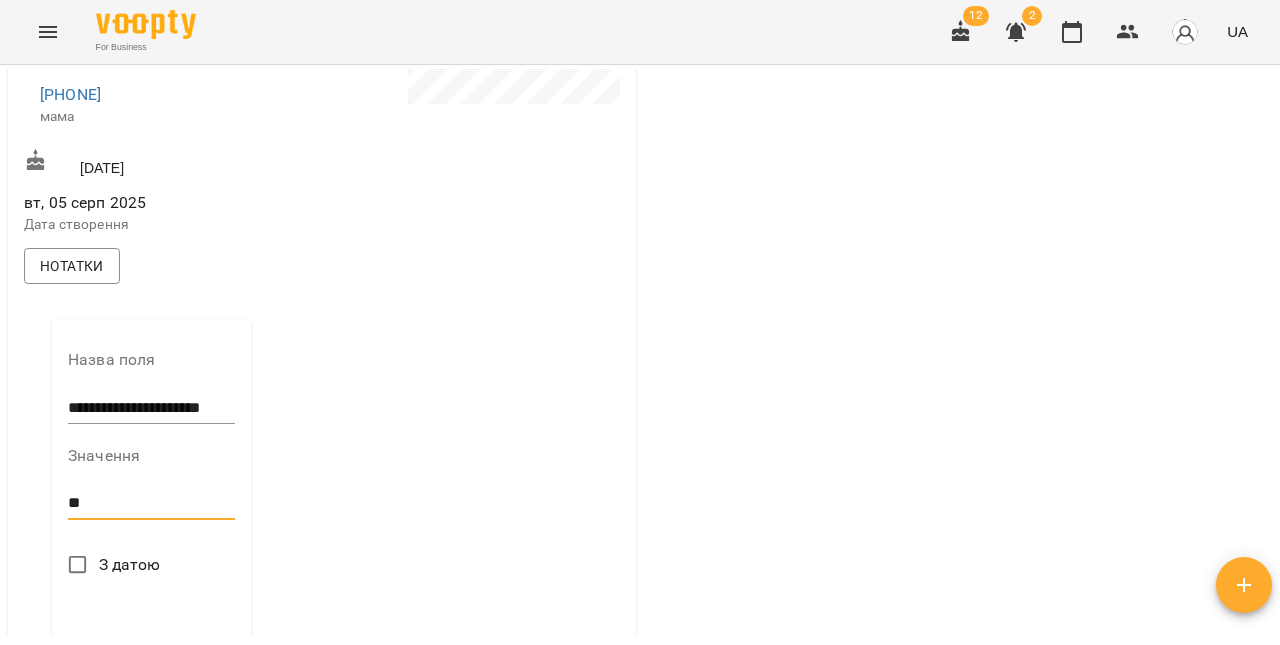 type on "*" 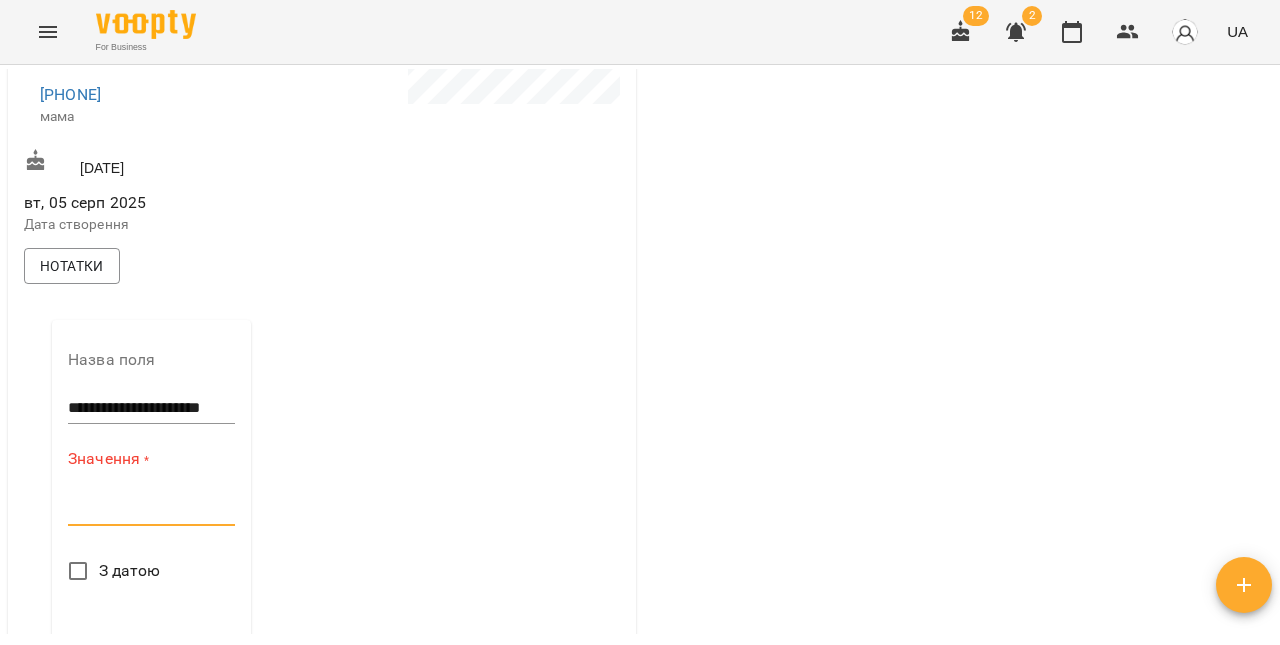 type on "*" 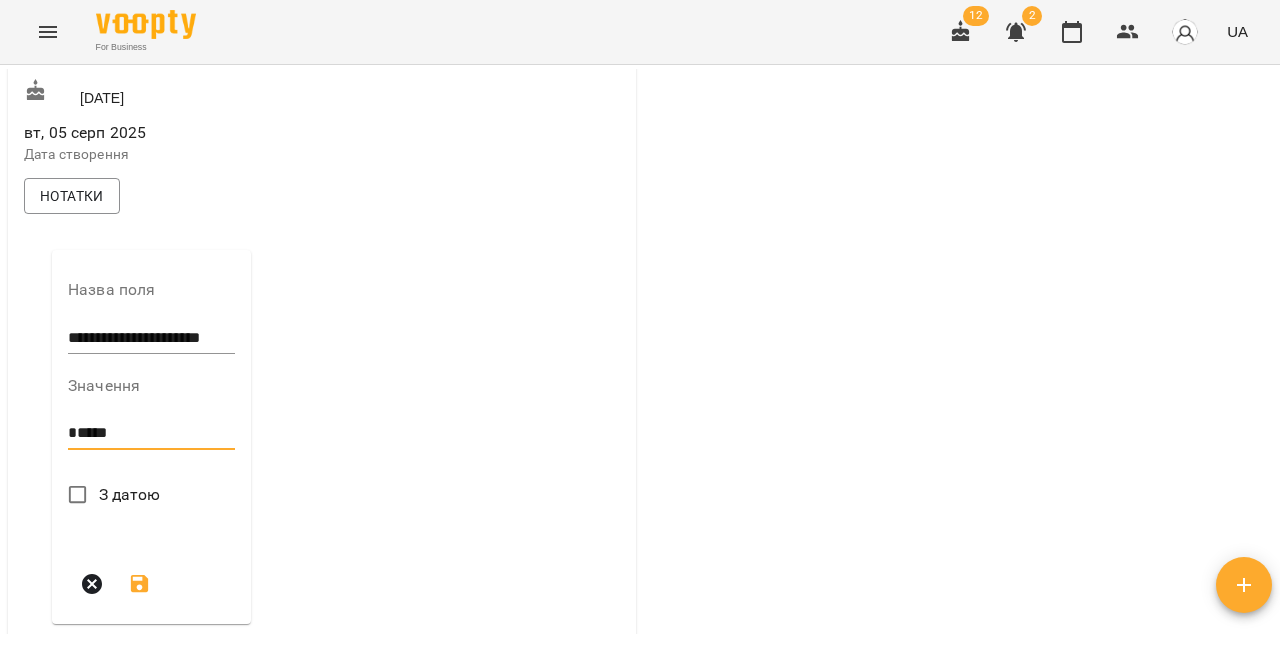 scroll, scrollTop: 687, scrollLeft: 0, axis: vertical 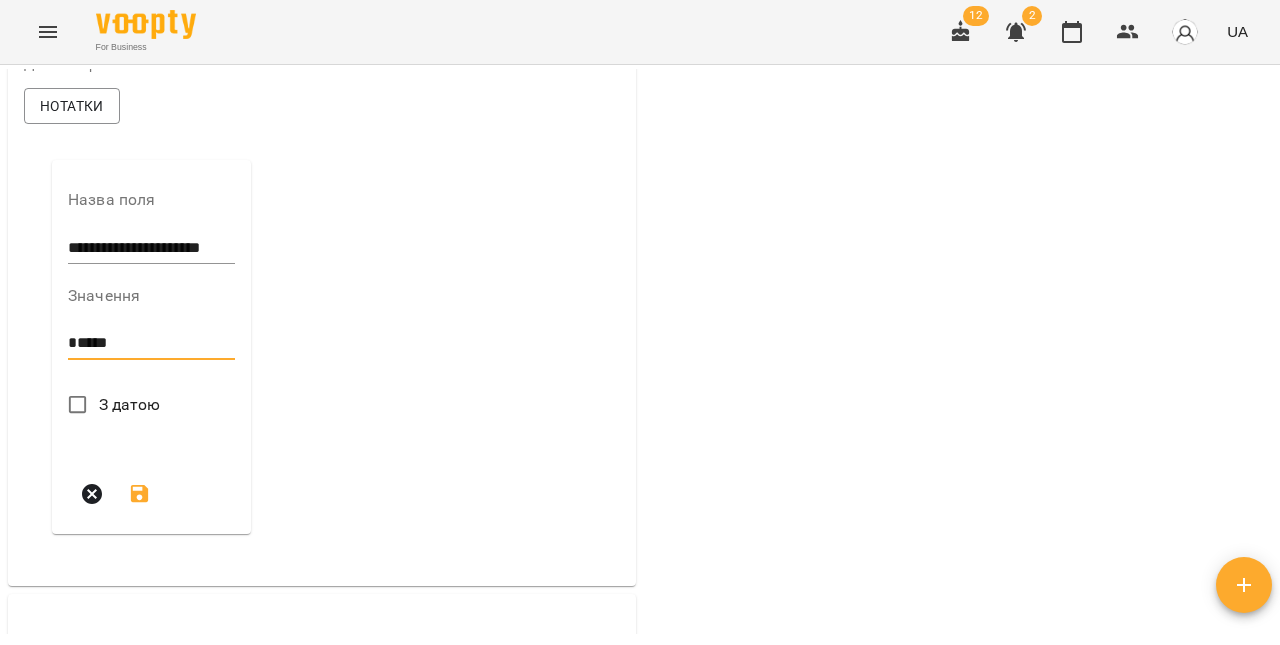 type on "*****" 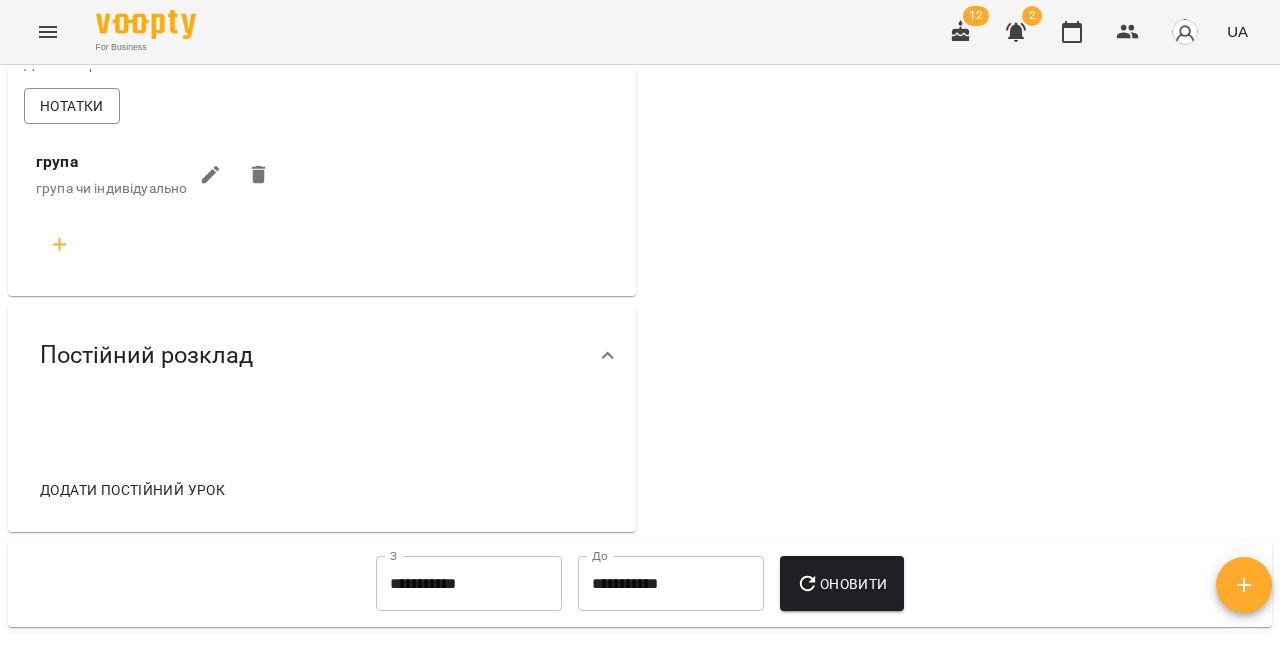 click 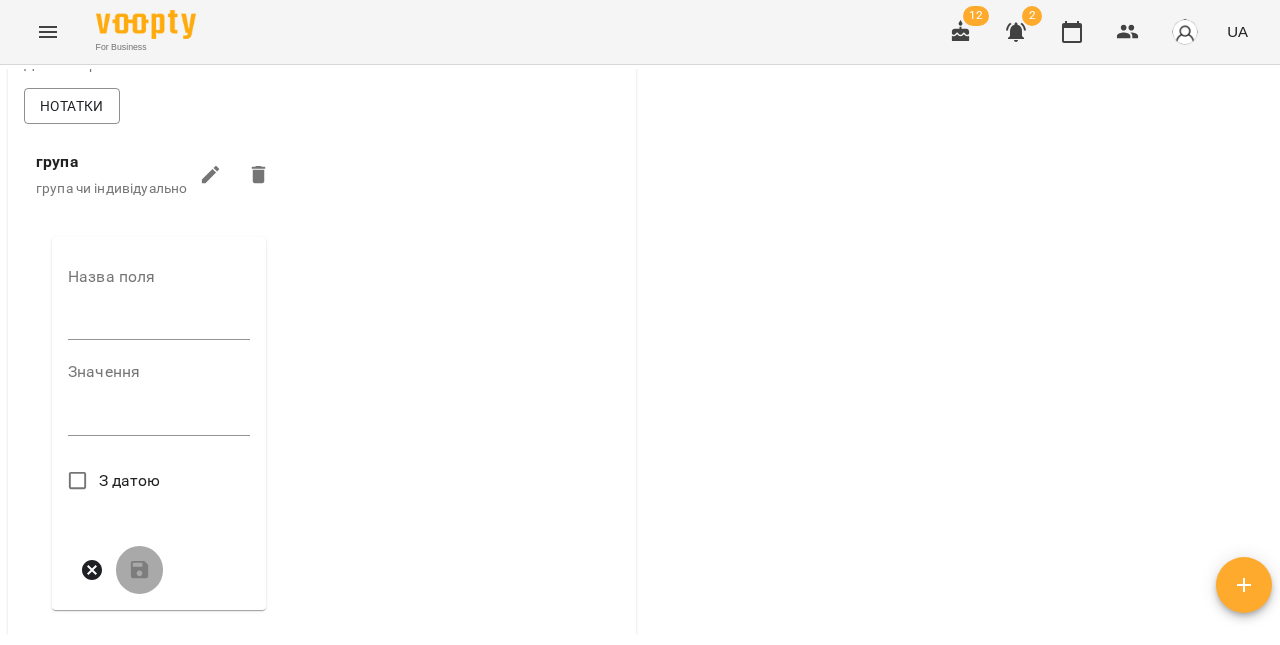 click at bounding box center [159, 324] 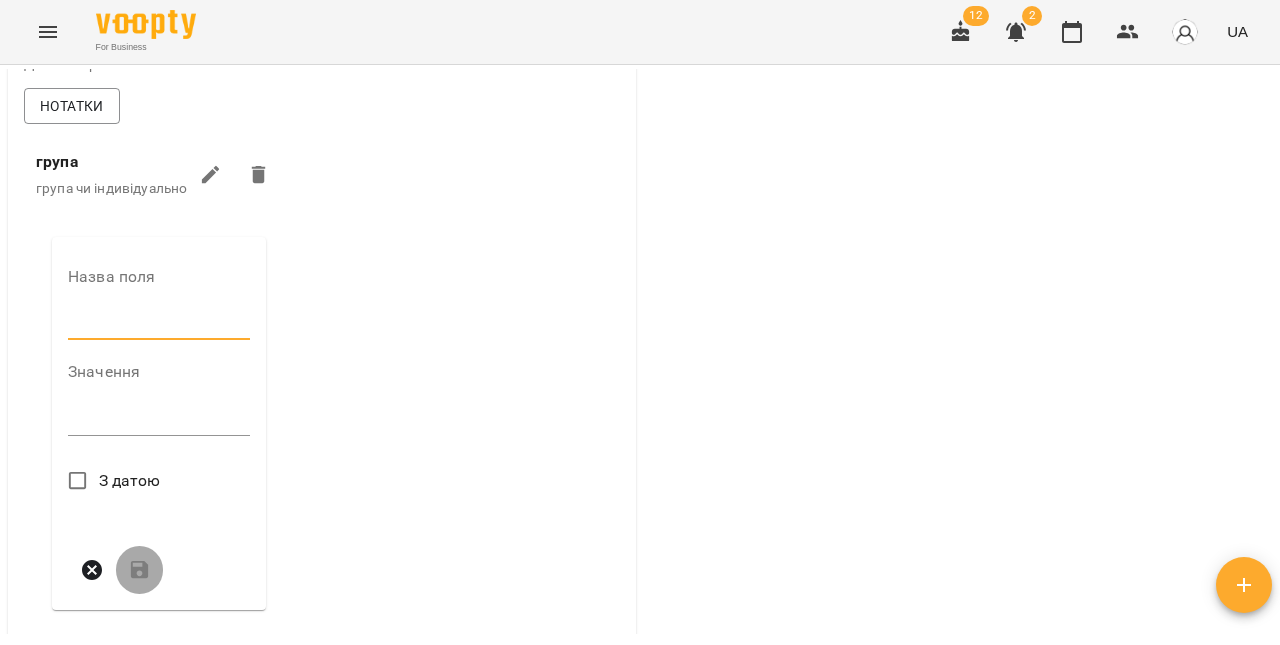 type on "**********" 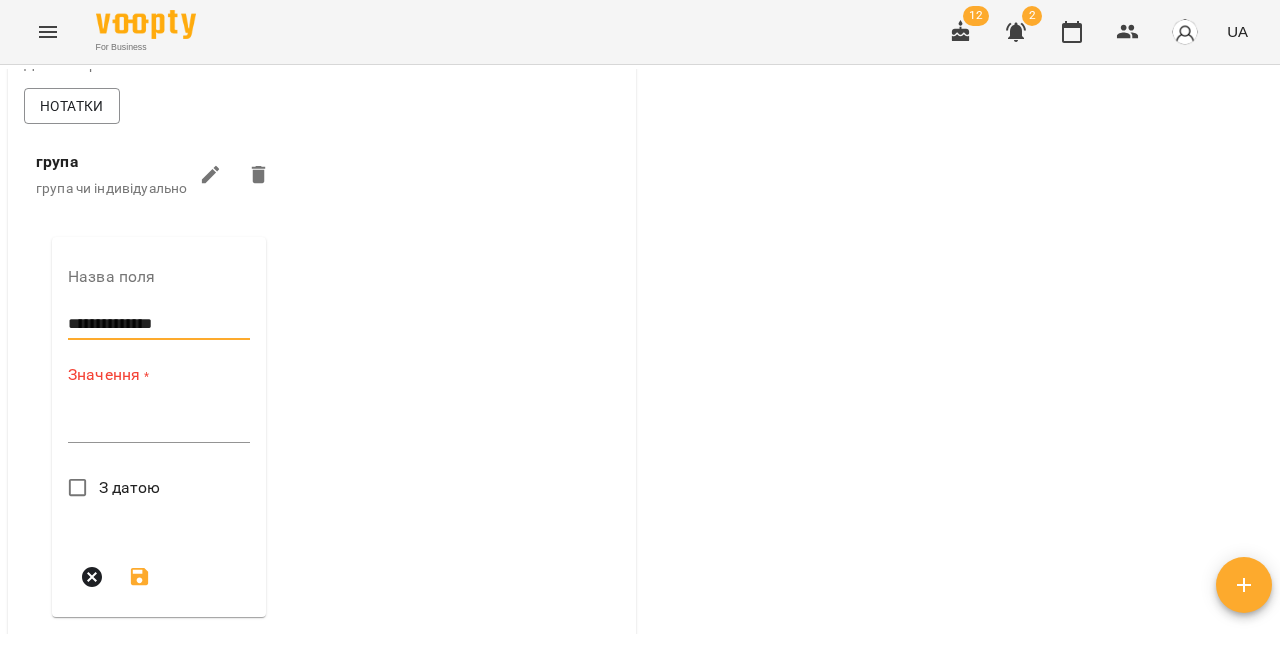 click at bounding box center [159, 426] 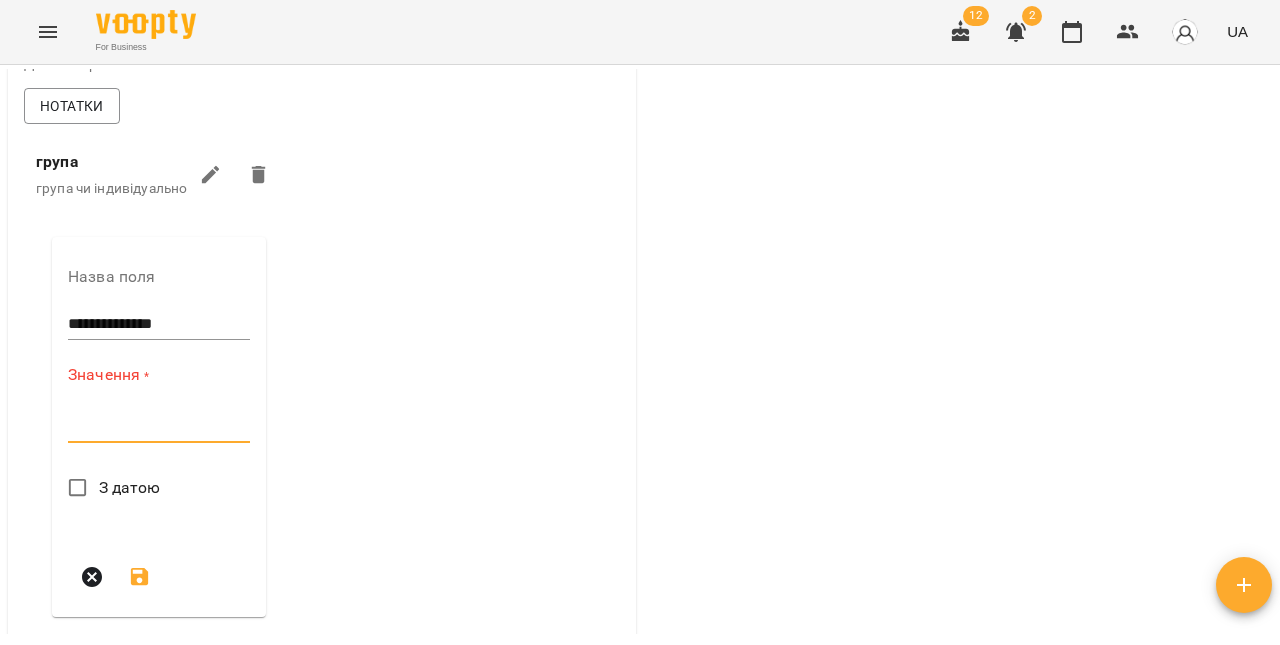 paste on "**********" 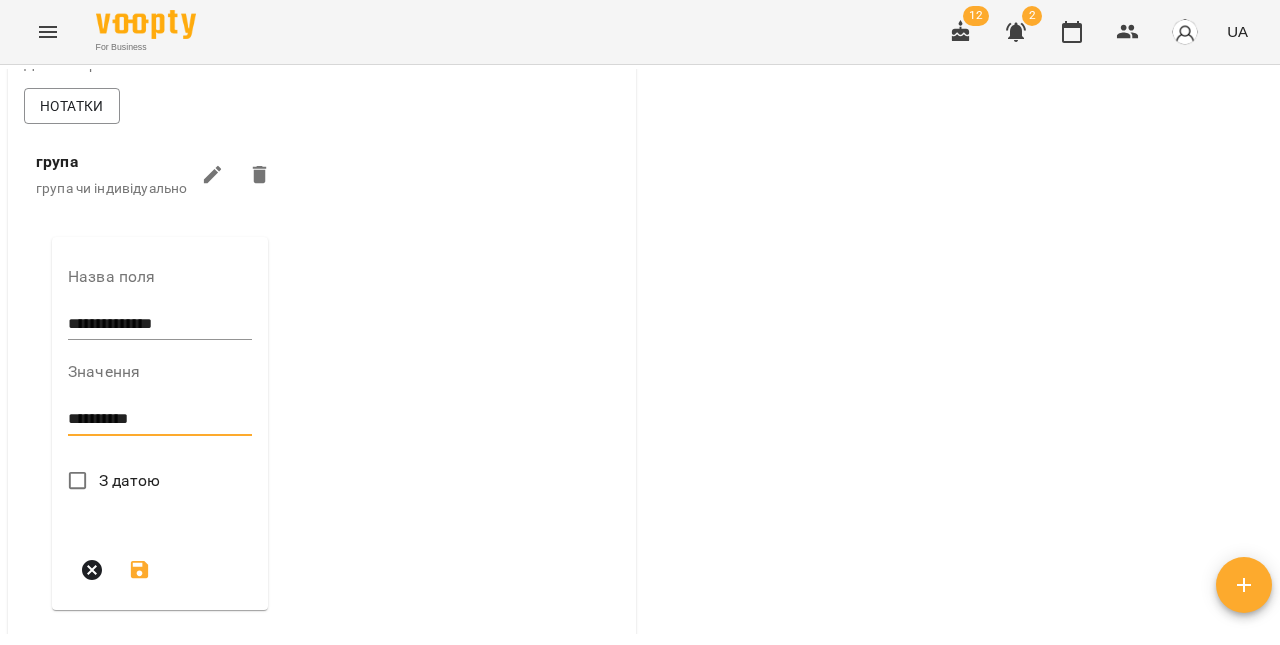 type on "**********" 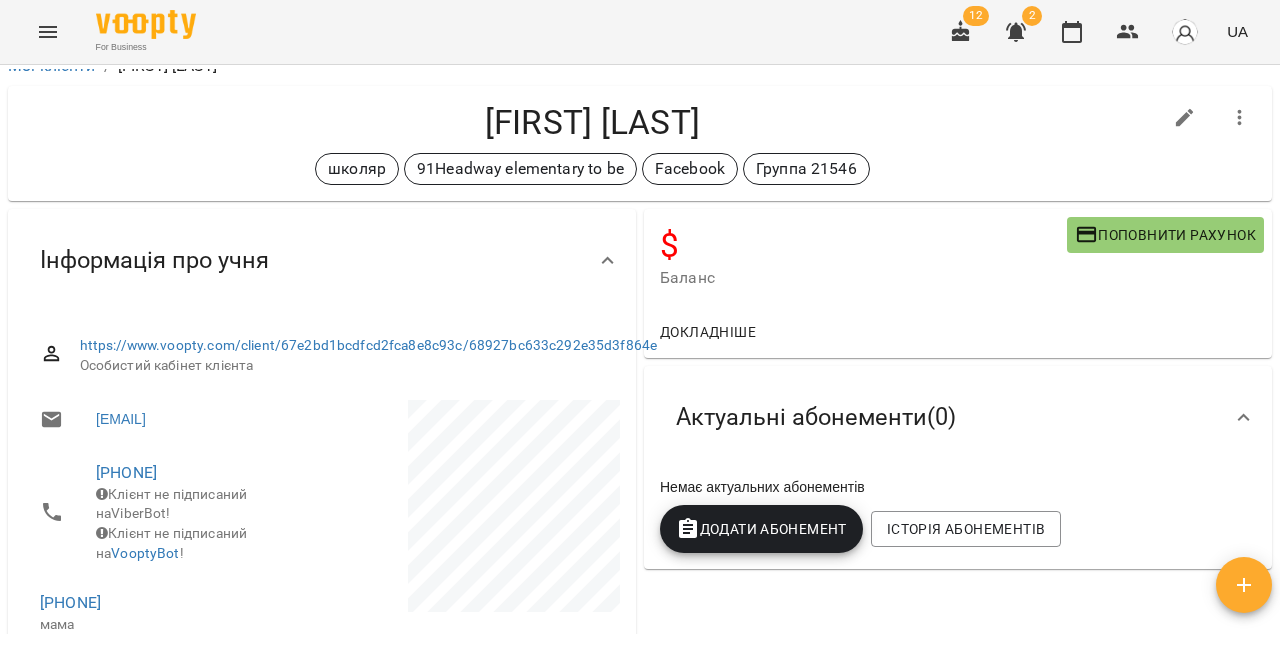 scroll, scrollTop: 0, scrollLeft: 0, axis: both 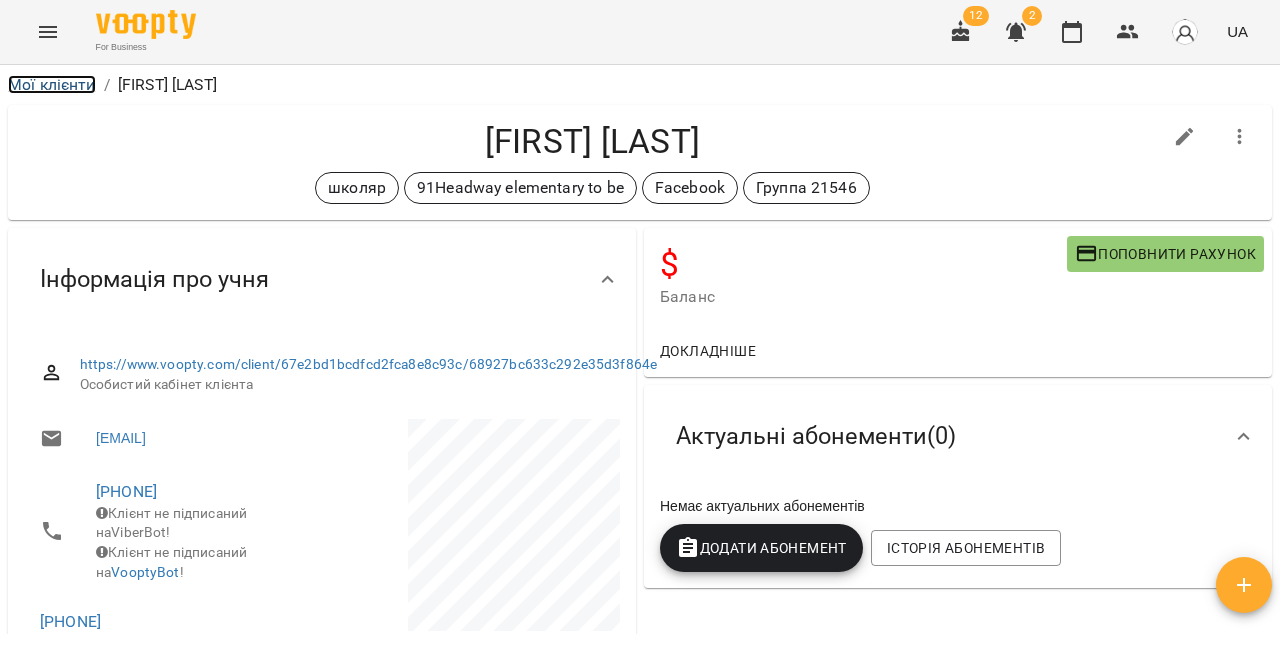 click on "Мої клієнти" at bounding box center [52, 84] 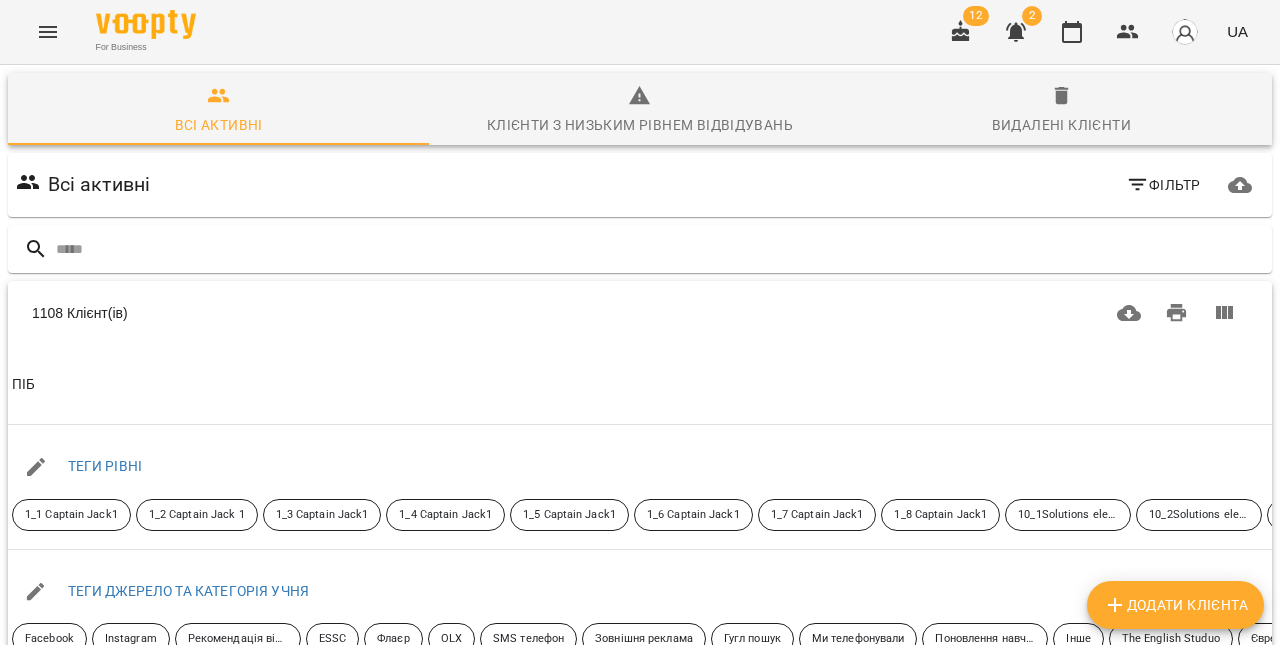 click on "Додати клієнта" at bounding box center [1175, 605] 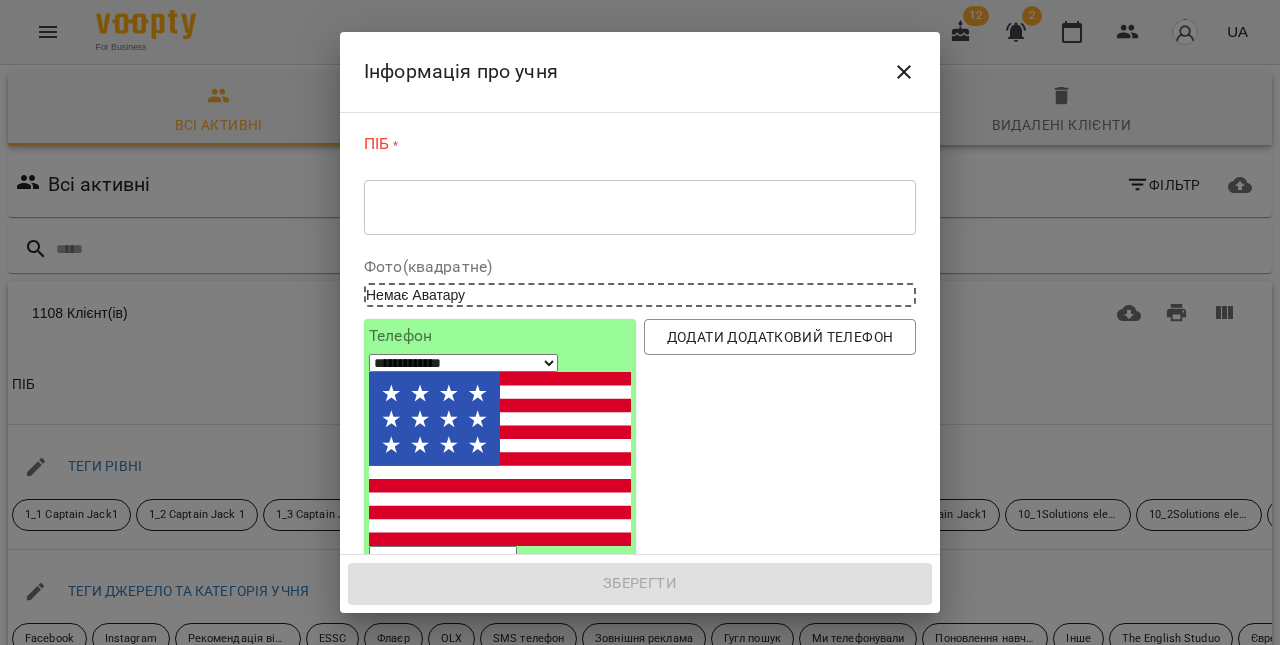 click at bounding box center [640, 207] 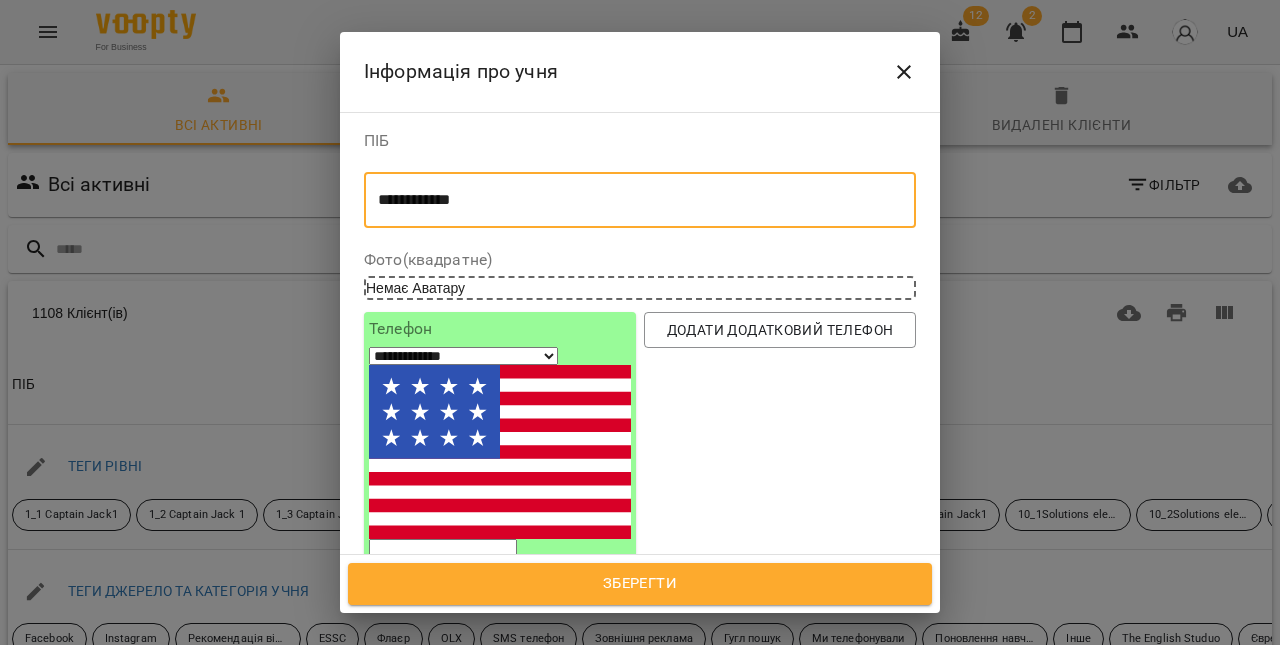 type on "**********" 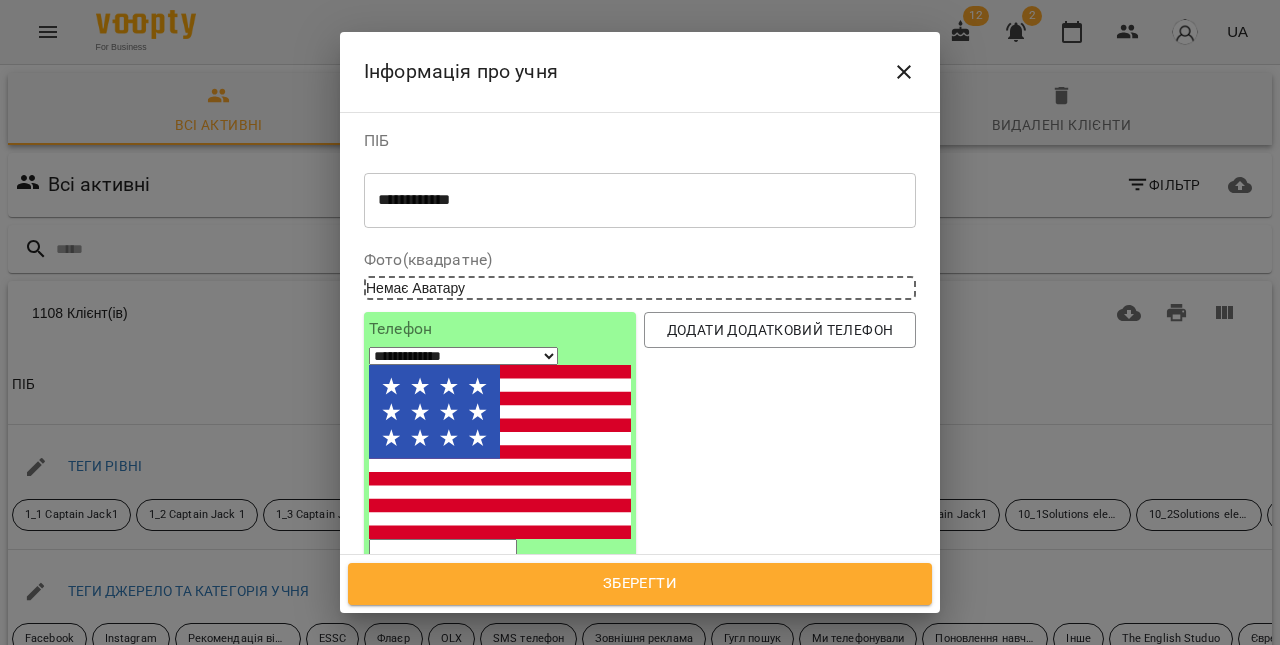 select on "**" 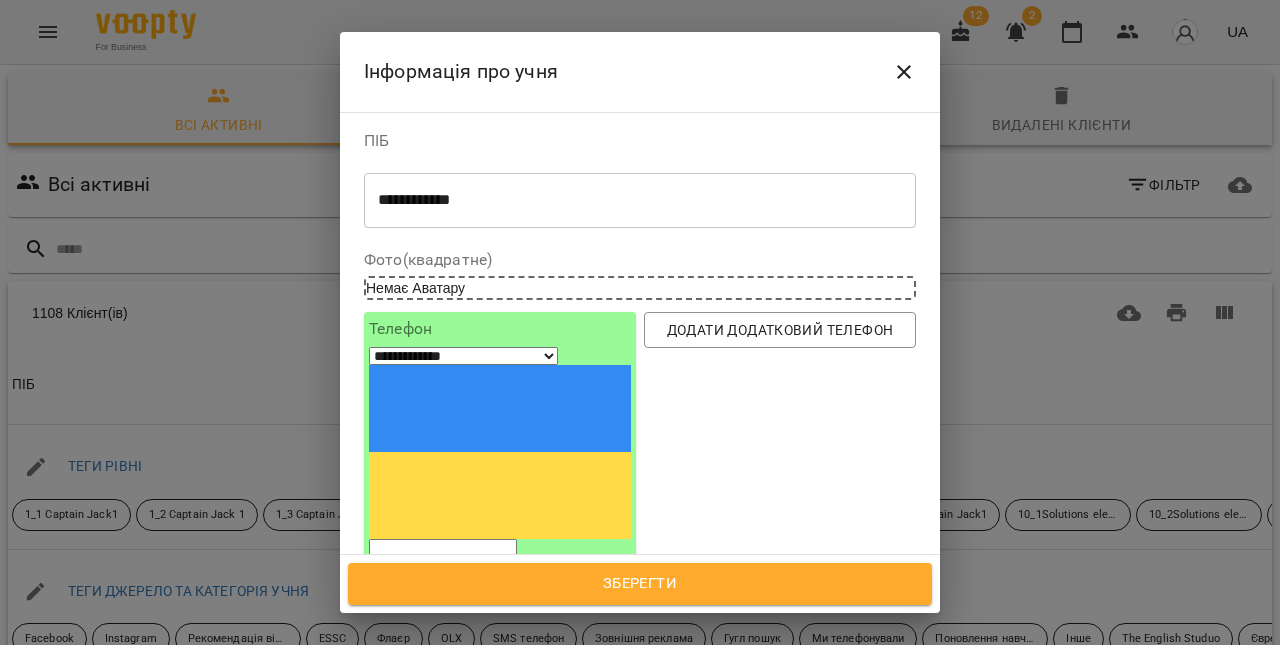 paste on "*********" 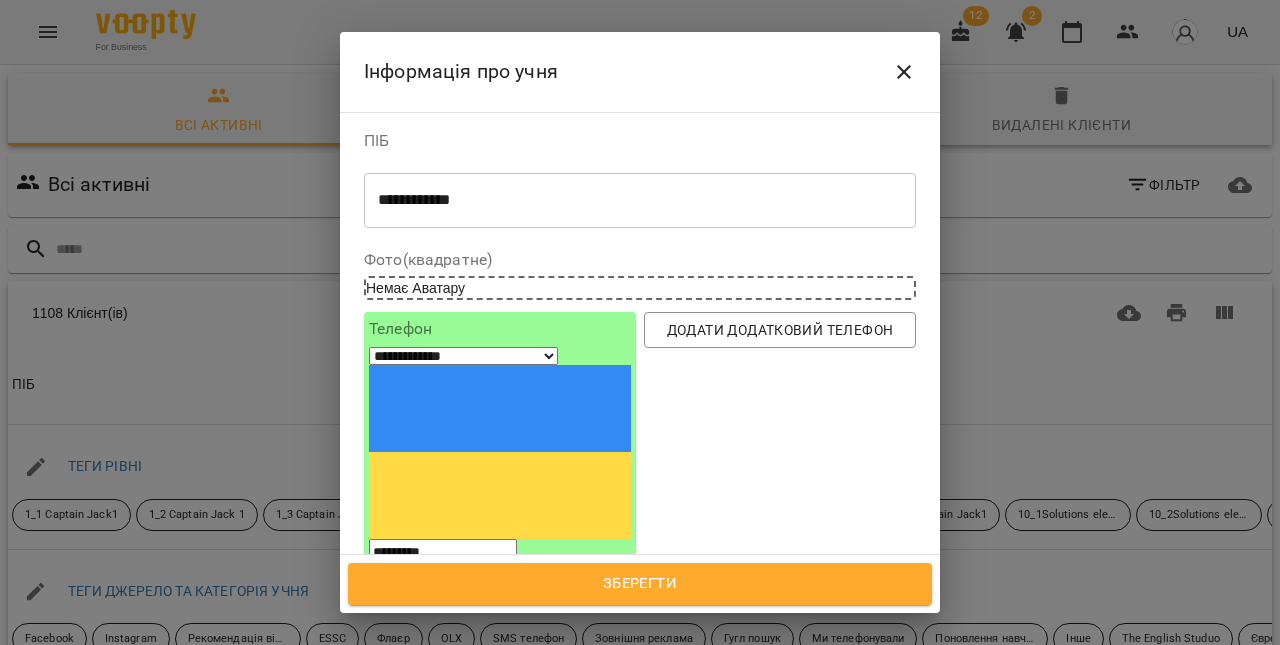type on "*********" 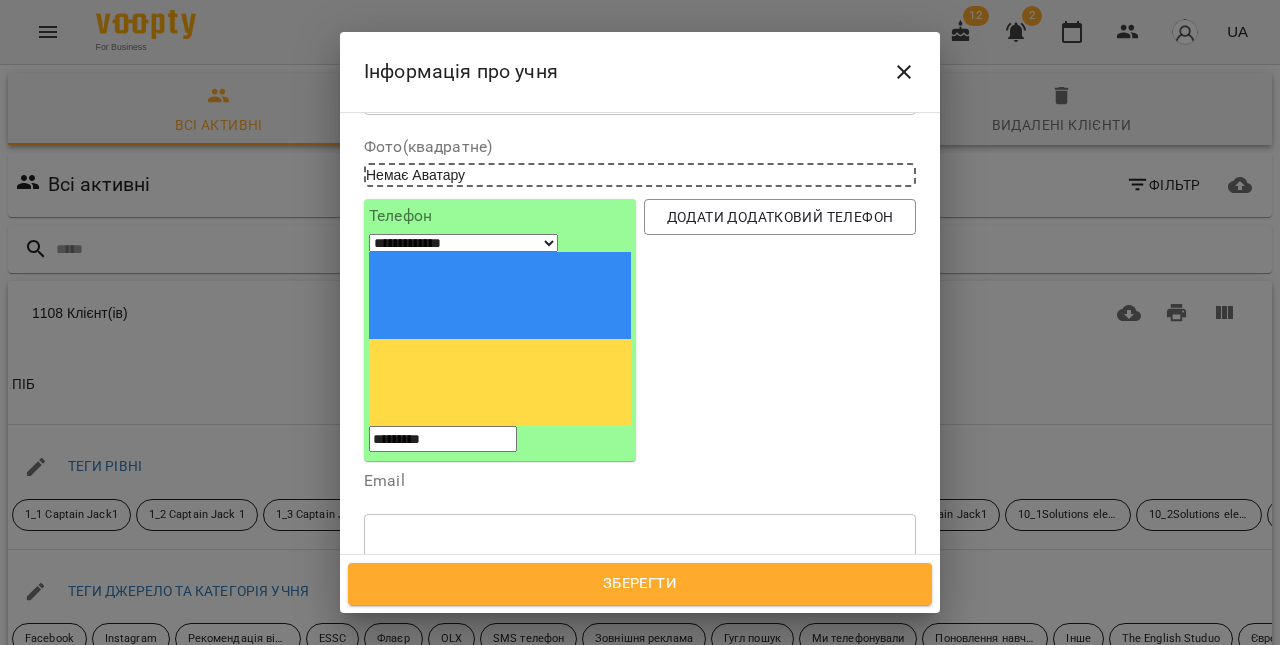scroll, scrollTop: 116, scrollLeft: 0, axis: vertical 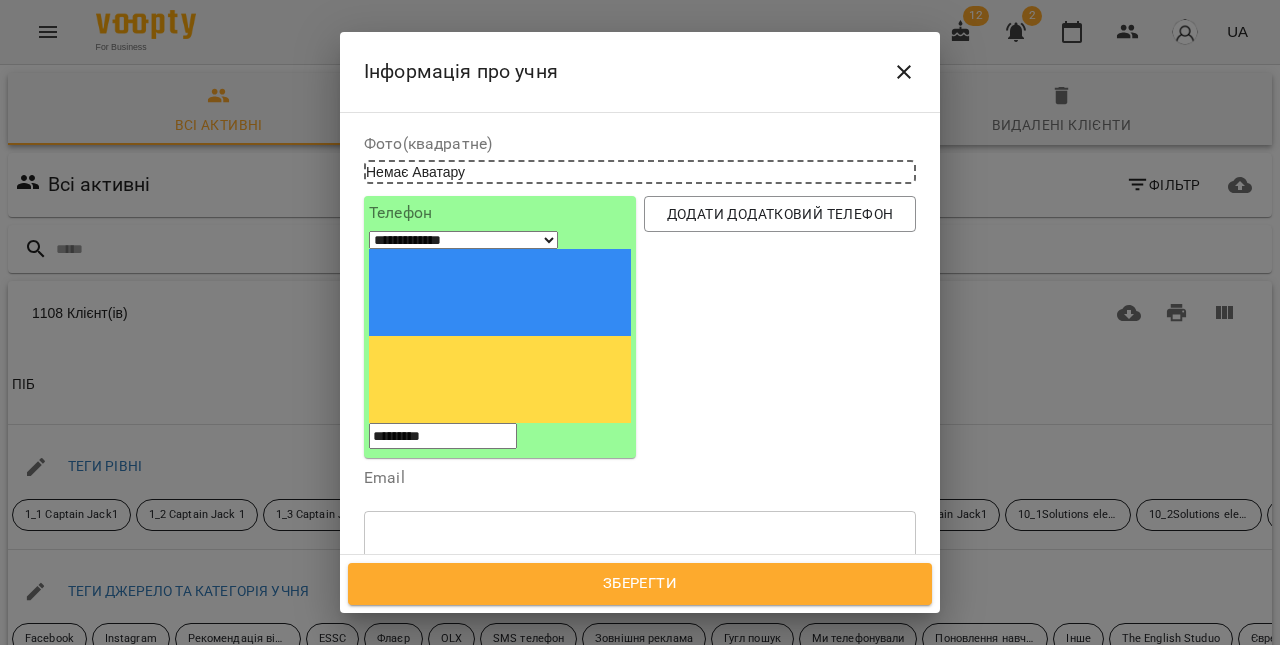 click at bounding box center (640, 538) 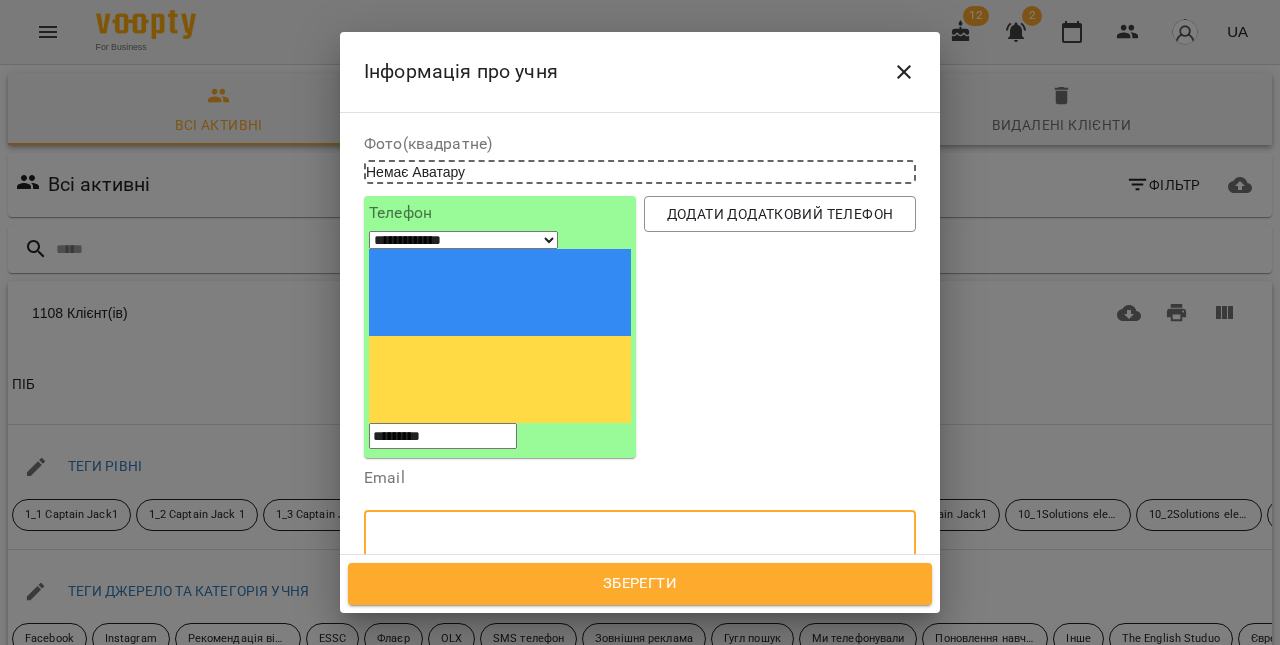 paste on "**********" 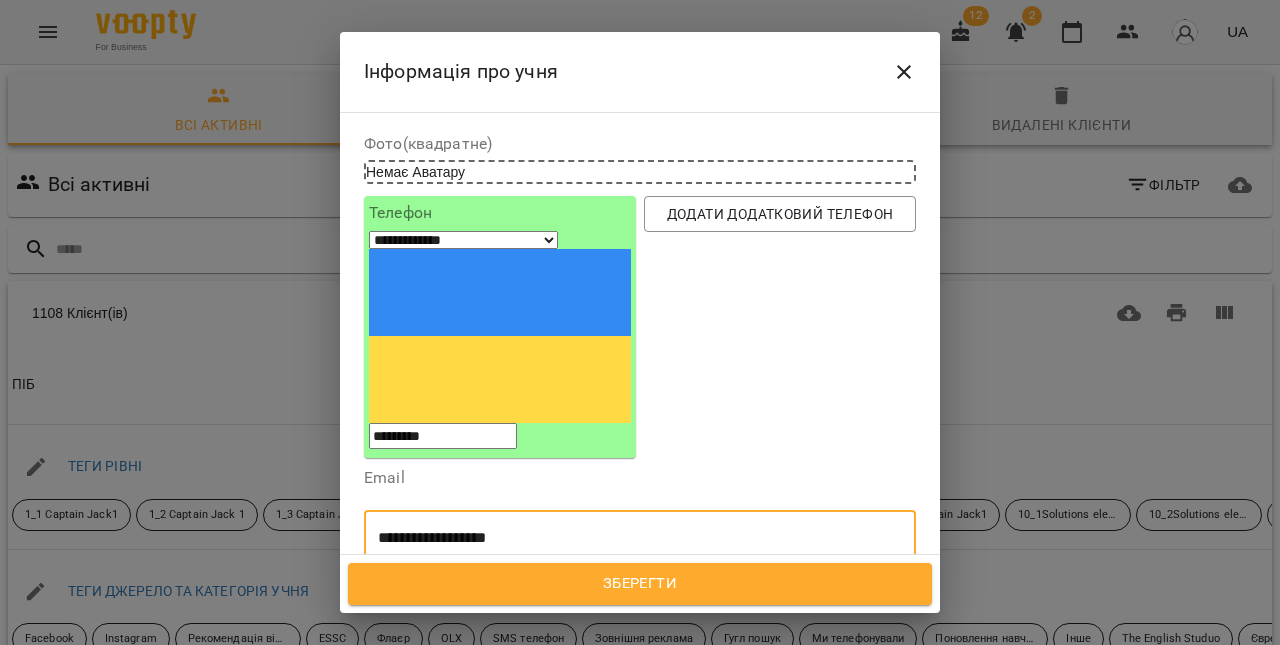 type on "**********" 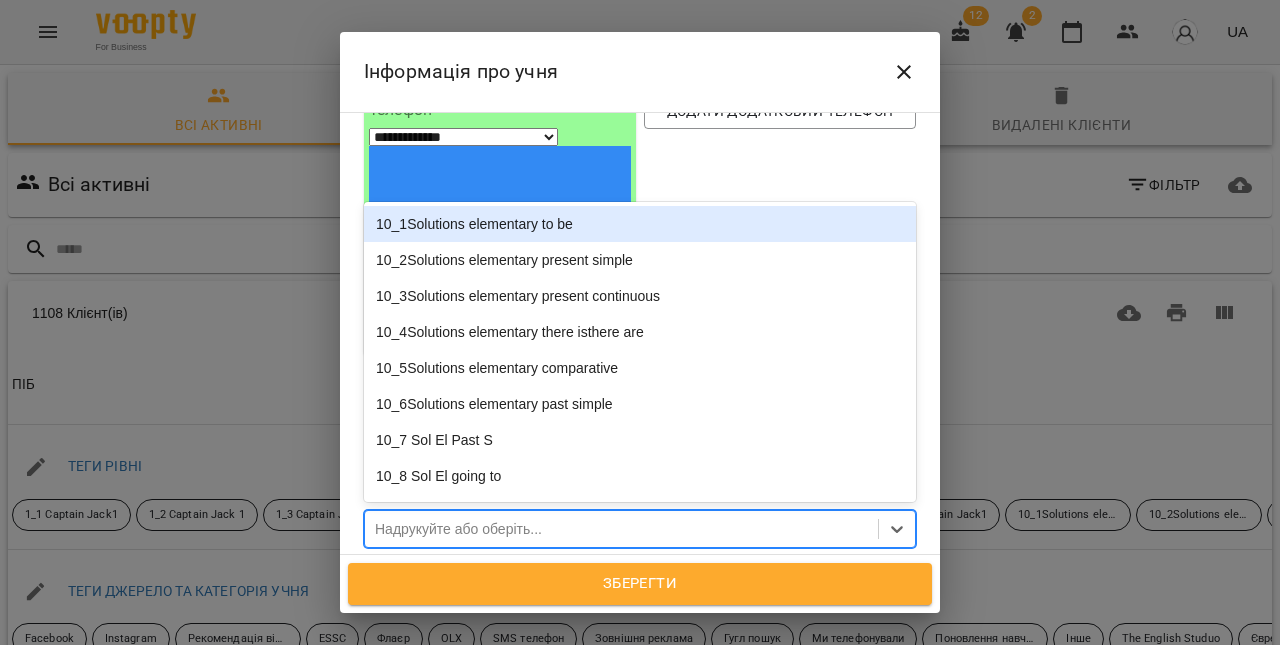 scroll, scrollTop: 275, scrollLeft: 0, axis: vertical 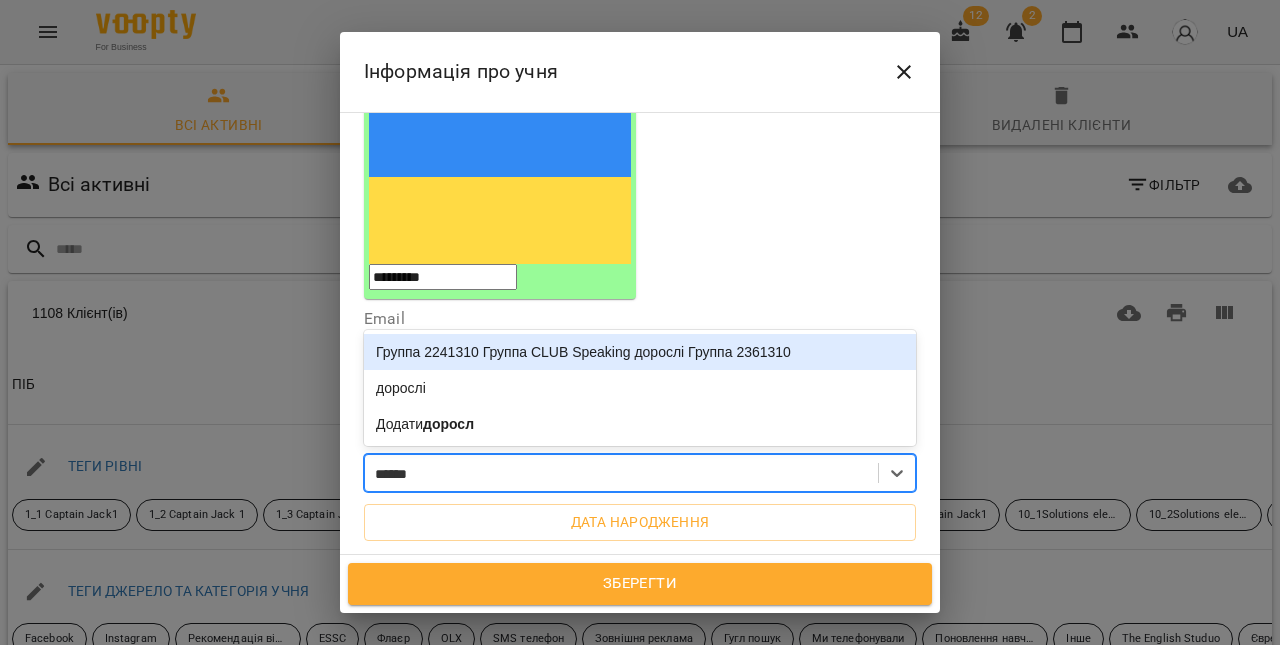 type on "*******" 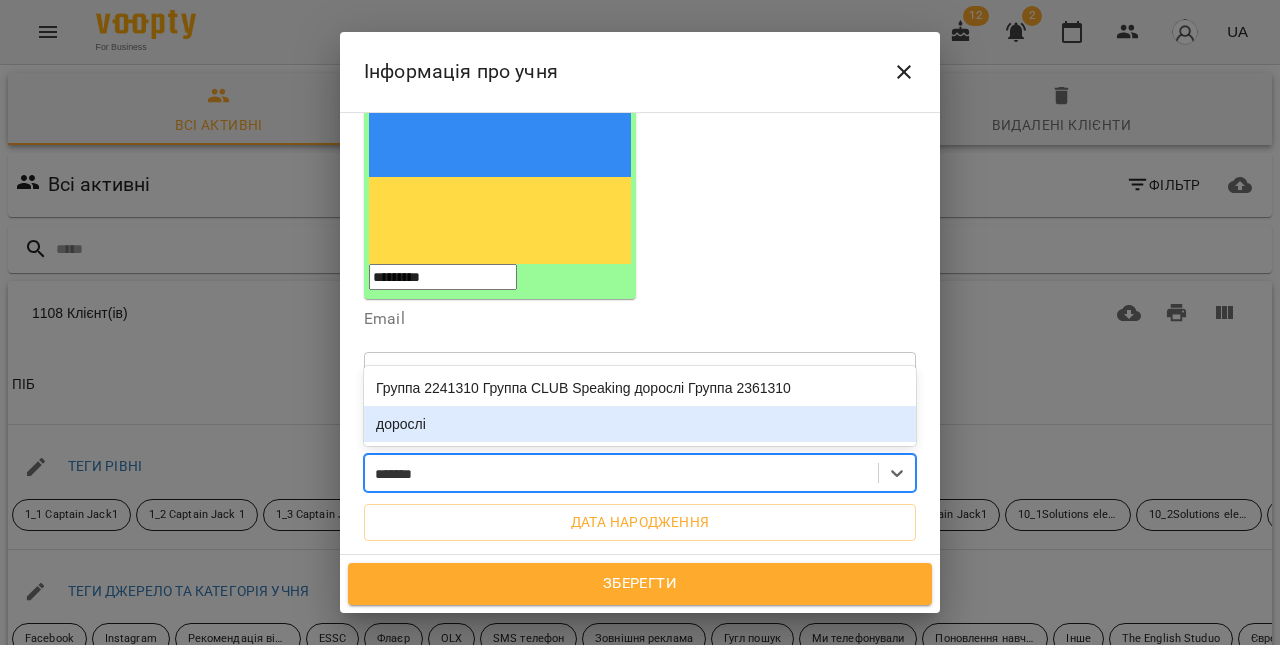 click on "дорослі" at bounding box center (640, 424) 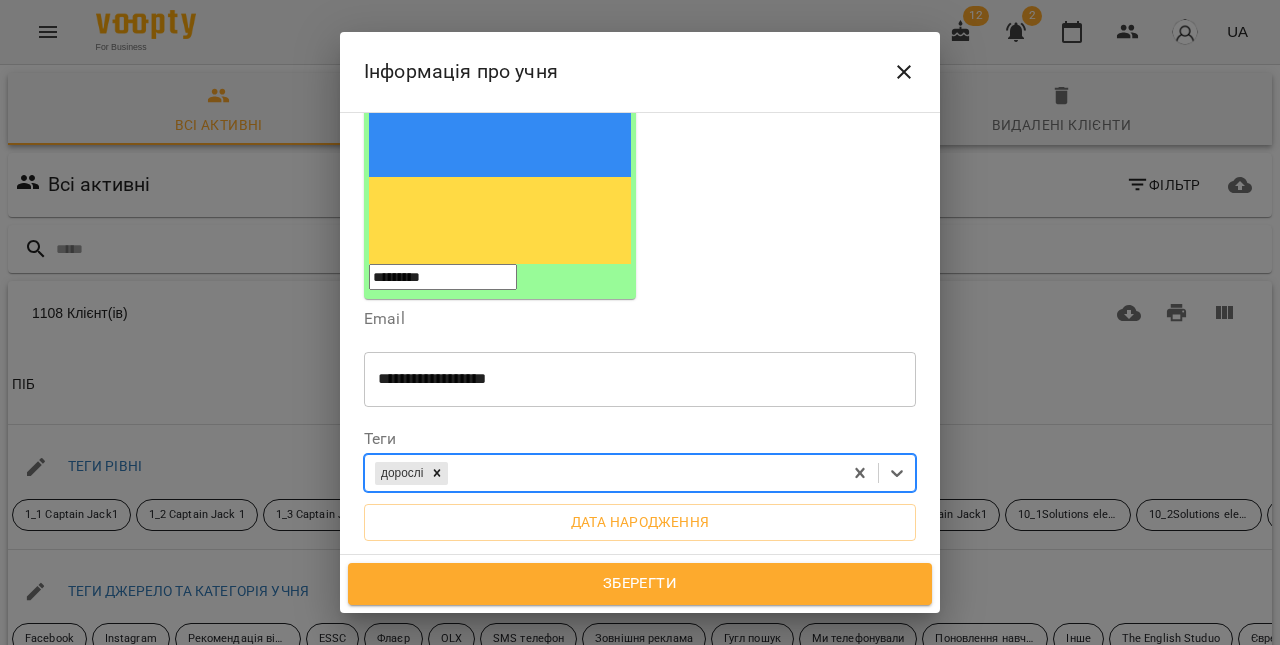 paste on "**********" 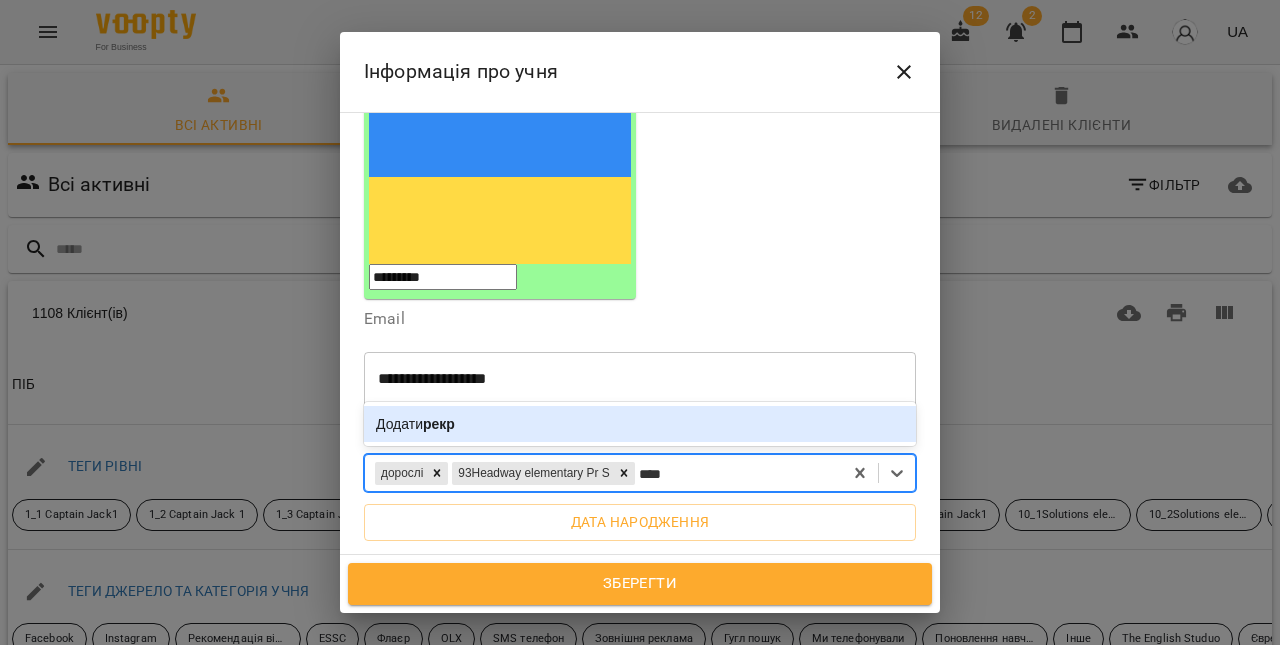 type on "***" 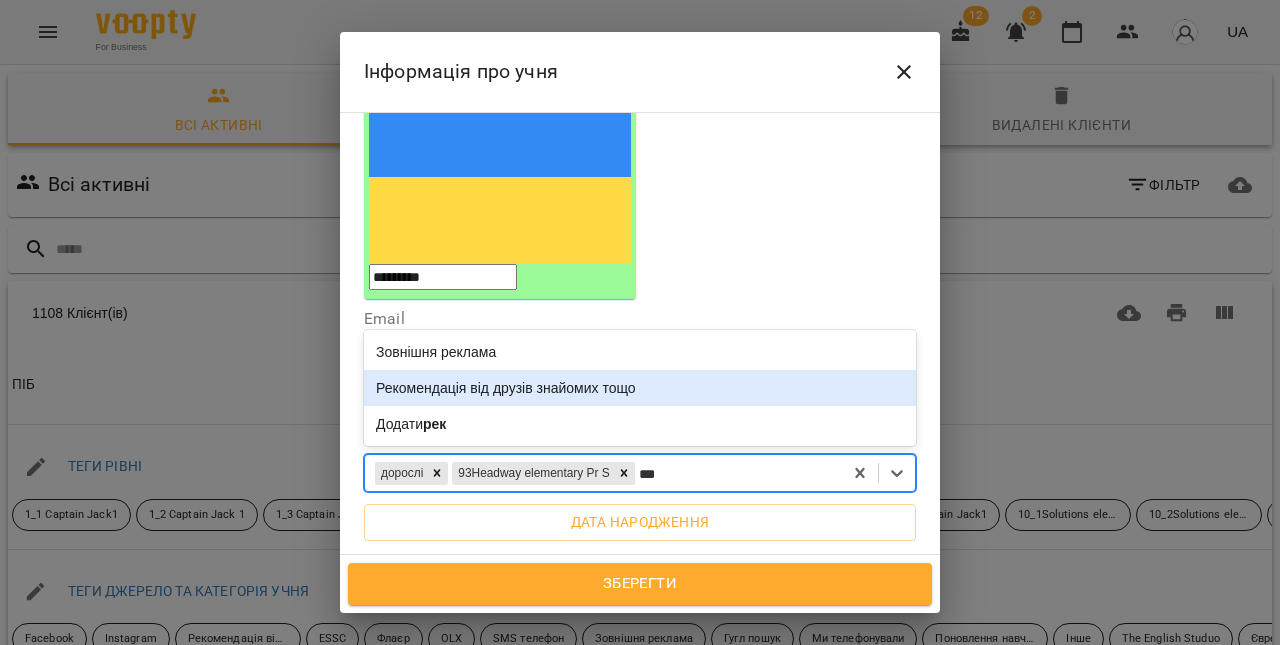 click on "Рекомендація від друзів знайомих тощо" at bounding box center [640, 388] 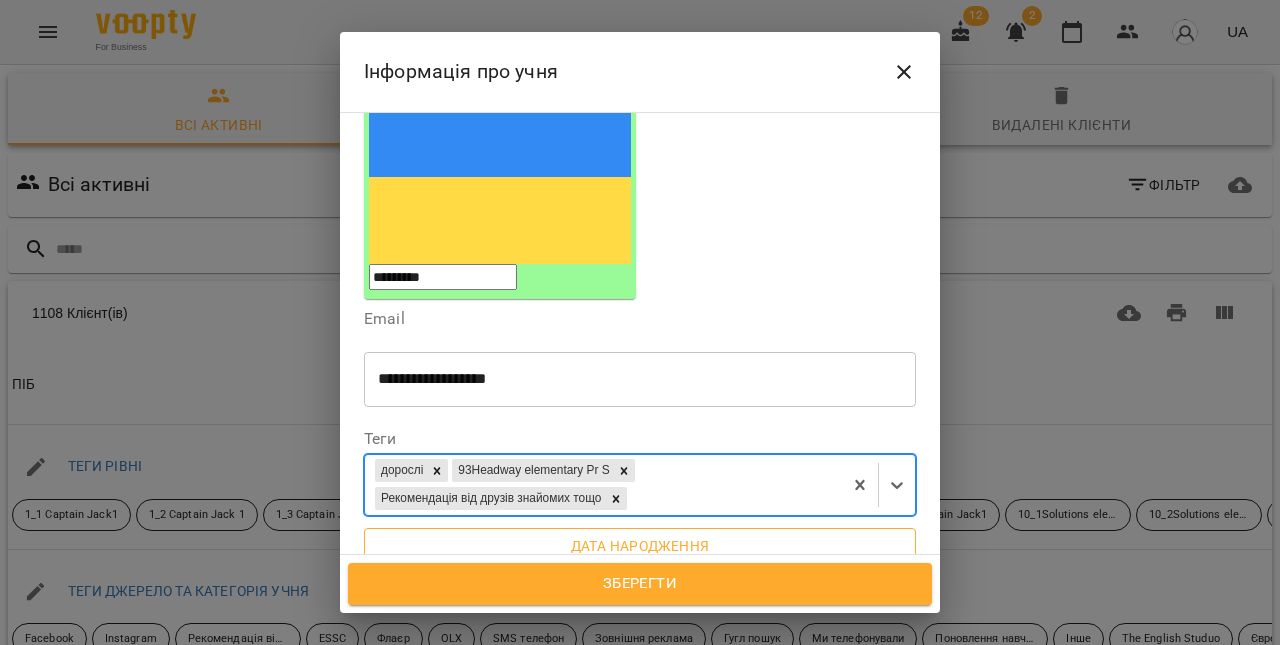 click on "Дата народження" at bounding box center (640, 546) 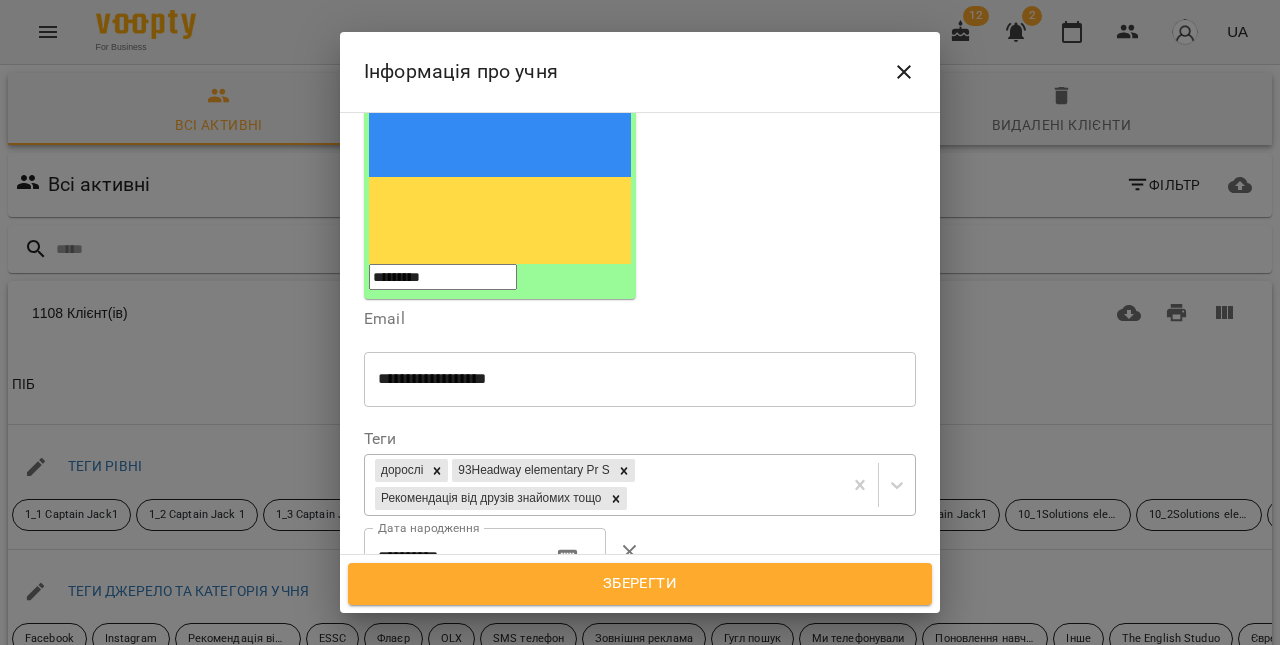 click on "**********" at bounding box center [450, 556] 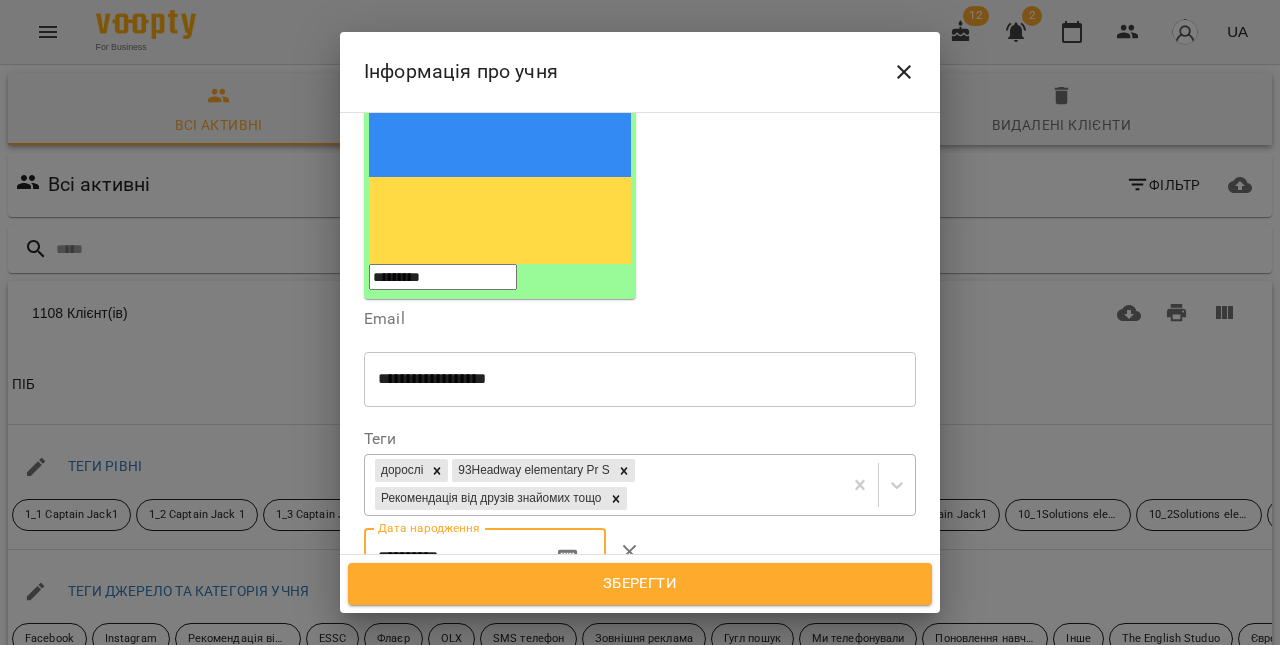 paste 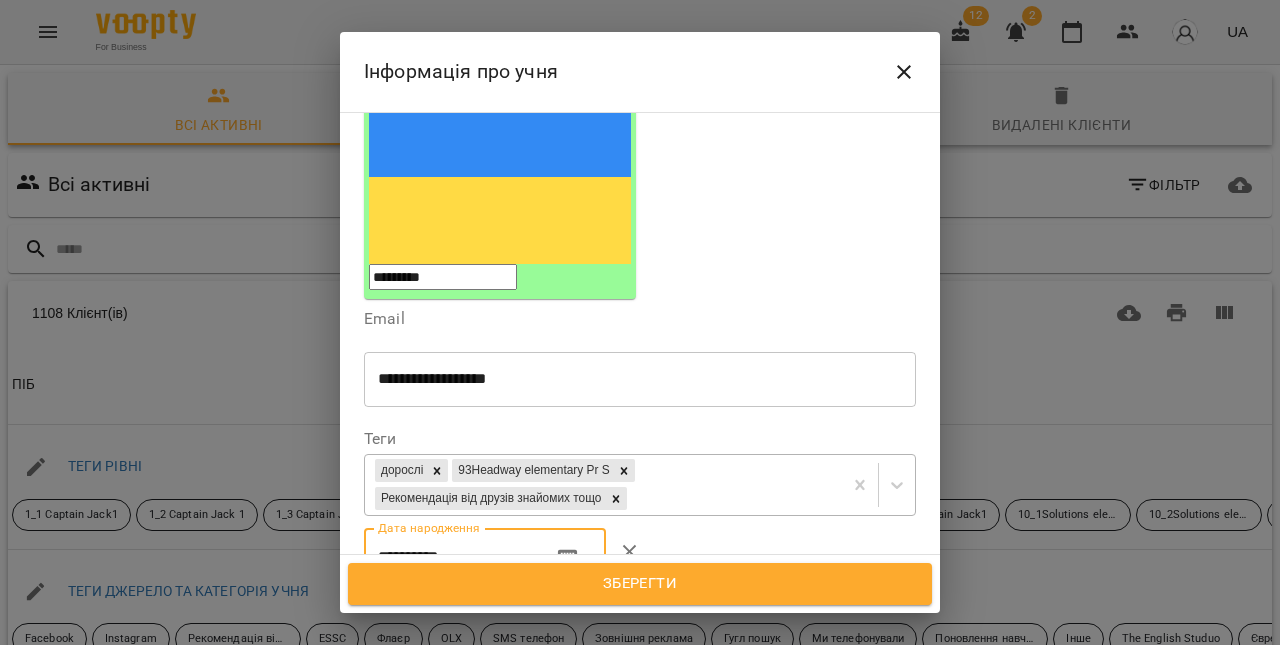 type on "**********" 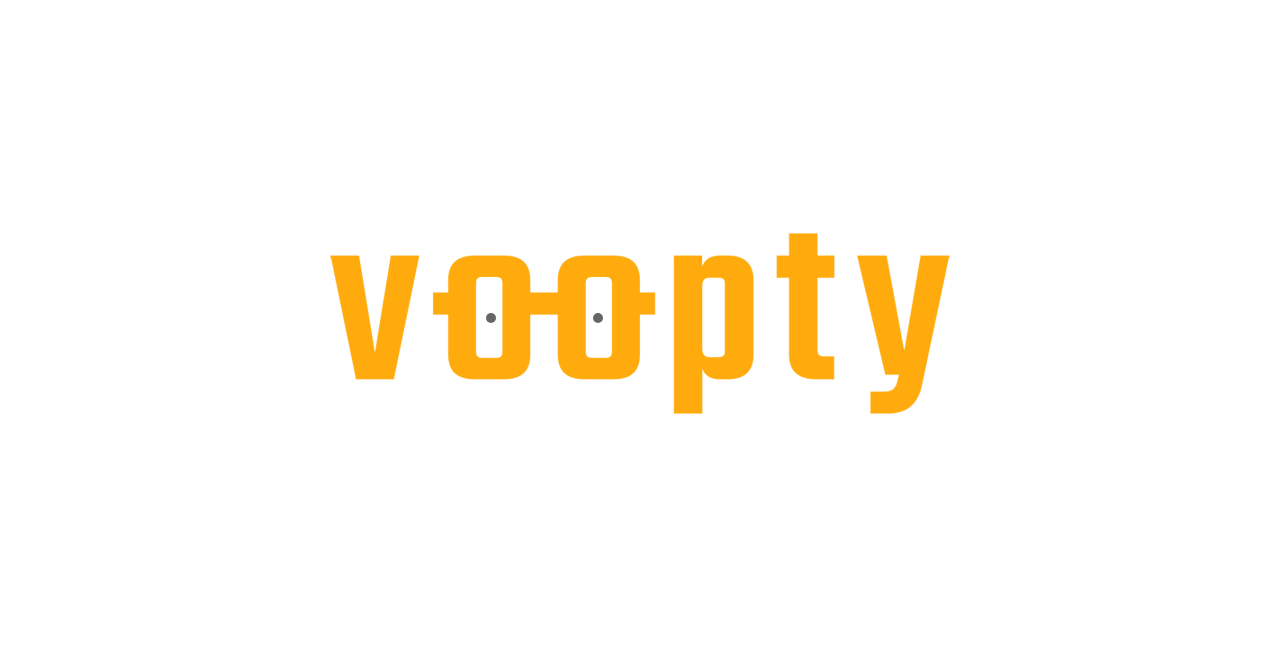 scroll, scrollTop: 0, scrollLeft: 0, axis: both 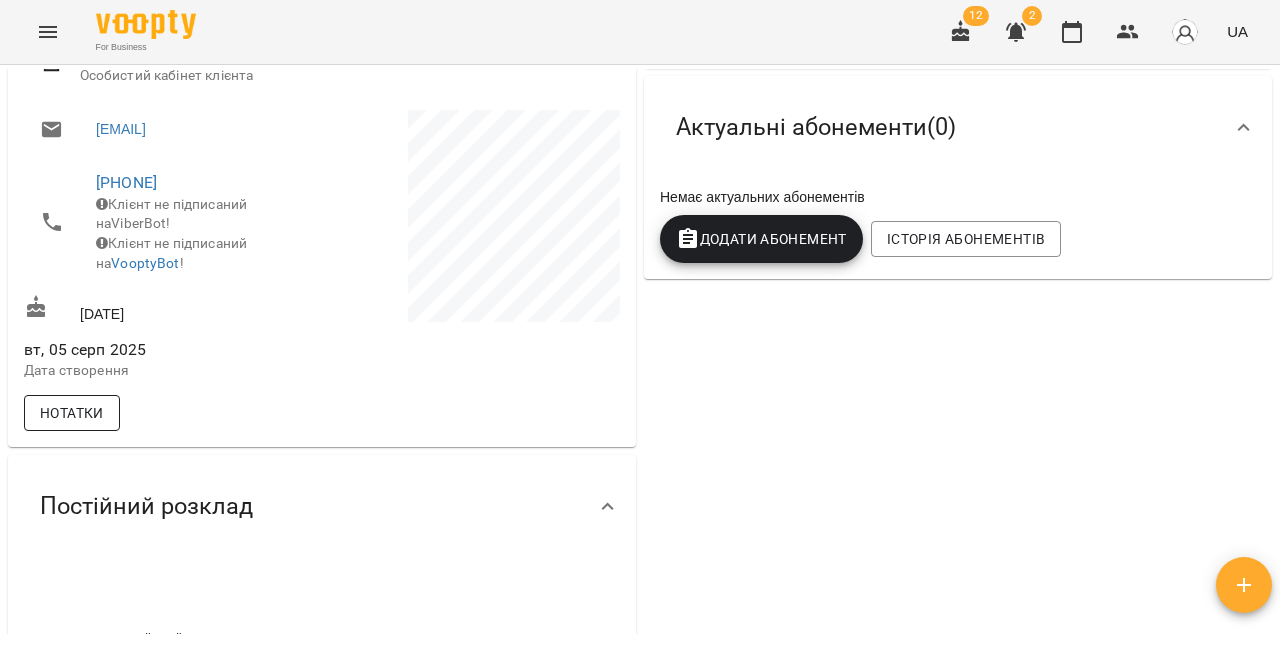 click on "Нотатки" at bounding box center [72, 413] 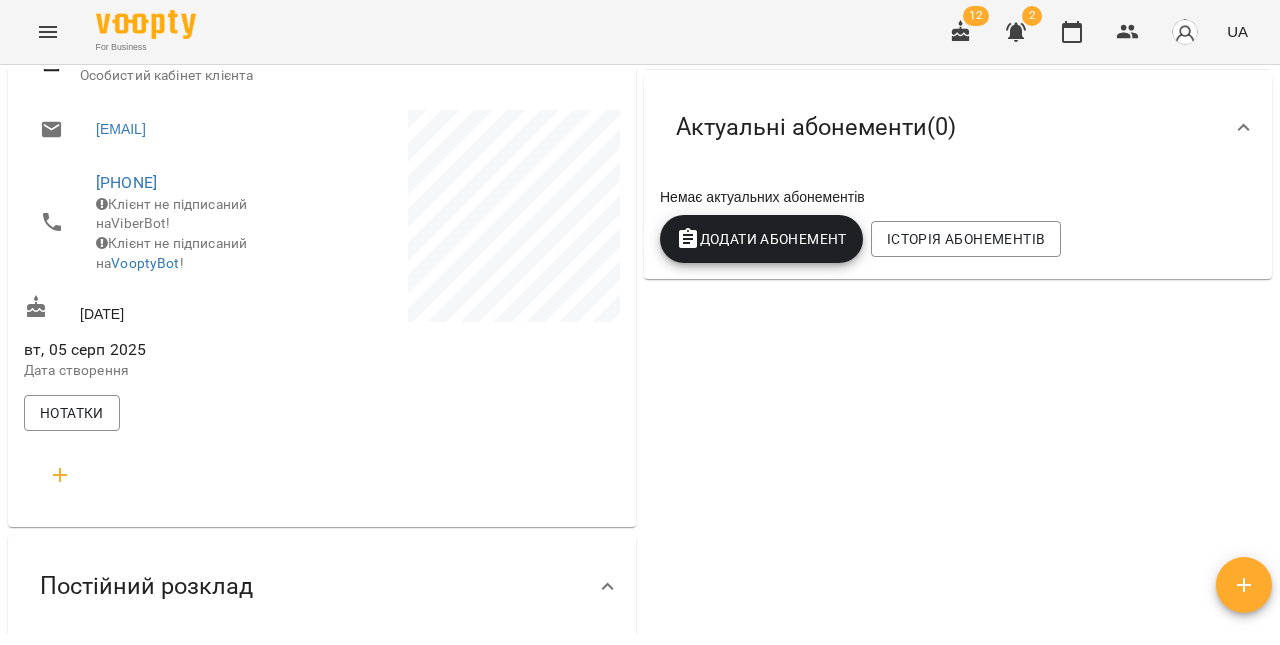 click 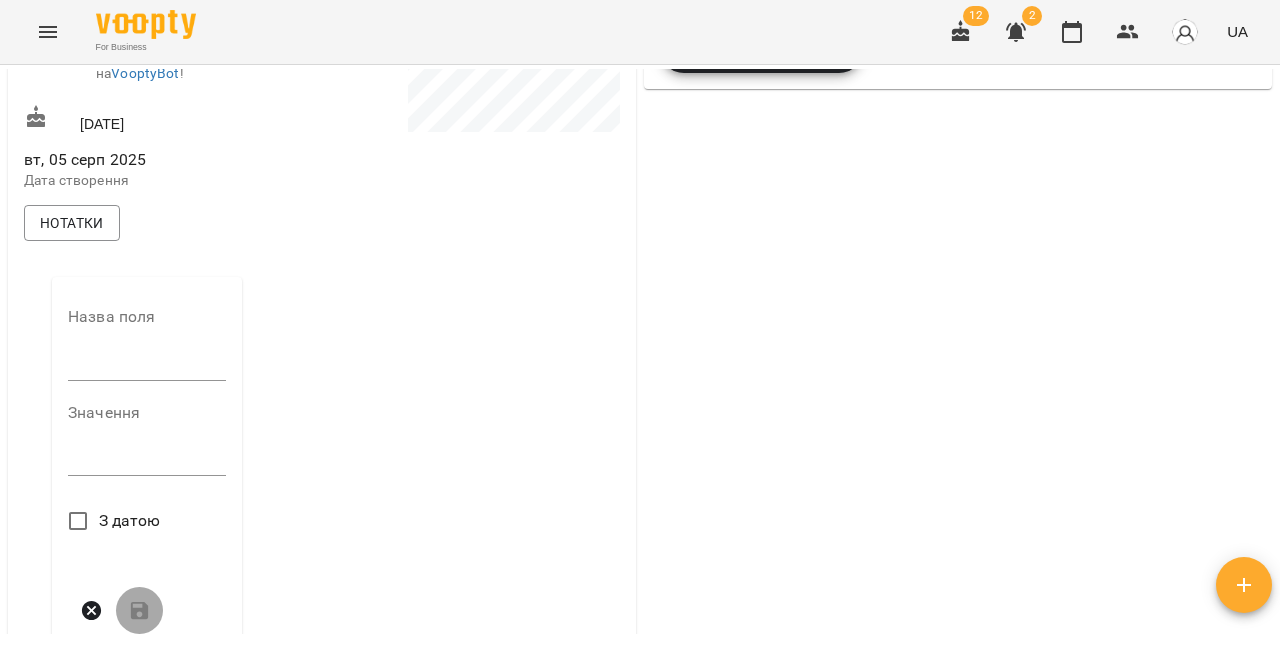 scroll, scrollTop: 515, scrollLeft: 0, axis: vertical 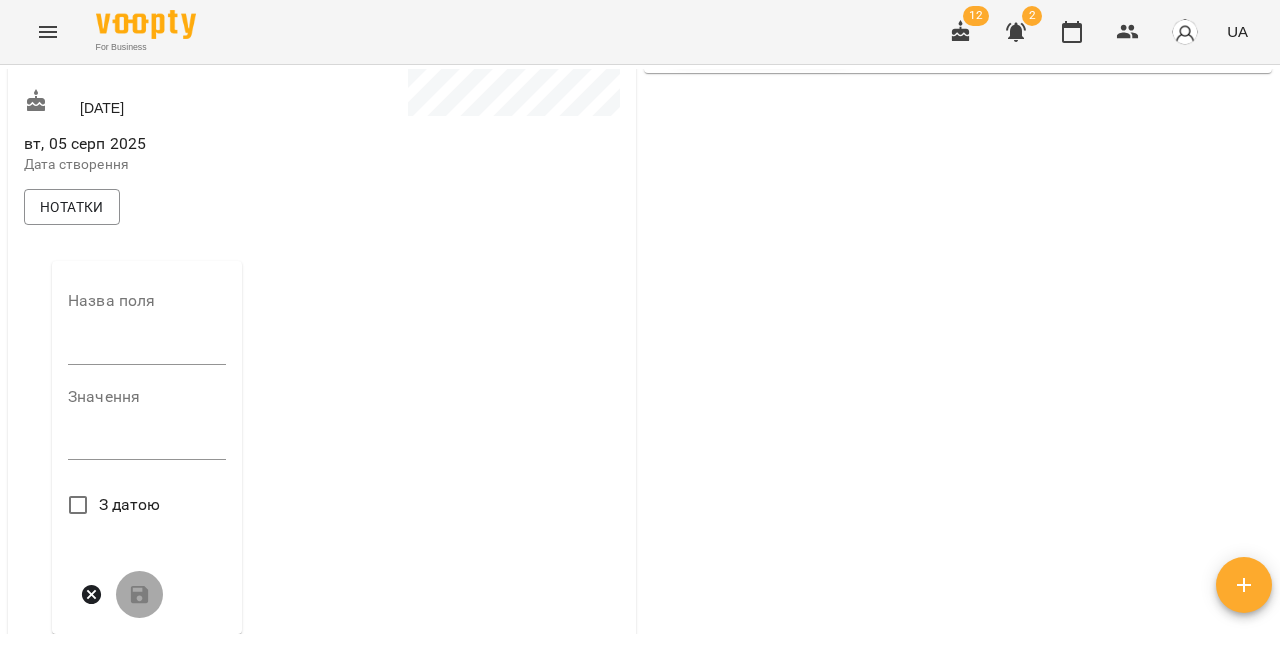 click at bounding box center [147, 349] 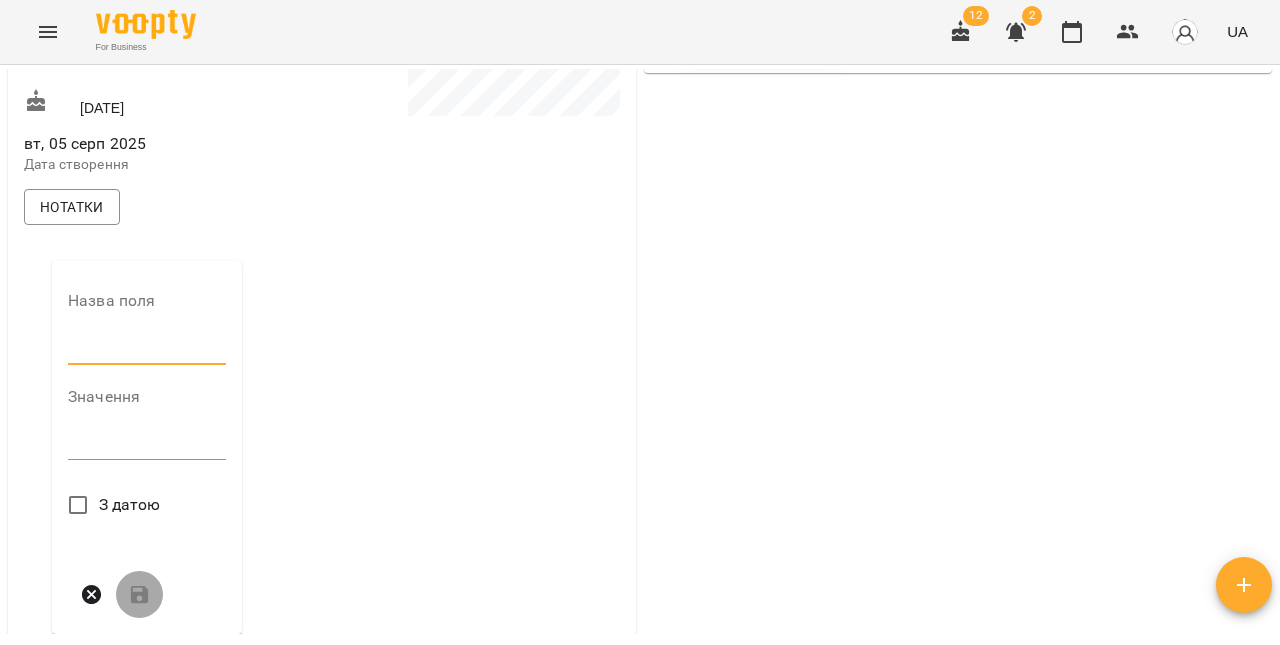 type on "**********" 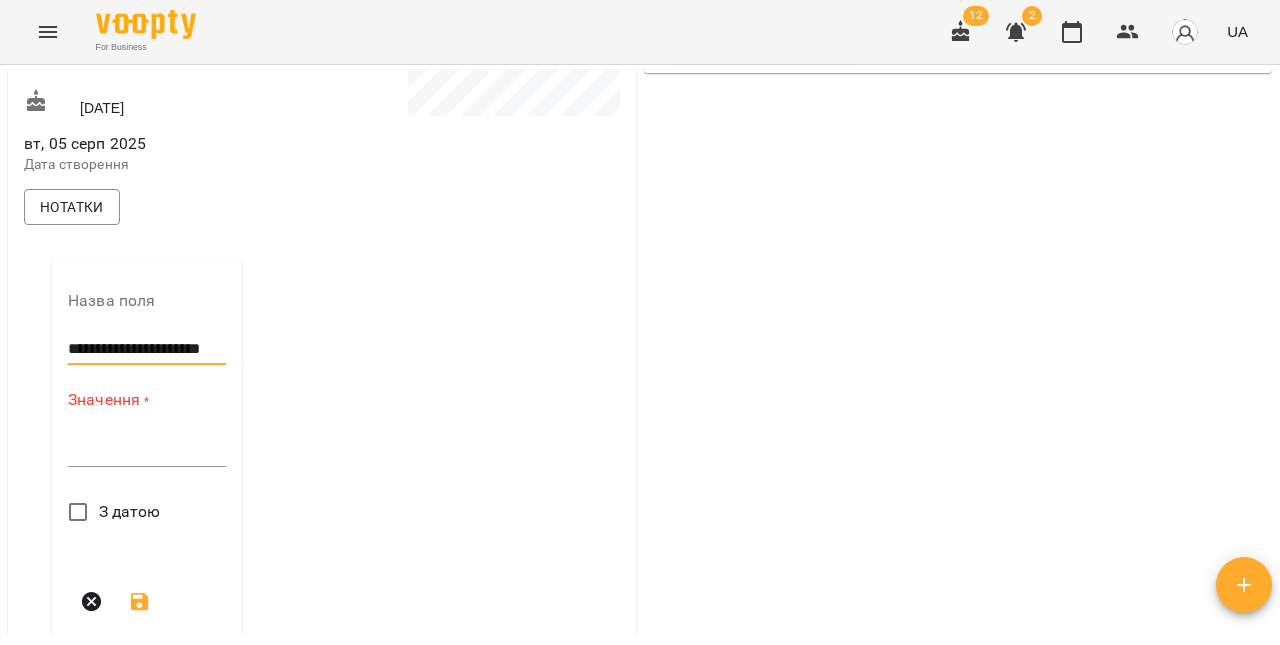 click at bounding box center [147, 450] 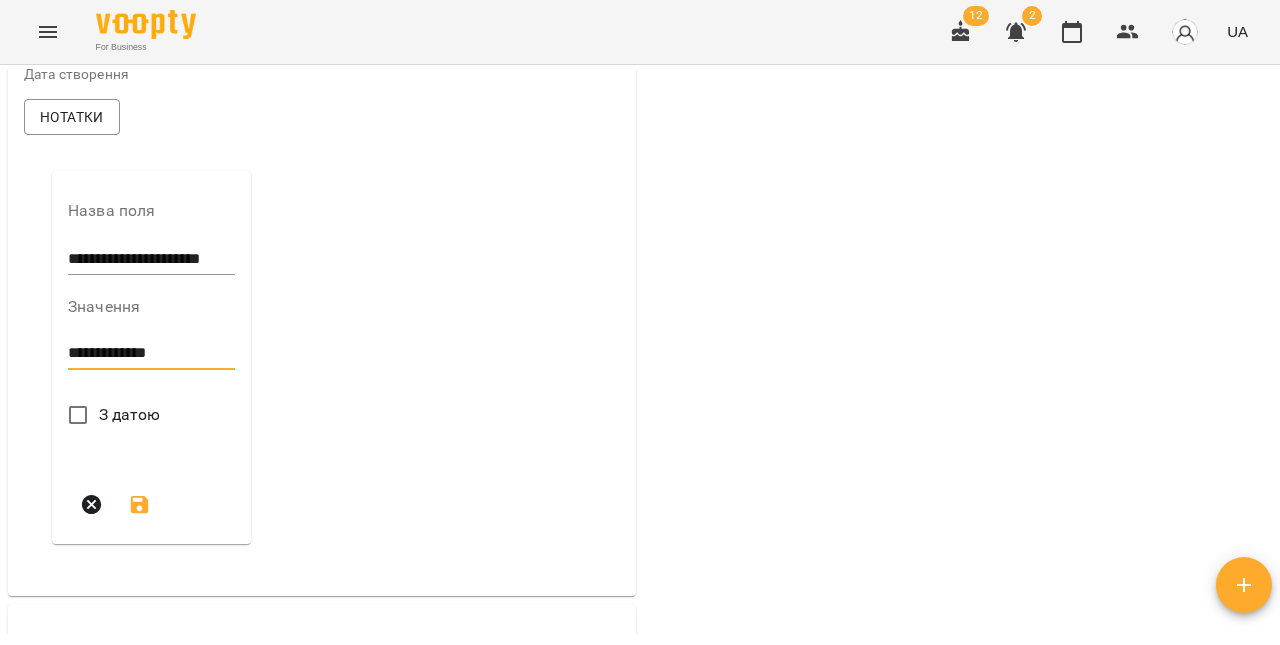 scroll, scrollTop: 612, scrollLeft: 0, axis: vertical 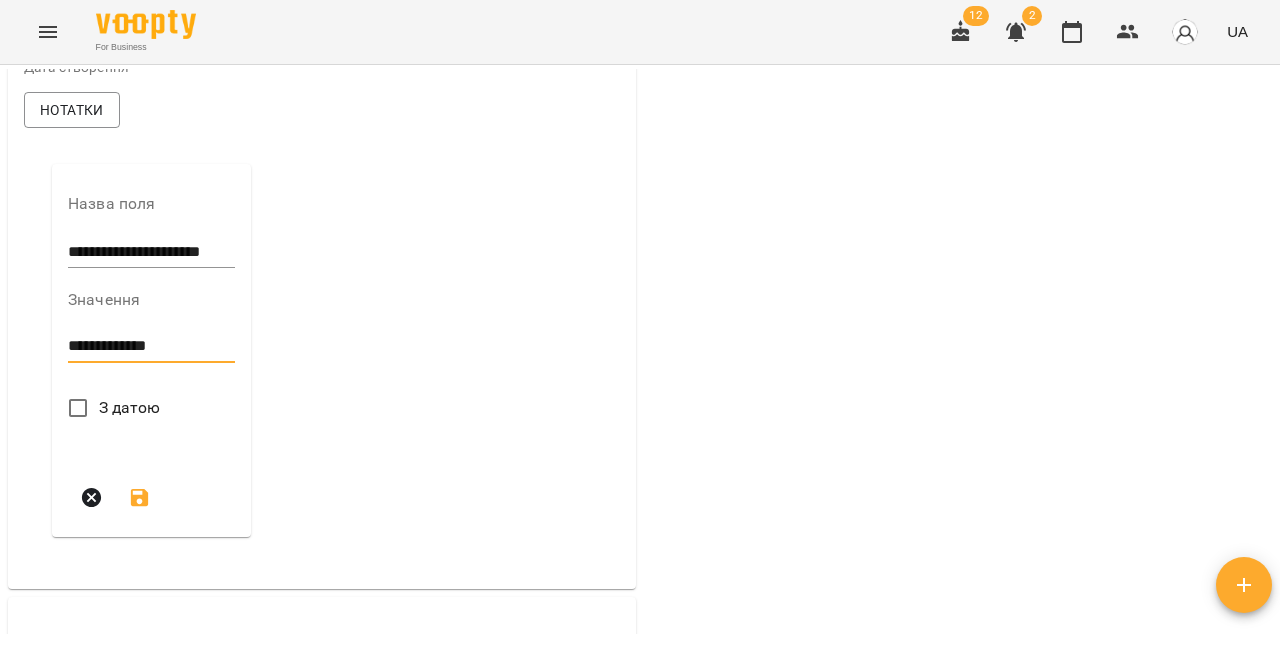 type on "**********" 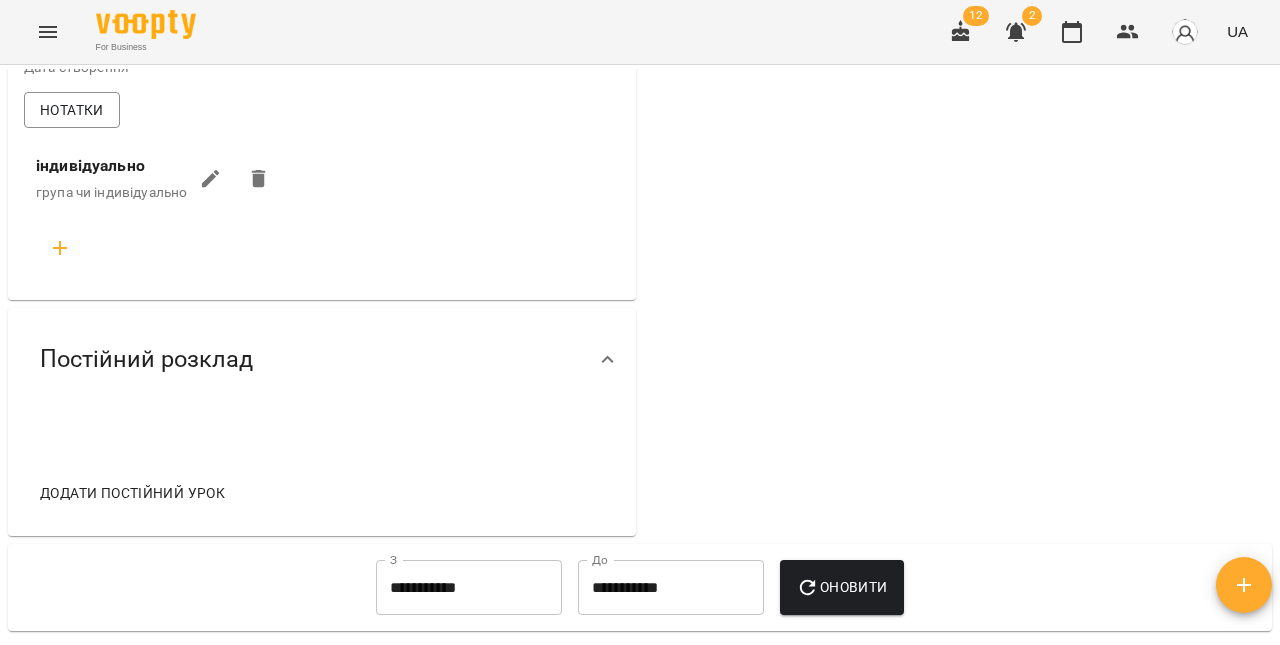 click 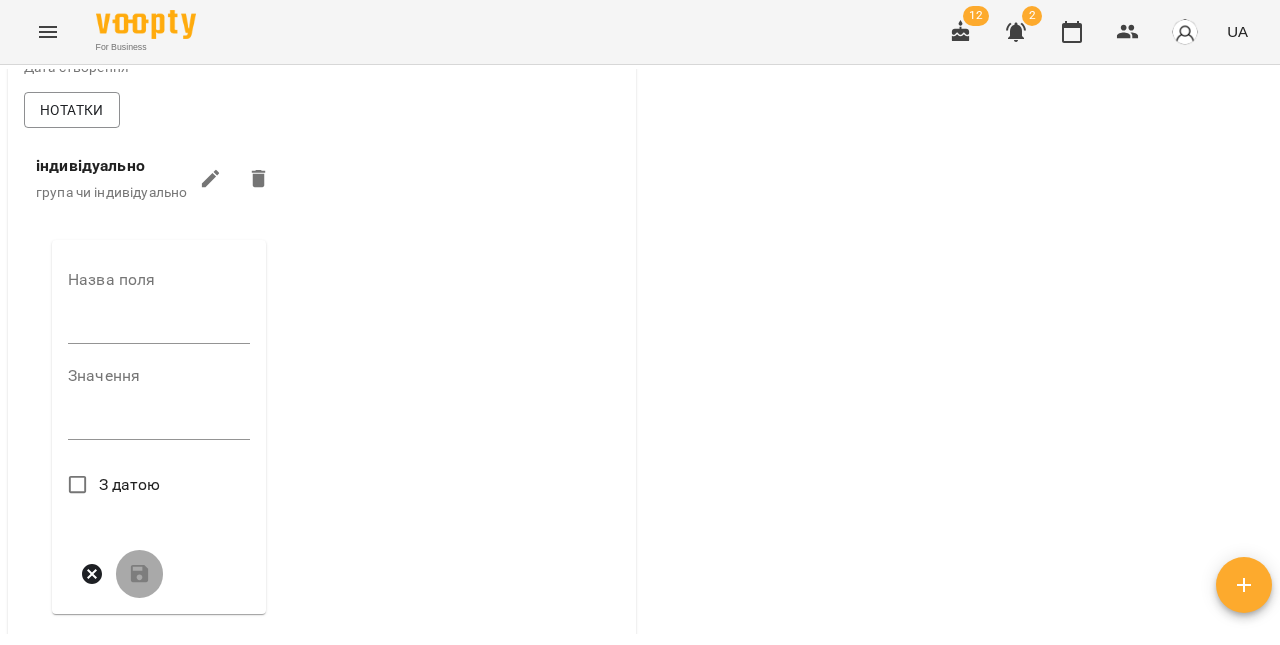 click at bounding box center (159, 328) 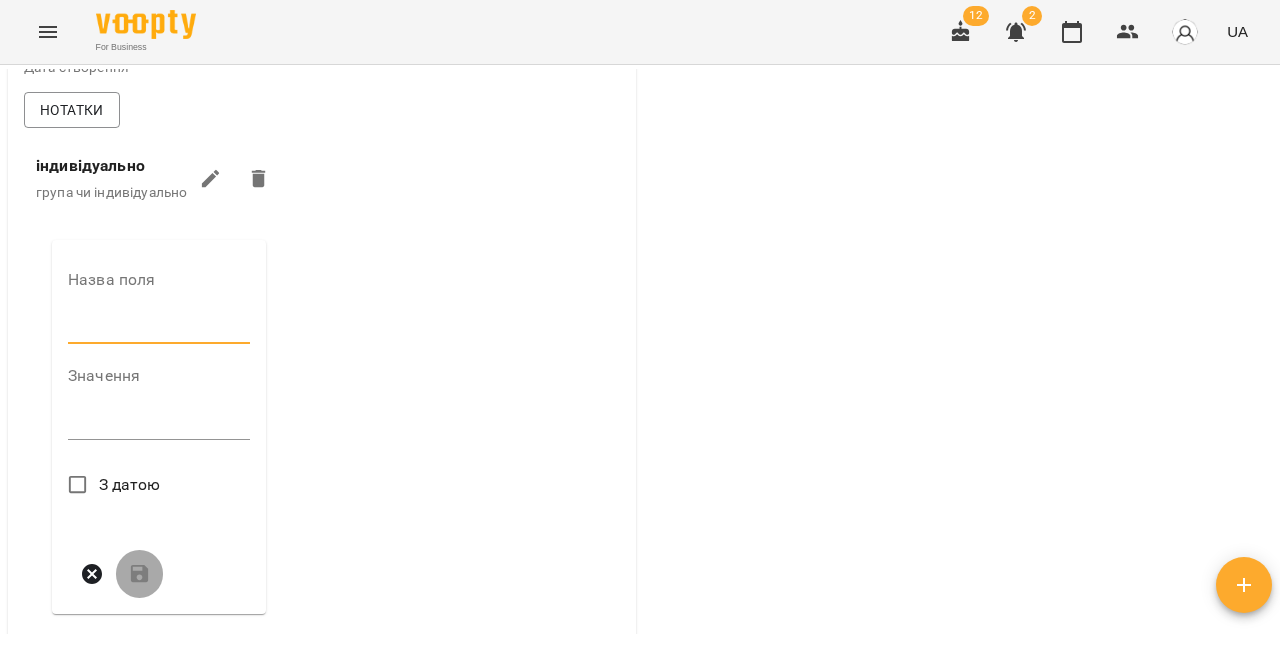 type on "**********" 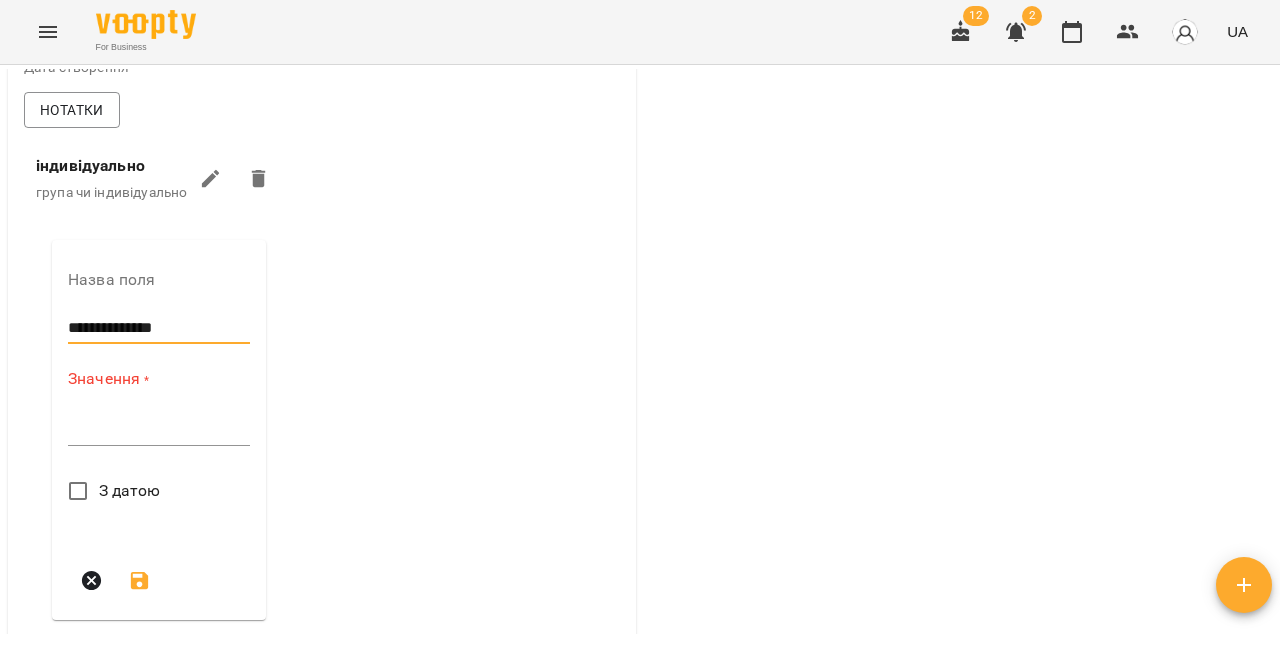 click at bounding box center (159, 429) 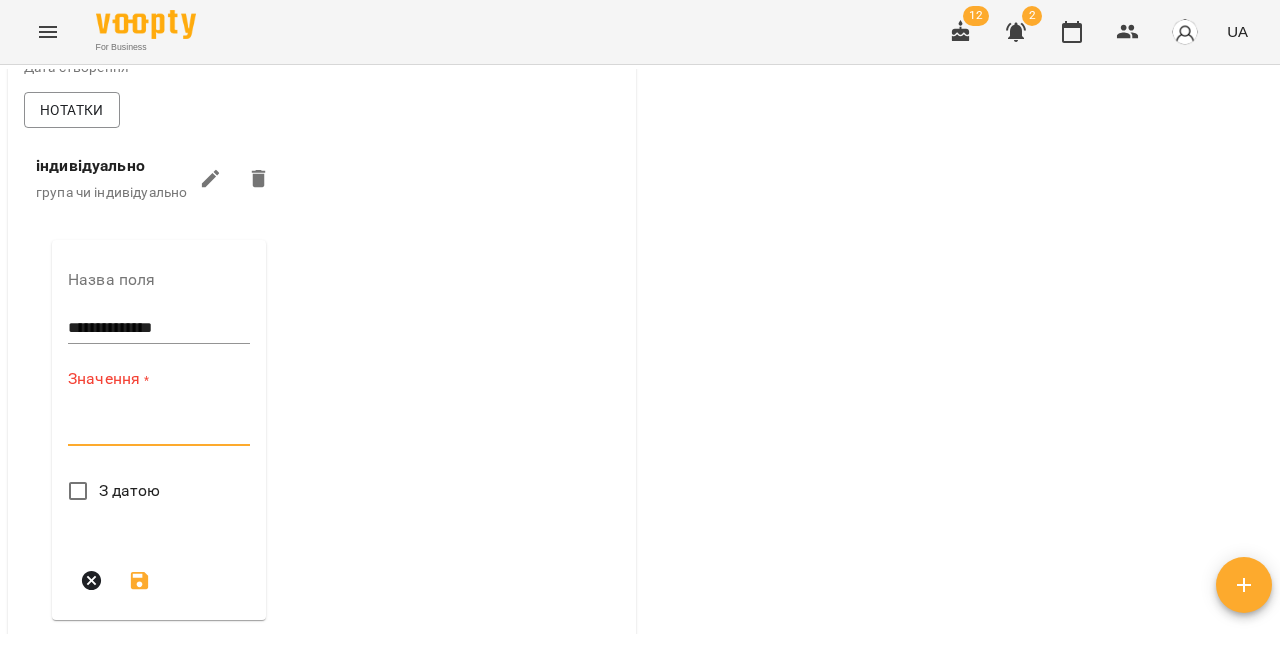 paste on "**********" 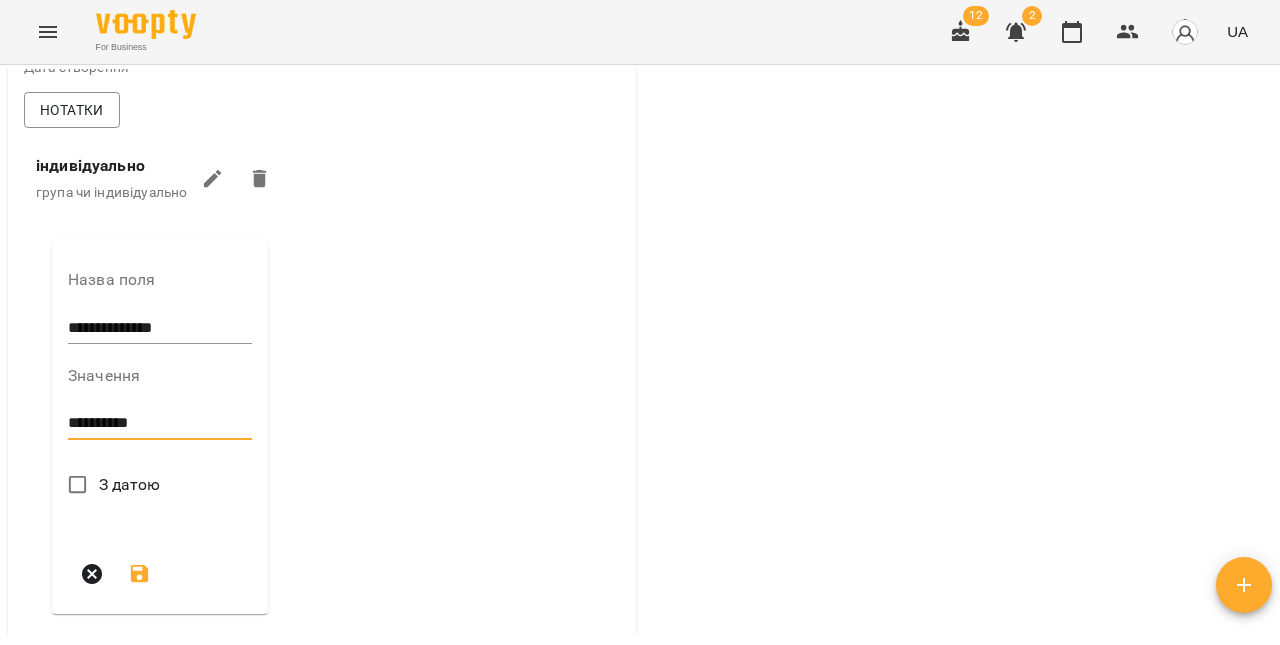 scroll, scrollTop: 677, scrollLeft: 0, axis: vertical 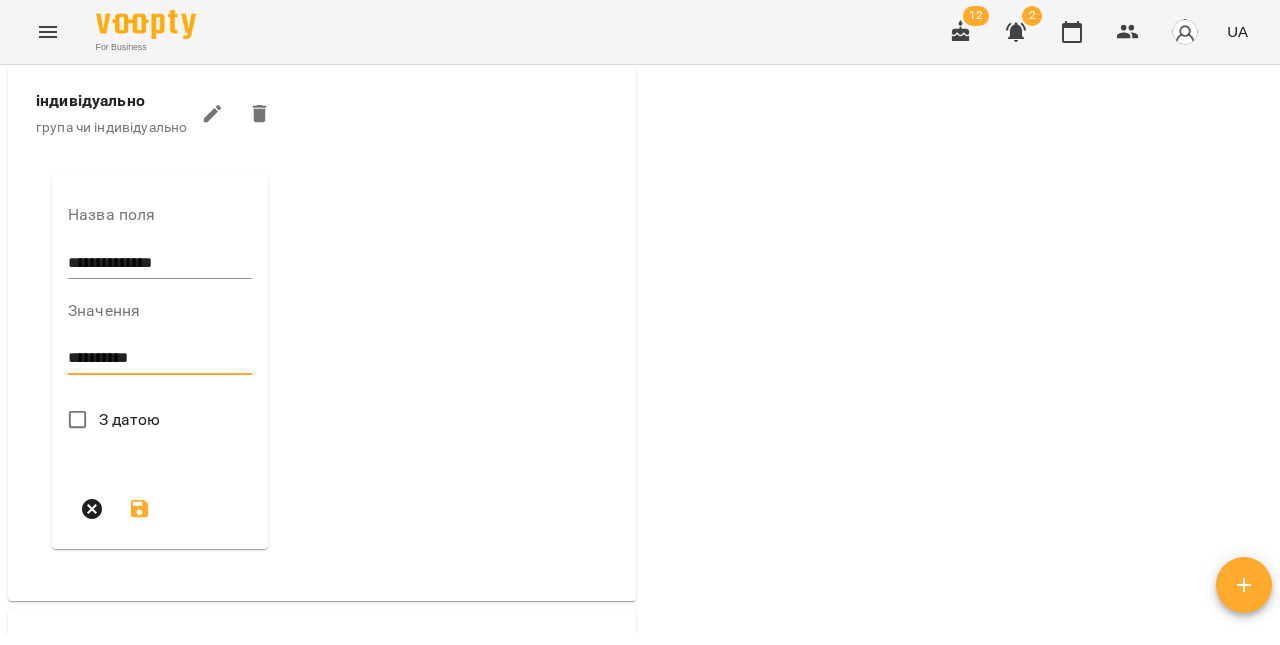 type on "**********" 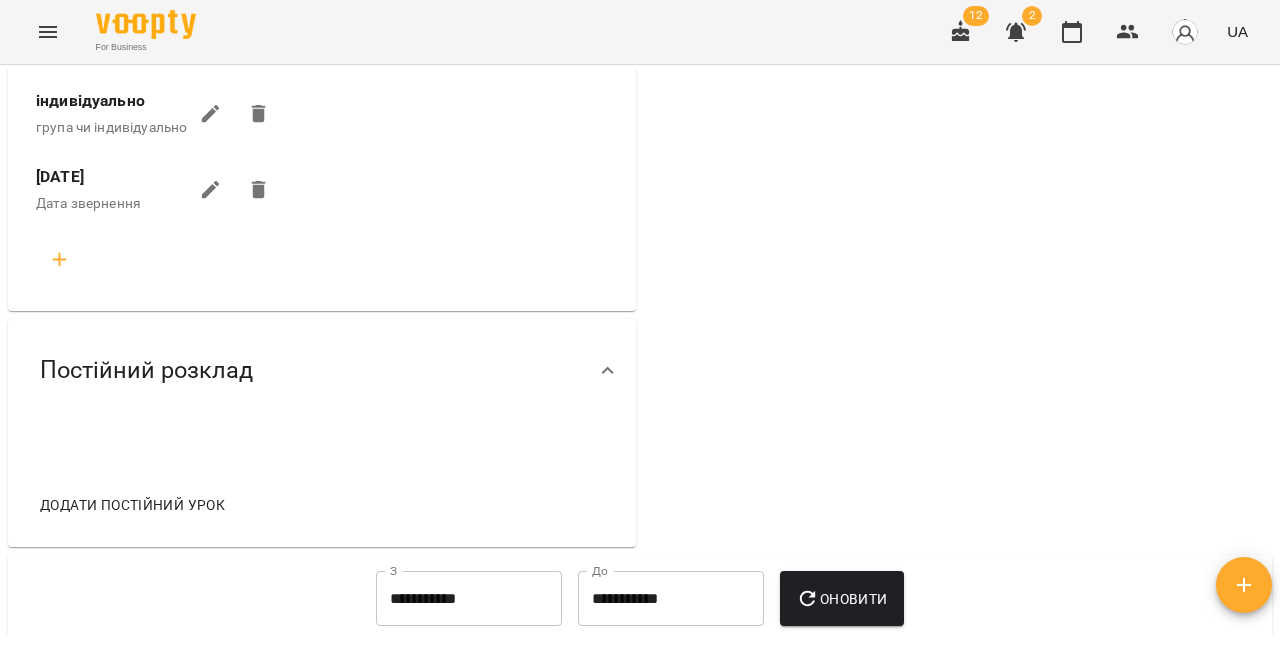 scroll, scrollTop: 0, scrollLeft: 0, axis: both 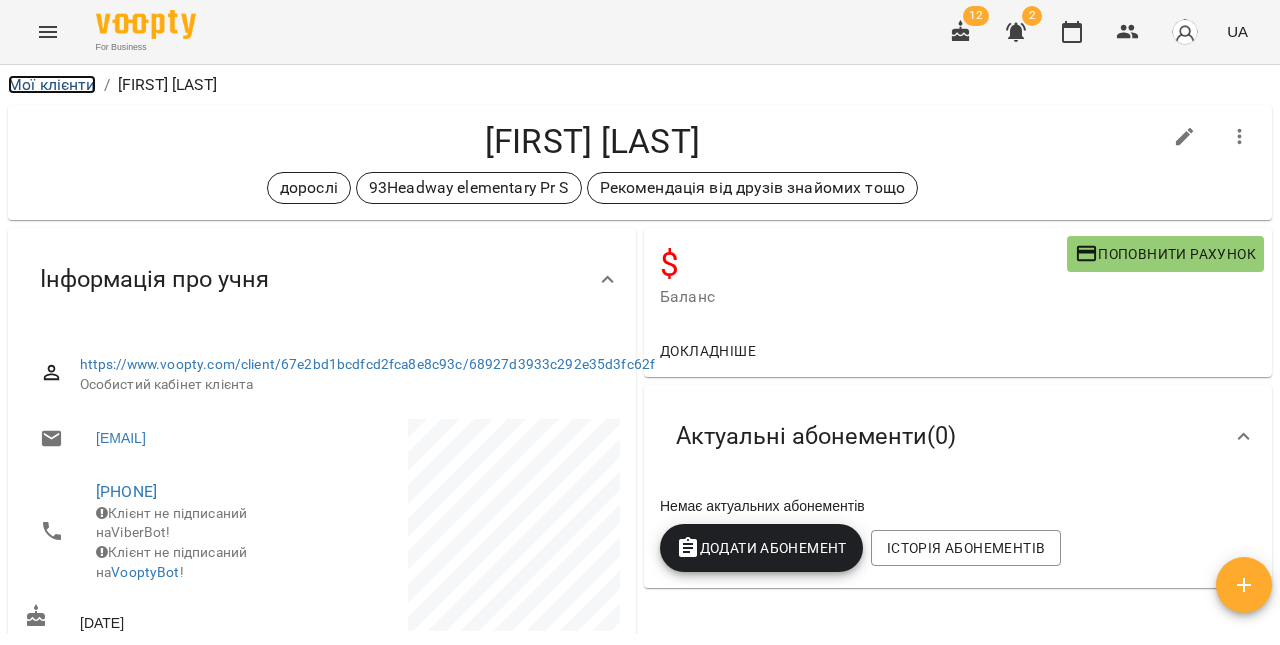 click on "Мої клієнти" at bounding box center (52, 84) 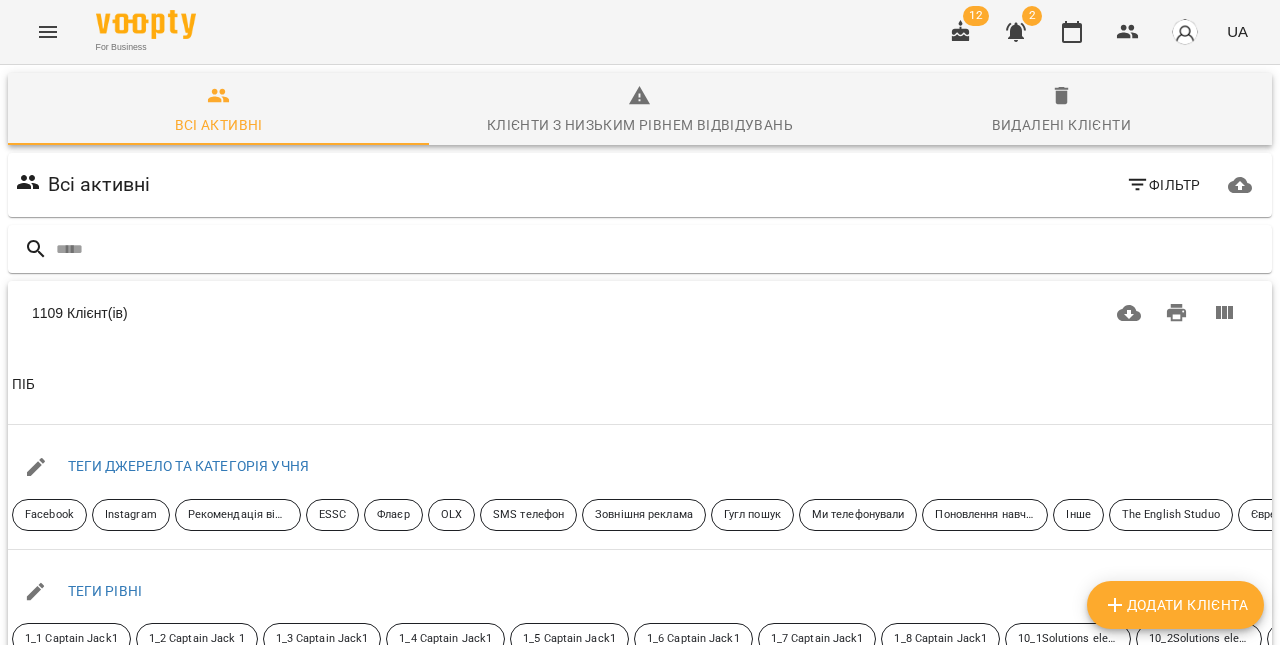 click on "Додати клієнта" at bounding box center (1175, 605) 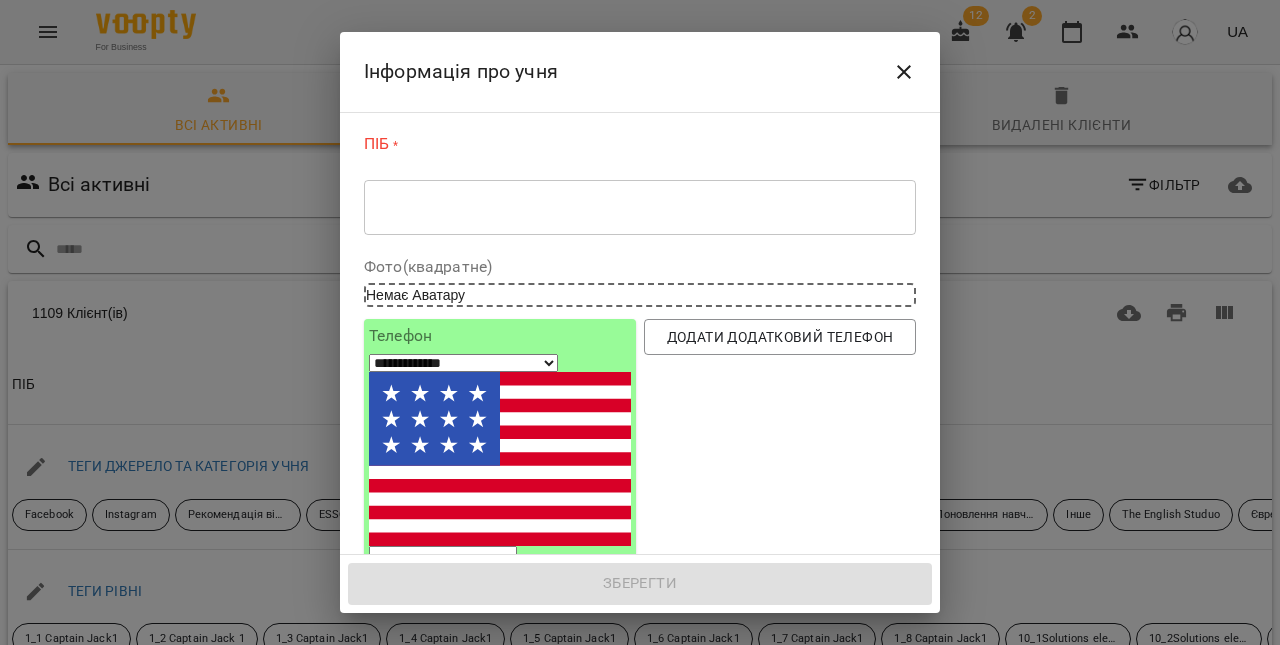 click at bounding box center (640, 207) 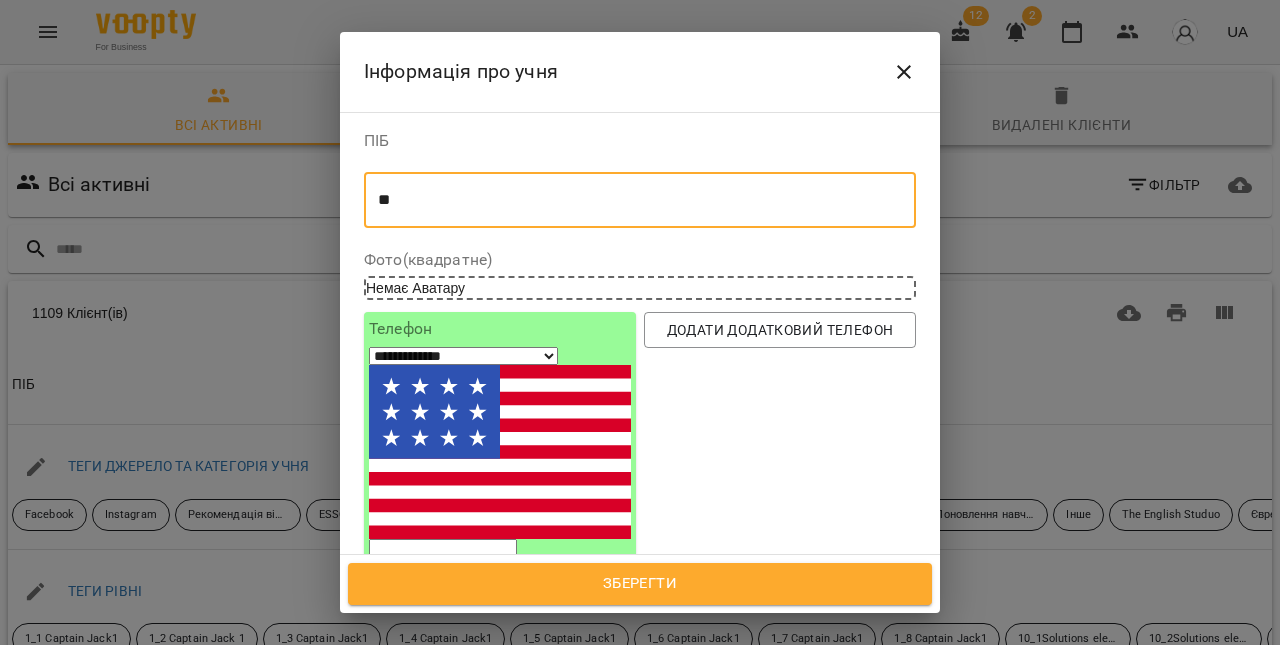 type on "*" 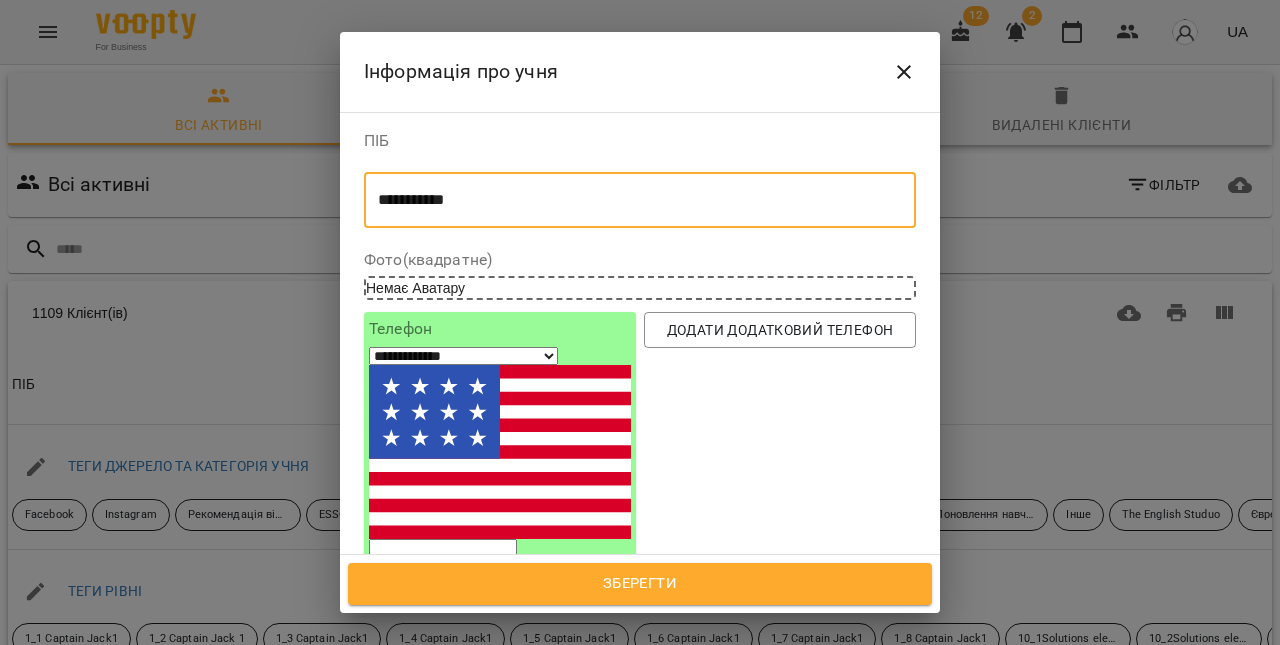 type on "**********" 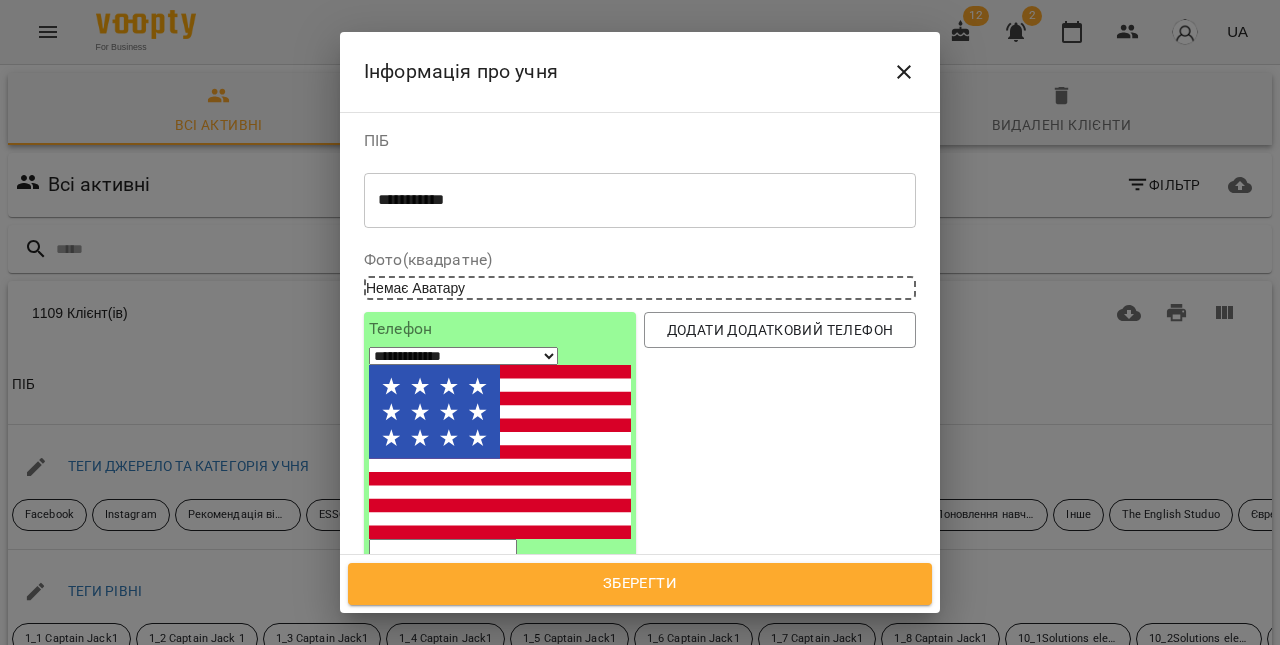 select on "**" 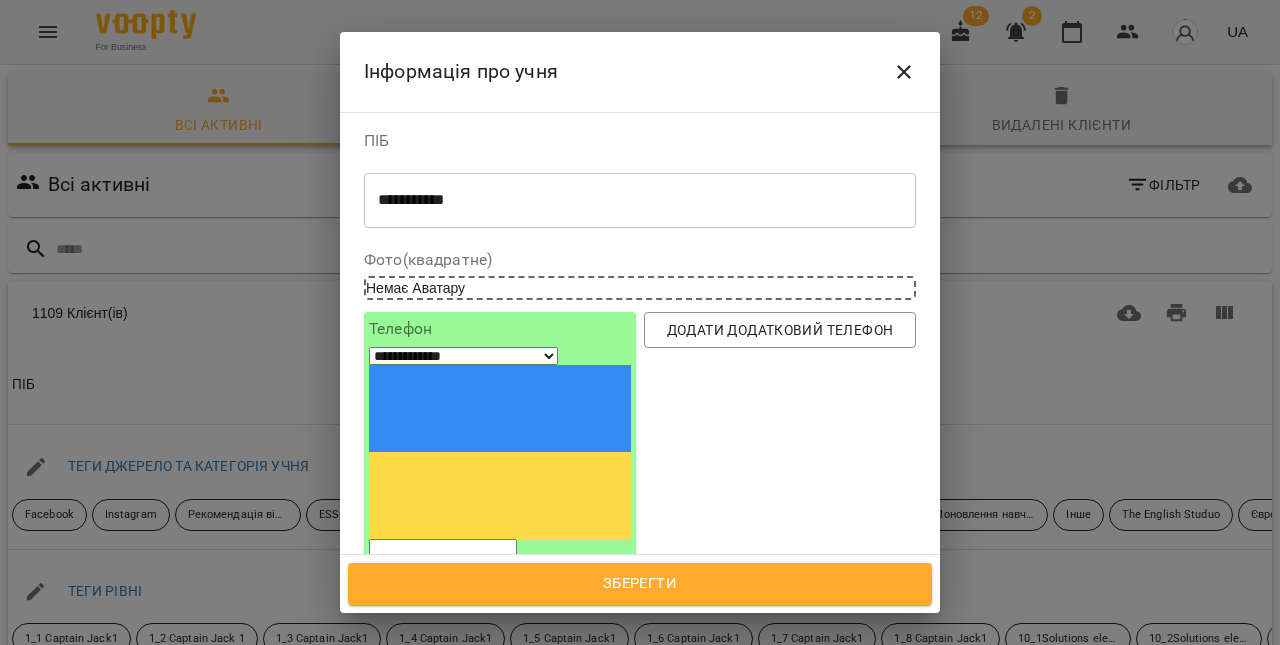 paste on "*********" 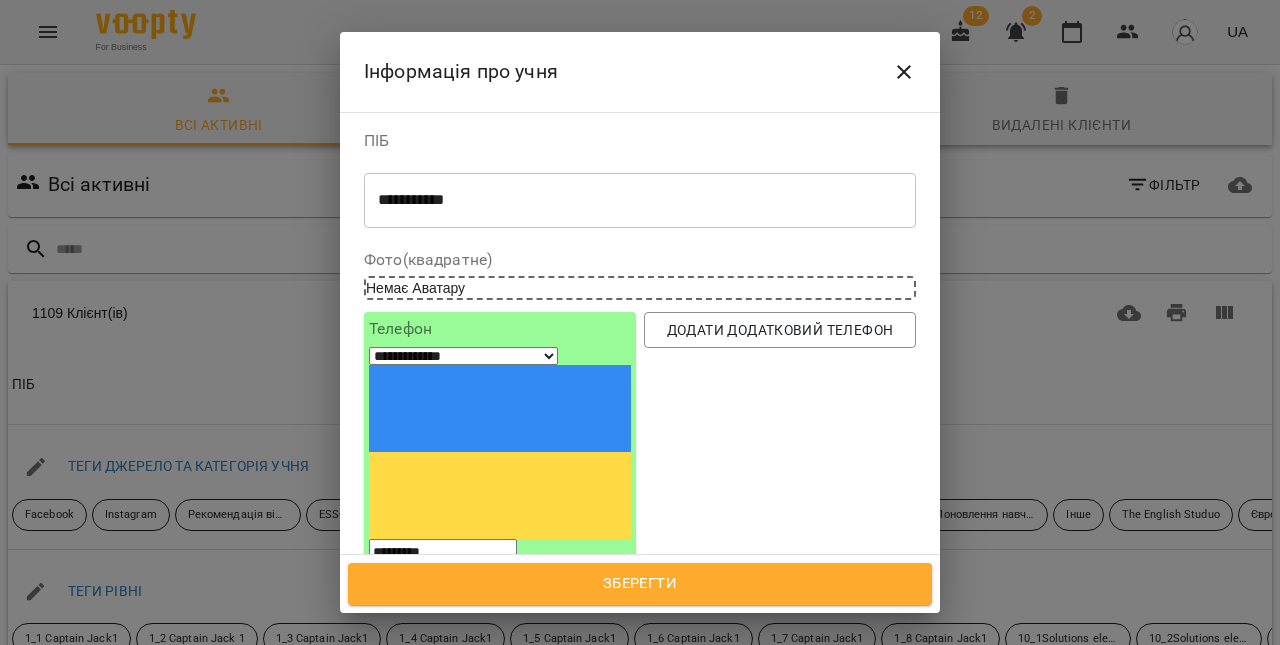 type on "*********" 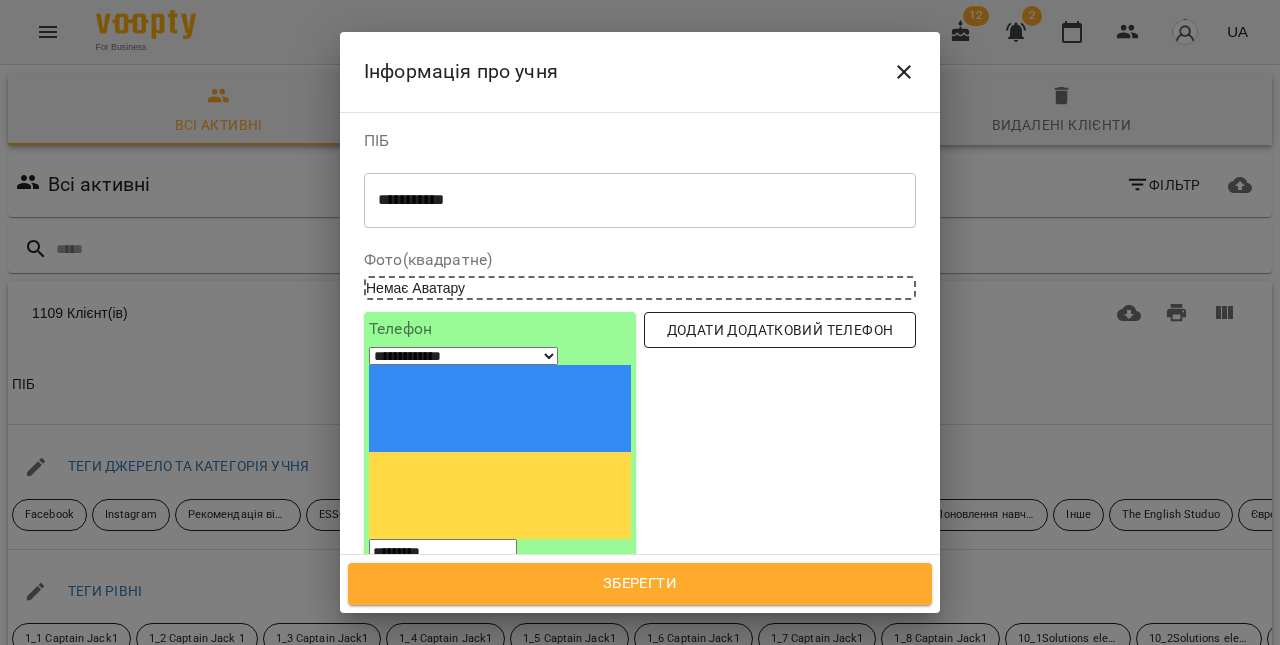 click on "Додати додатковий телефон" at bounding box center [780, 330] 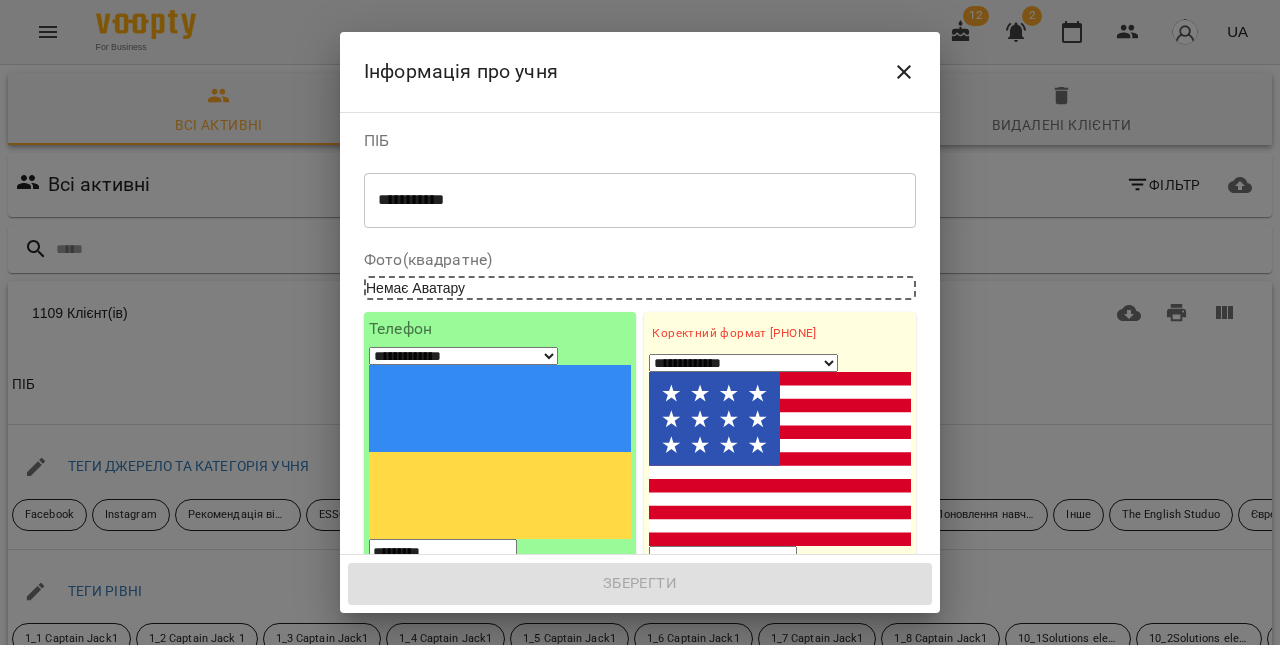 click on "1. Ім'я" at bounding box center [780, 636] 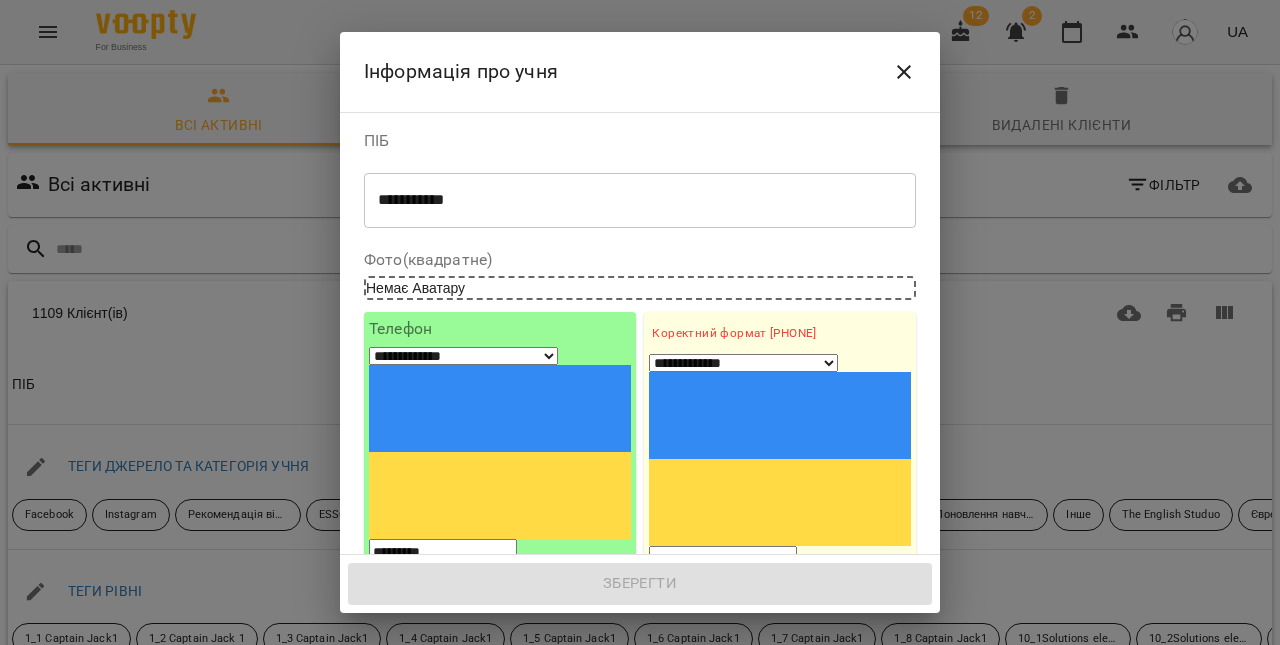 paste on "**********" 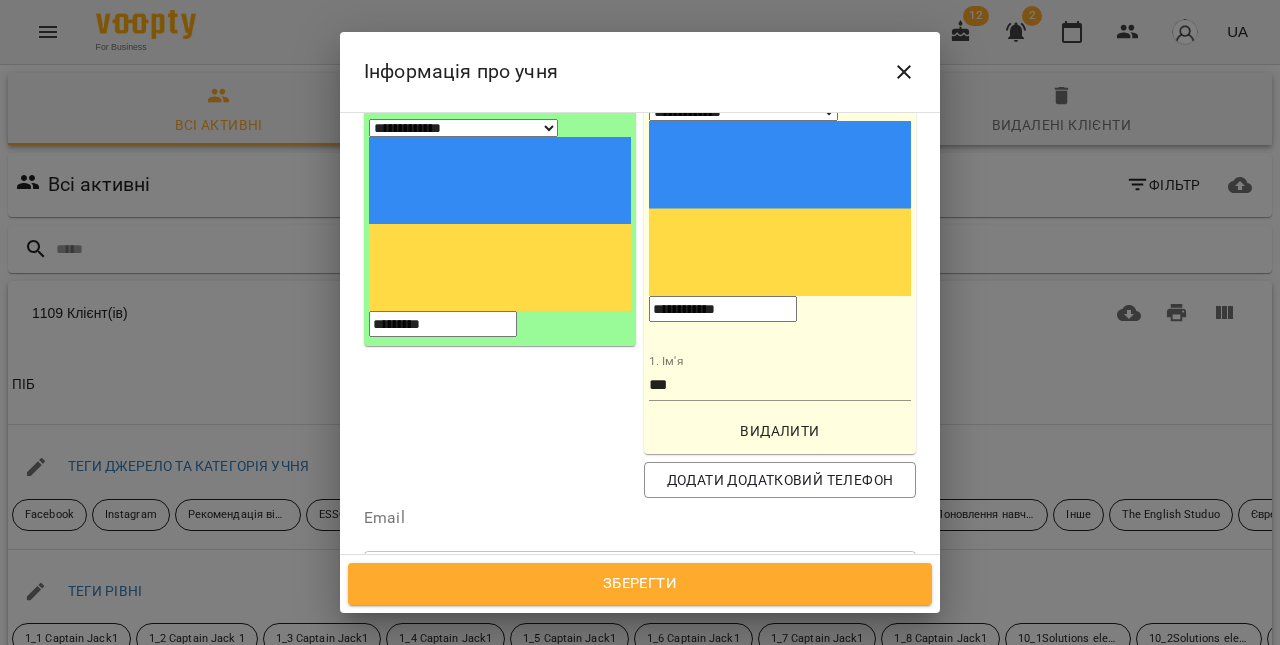 scroll, scrollTop: 255, scrollLeft: 0, axis: vertical 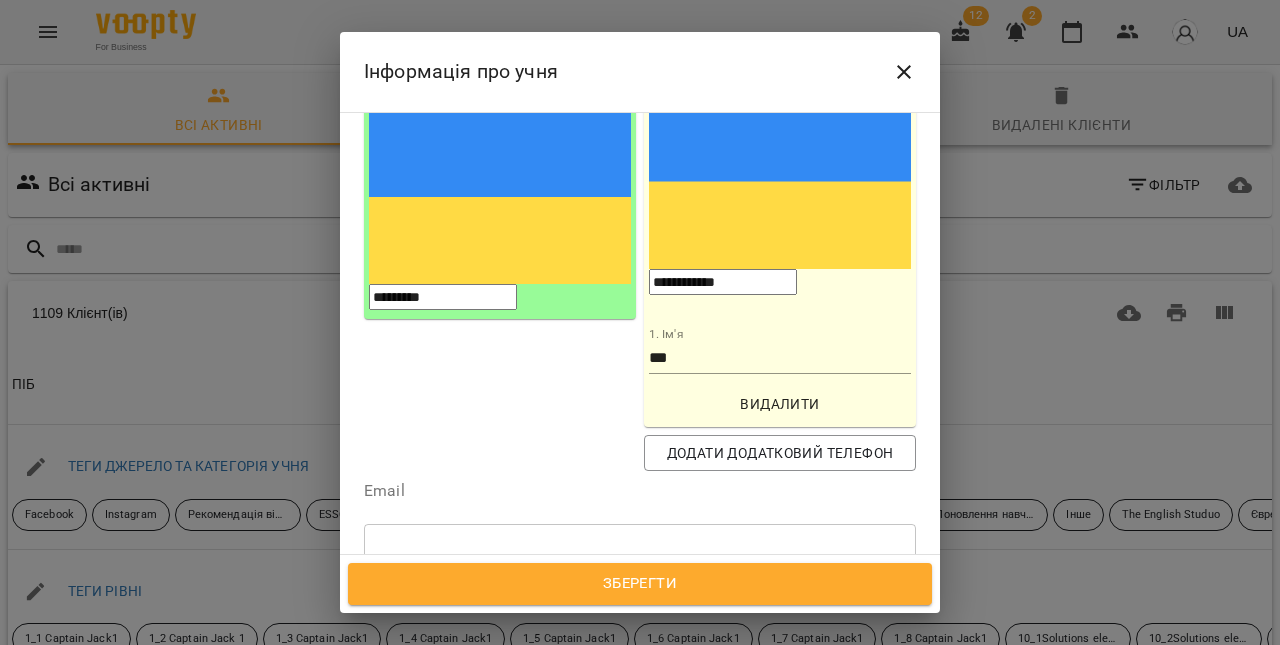 type on "**********" 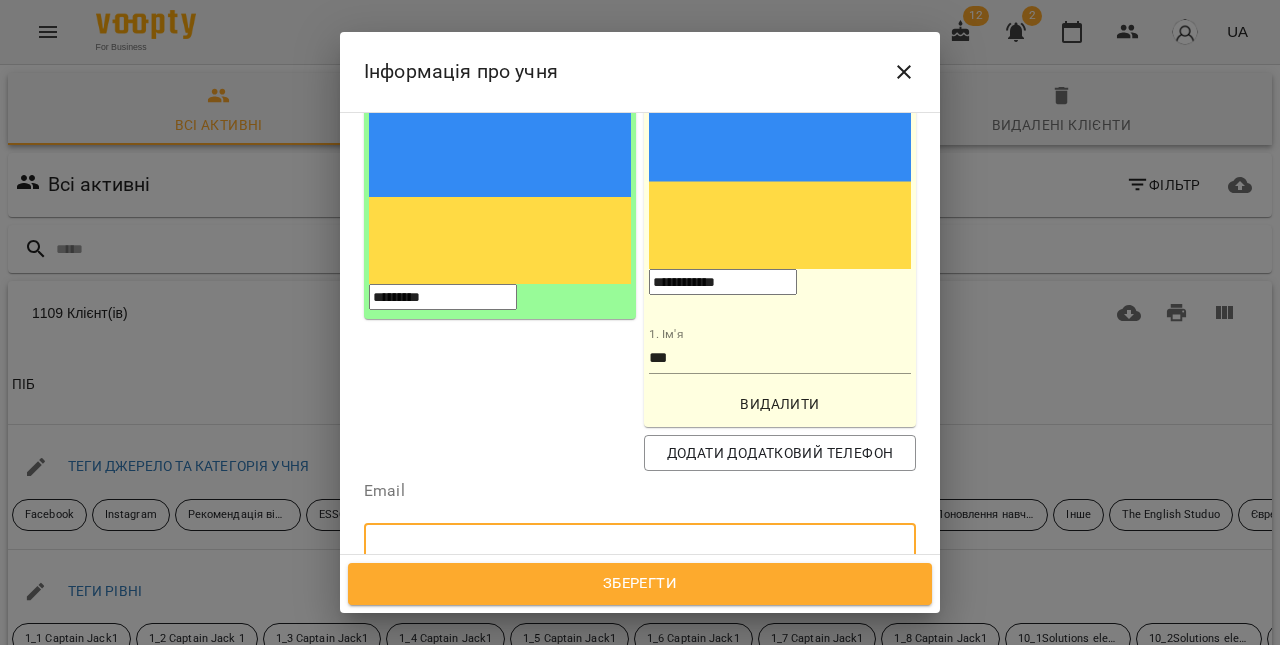 paste on "**********" 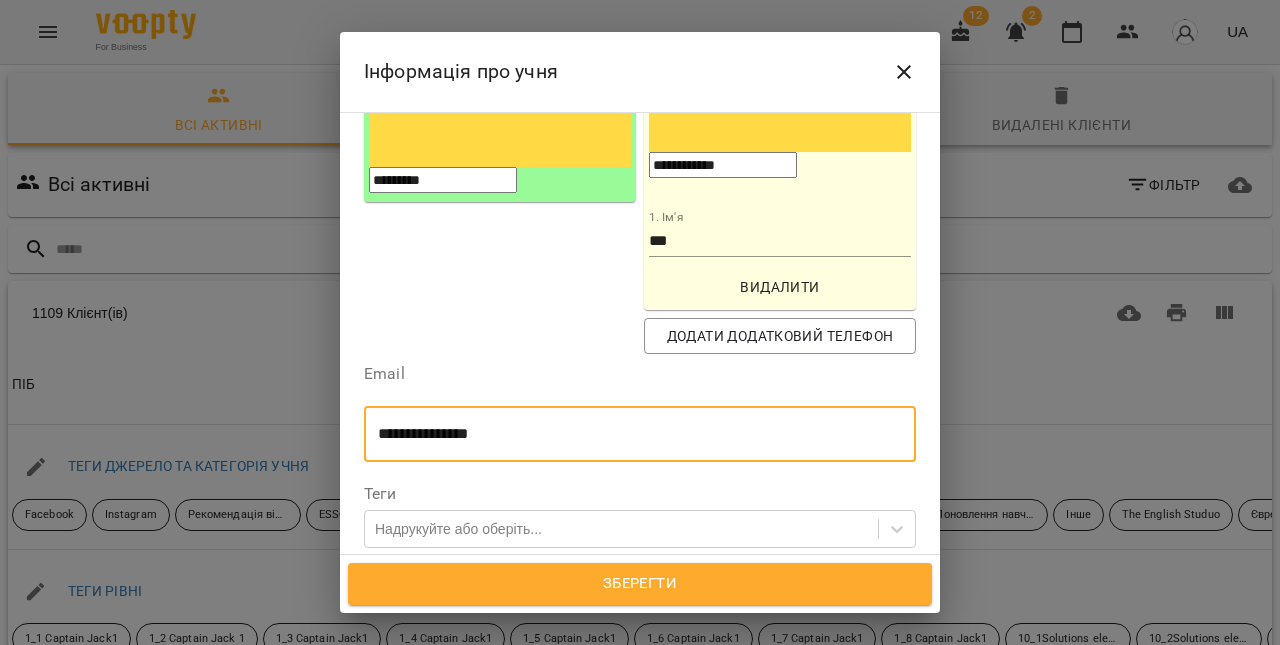 scroll, scrollTop: 376, scrollLeft: 0, axis: vertical 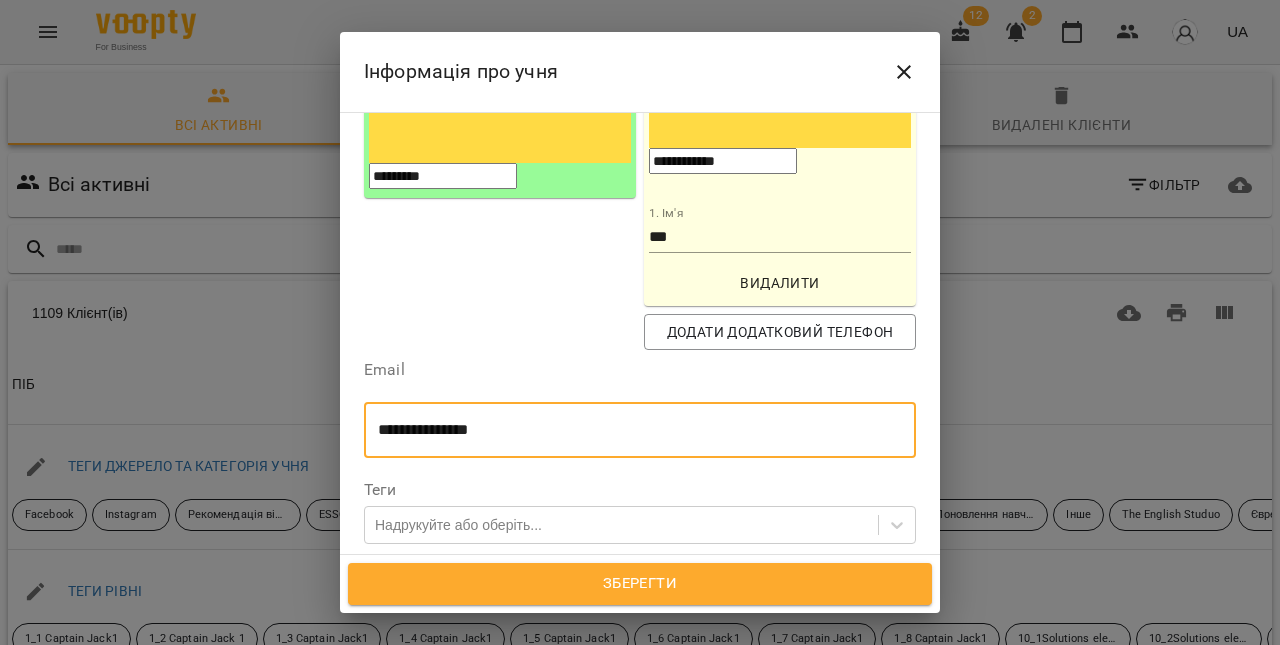 type on "**********" 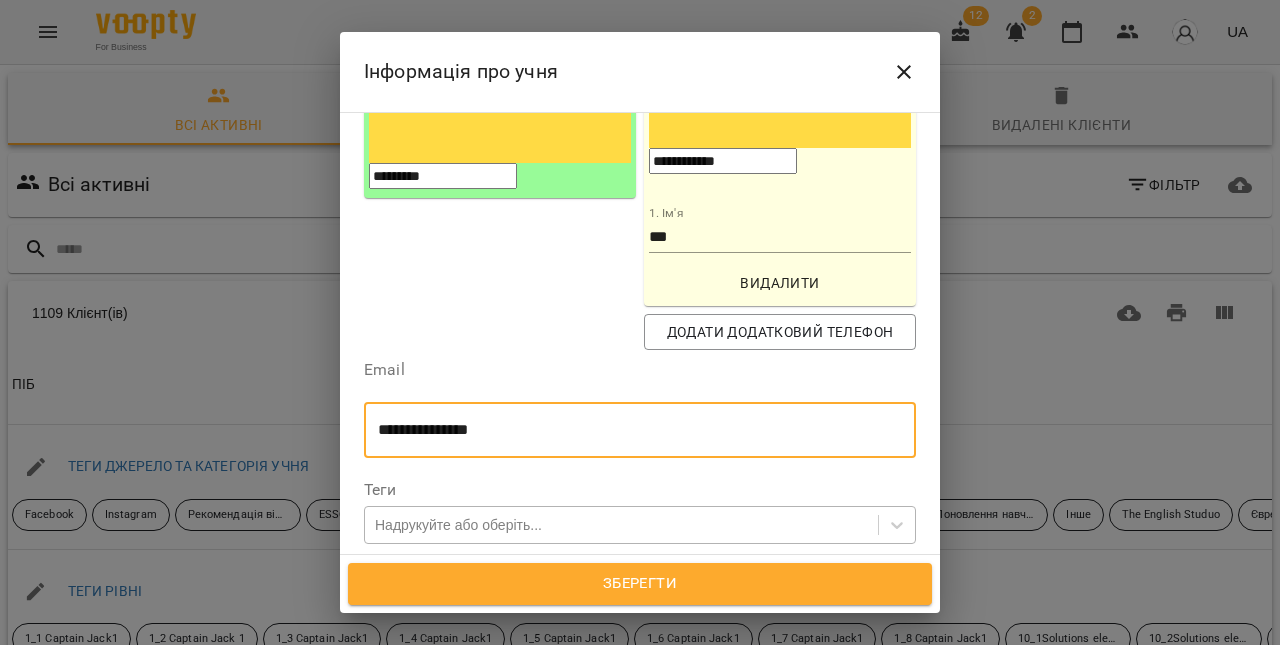 click on "Надрукуйте або оберіть..." at bounding box center [458, 525] 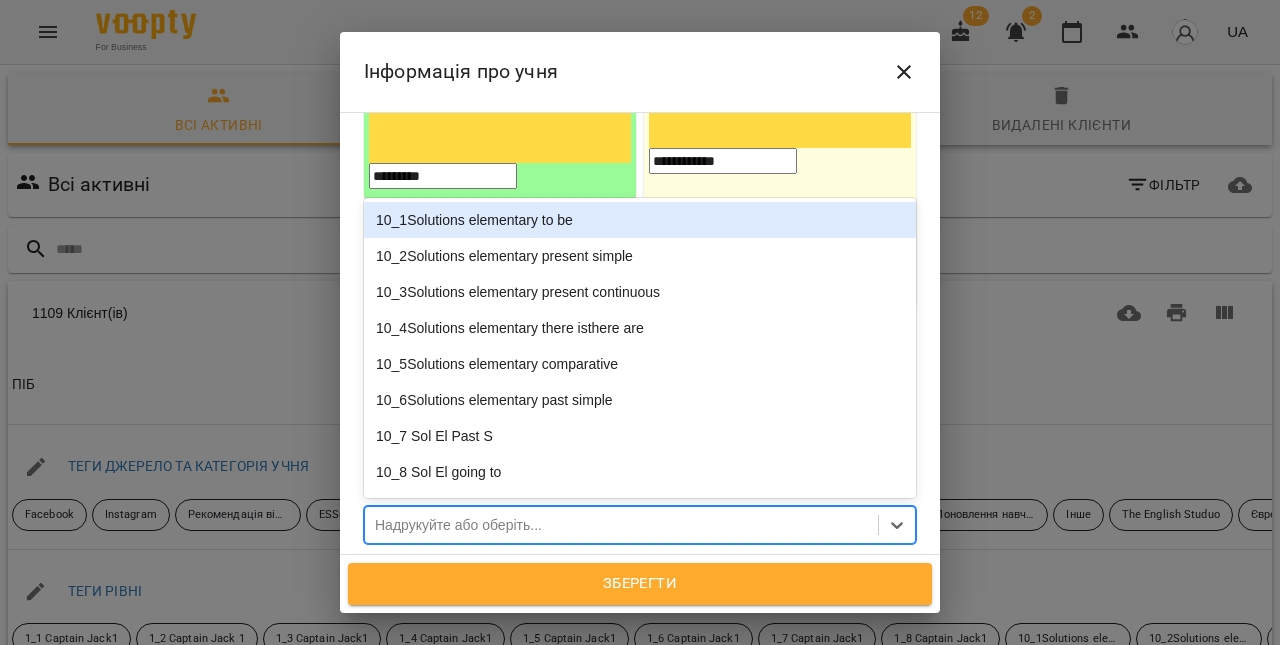 paste on "**********" 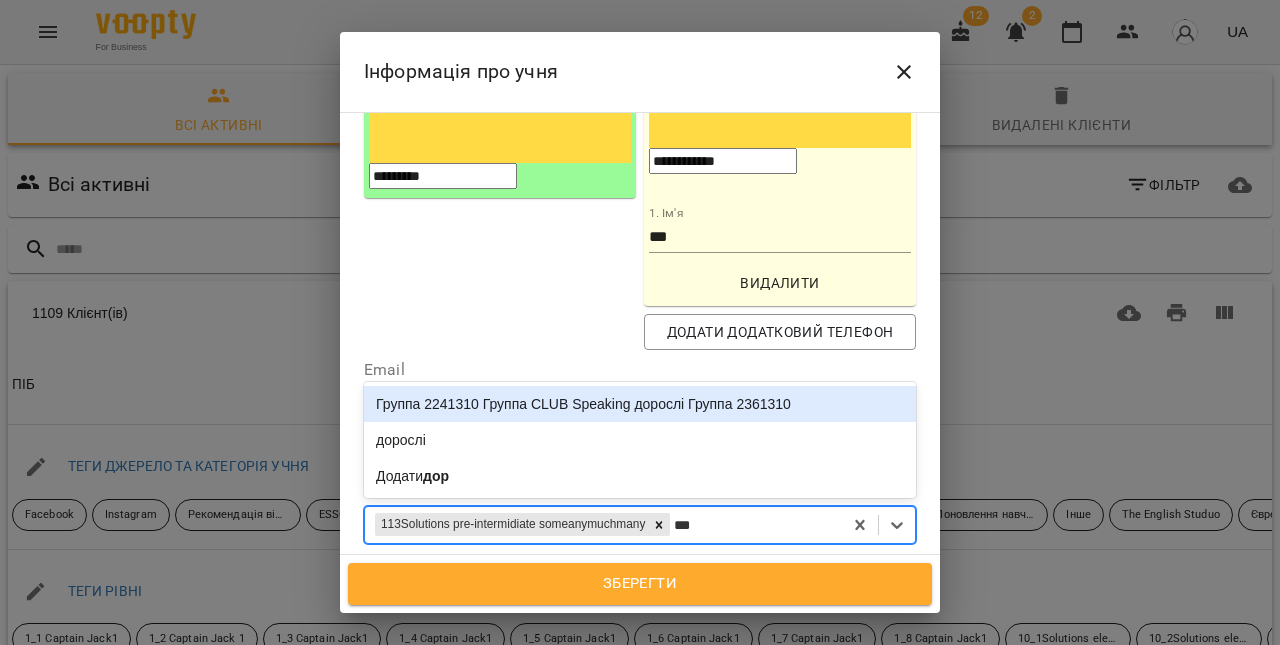 type on "****" 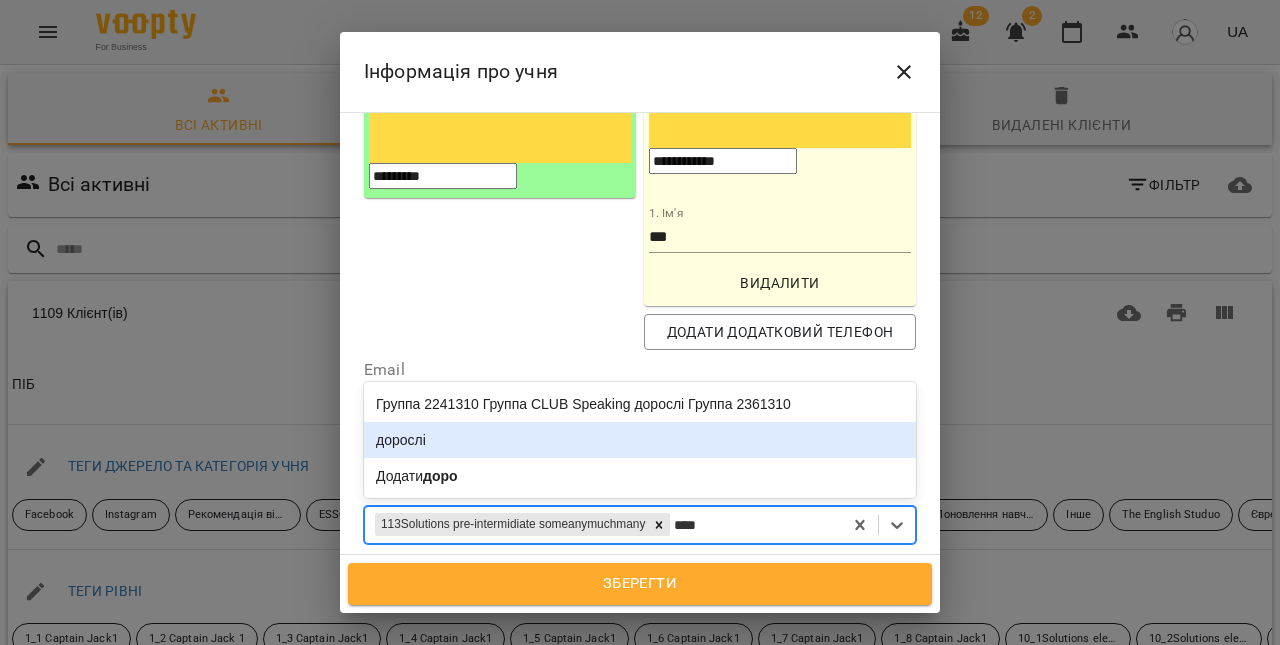 click on "дорослі" at bounding box center (640, 440) 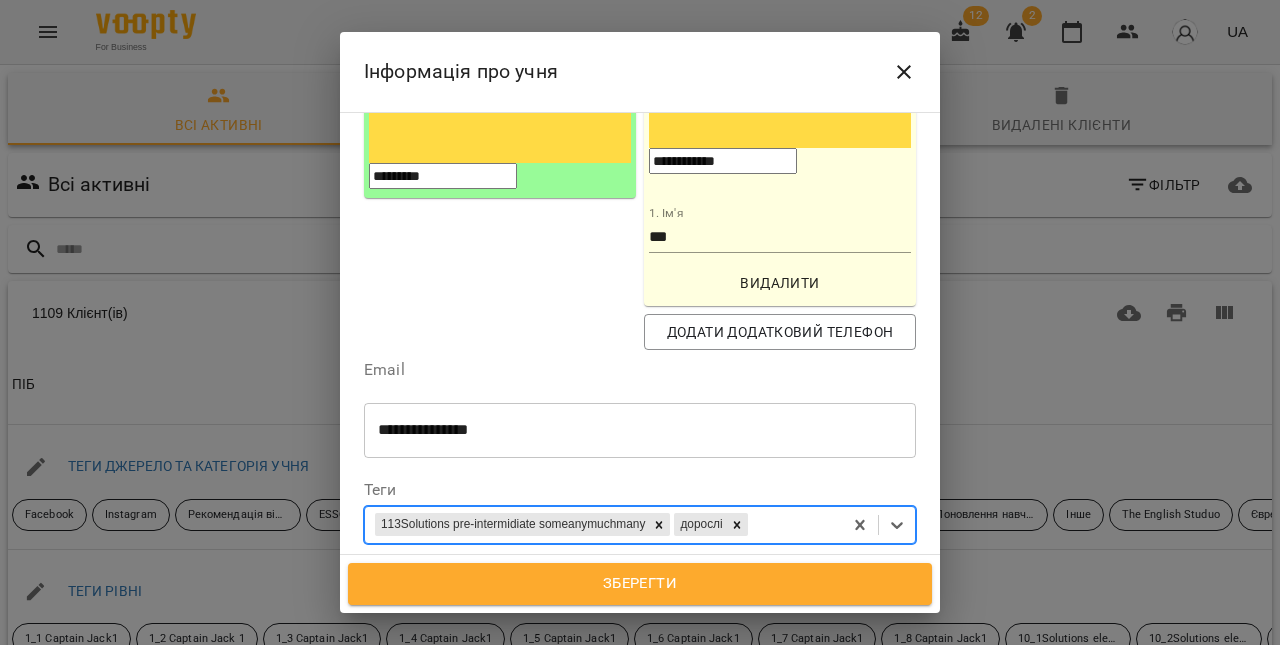 paste on "**********" 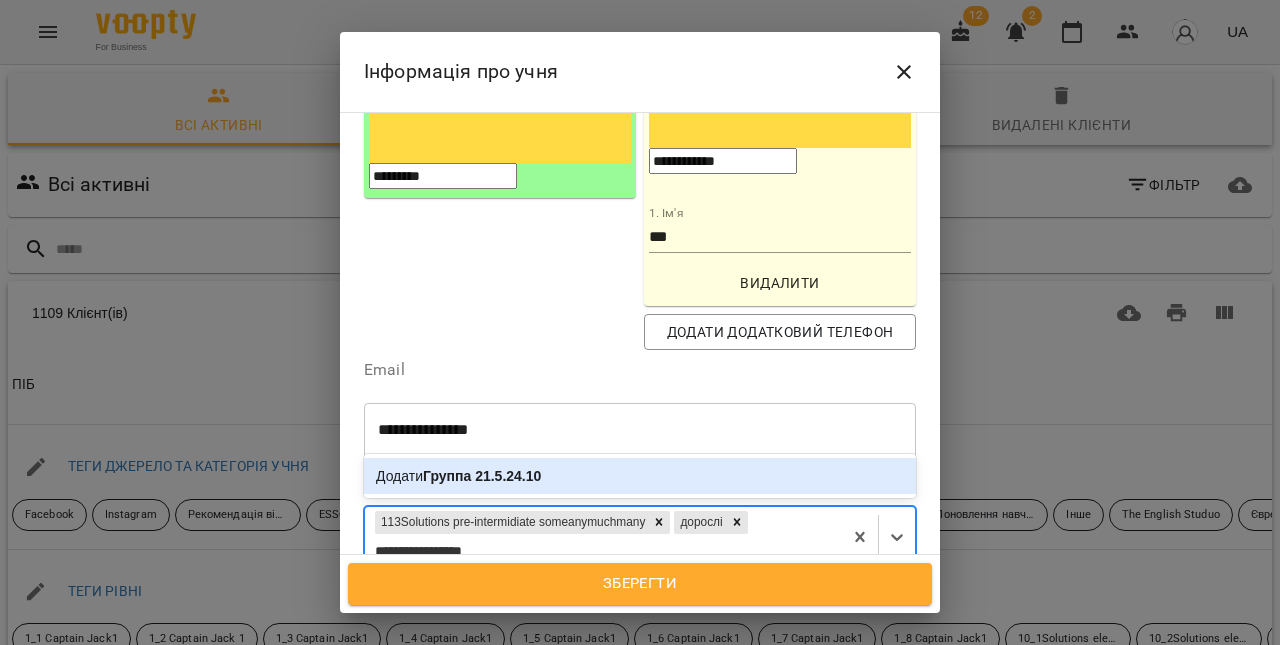 type 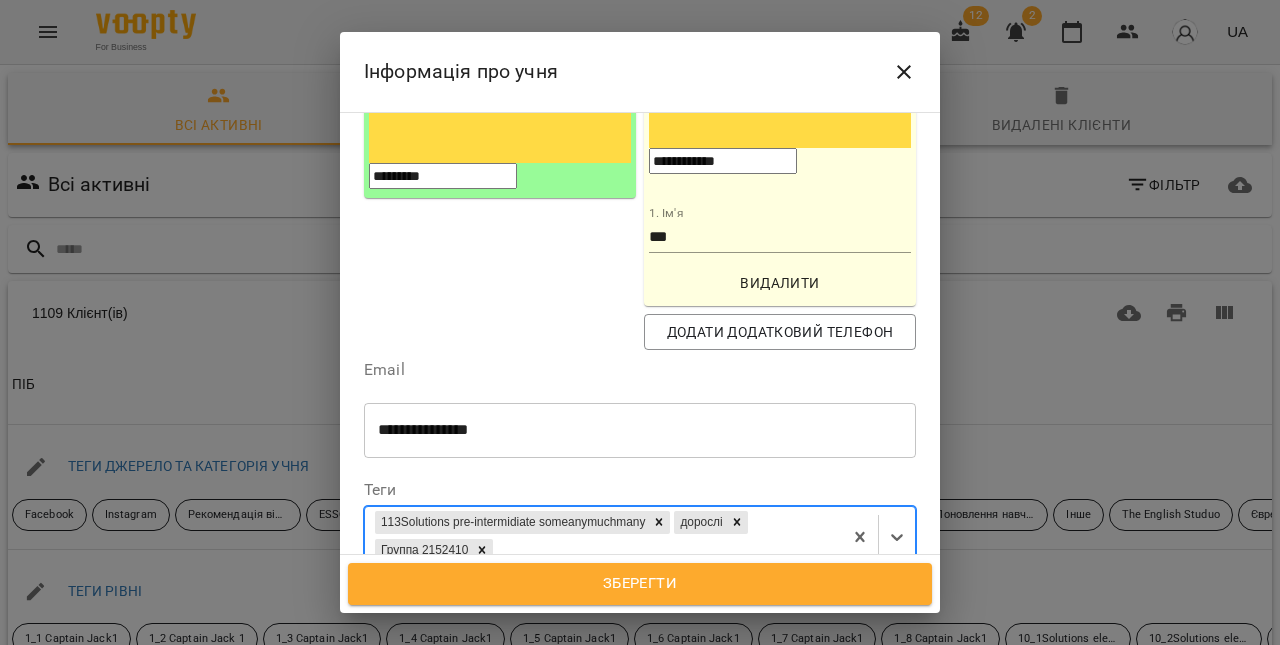click on "Дата народження" at bounding box center (640, 598) 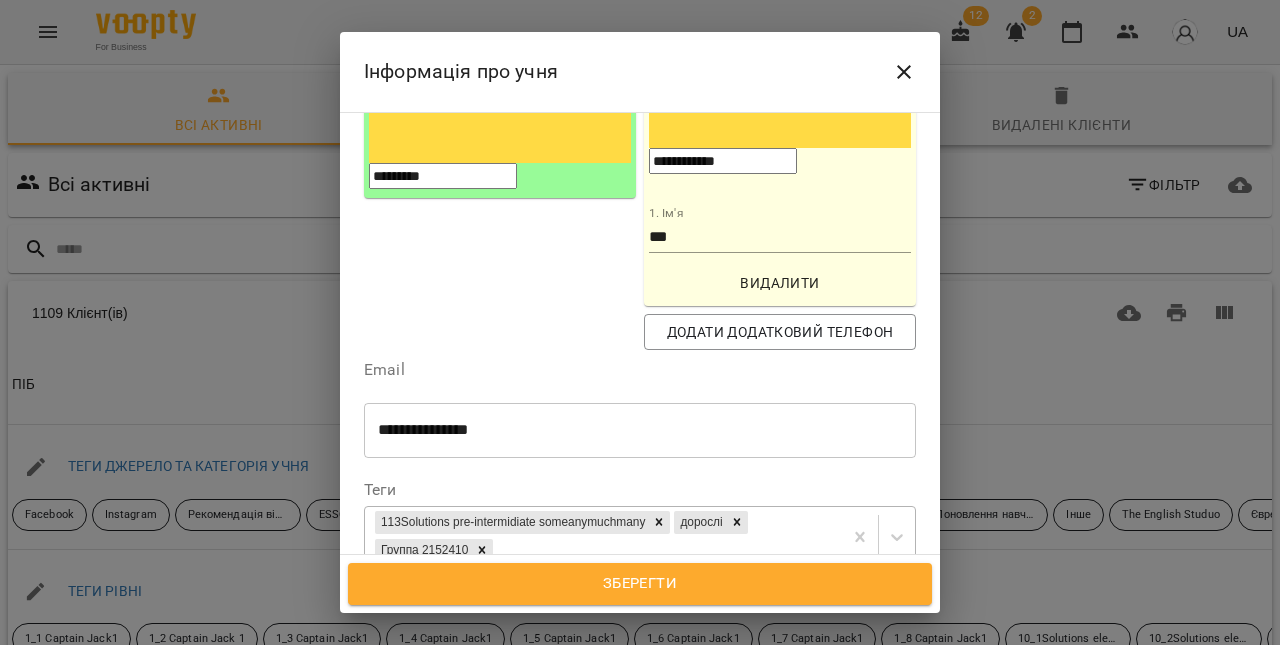 click on "**********" at bounding box center (450, 608) 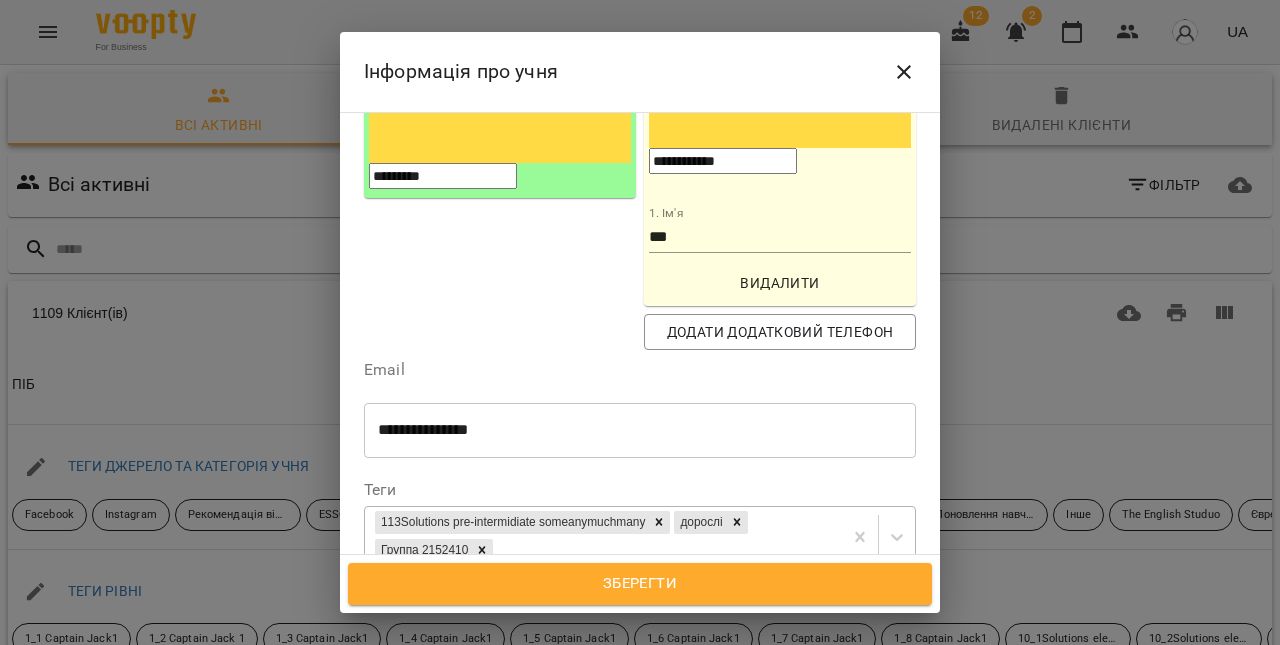 paste 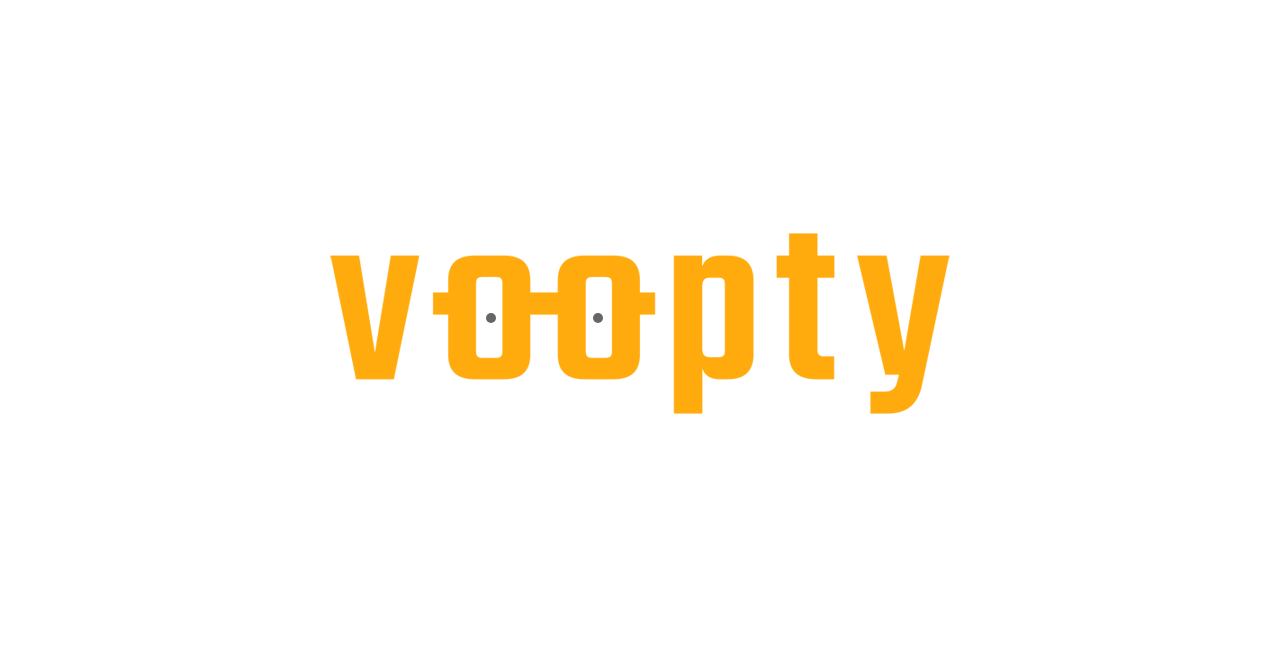 scroll, scrollTop: 0, scrollLeft: 0, axis: both 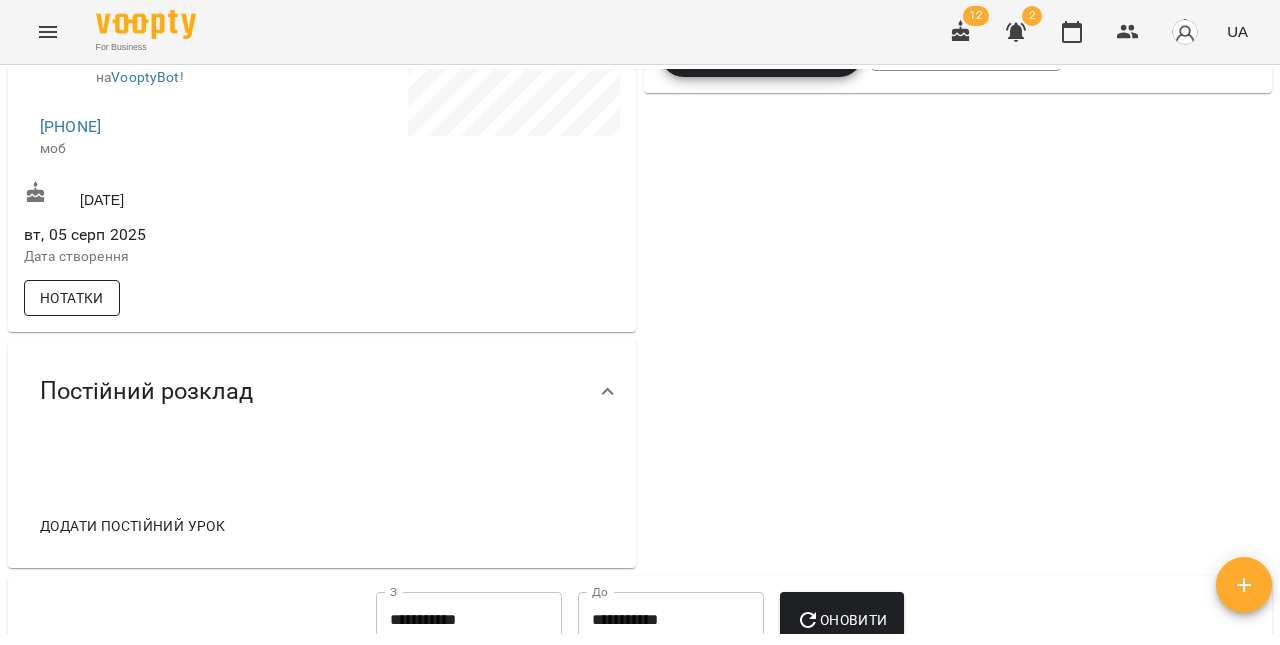 click on "Нотатки" at bounding box center (72, 298) 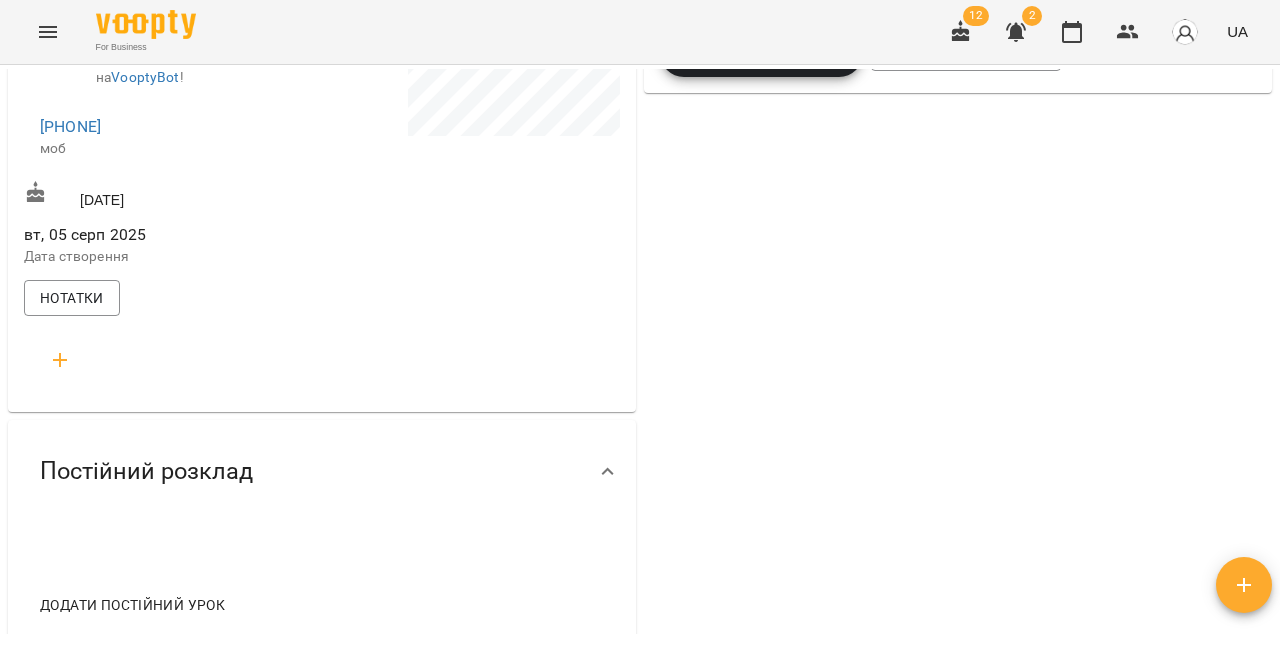 click 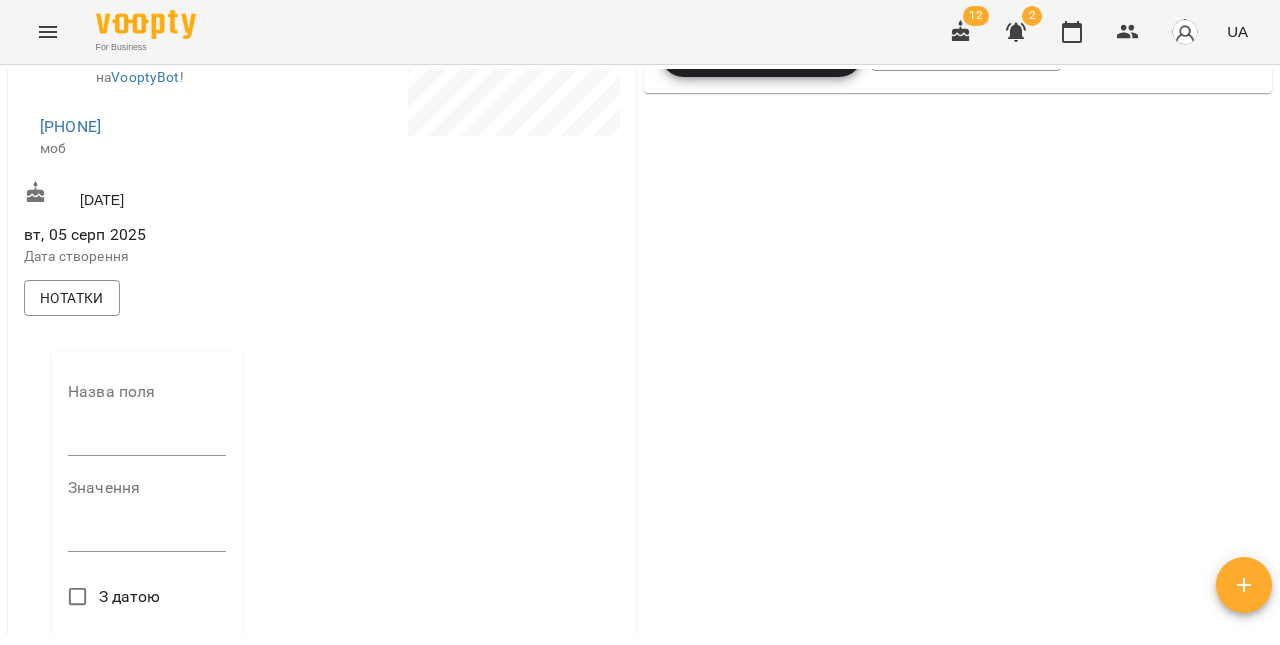 click at bounding box center [147, 440] 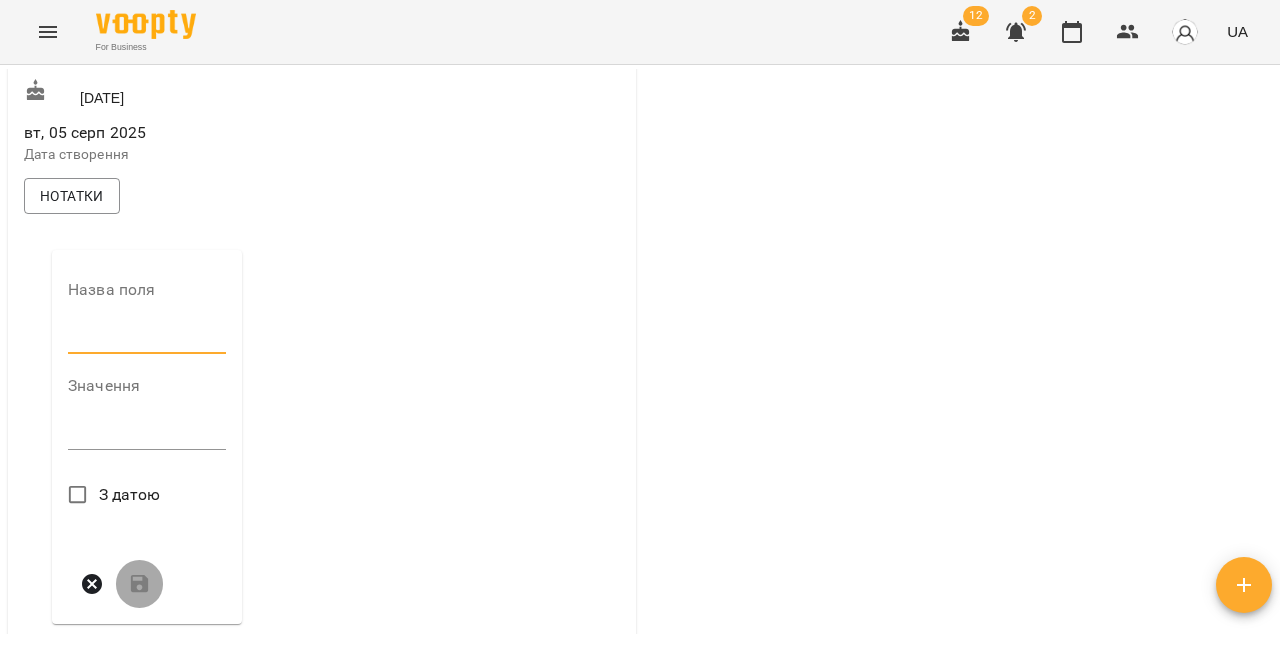 scroll, scrollTop: 613, scrollLeft: 0, axis: vertical 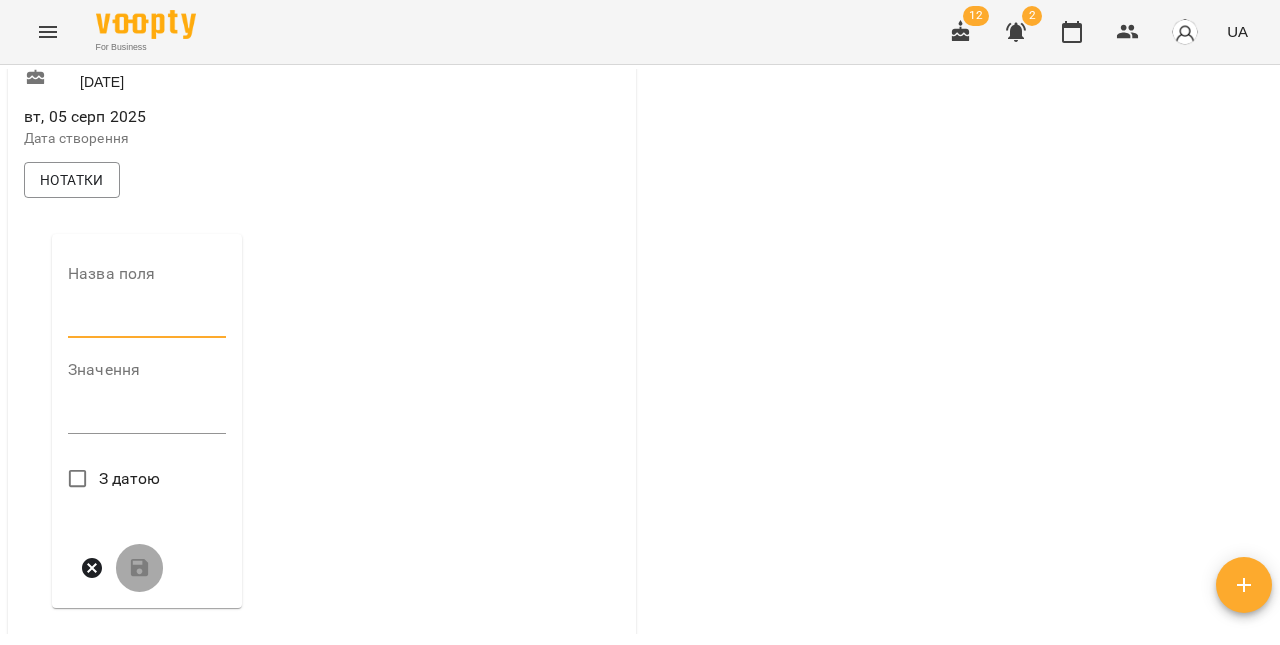 type on "**********" 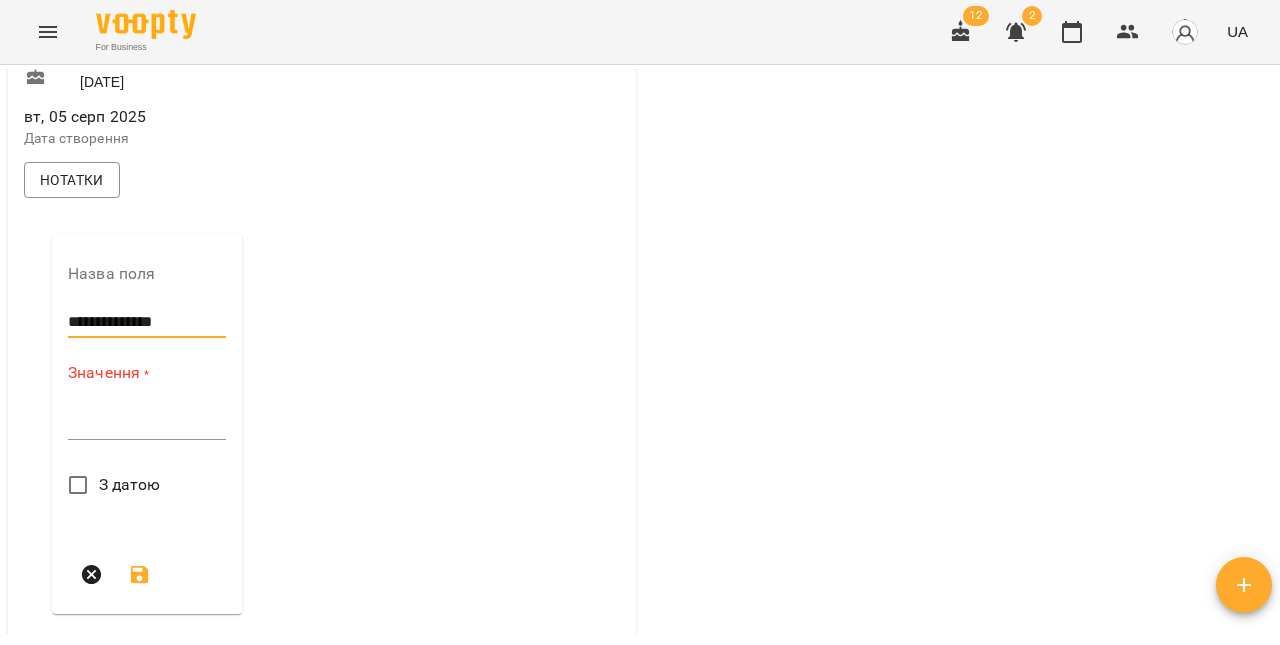 click at bounding box center (147, 423) 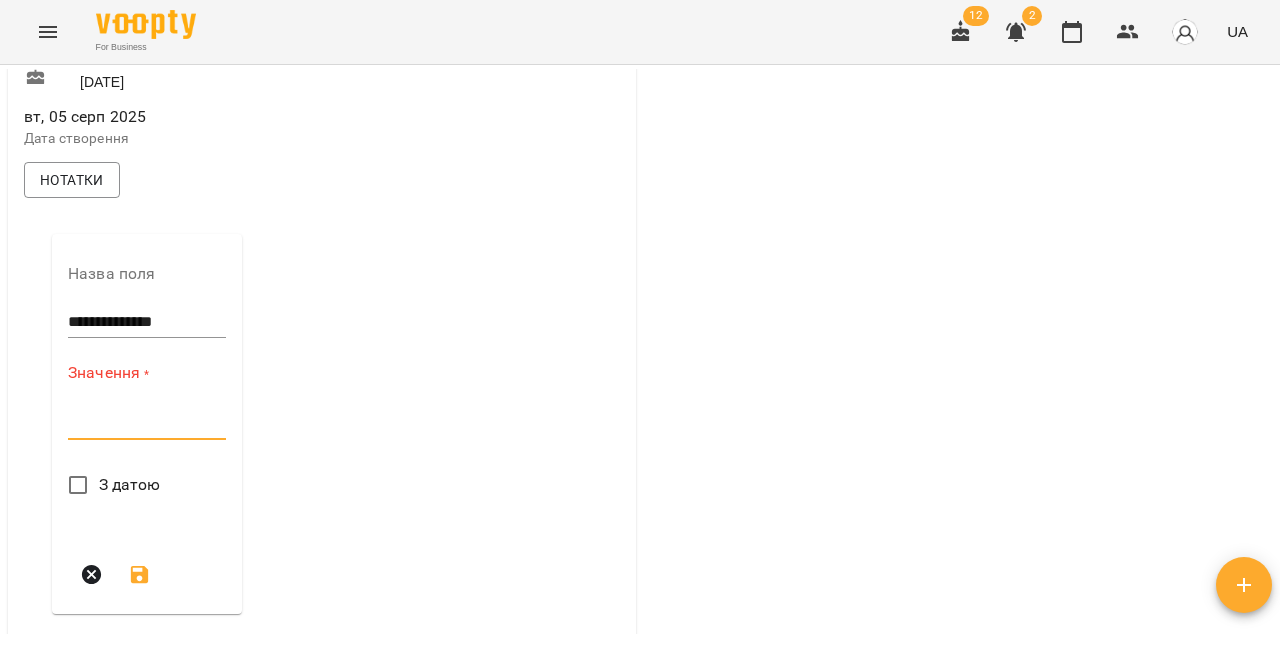 paste on "**********" 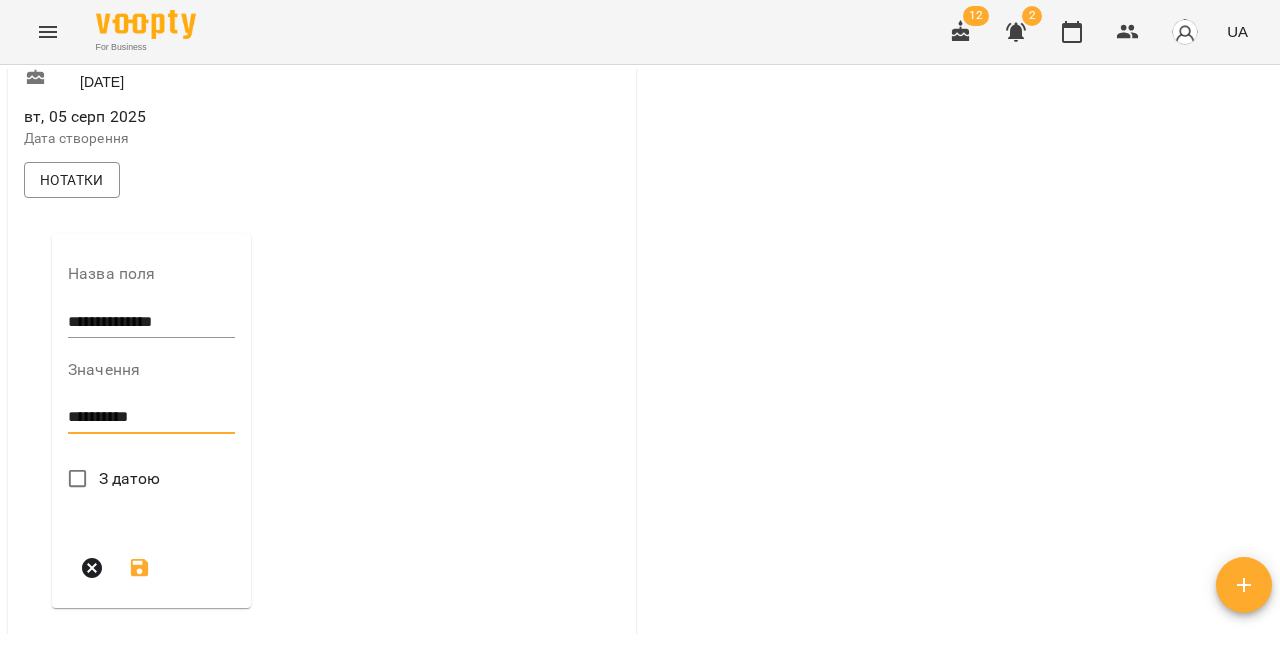 type on "**********" 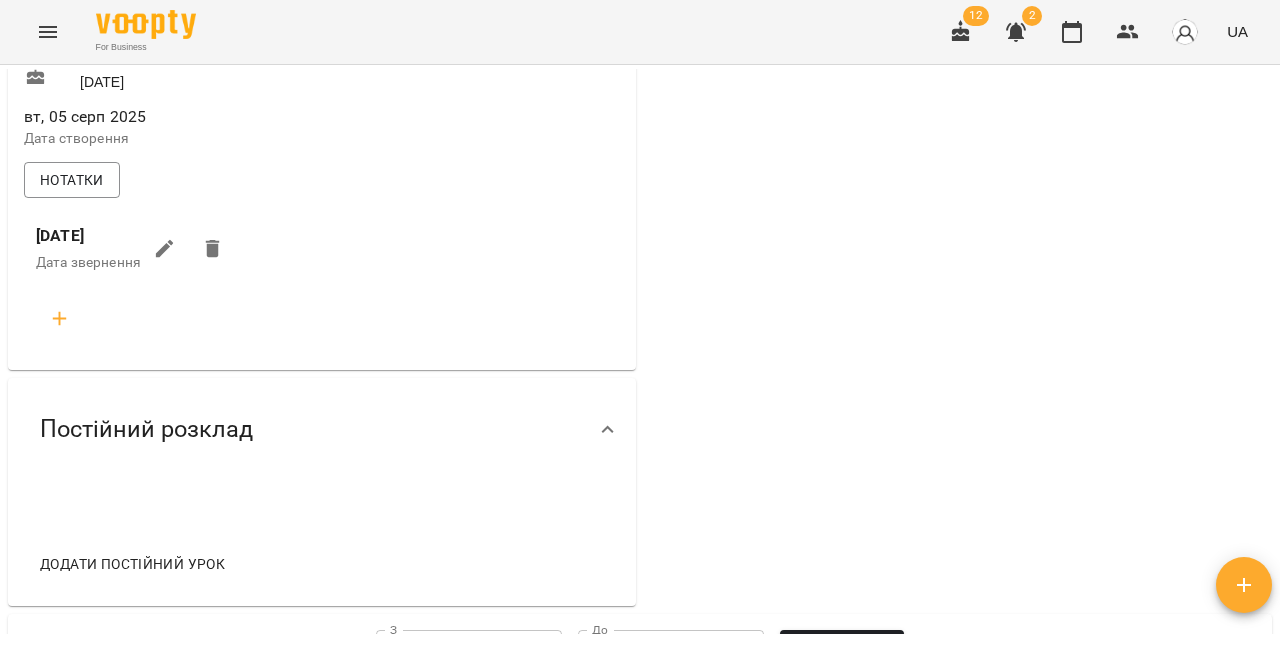 click 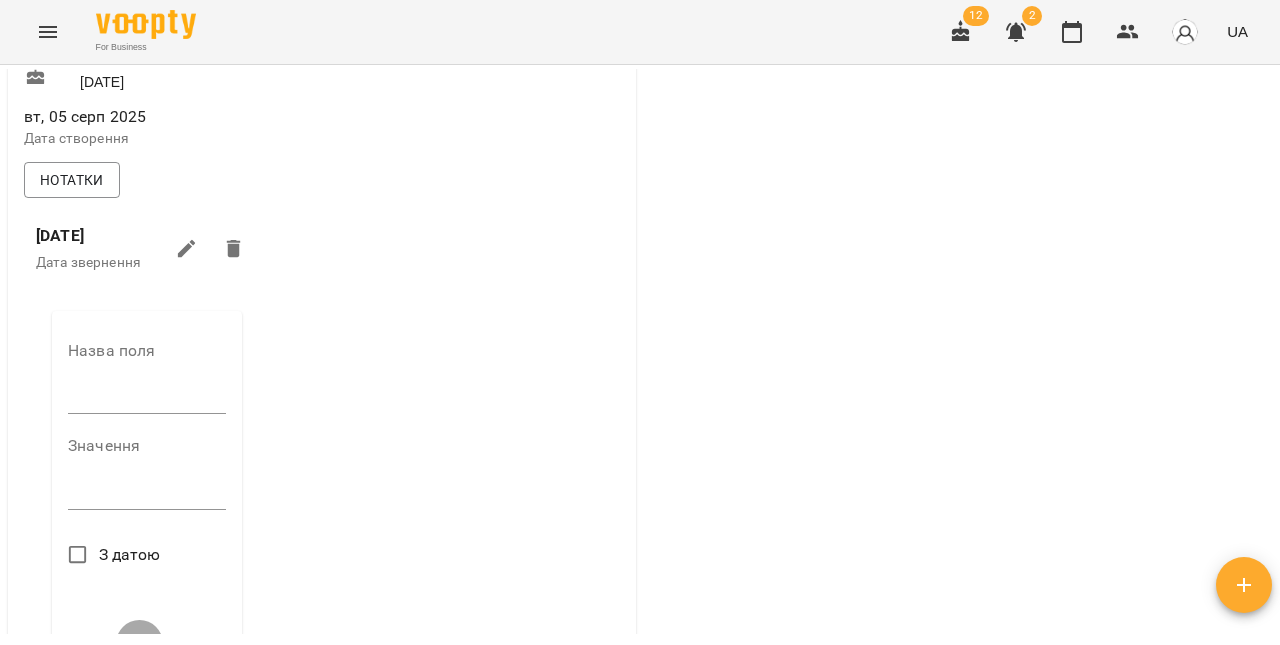 click at bounding box center (147, 398) 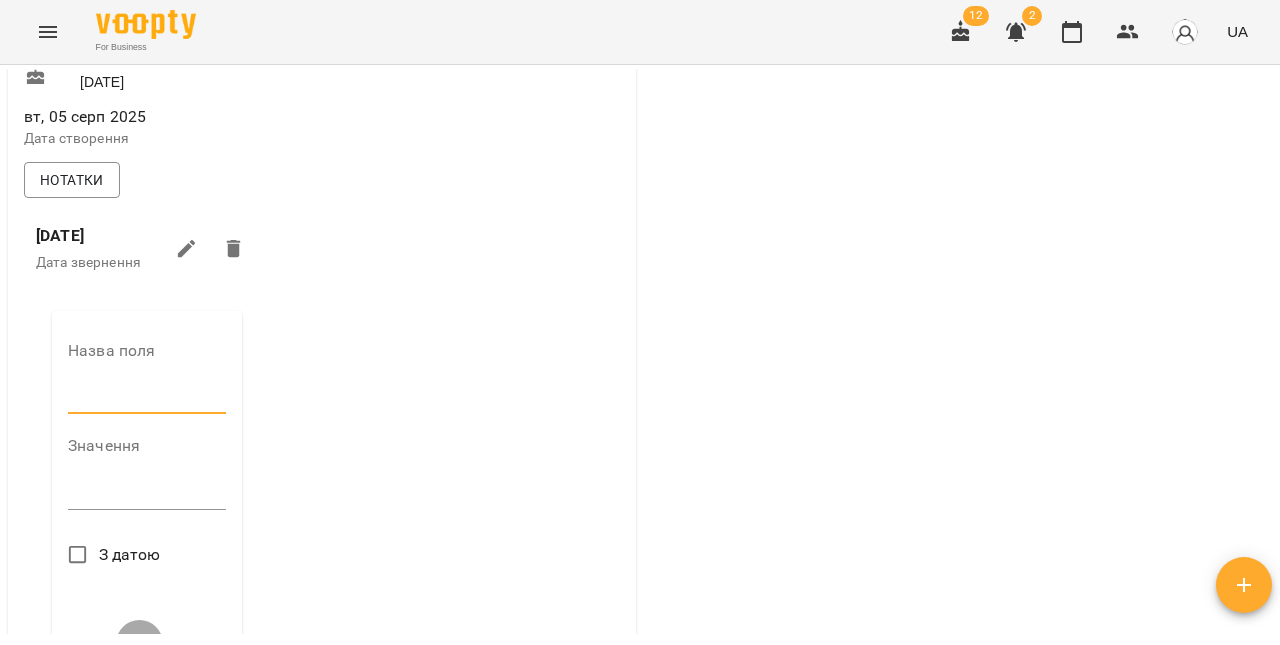 type on "**********" 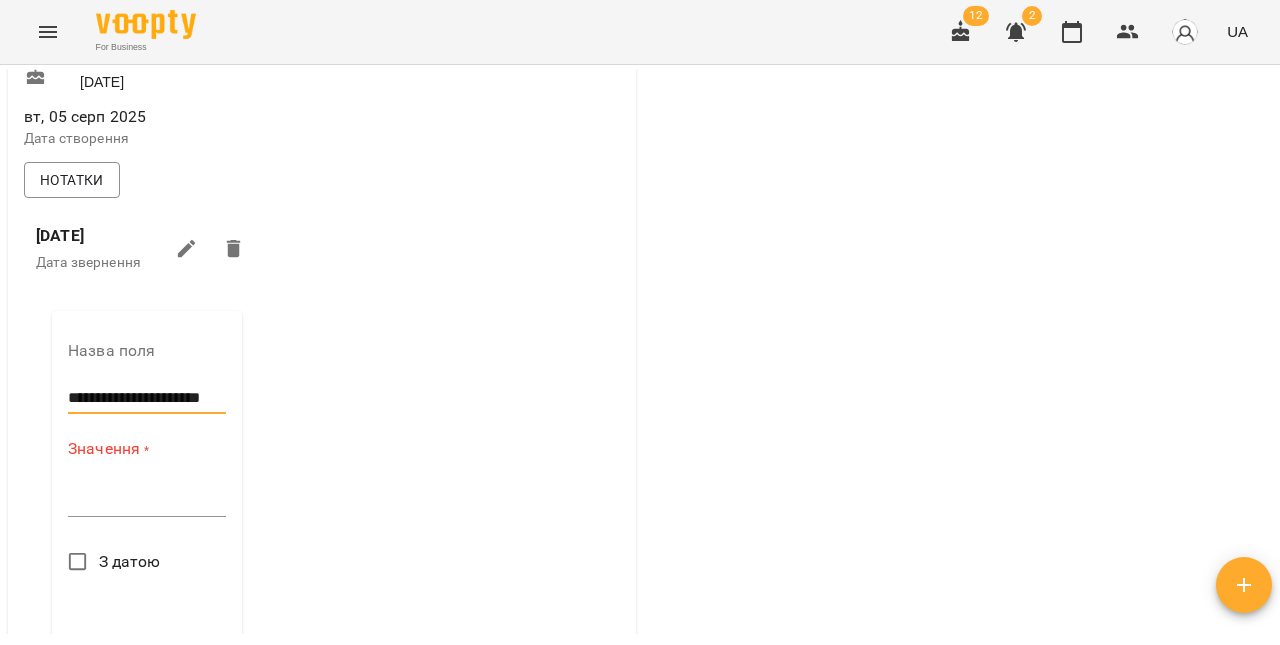 click on "*" at bounding box center (147, 501) 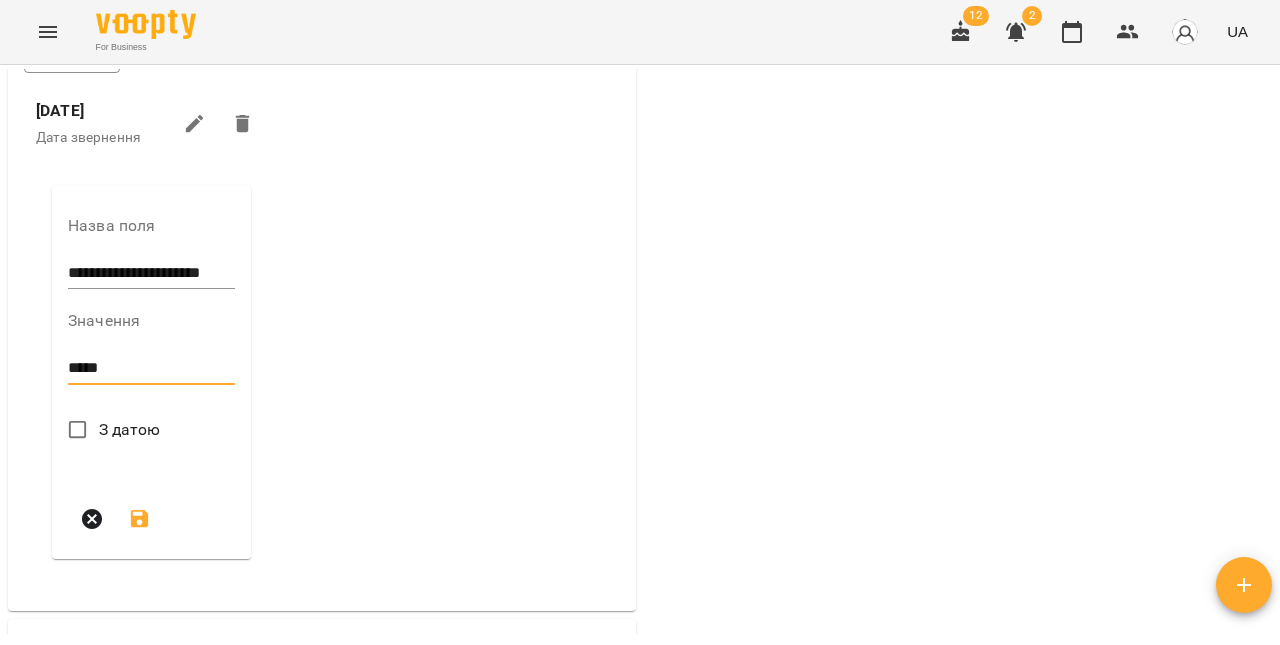 scroll, scrollTop: 742, scrollLeft: 0, axis: vertical 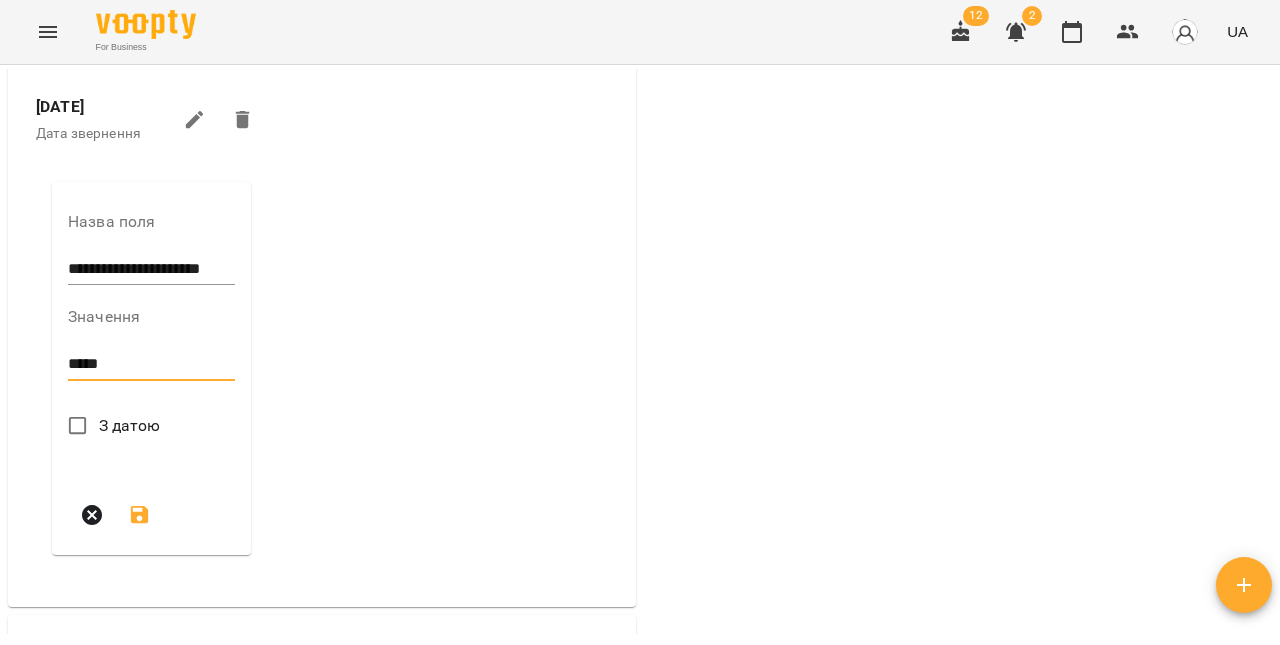 type on "*****" 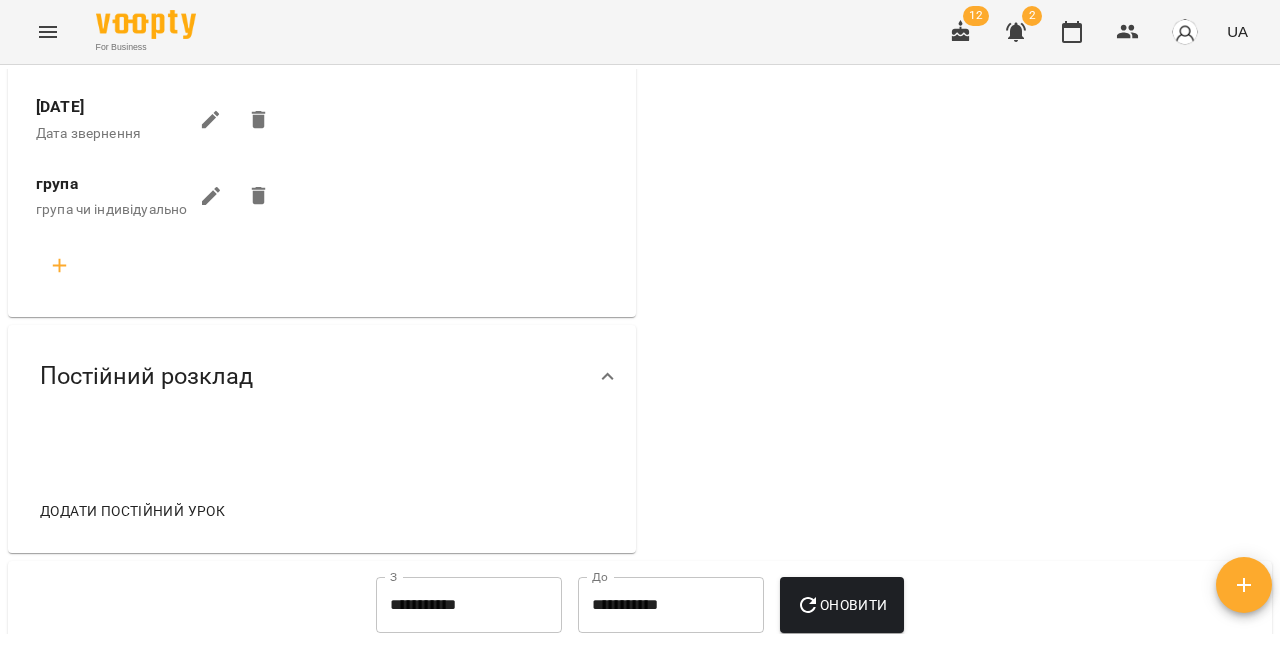 scroll, scrollTop: 0, scrollLeft: 0, axis: both 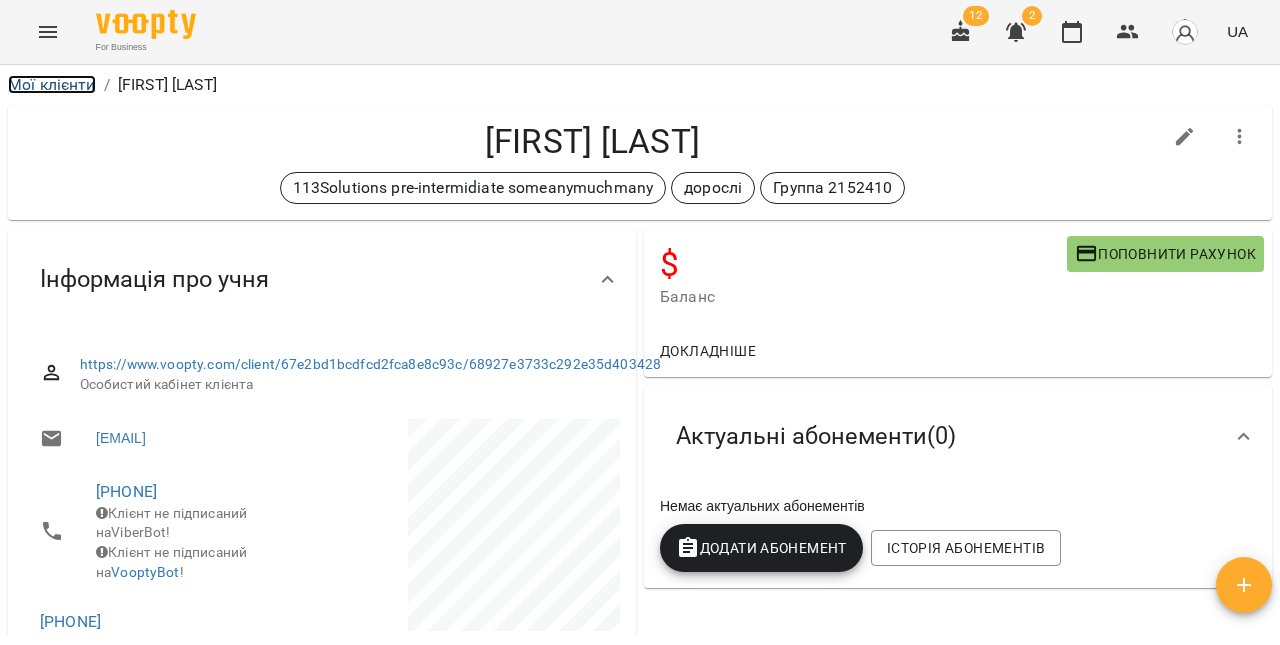 click on "Мої клієнти" at bounding box center [52, 84] 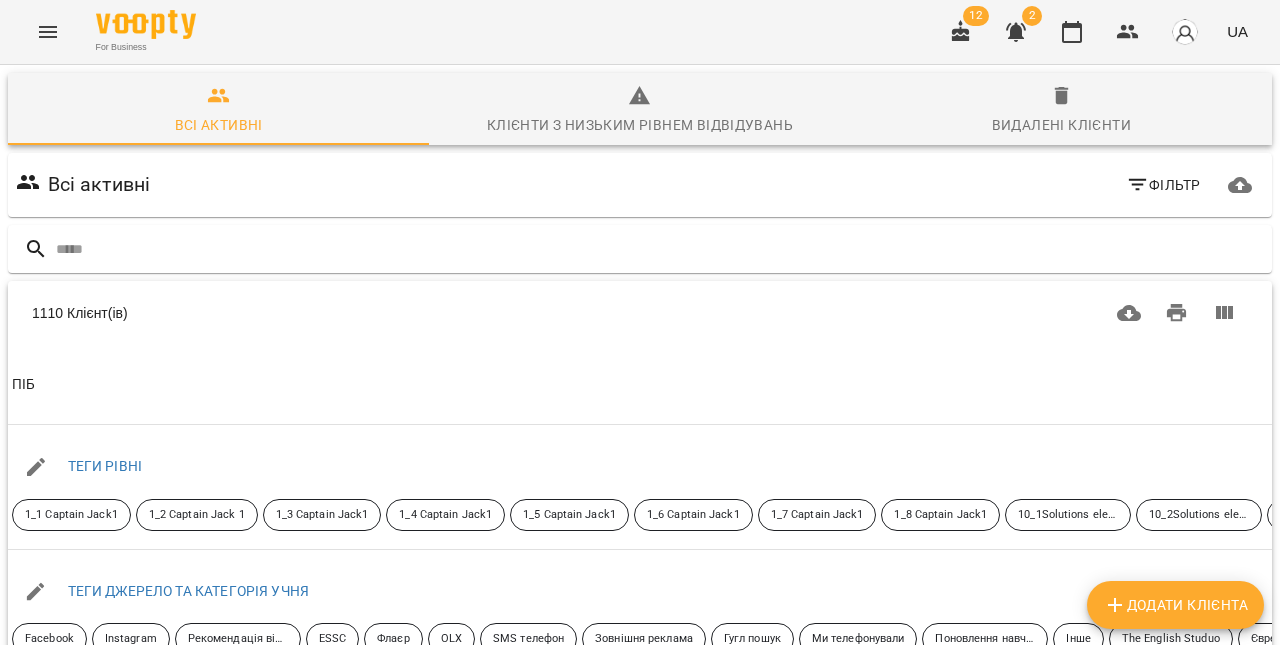 click on "Додати клієнта" at bounding box center [1175, 605] 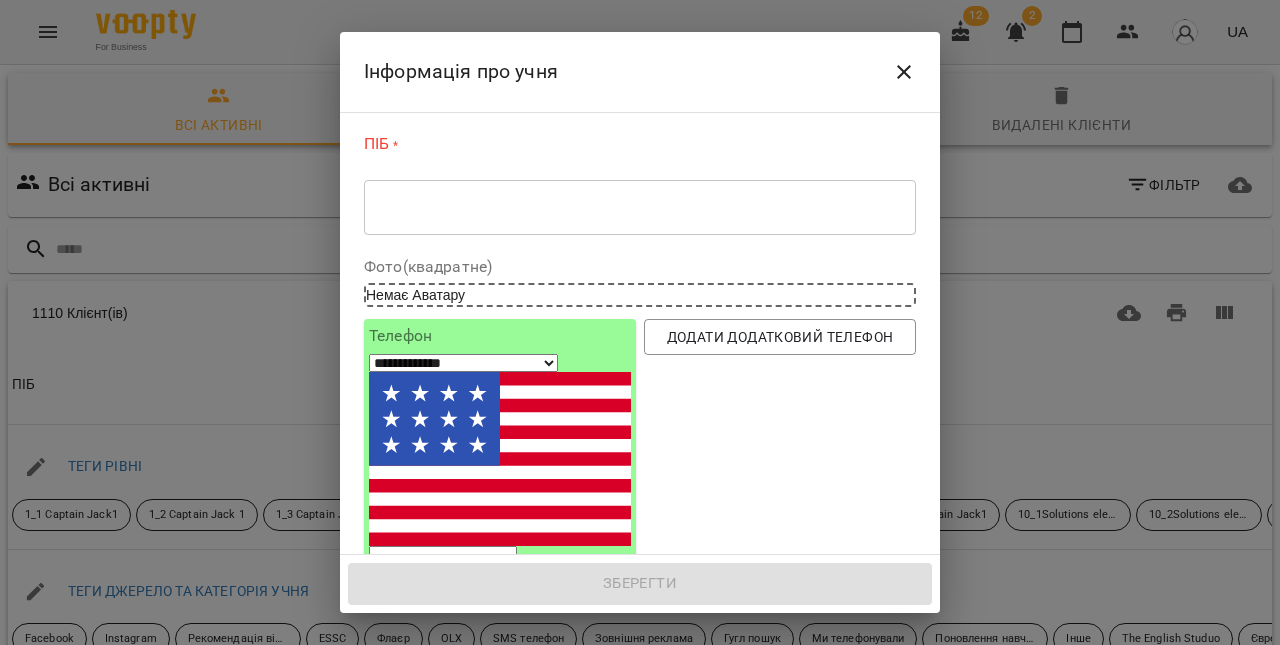 click at bounding box center (640, 207) 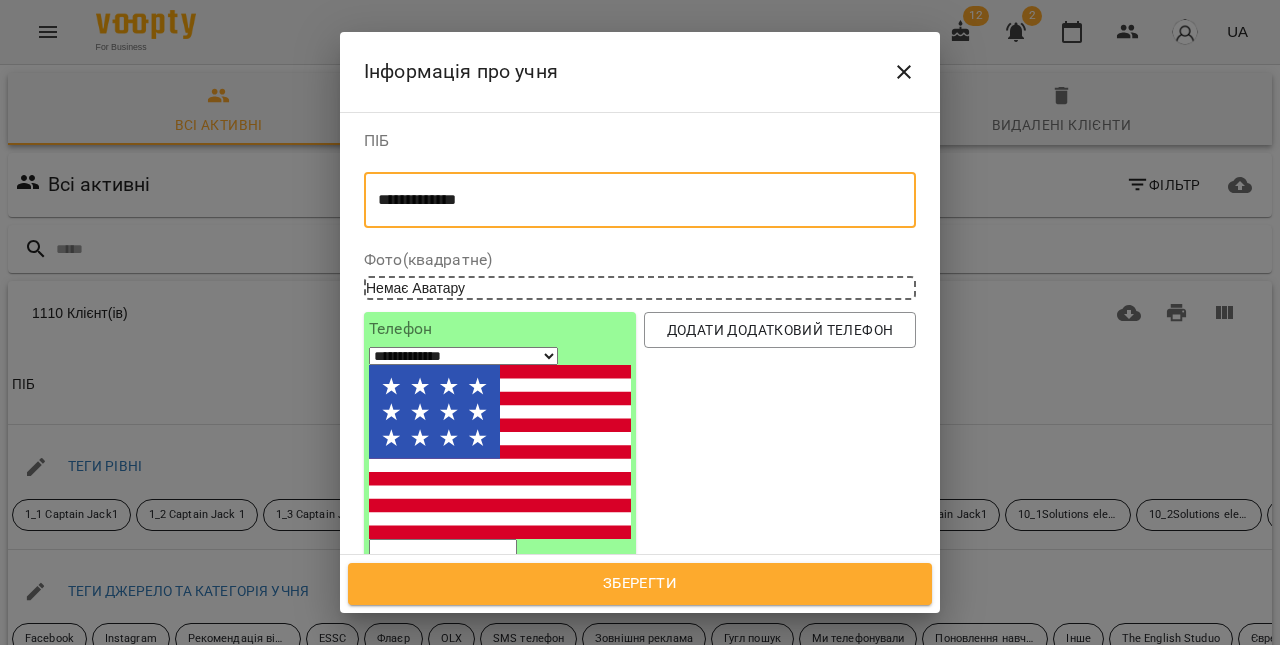 type on "**********" 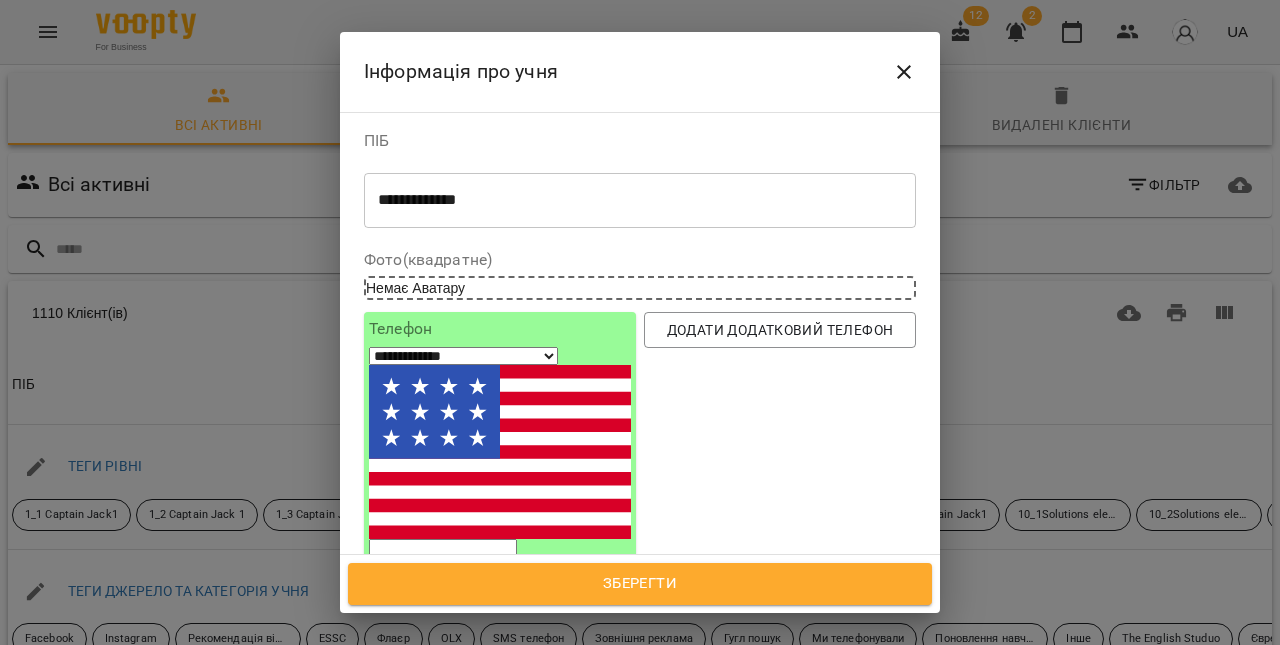 select on "**" 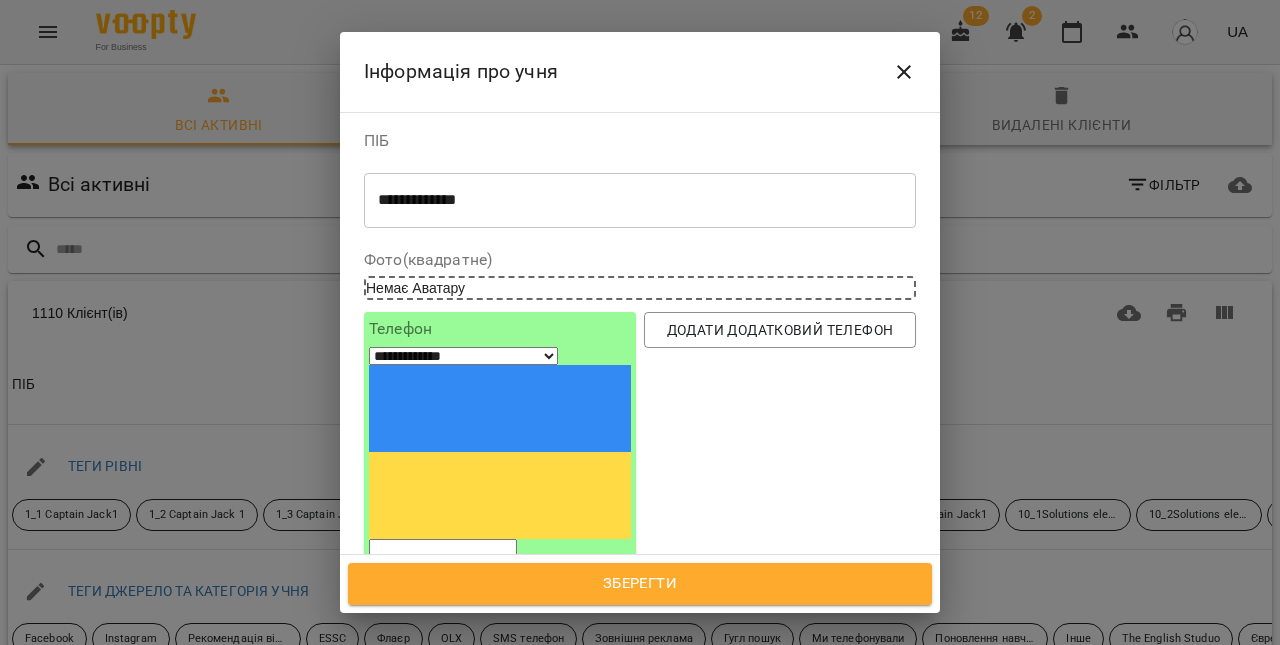 paste on "*********" 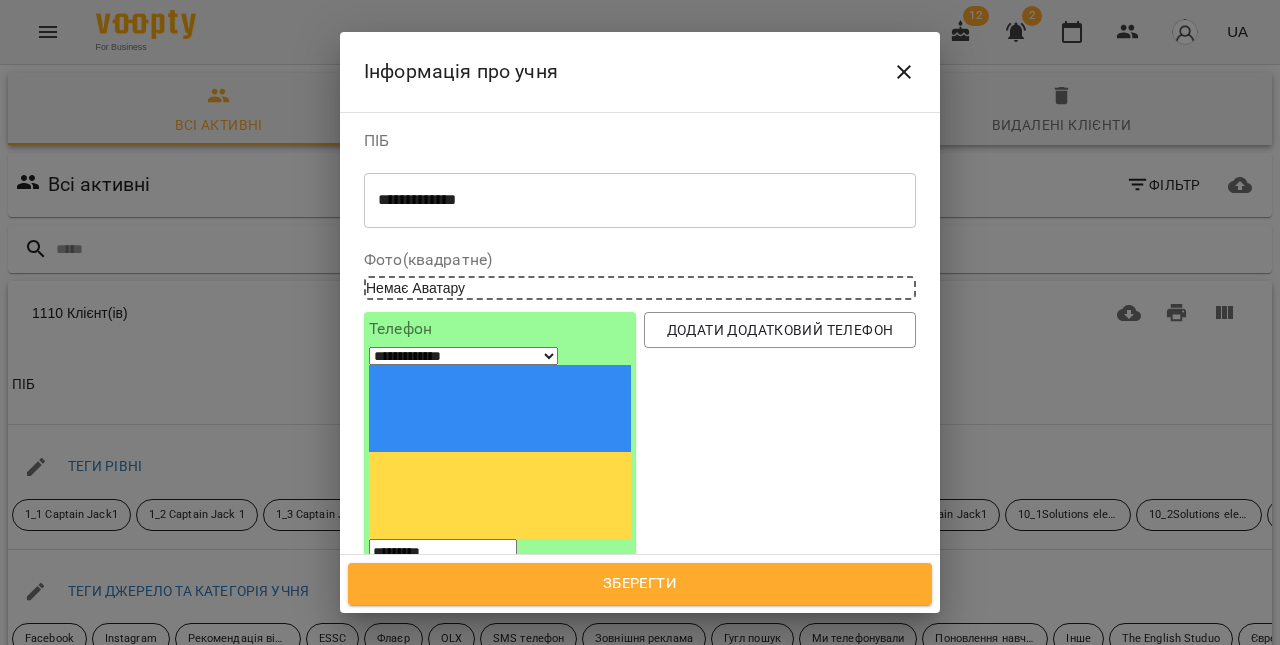 type on "*********" 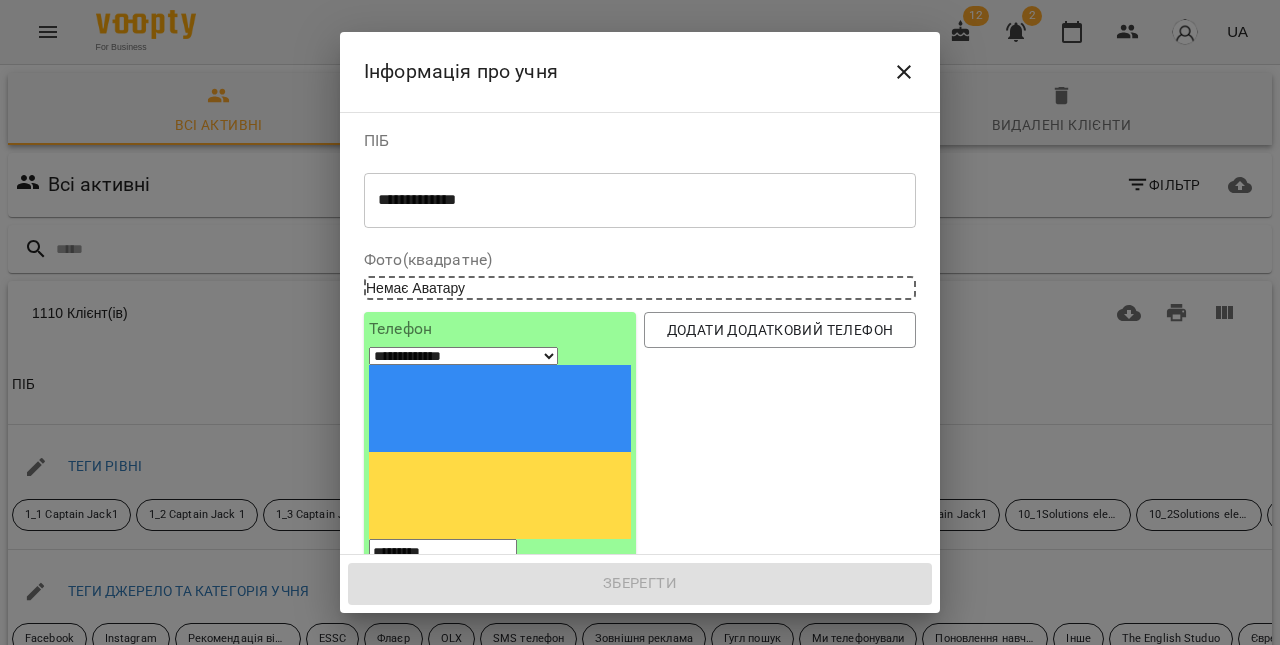type on "*" 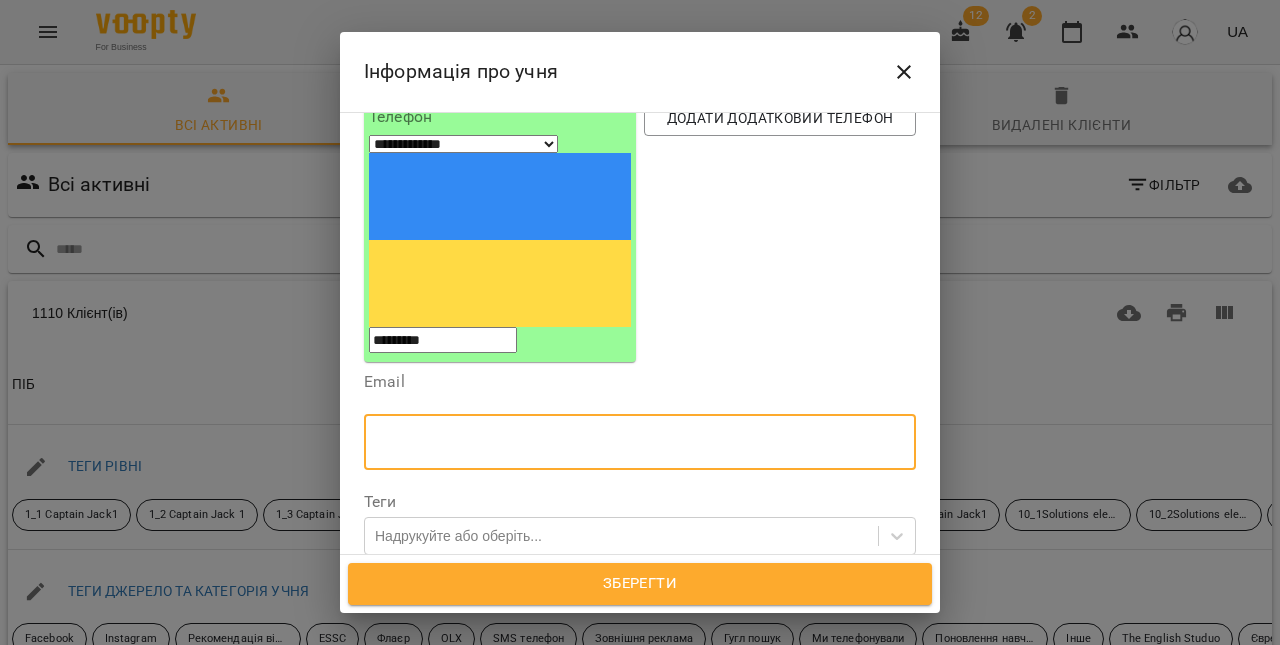 scroll, scrollTop: 272, scrollLeft: 0, axis: vertical 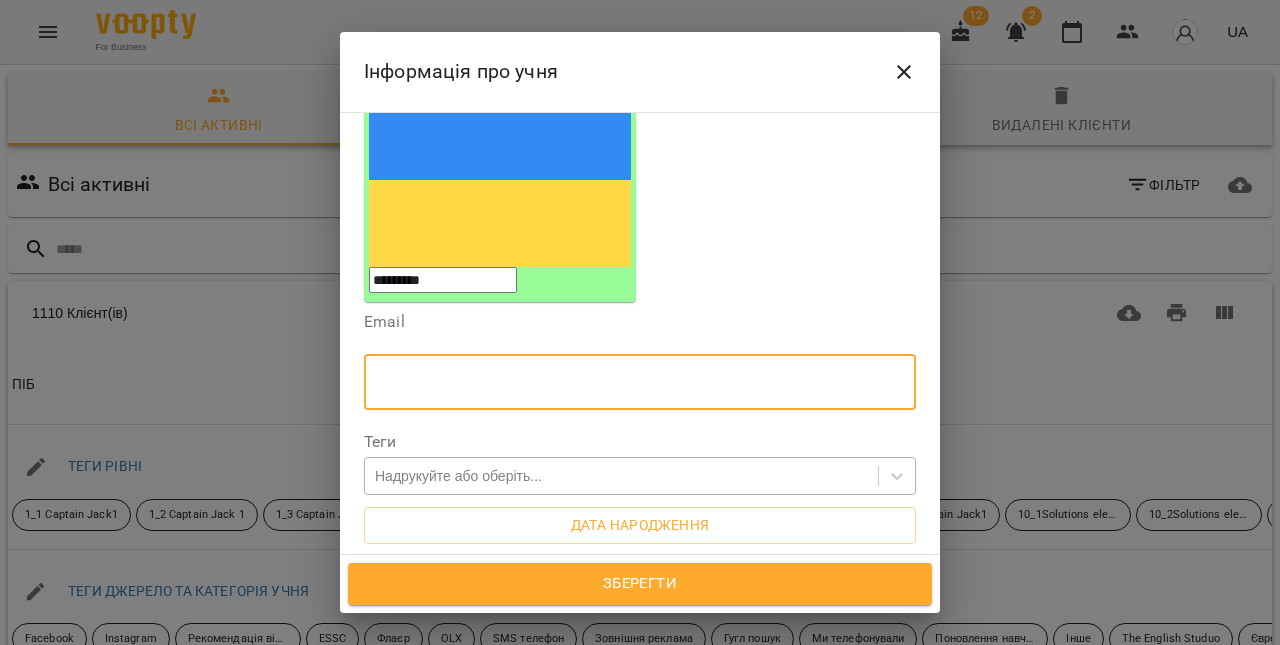 click on "Надрукуйте або оберіть..." at bounding box center [458, 476] 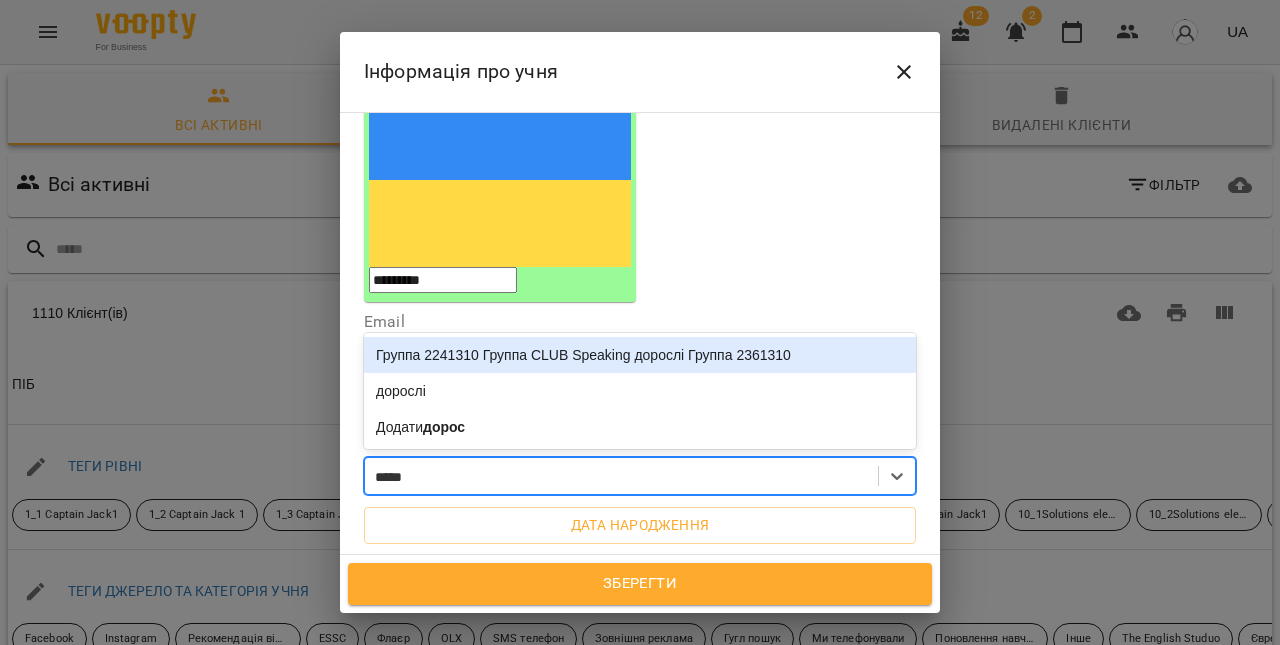 type on "******" 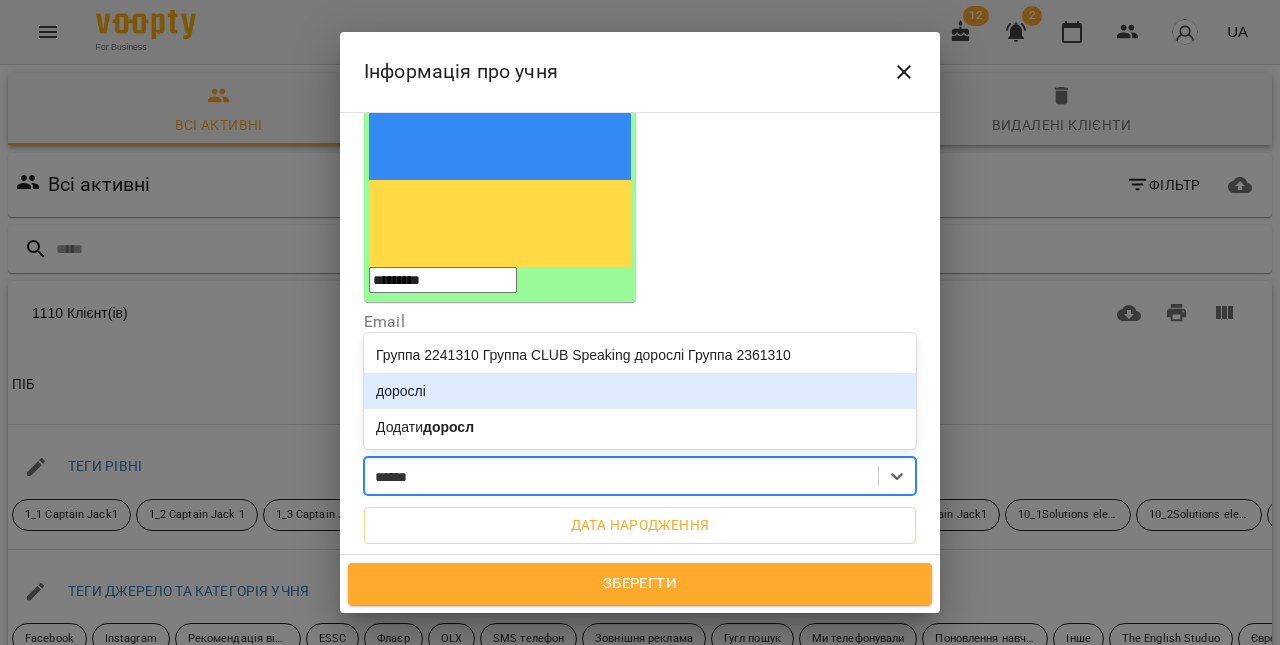 click on "дорослі" at bounding box center (640, 391) 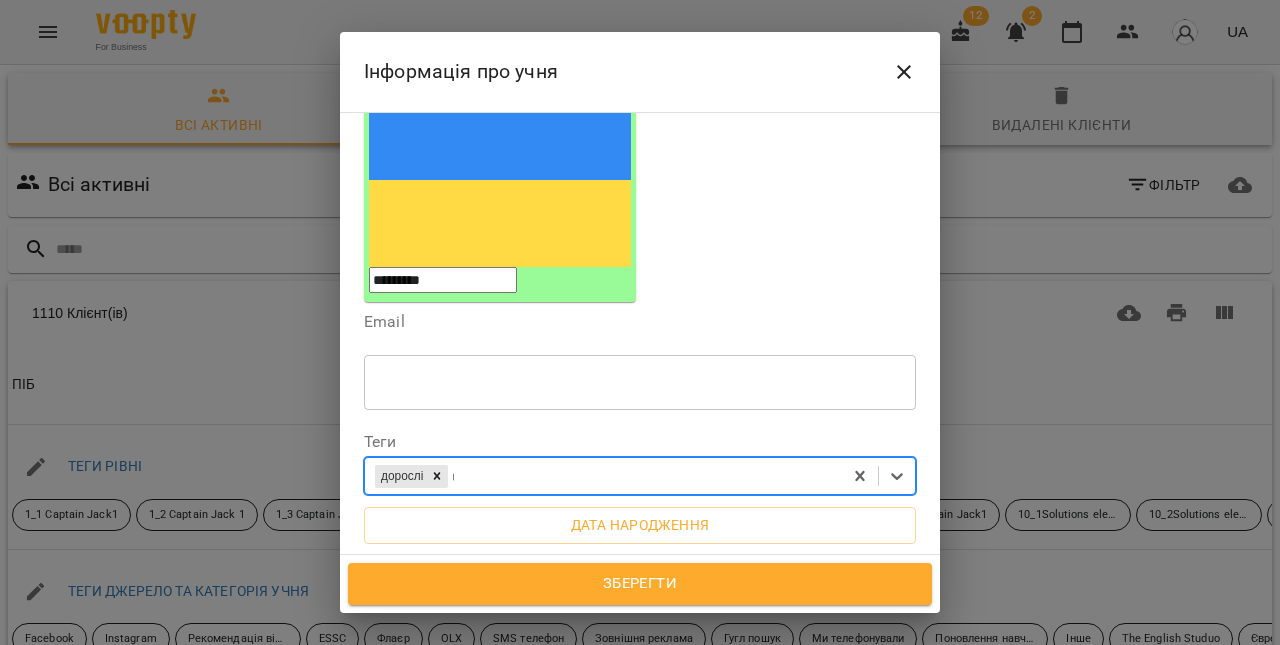 type 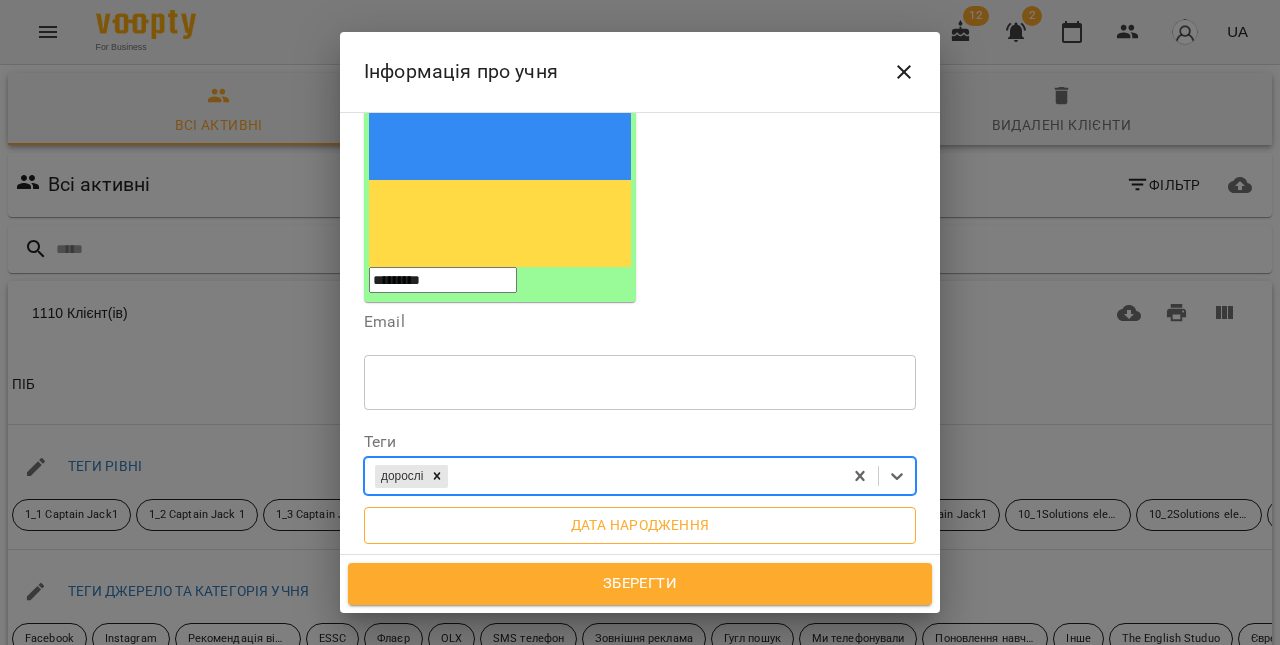 click on "Дата народження" at bounding box center (640, 525) 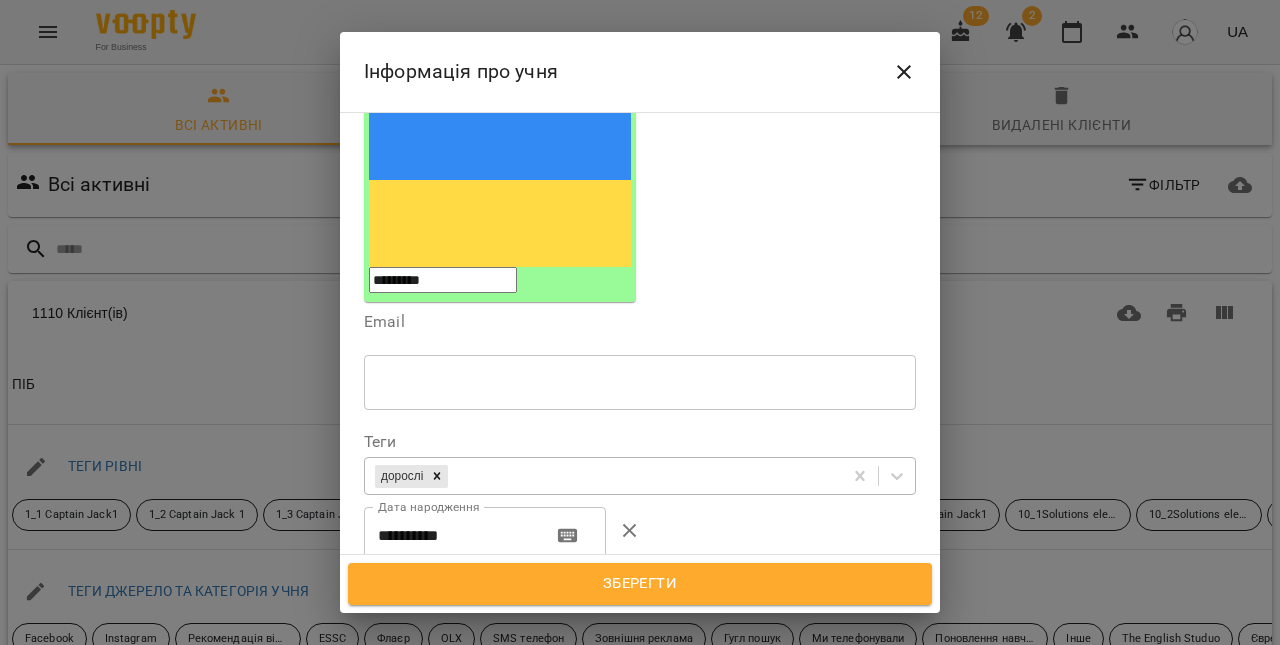 click on "**********" at bounding box center [450, 535] 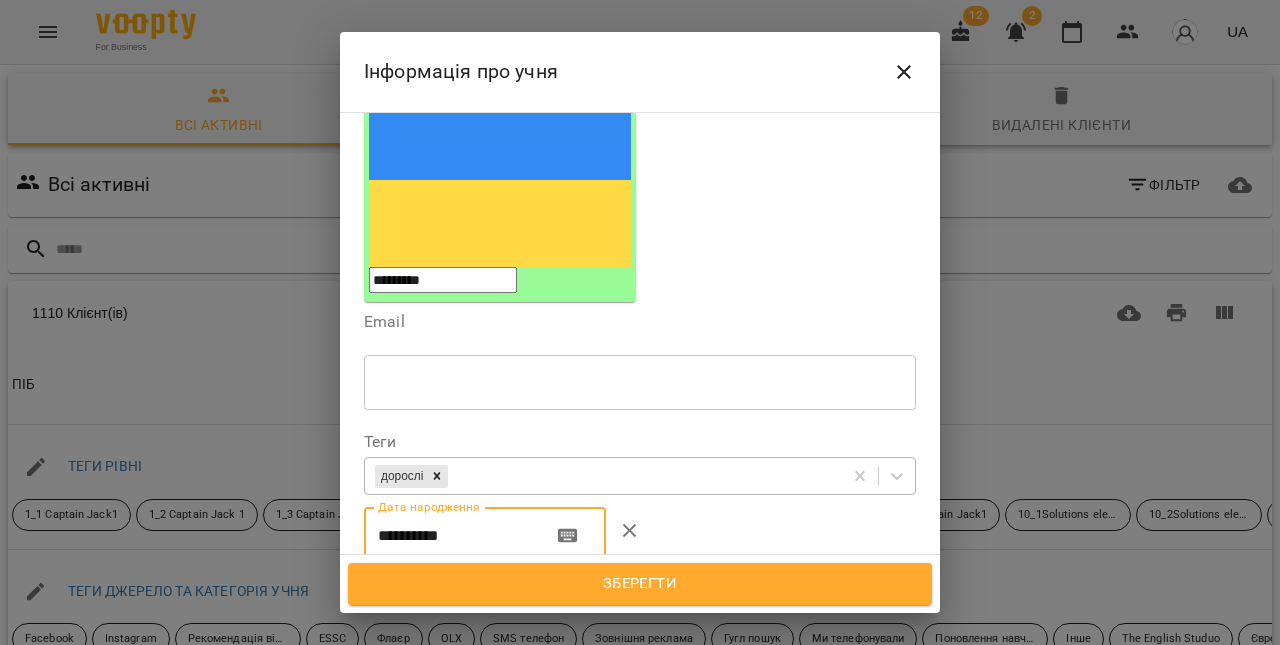 paste 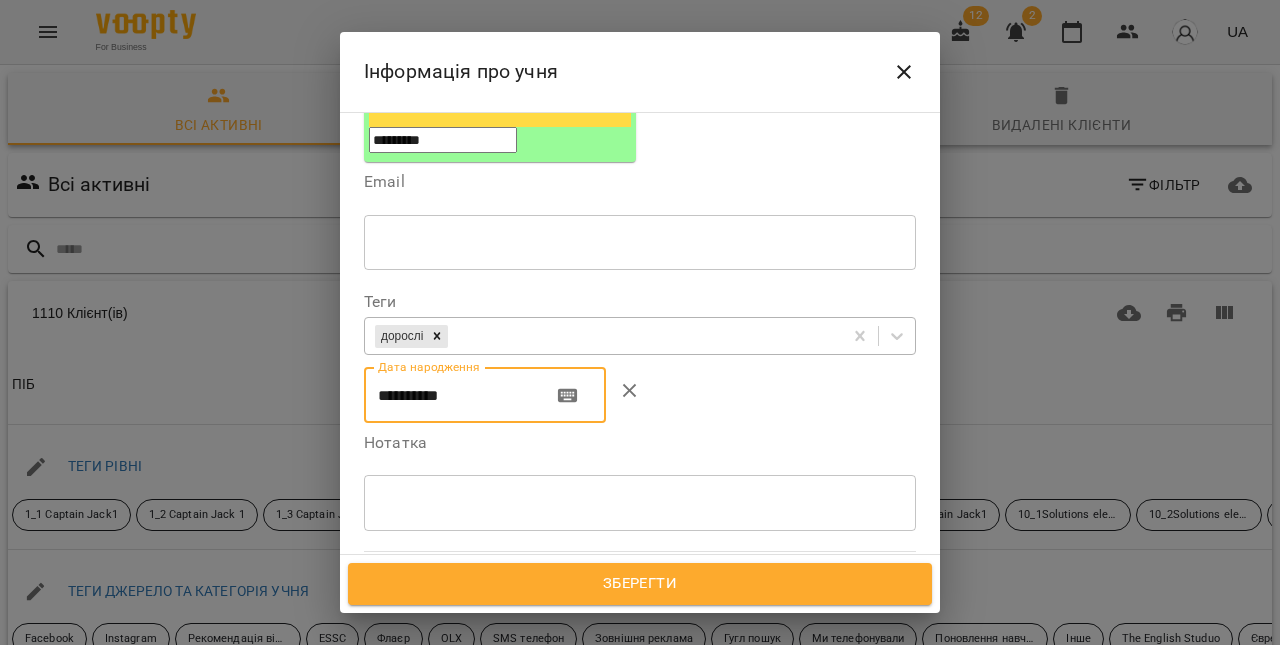 scroll, scrollTop: 433, scrollLeft: 0, axis: vertical 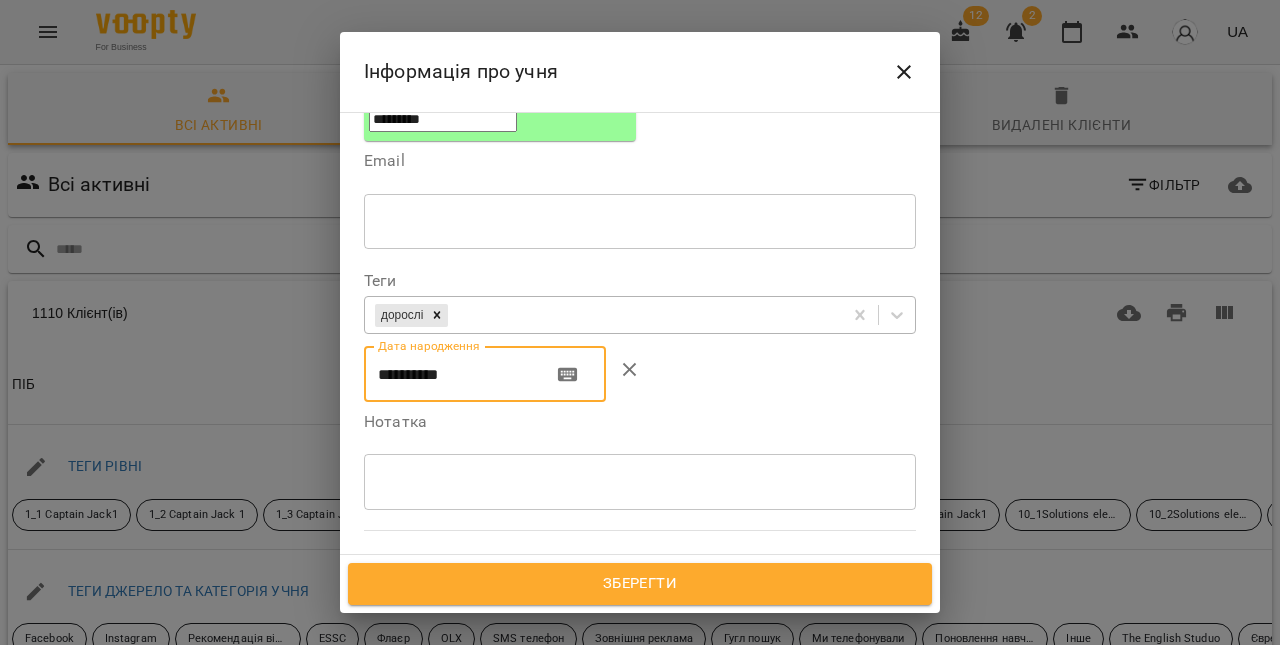 type on "**********" 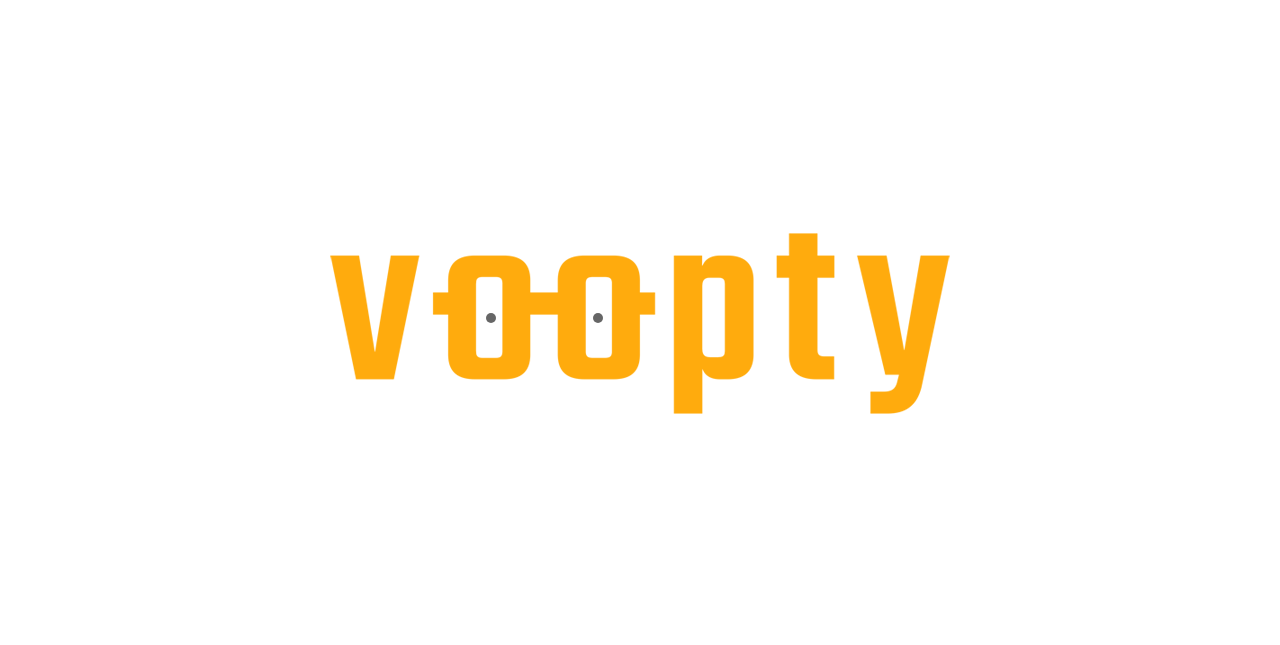 scroll, scrollTop: 0, scrollLeft: 0, axis: both 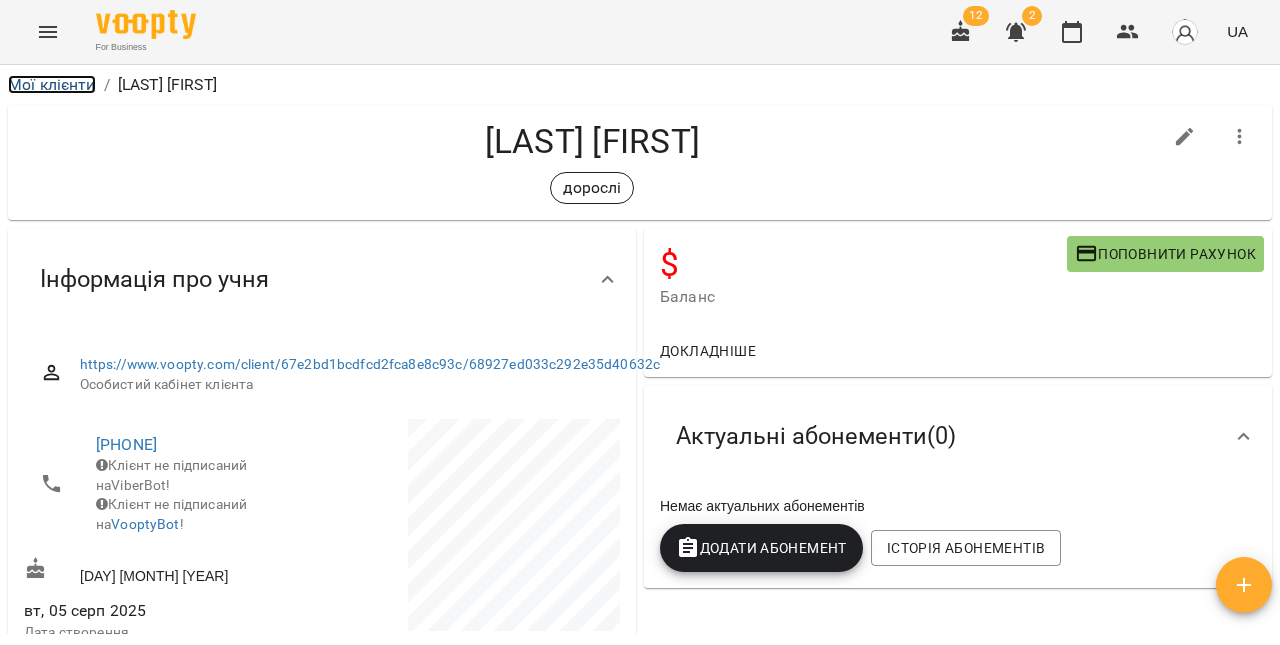 click on "Мої клієнти" at bounding box center (52, 84) 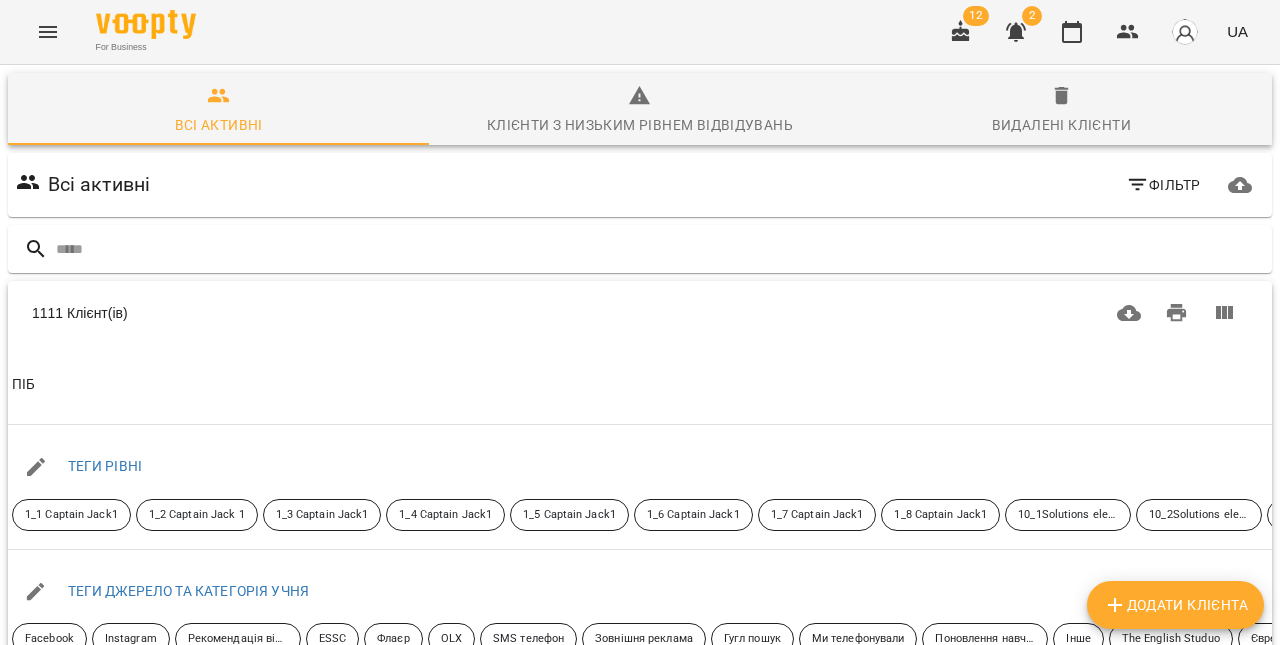 click on "Додати клієнта" at bounding box center [1175, 605] 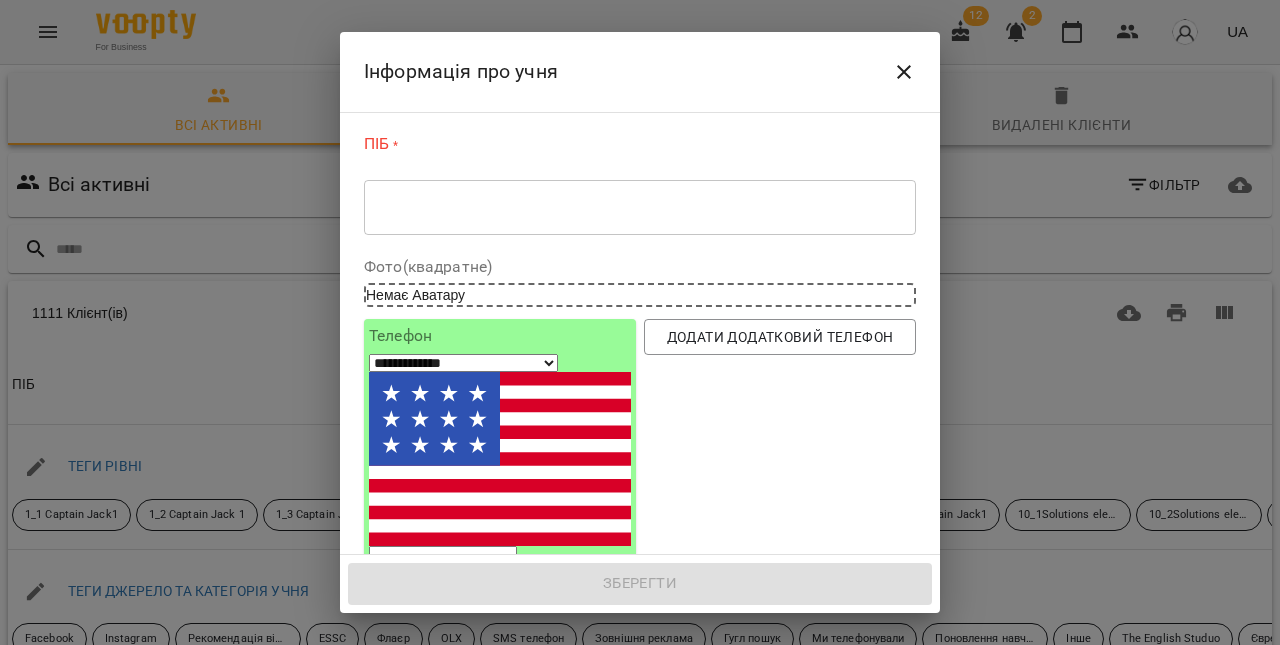 click on "* ​" at bounding box center (640, 207) 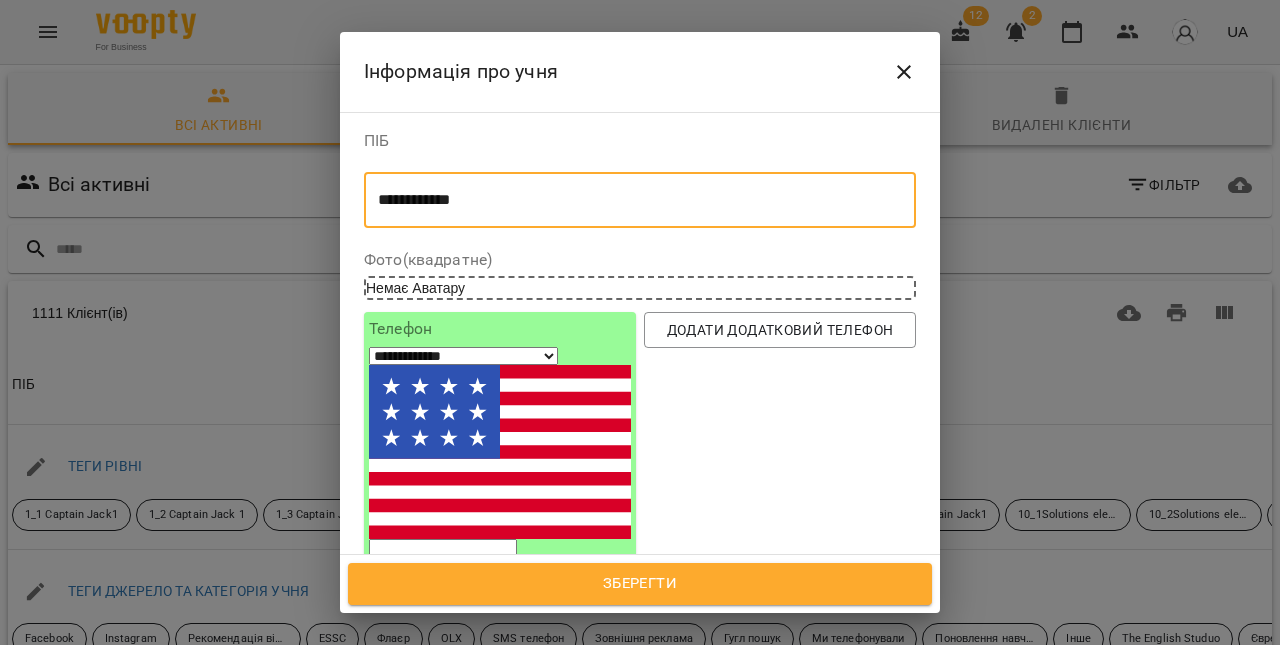 type on "**********" 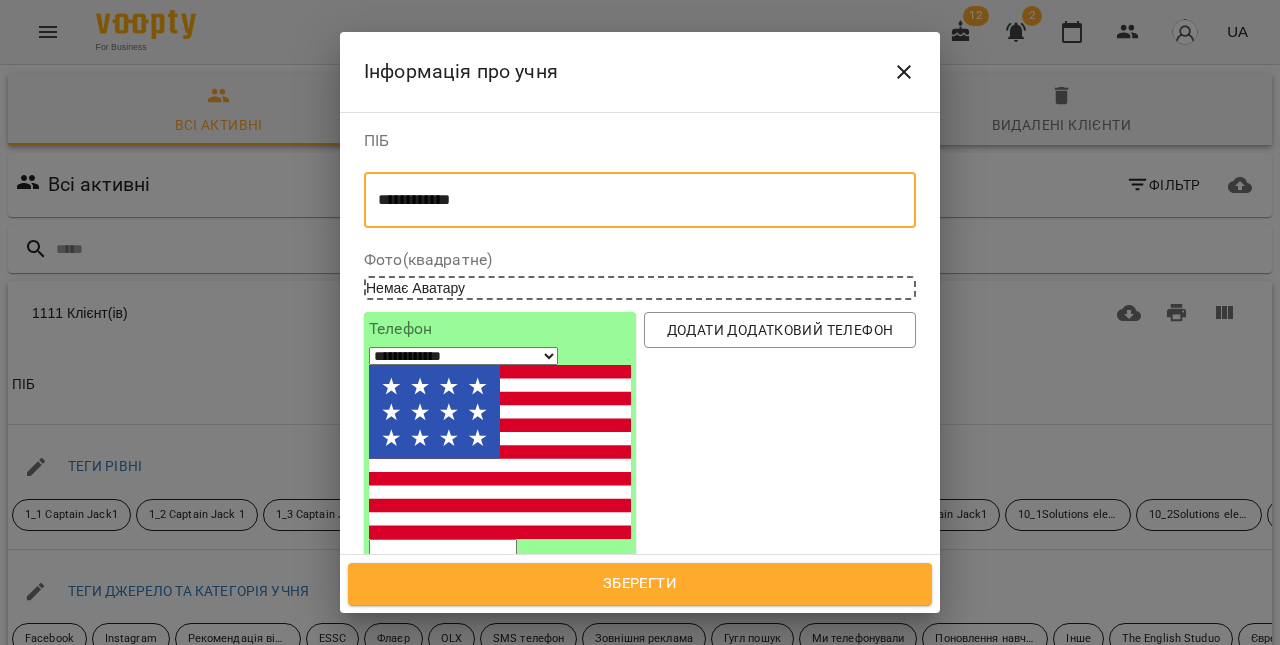 click on "**********" at bounding box center [640, 334] 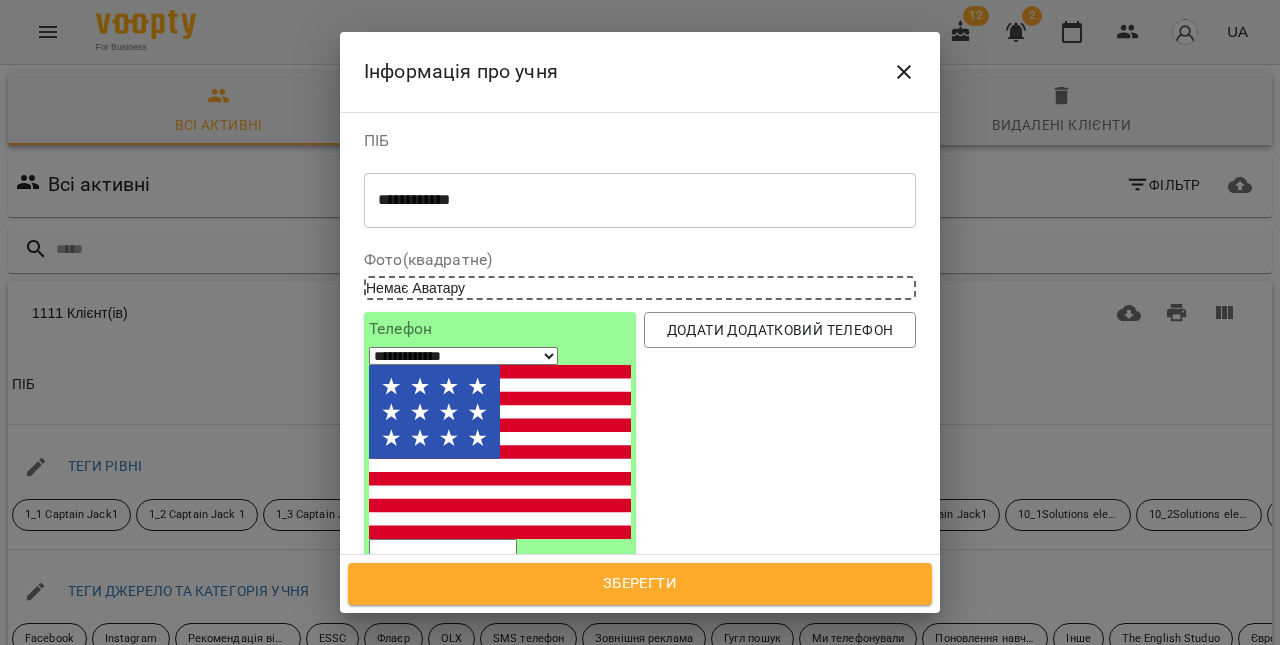 click on "**********" at bounding box center (463, 356) 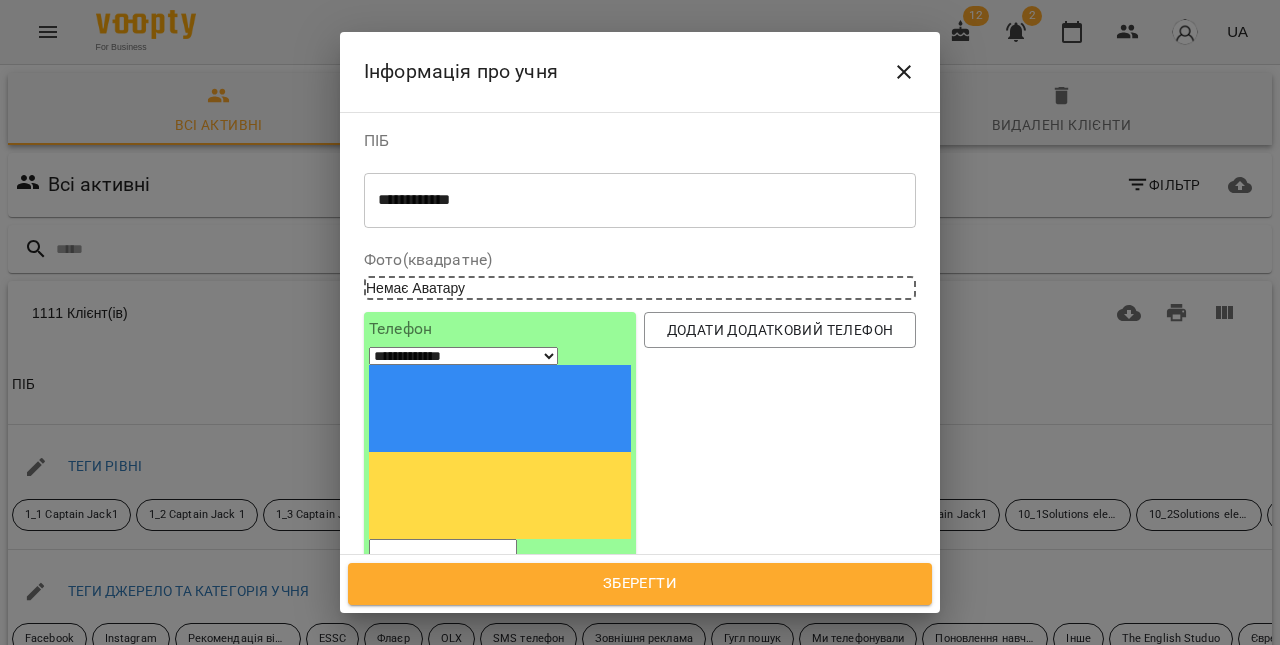 paste on "*********" 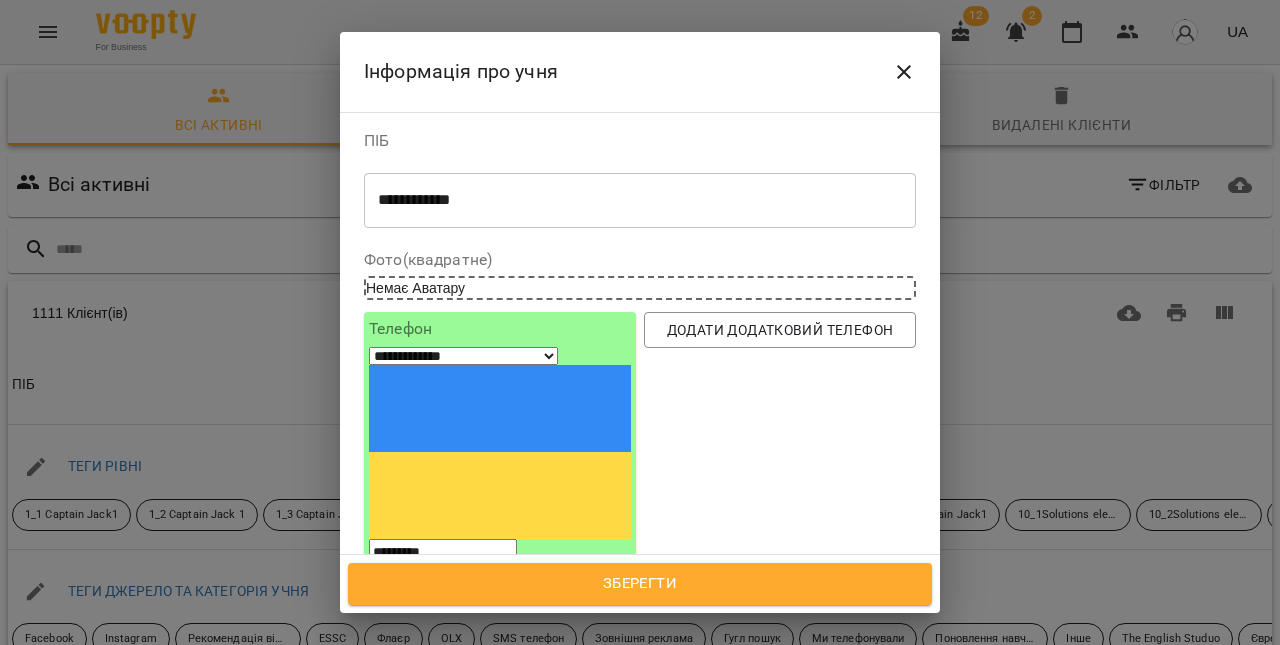 type on "*********" 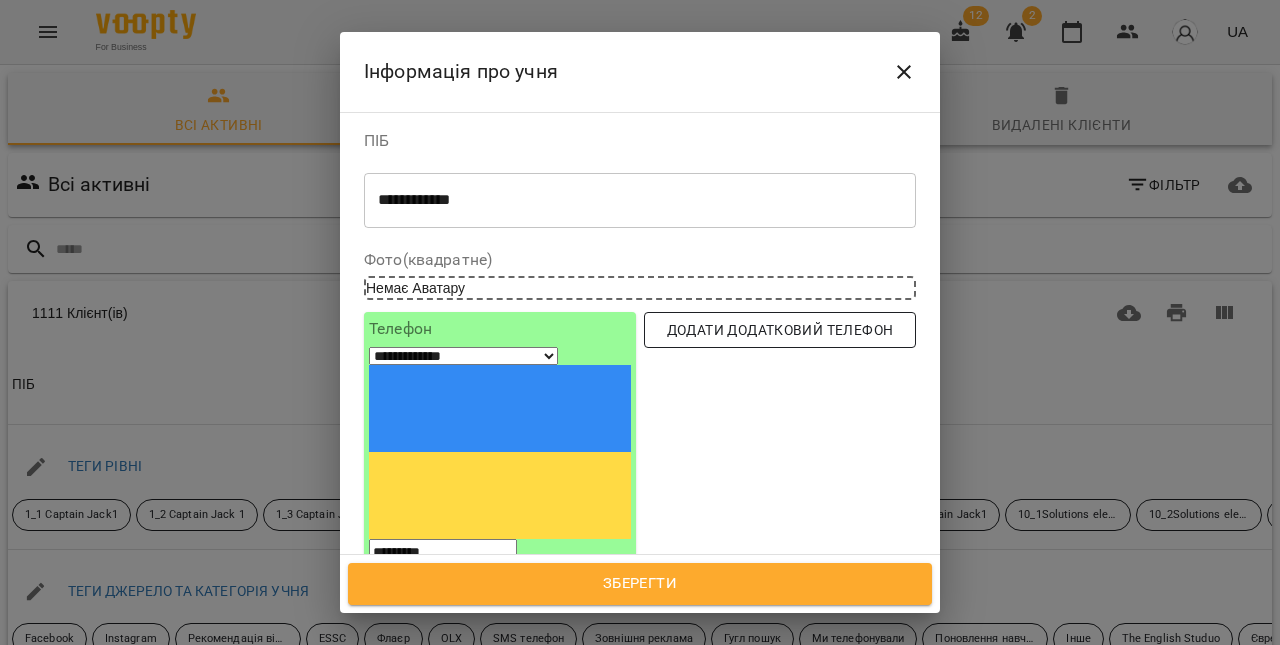 click on "Додати додатковий телефон" at bounding box center [780, 330] 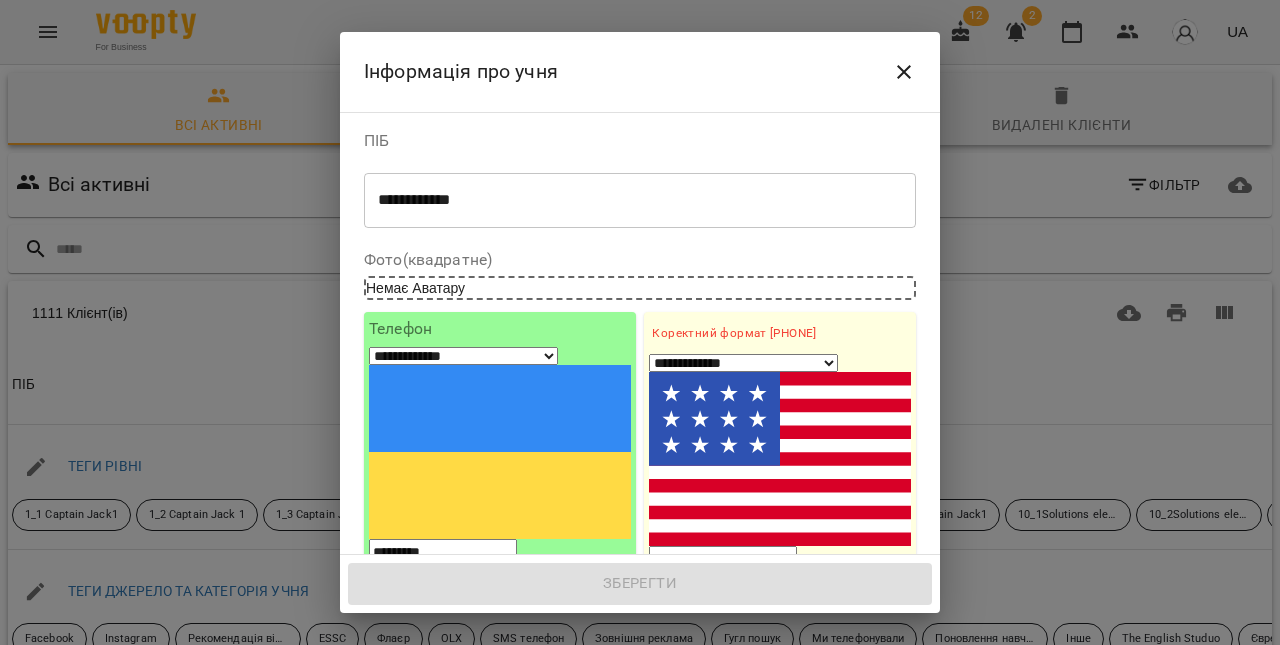 click on "1. Ім'я" at bounding box center [780, 636] 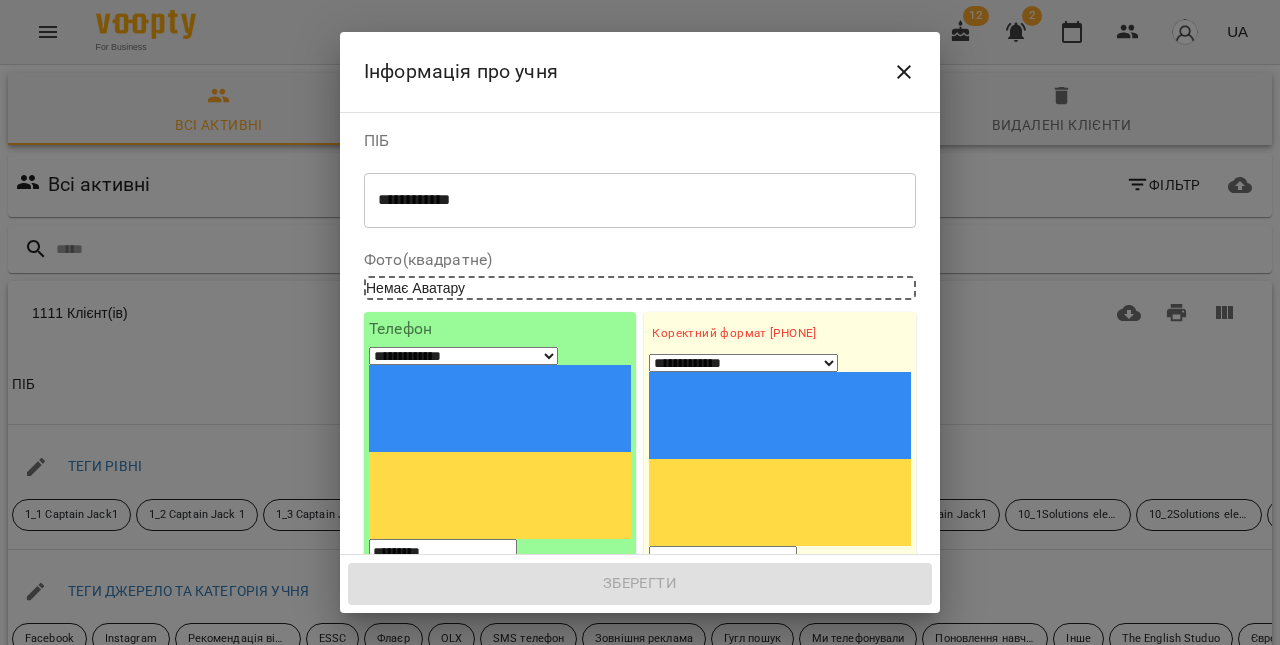 paste on "**********" 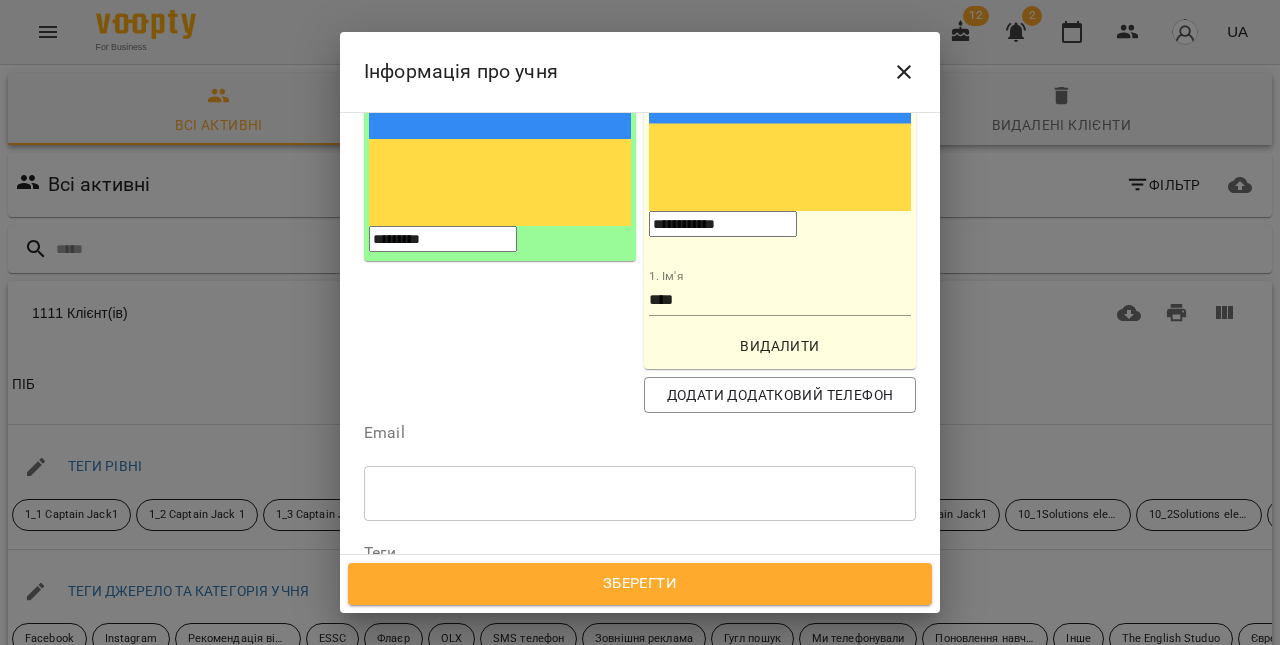 scroll, scrollTop: 333, scrollLeft: 0, axis: vertical 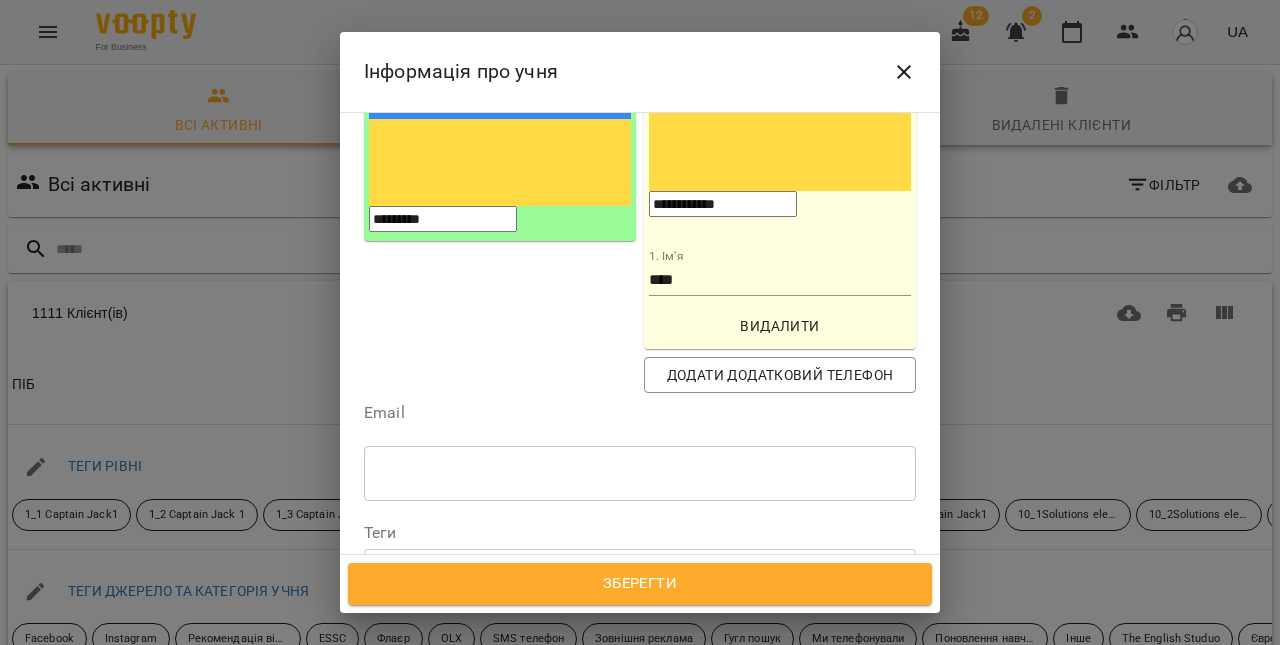 type on "**********" 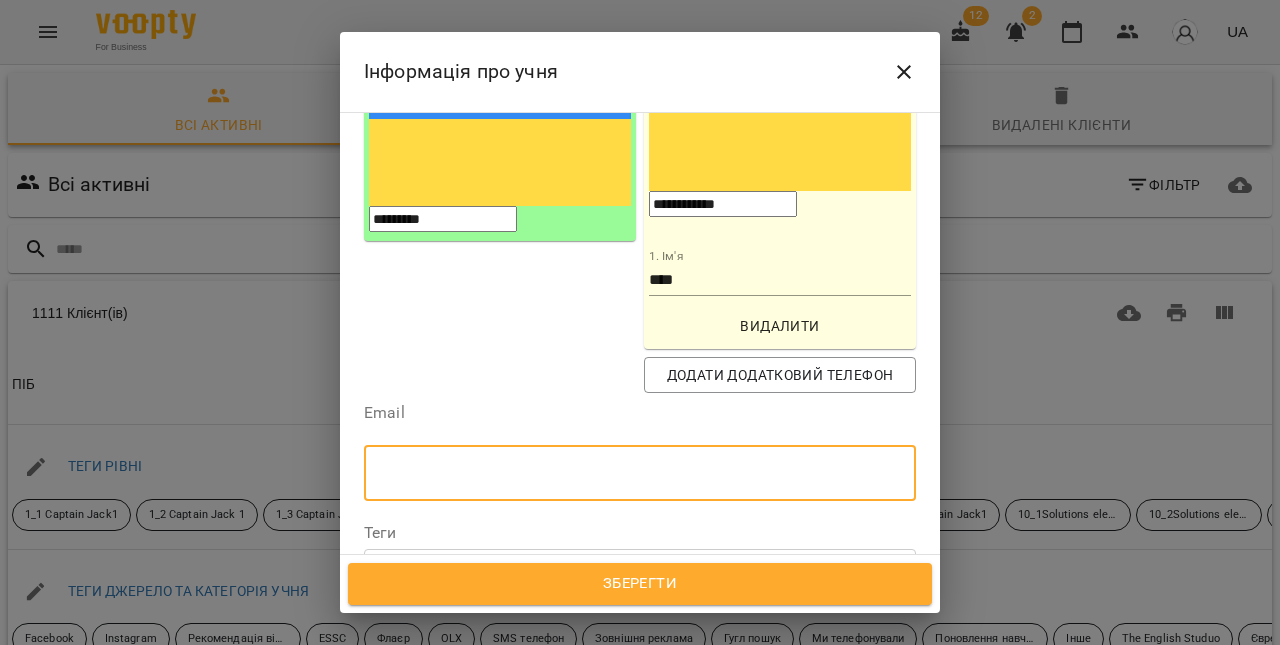 paste on "**********" 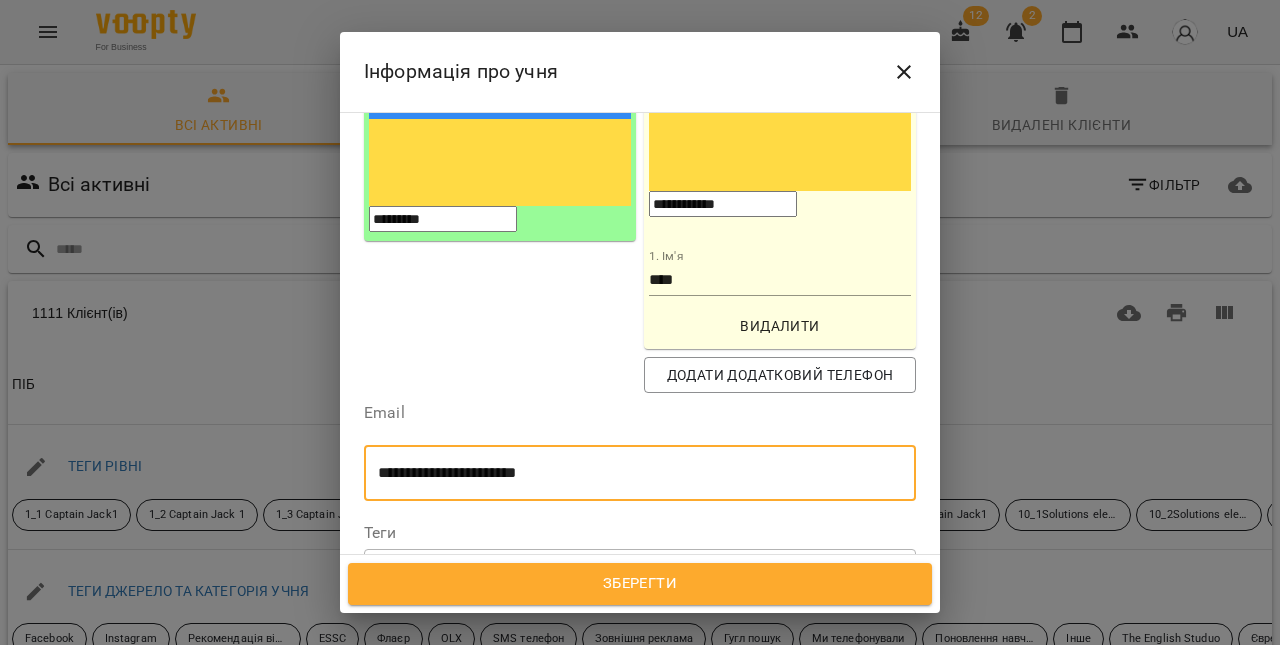 scroll, scrollTop: 408, scrollLeft: 0, axis: vertical 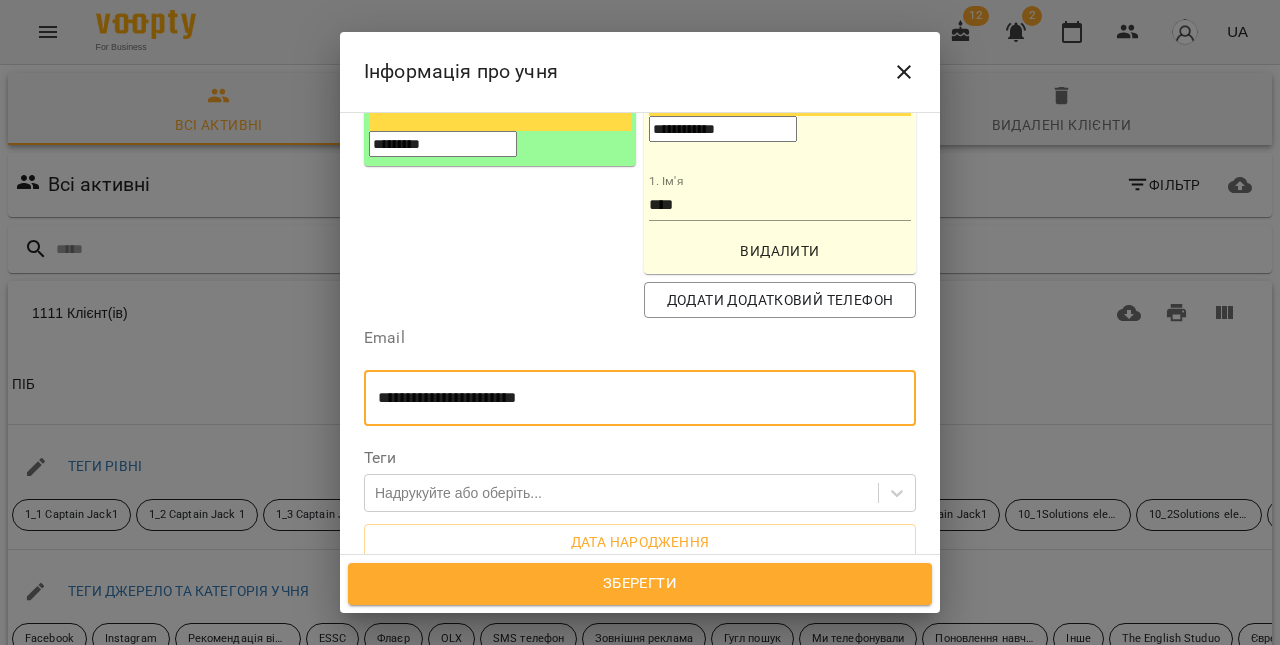 type on "**********" 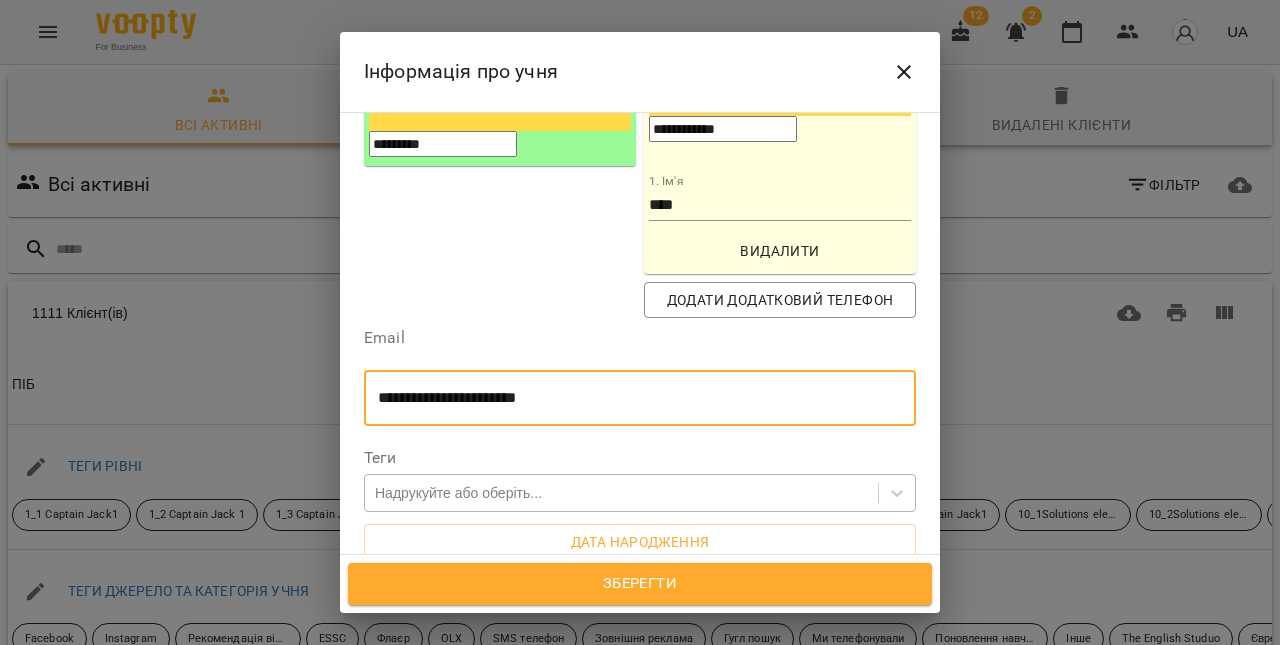 click on "Надрукуйте або оберіть..." at bounding box center [621, 492] 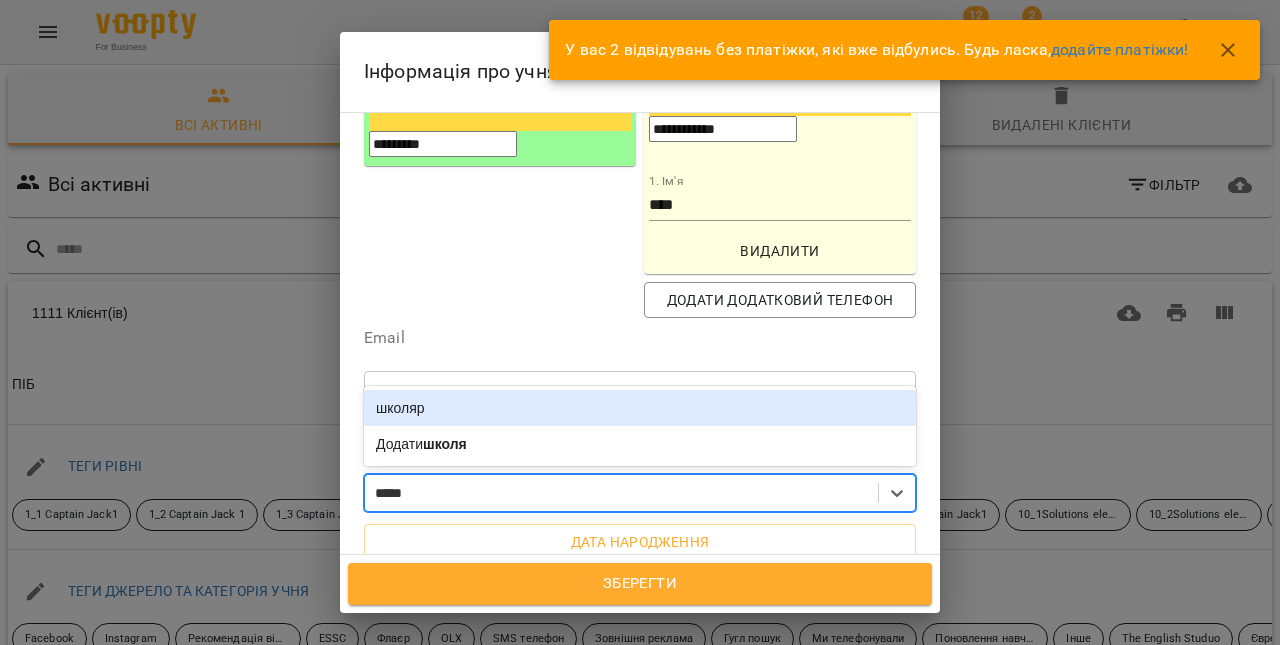 type on "******" 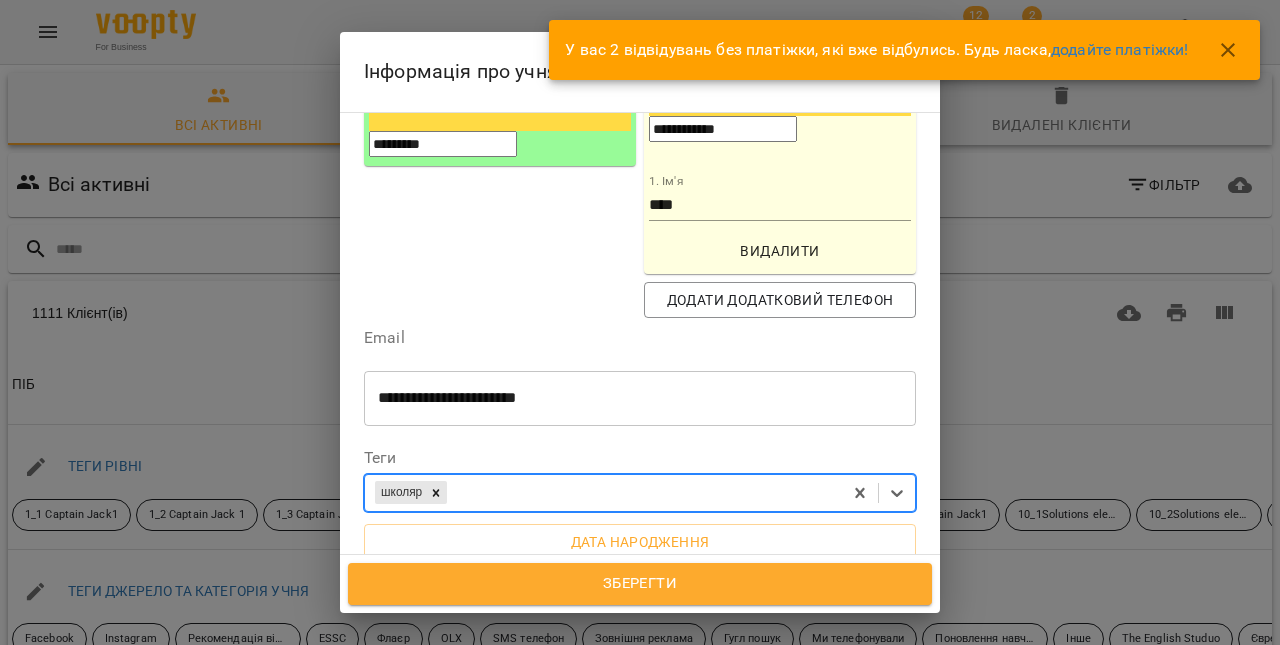 paste on "**********" 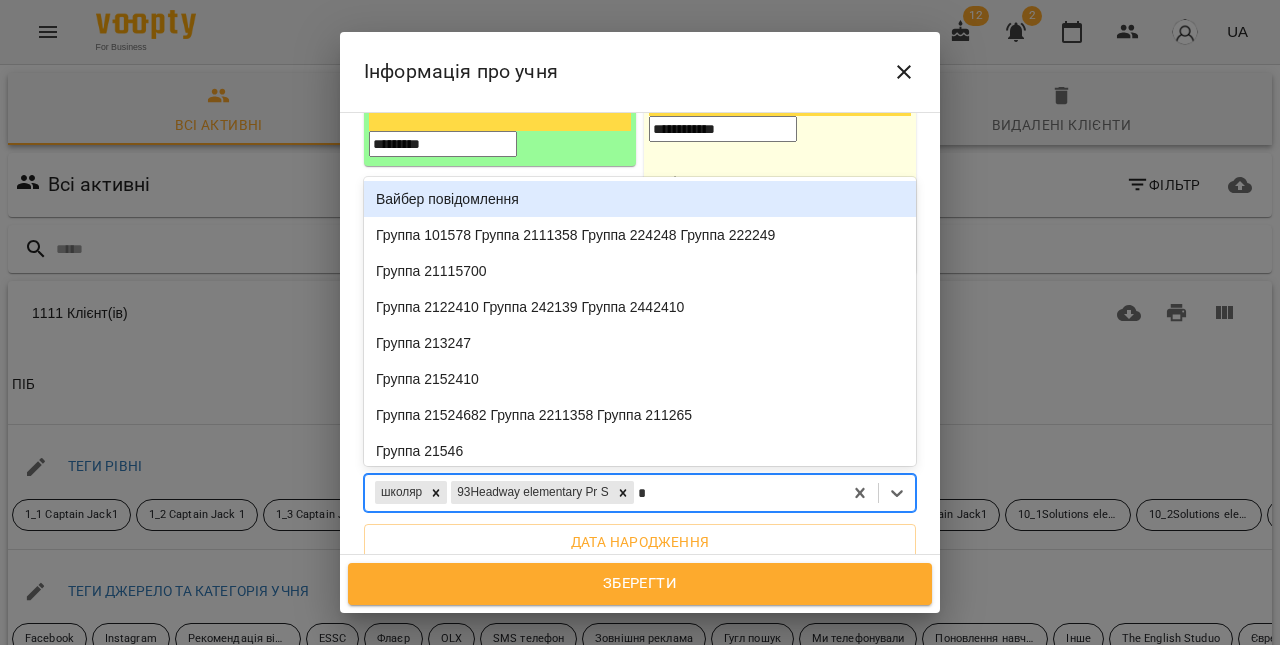 type on "**" 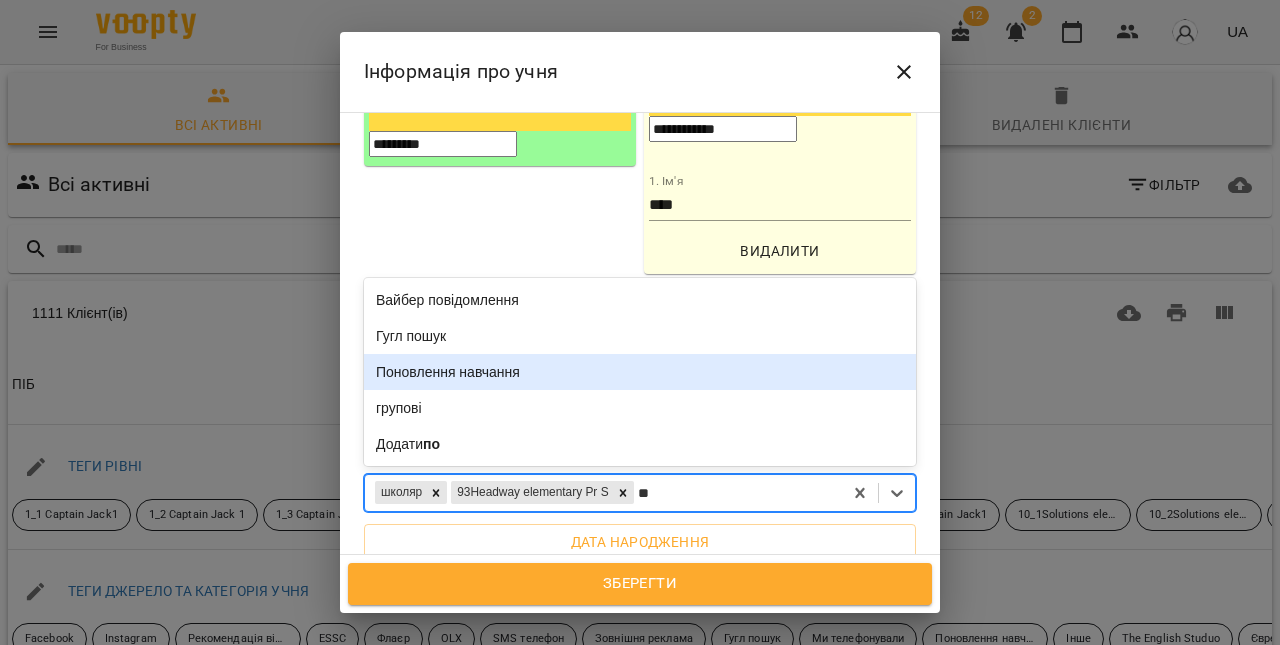click on "Поновлення навчання" at bounding box center (640, 372) 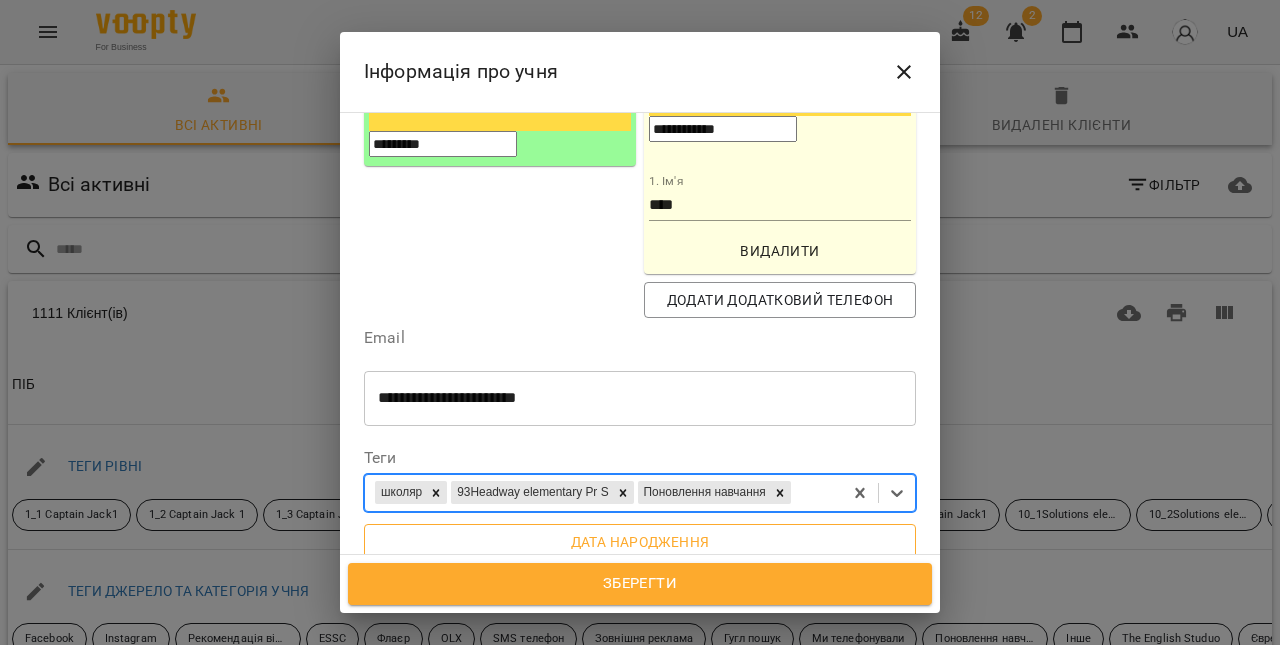 click on "Дата народження" at bounding box center (640, 542) 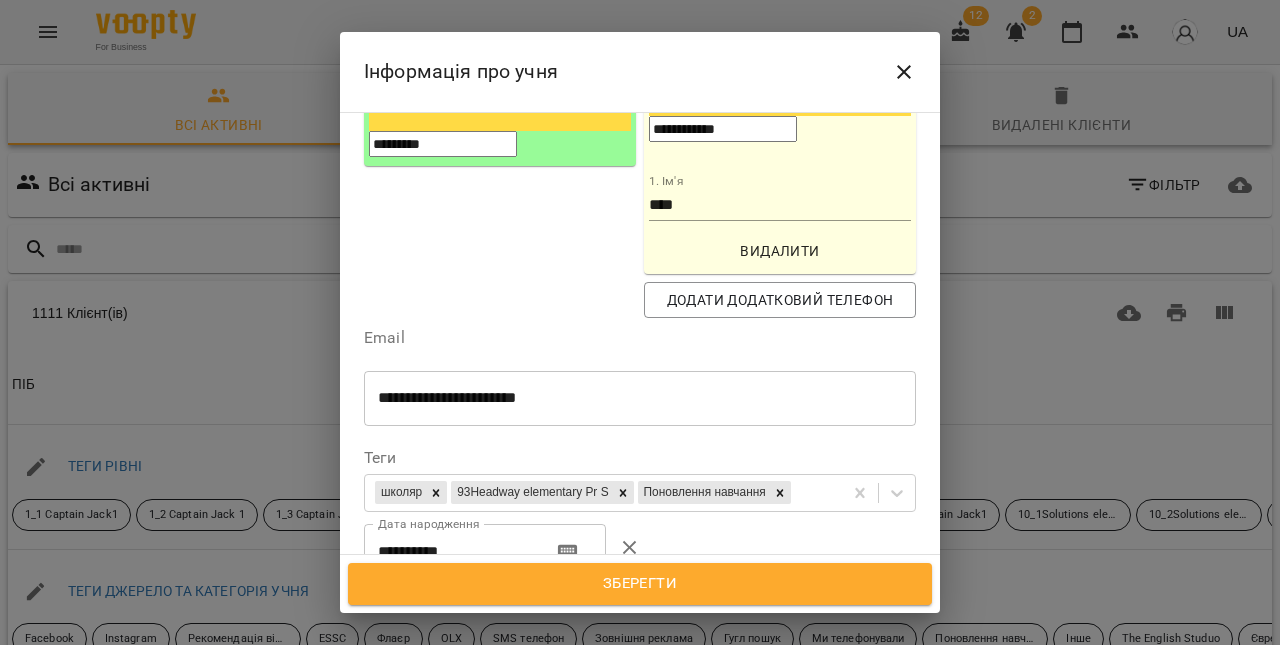 click on "**********" at bounding box center [450, 552] 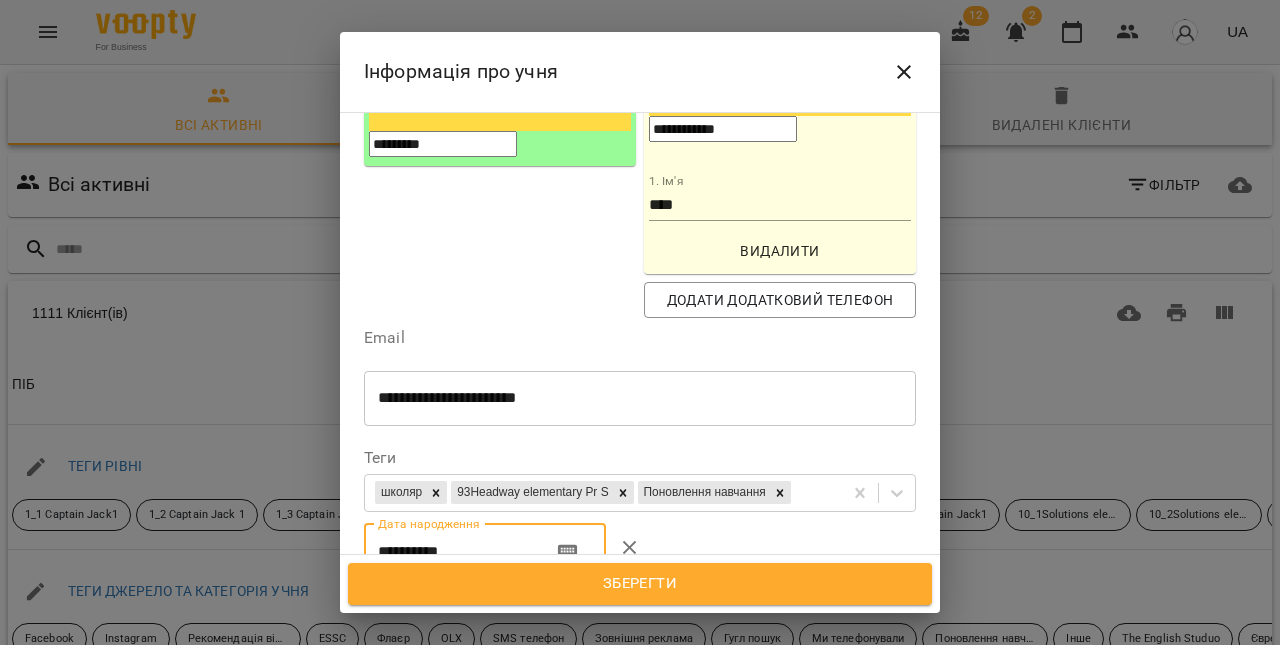 paste 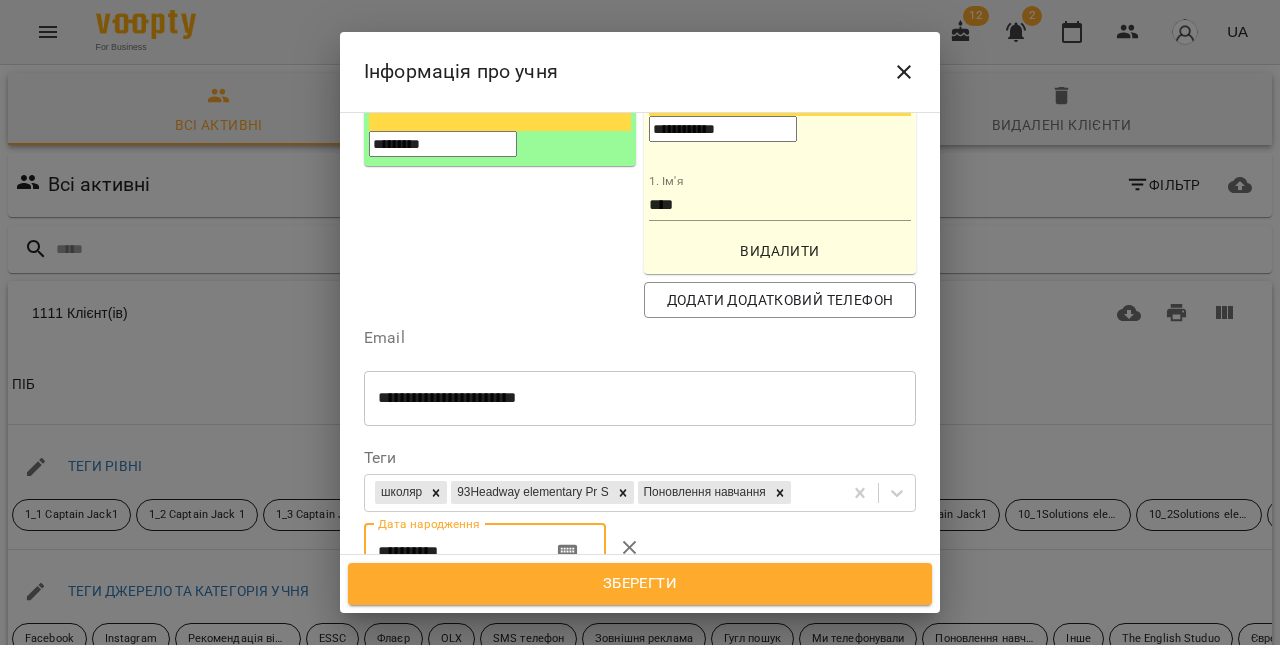 type on "**********" 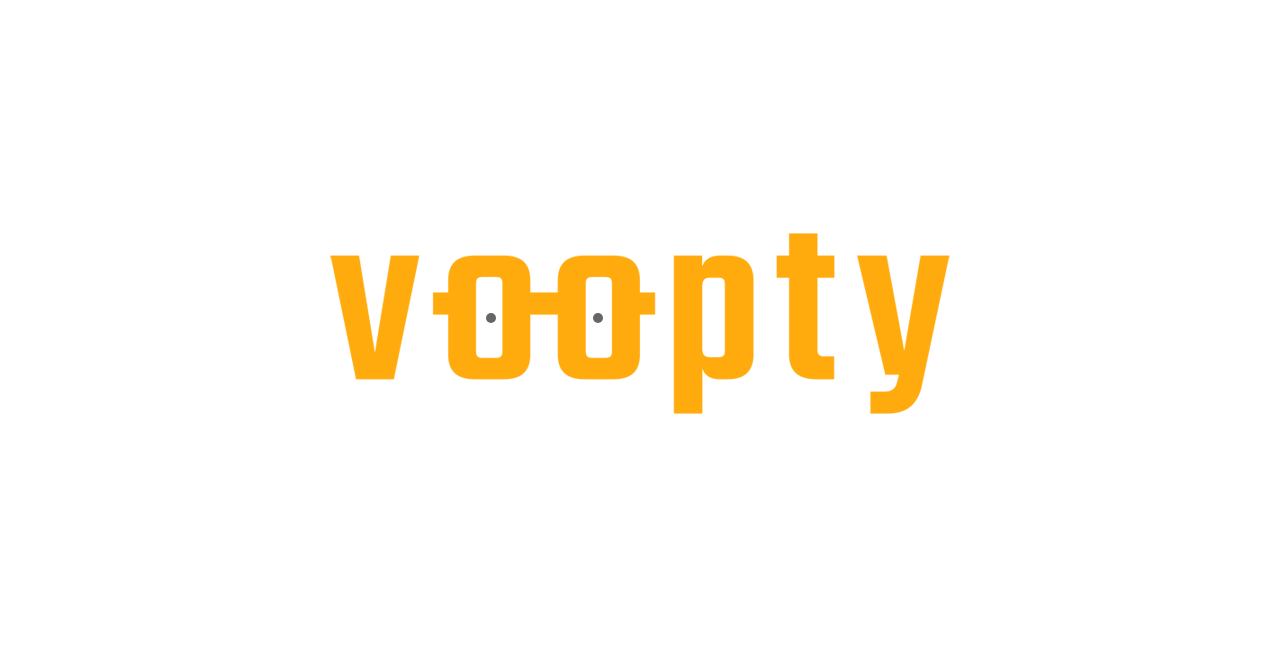 scroll, scrollTop: 0, scrollLeft: 0, axis: both 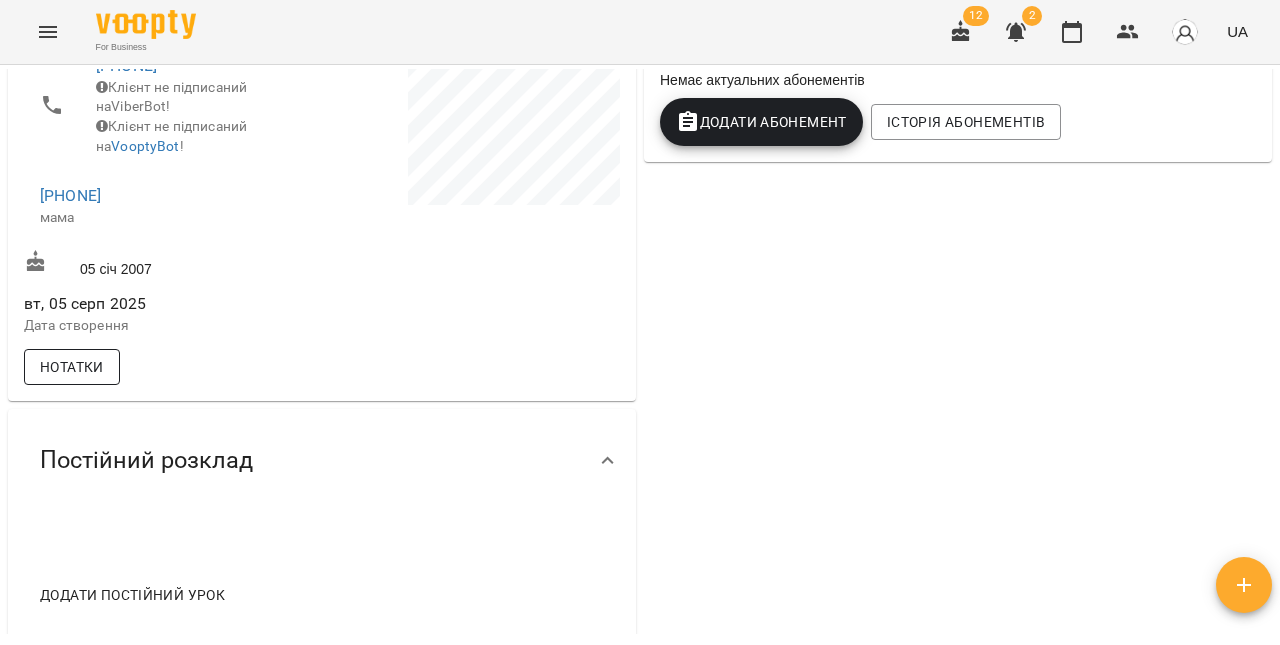 click on "Нотатки" at bounding box center (72, 367) 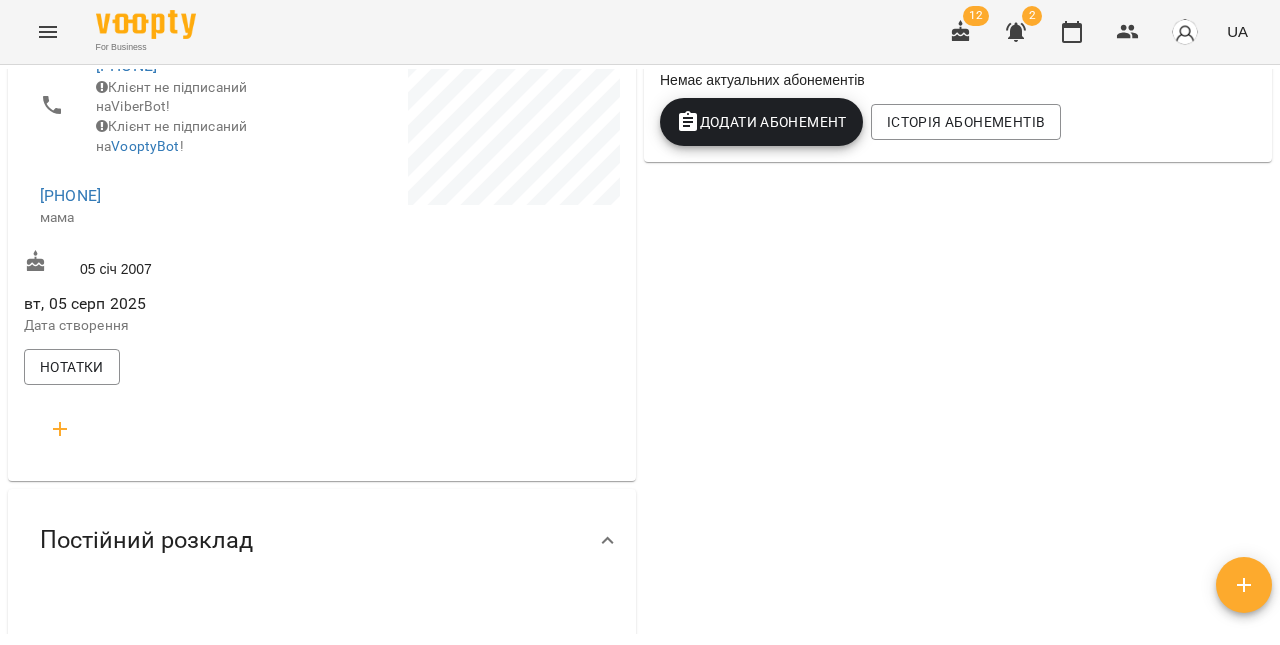 click at bounding box center (60, 429) 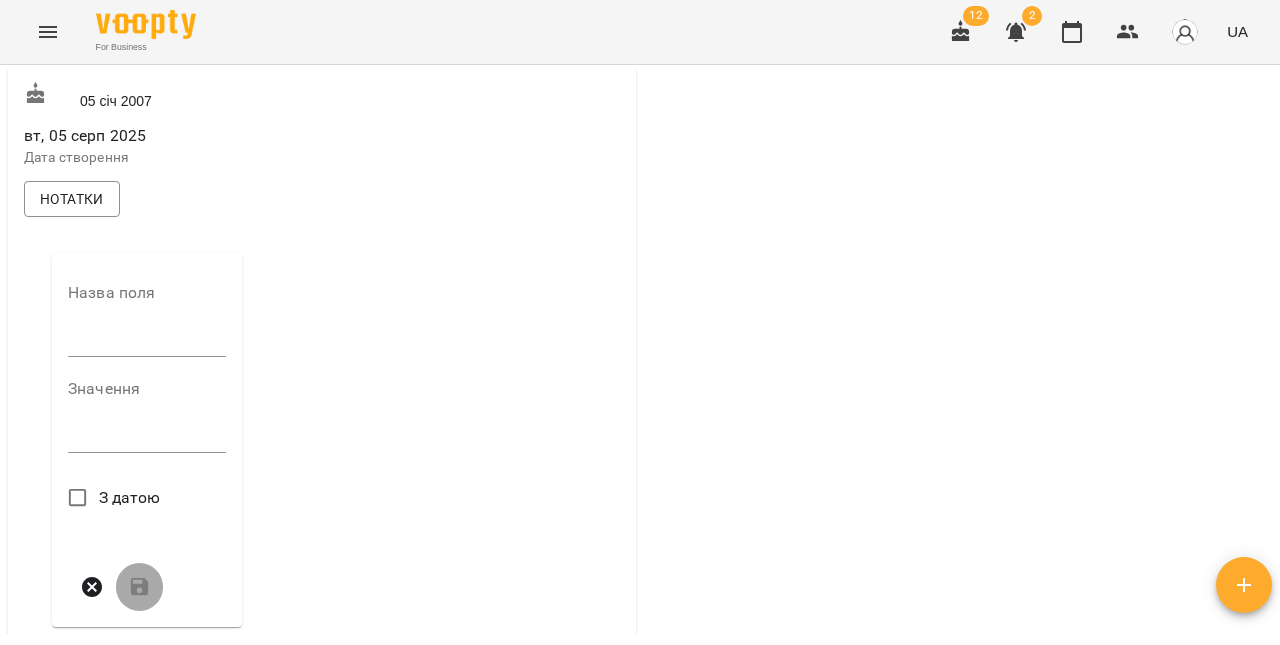 scroll, scrollTop: 613, scrollLeft: 0, axis: vertical 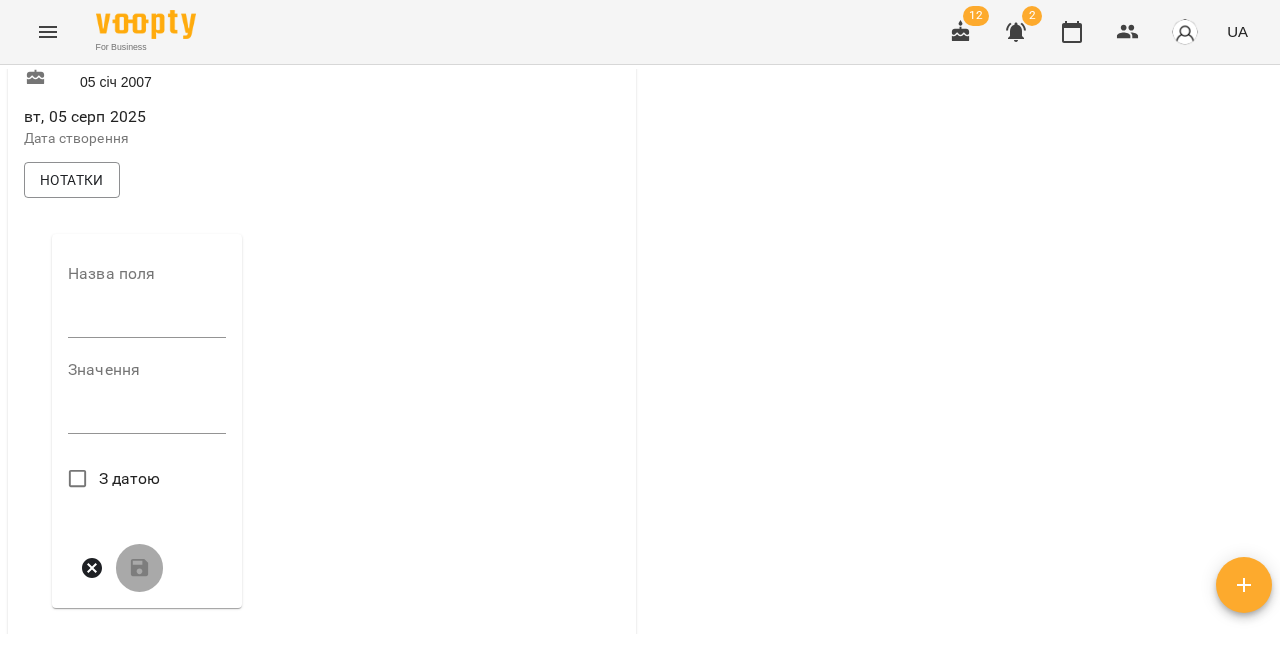 click at bounding box center [147, 322] 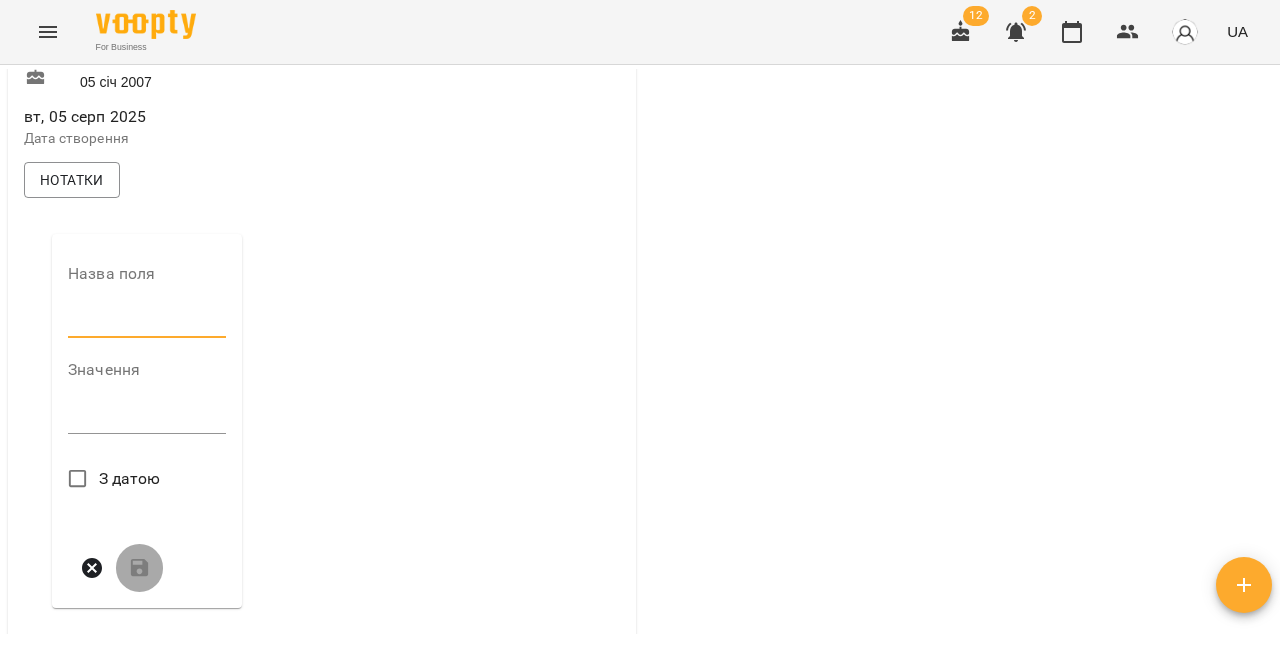type on "**********" 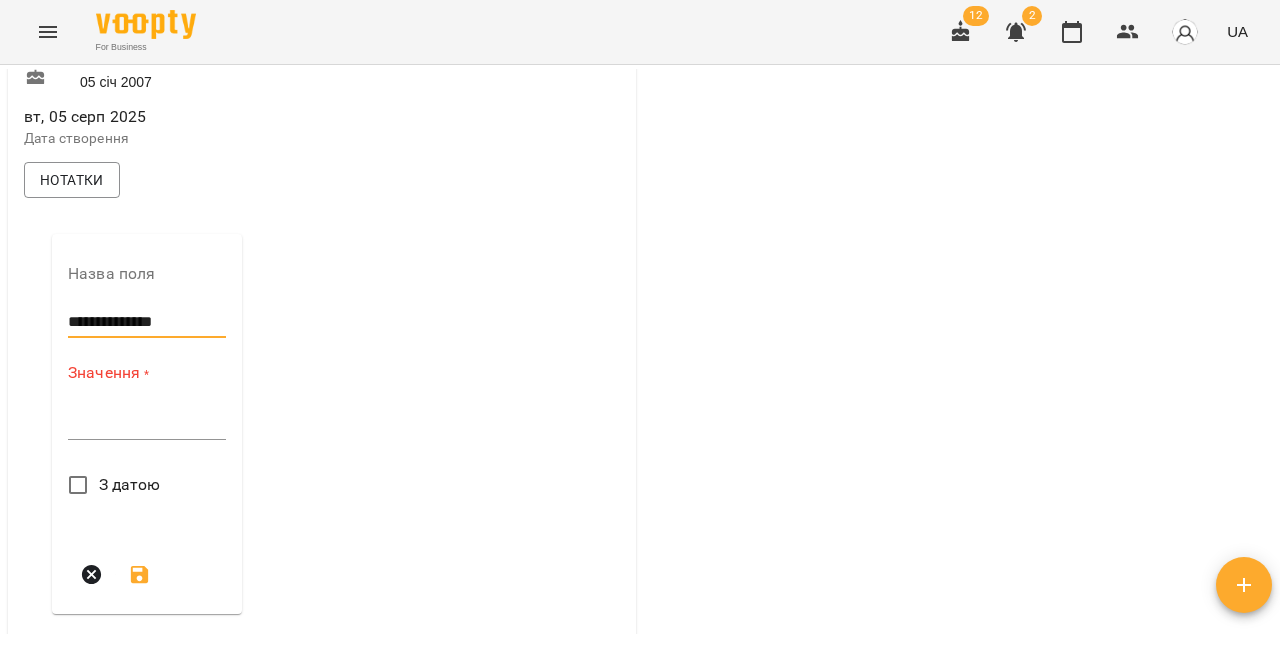 click on "Значення   * *" at bounding box center (147, 405) 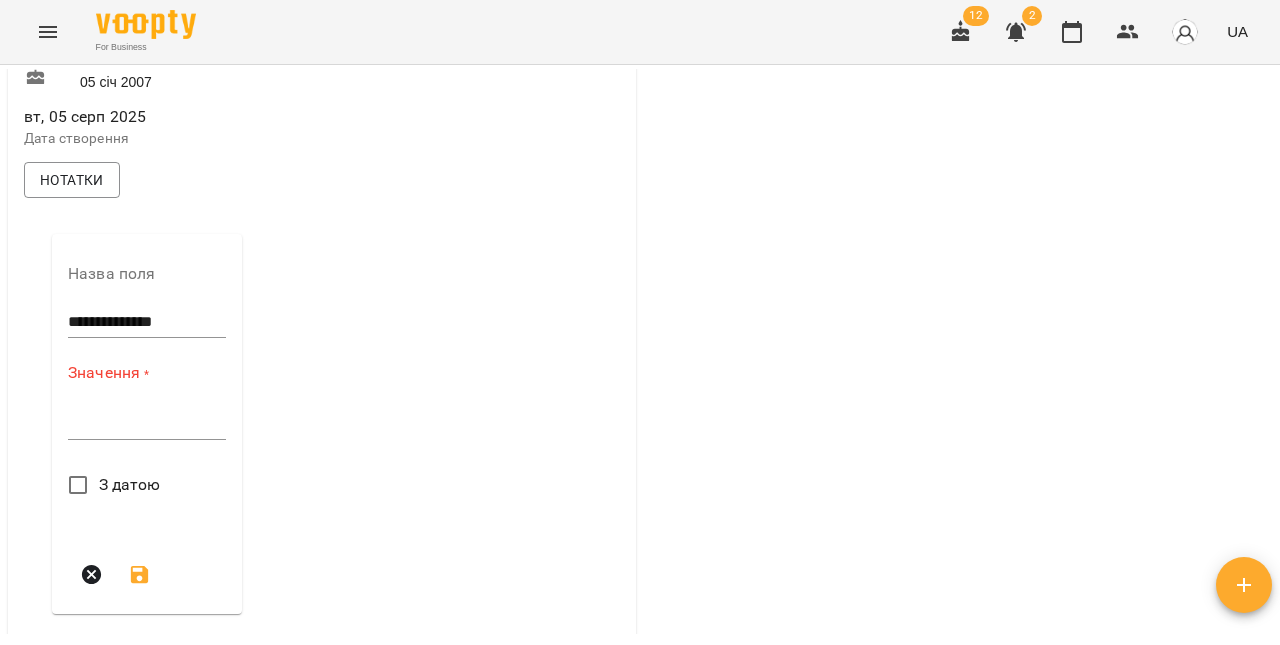 click at bounding box center [147, 423] 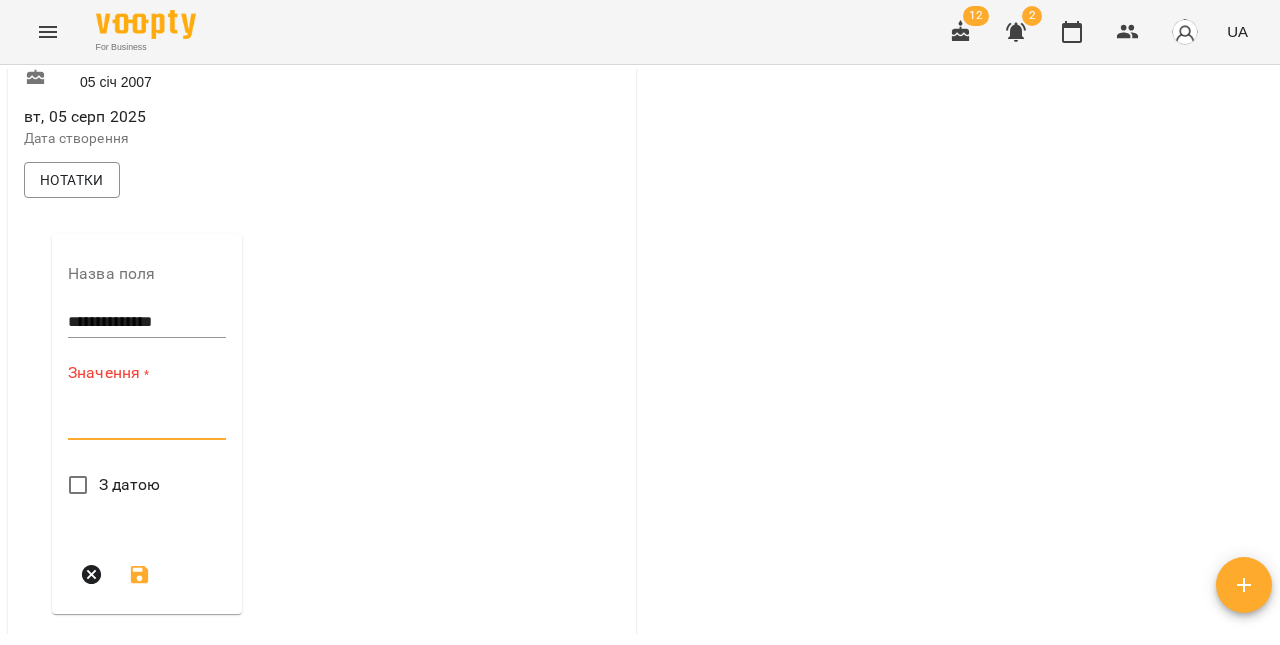 paste on "**********" 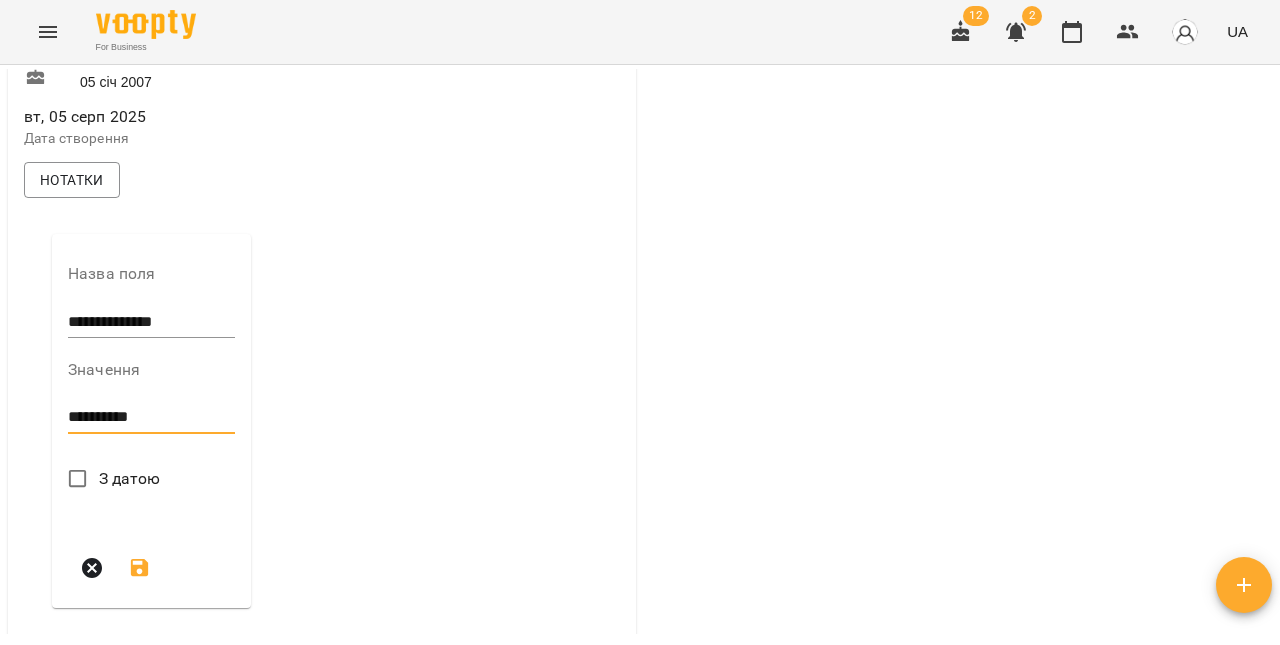 scroll, scrollTop: 770, scrollLeft: 0, axis: vertical 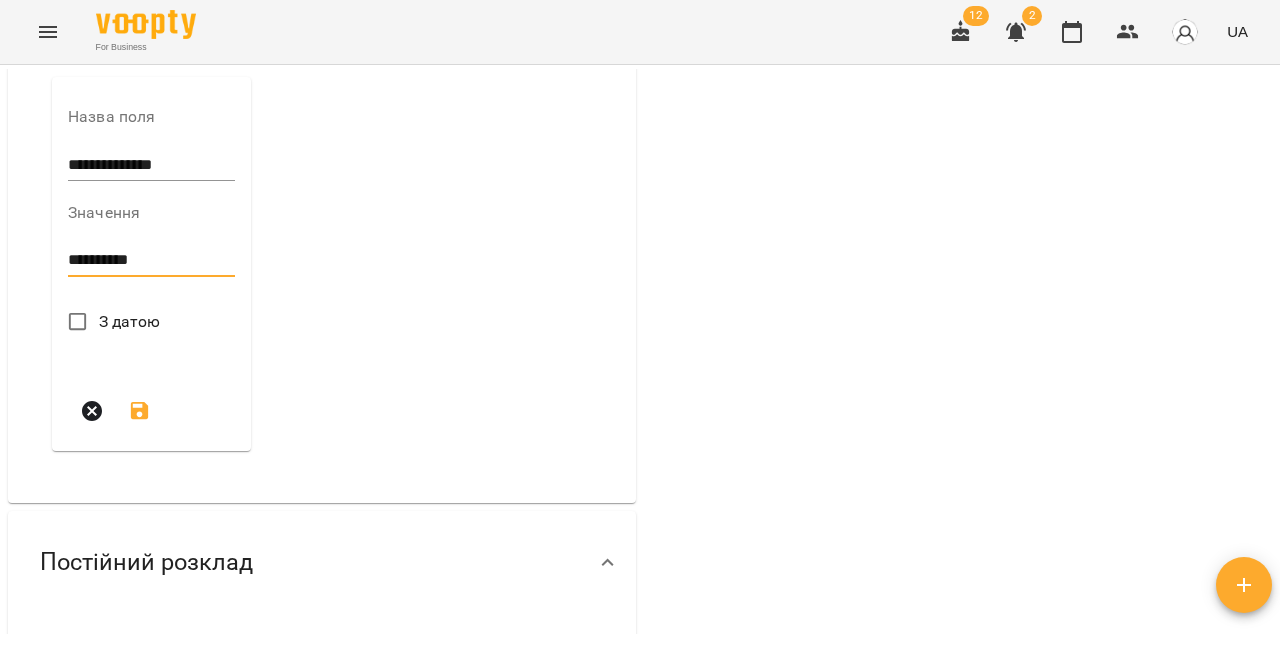 type on "**********" 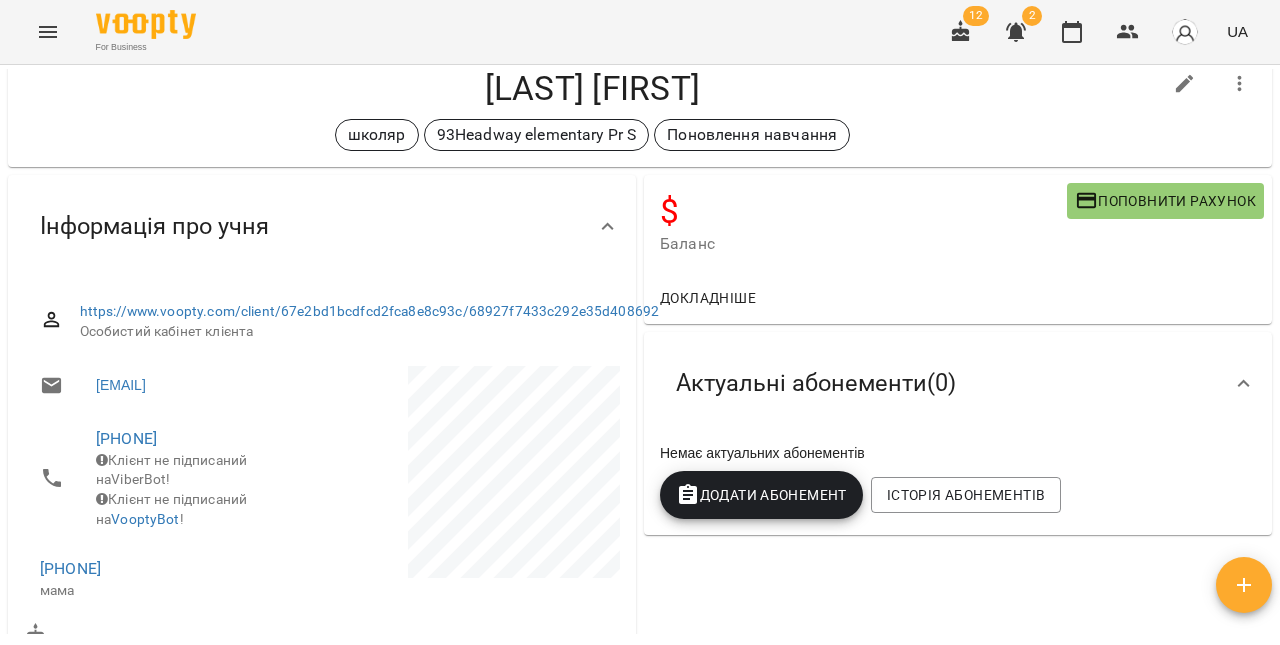 scroll, scrollTop: 0, scrollLeft: 0, axis: both 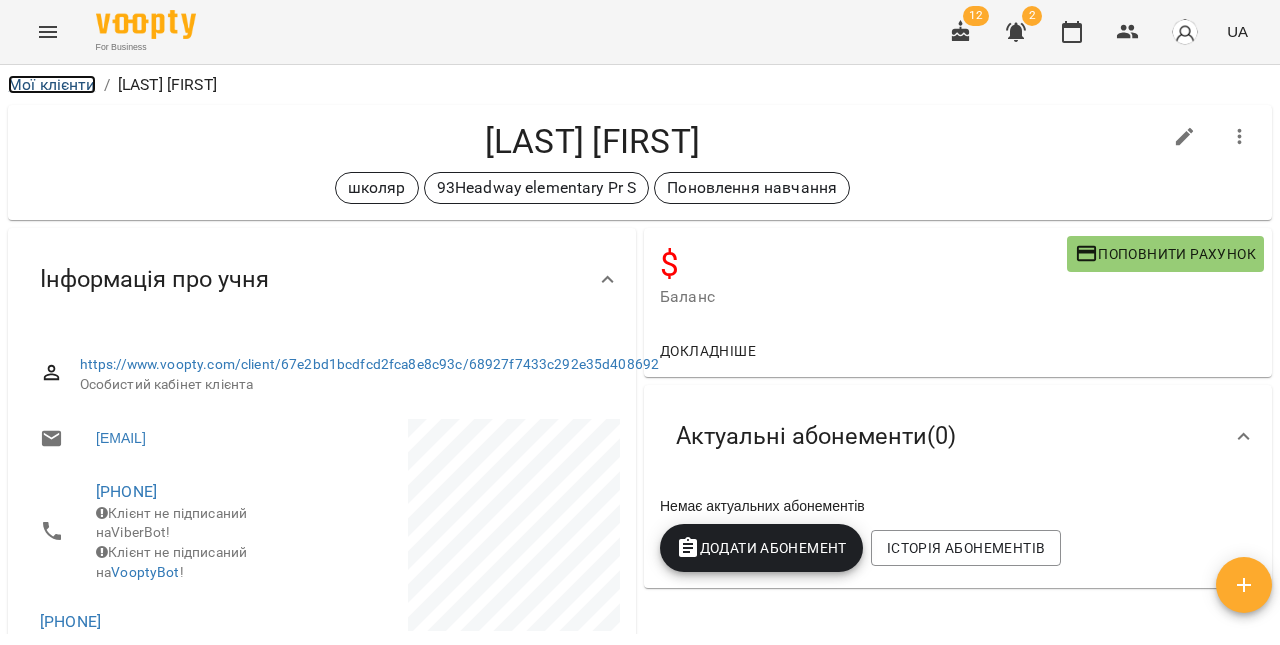 click on "Мої клієнти" at bounding box center (52, 84) 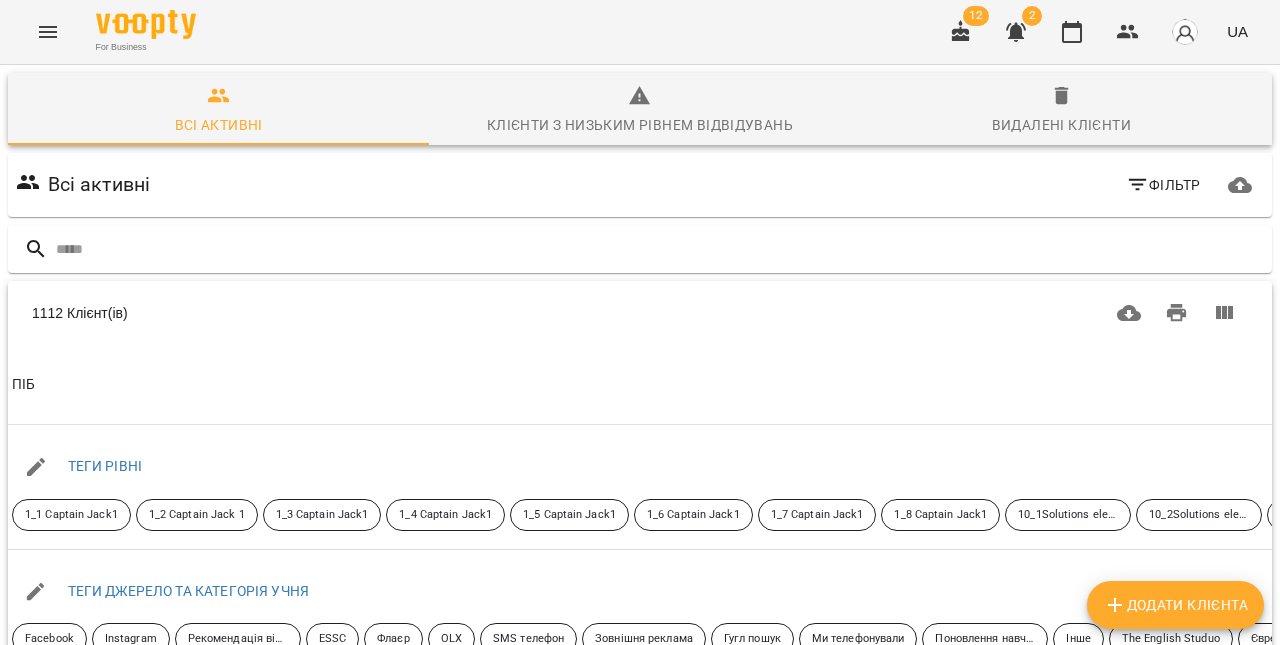 click on "Додати клієнта" at bounding box center (1175, 605) 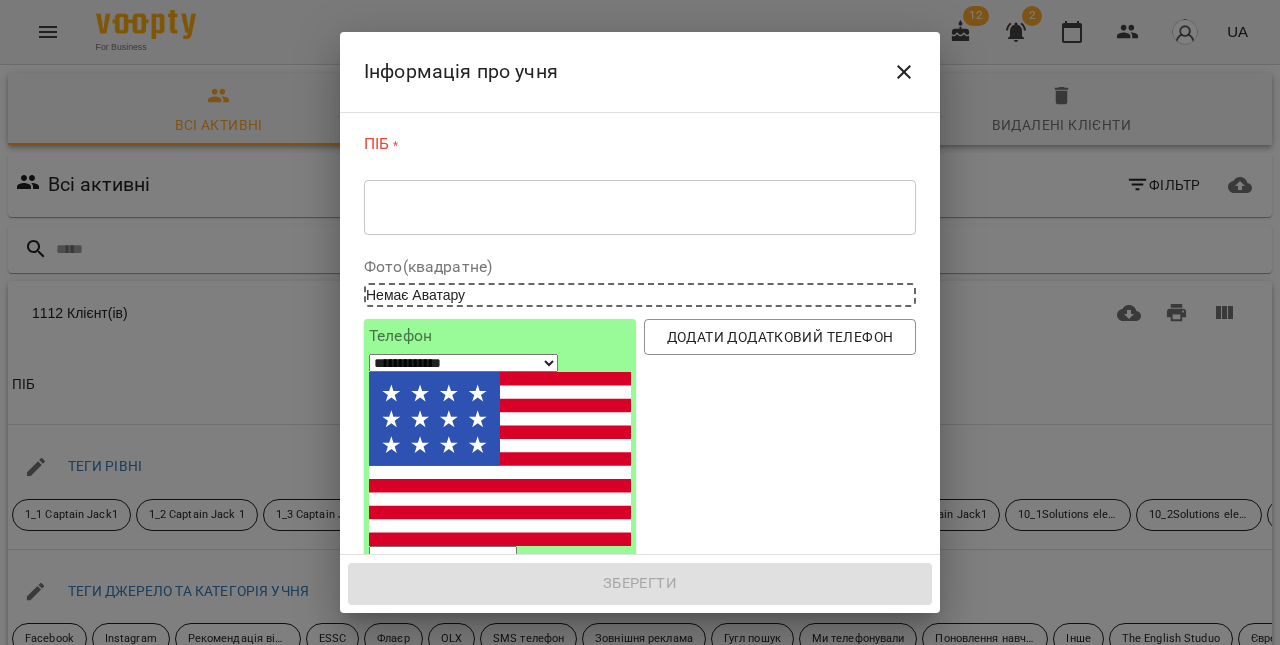 click at bounding box center [640, 207] 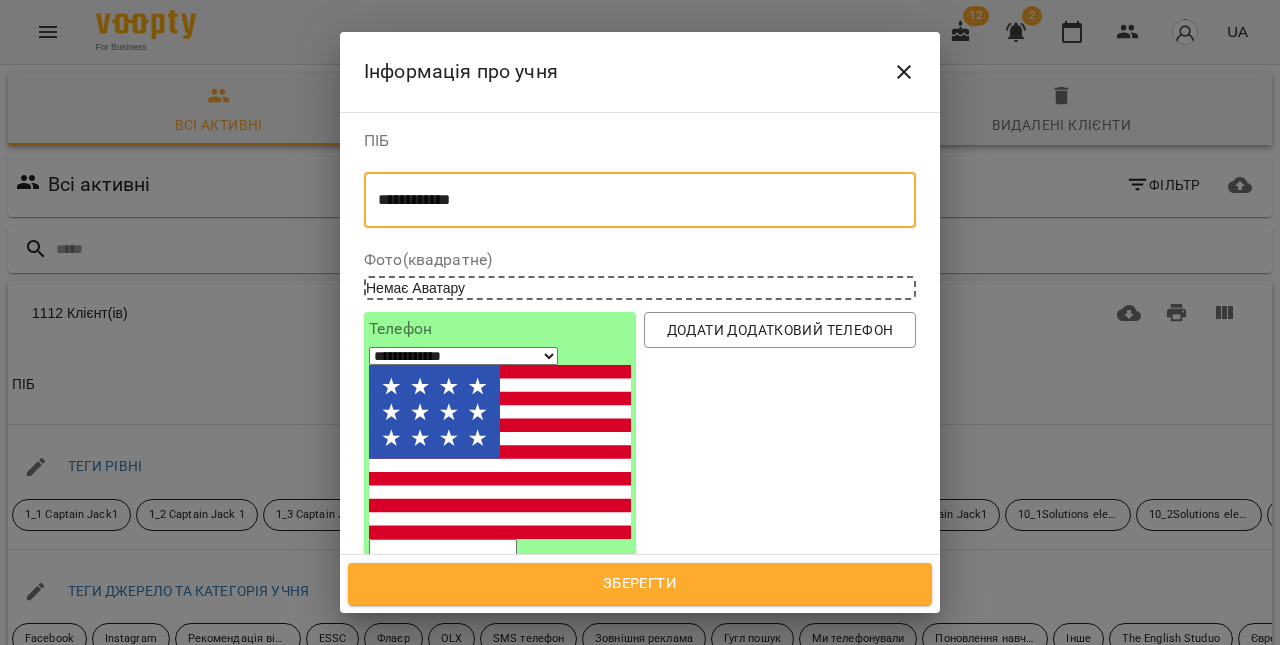 type on "**********" 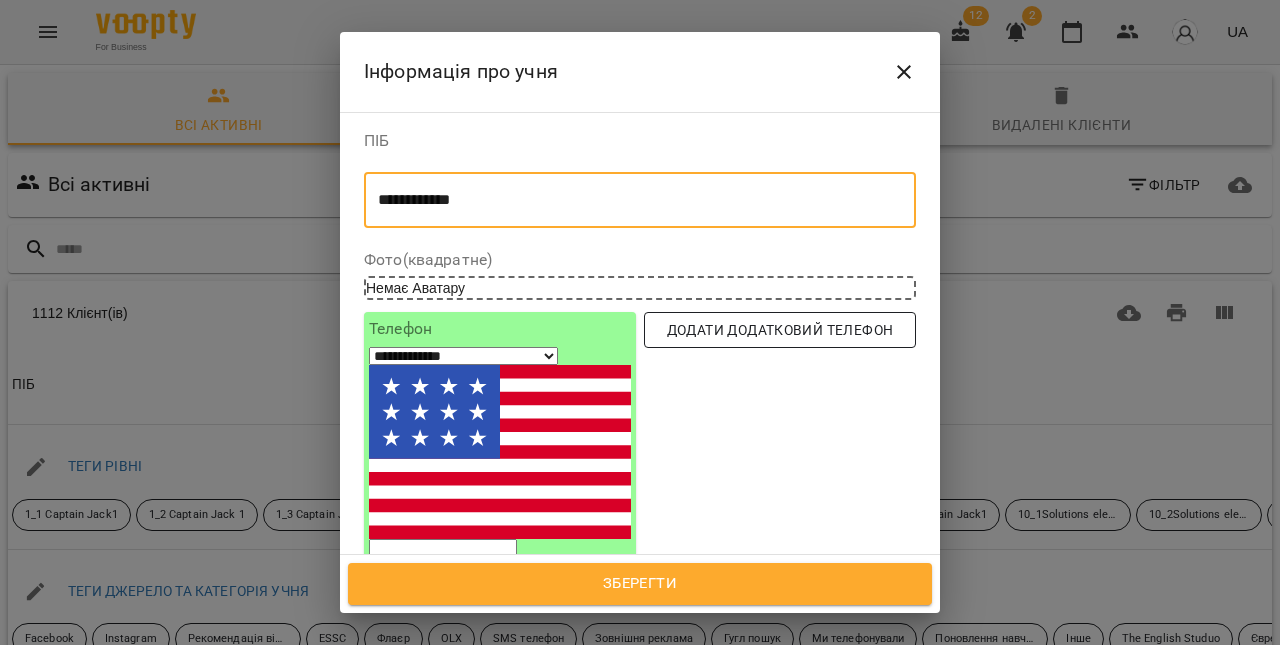 click on "Додати додатковий телефон" at bounding box center [780, 330] 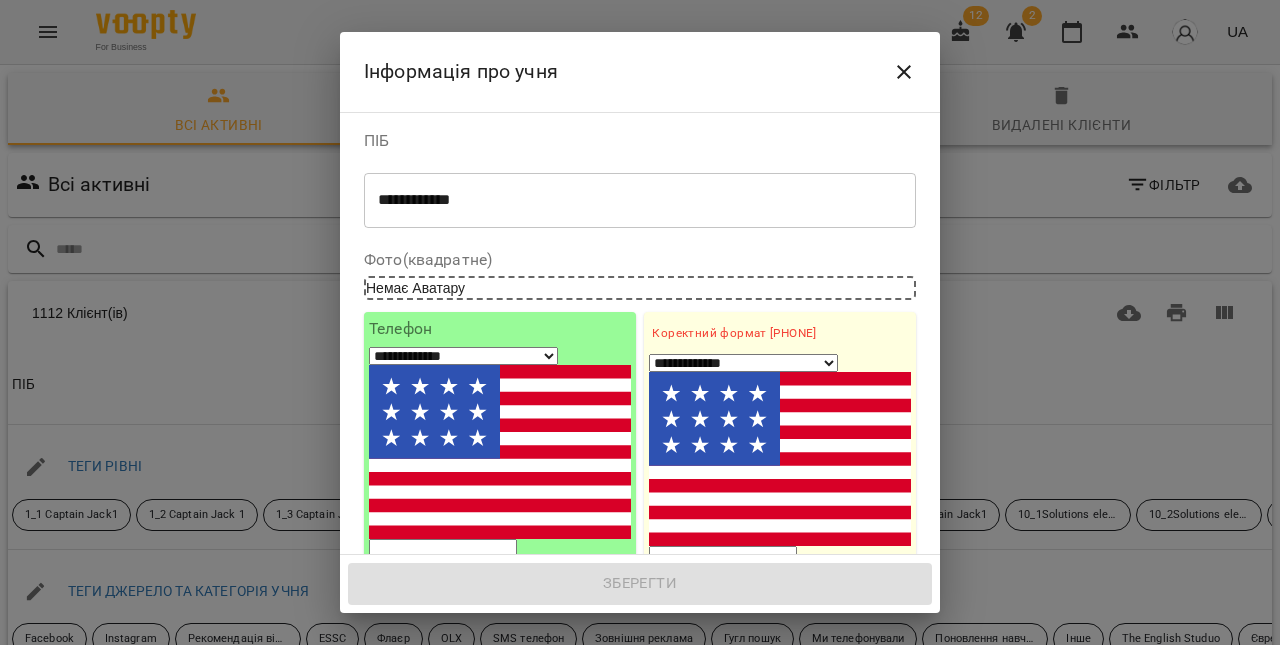 click on "1. Ім'я" at bounding box center [780, 636] 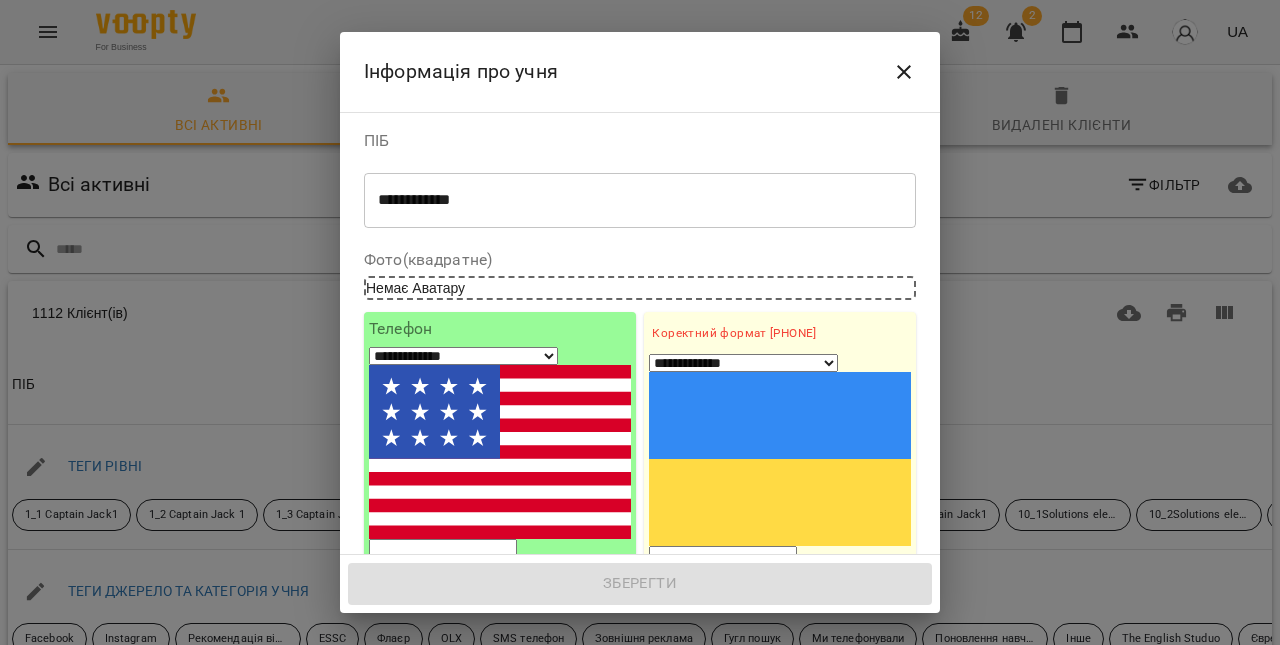 paste on "**********" 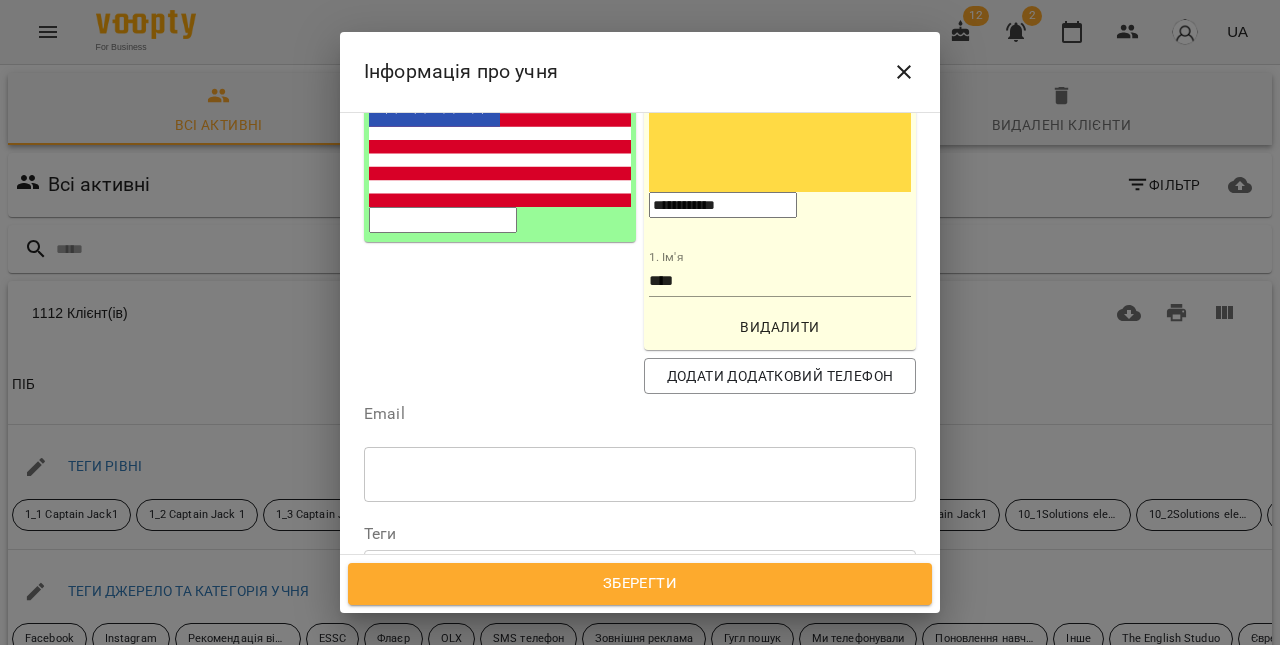 scroll, scrollTop: 354, scrollLeft: 0, axis: vertical 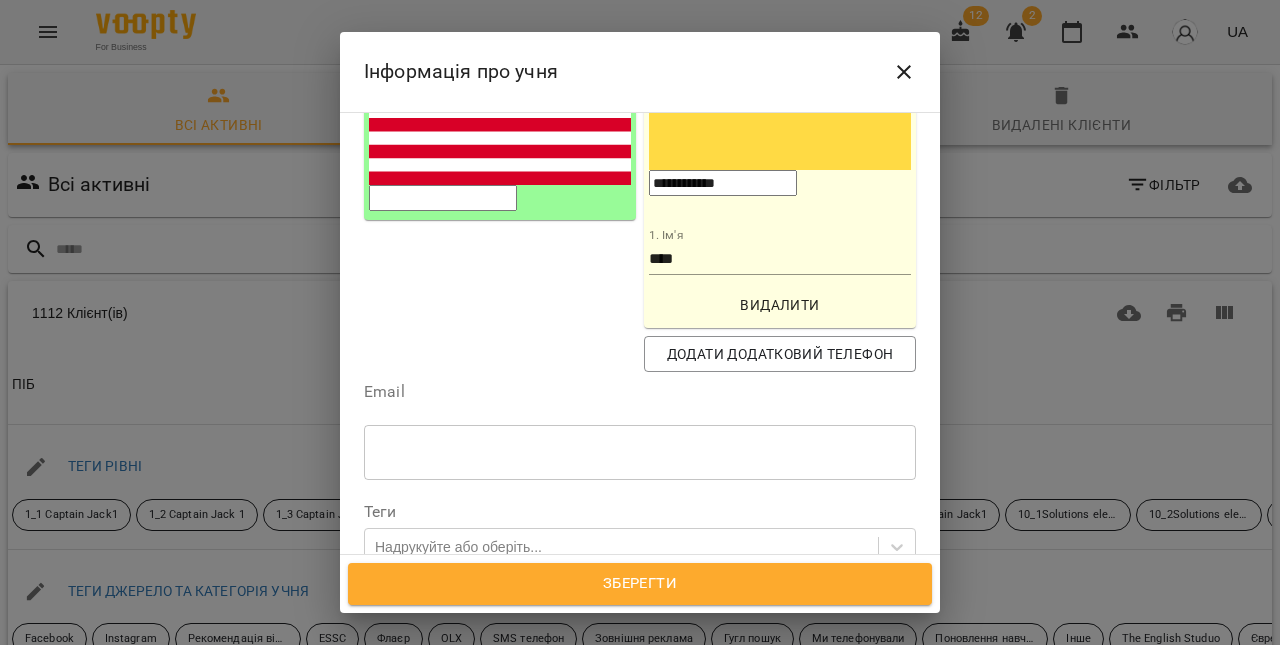 type on "**********" 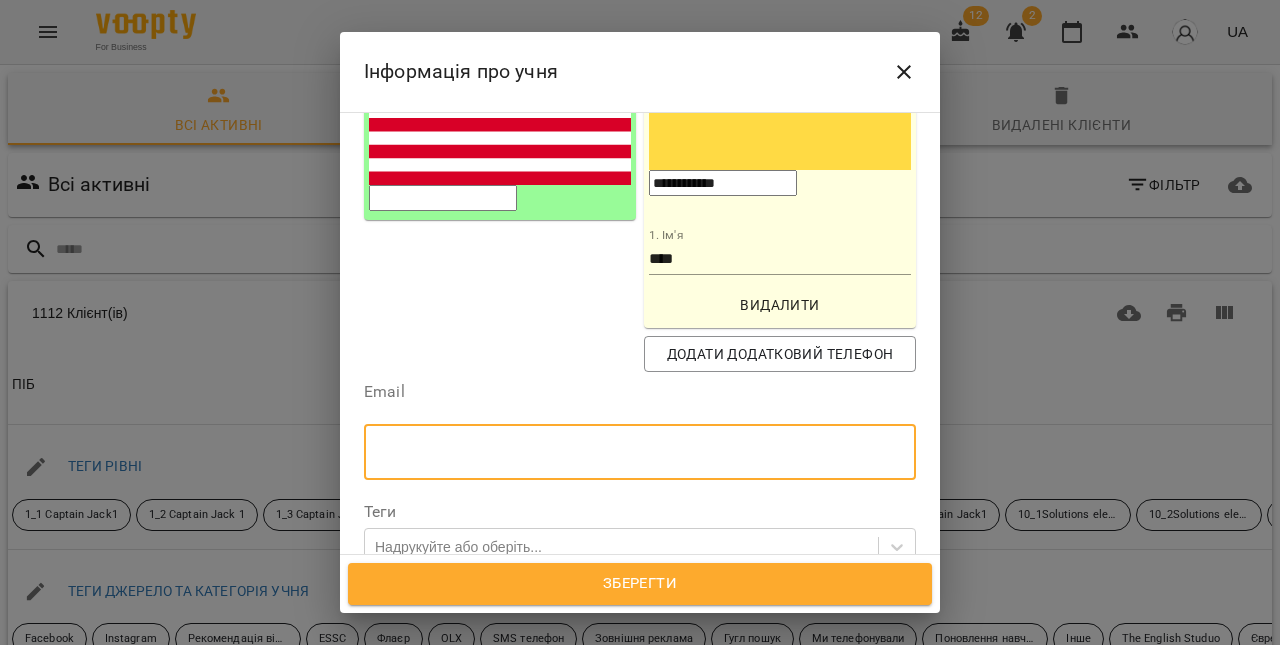 paste on "**********" 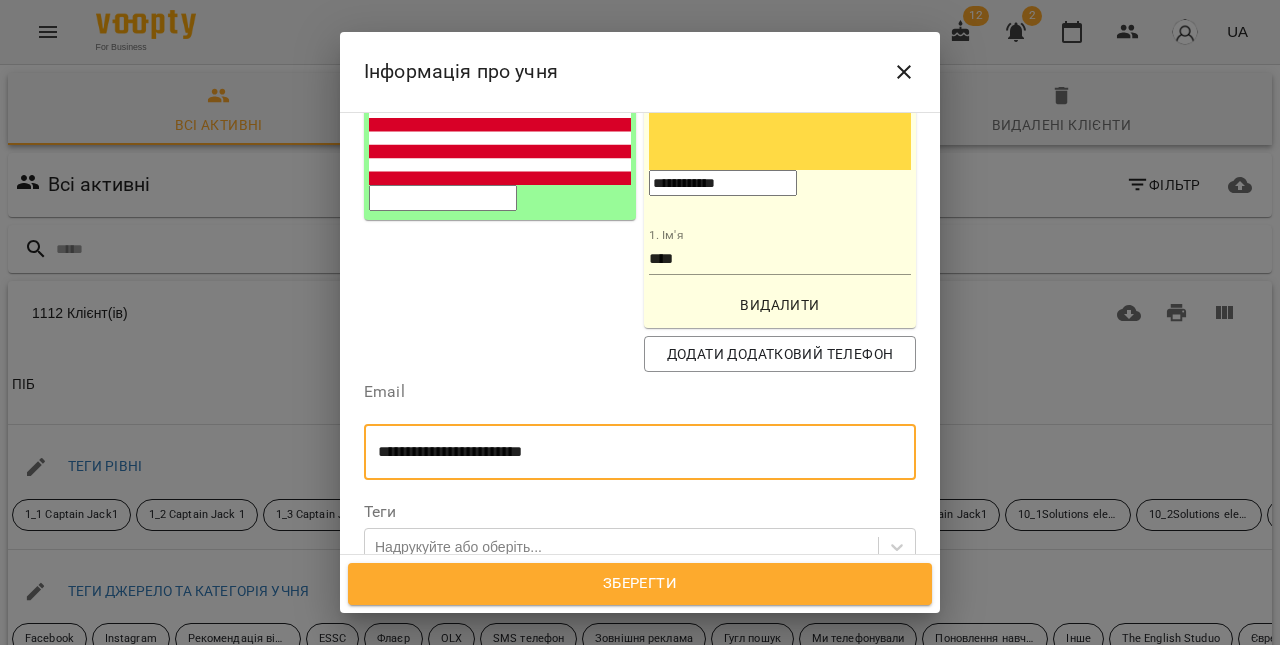 type on "**********" 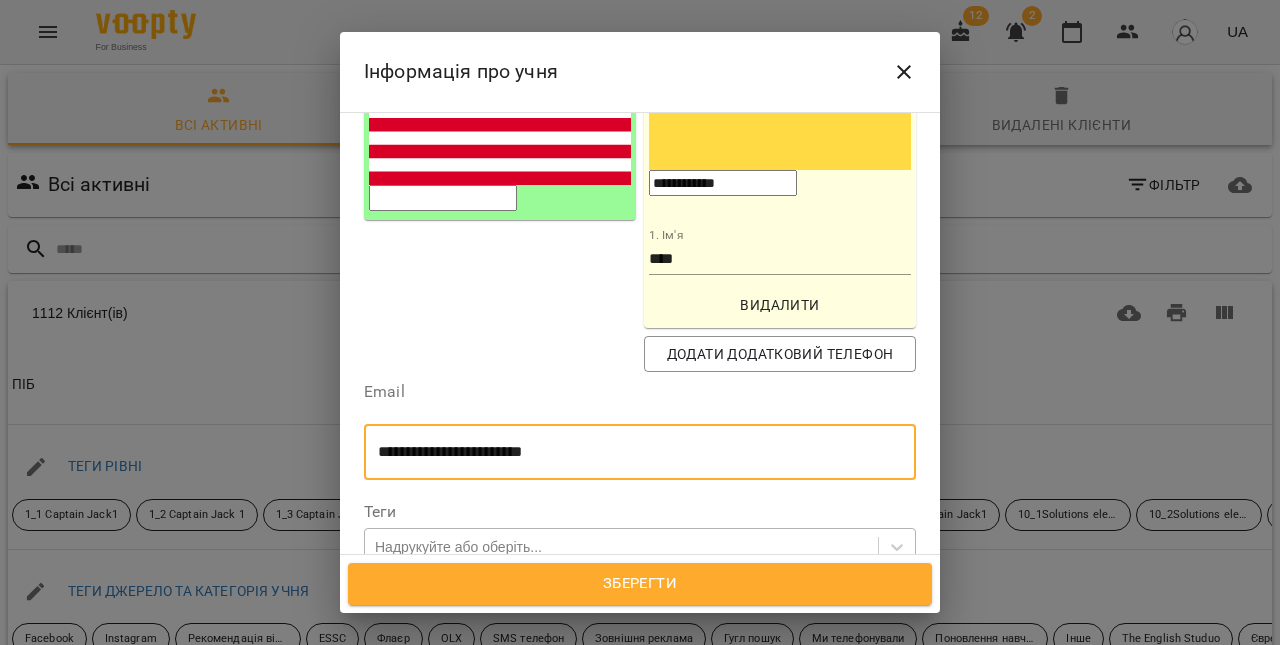 click on "Надрукуйте або оберіть..." at bounding box center [458, 547] 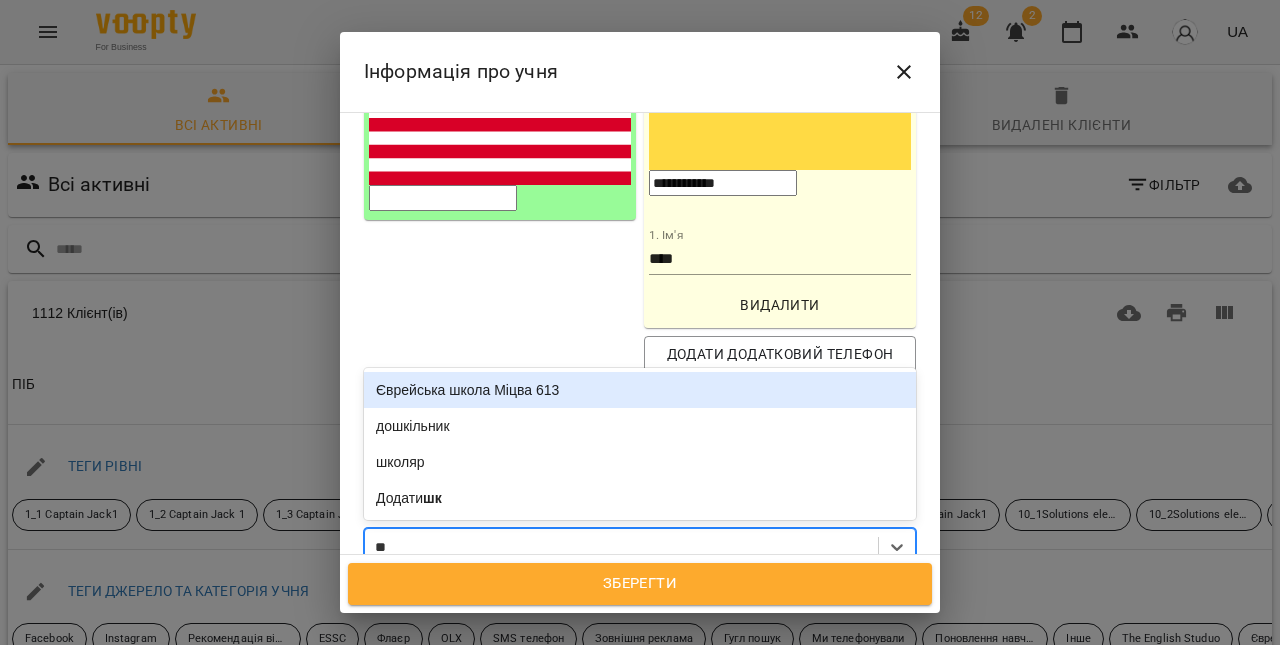 type on "***" 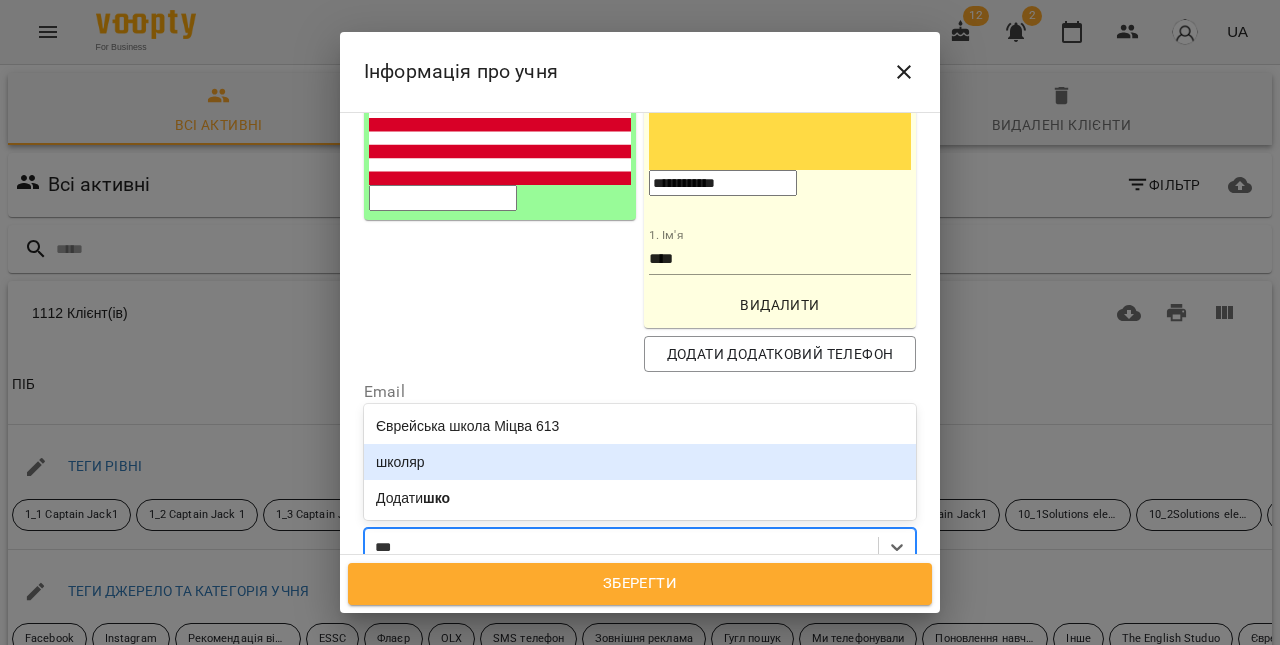 click on "школяр" at bounding box center [640, 462] 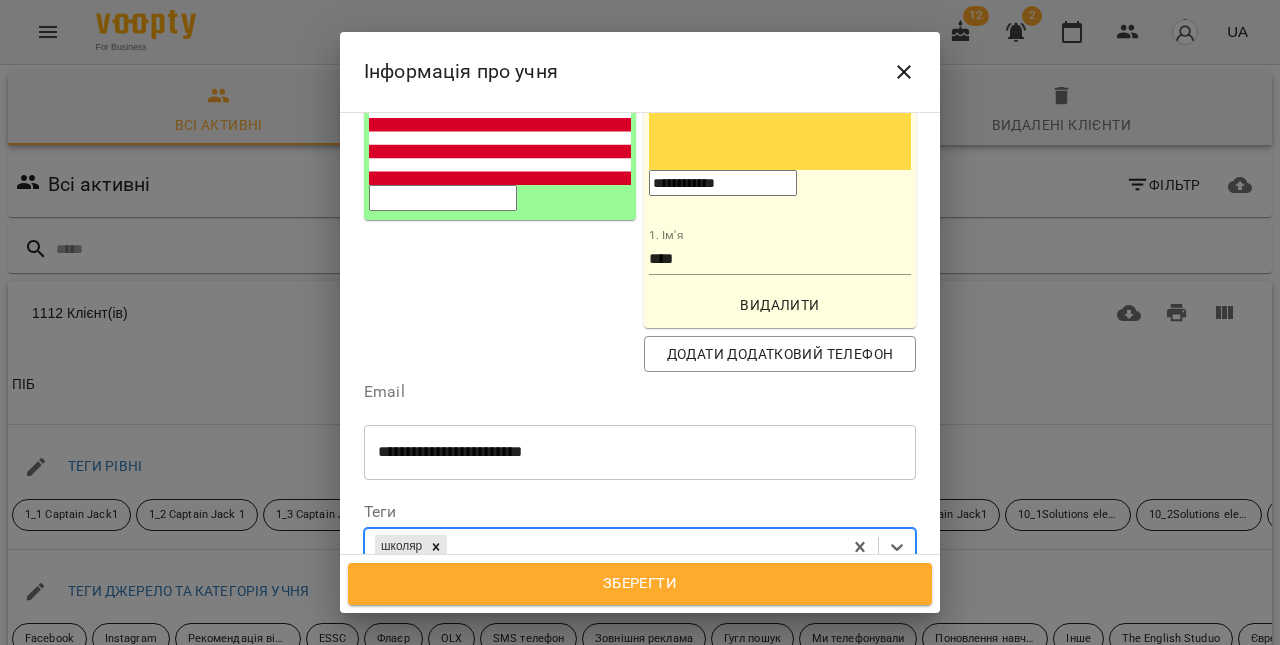 paste on "**********" 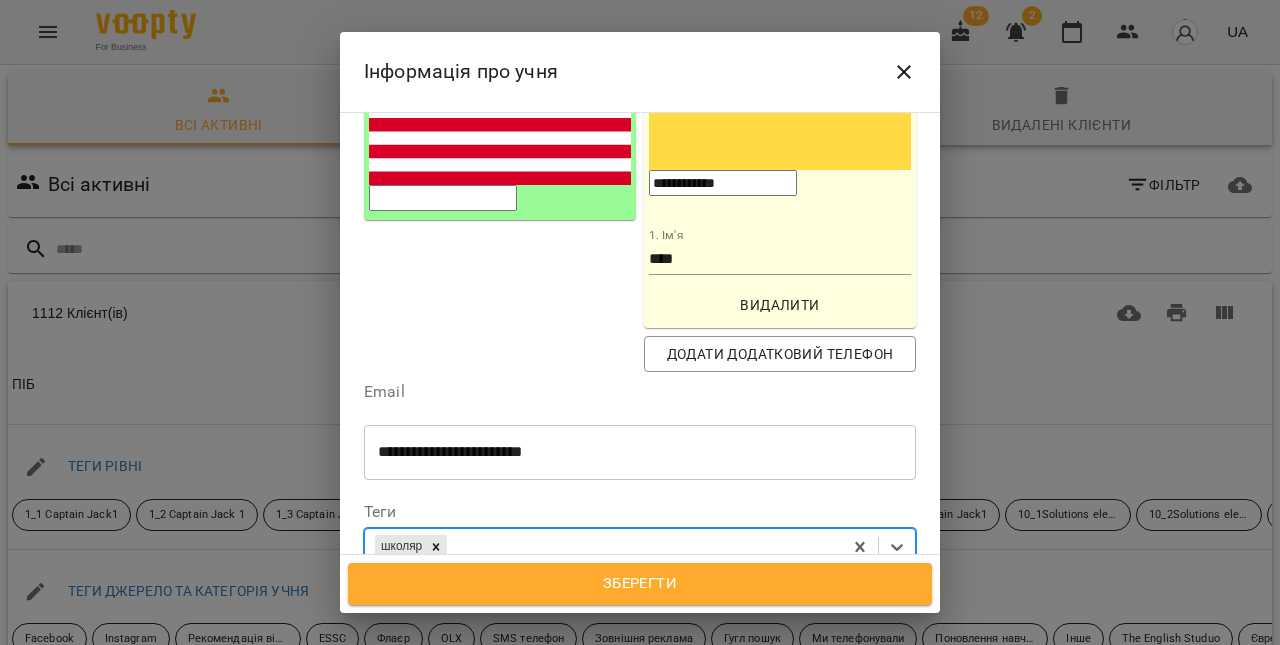 type on "**********" 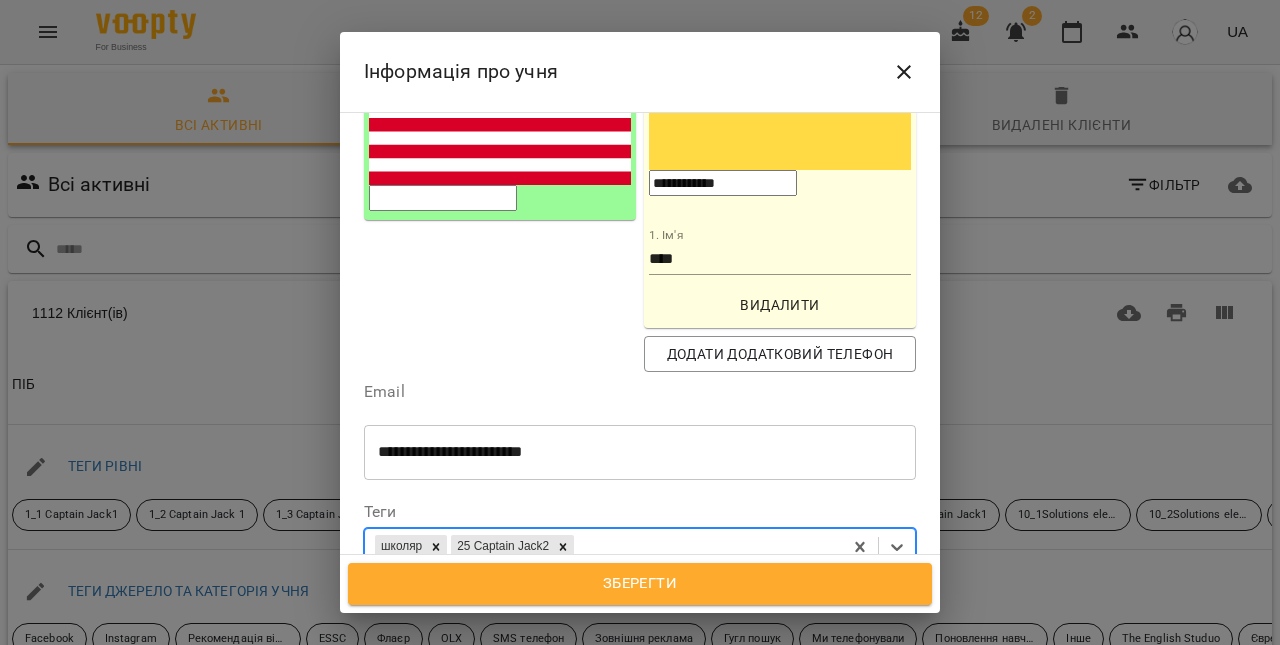 paste on "**********" 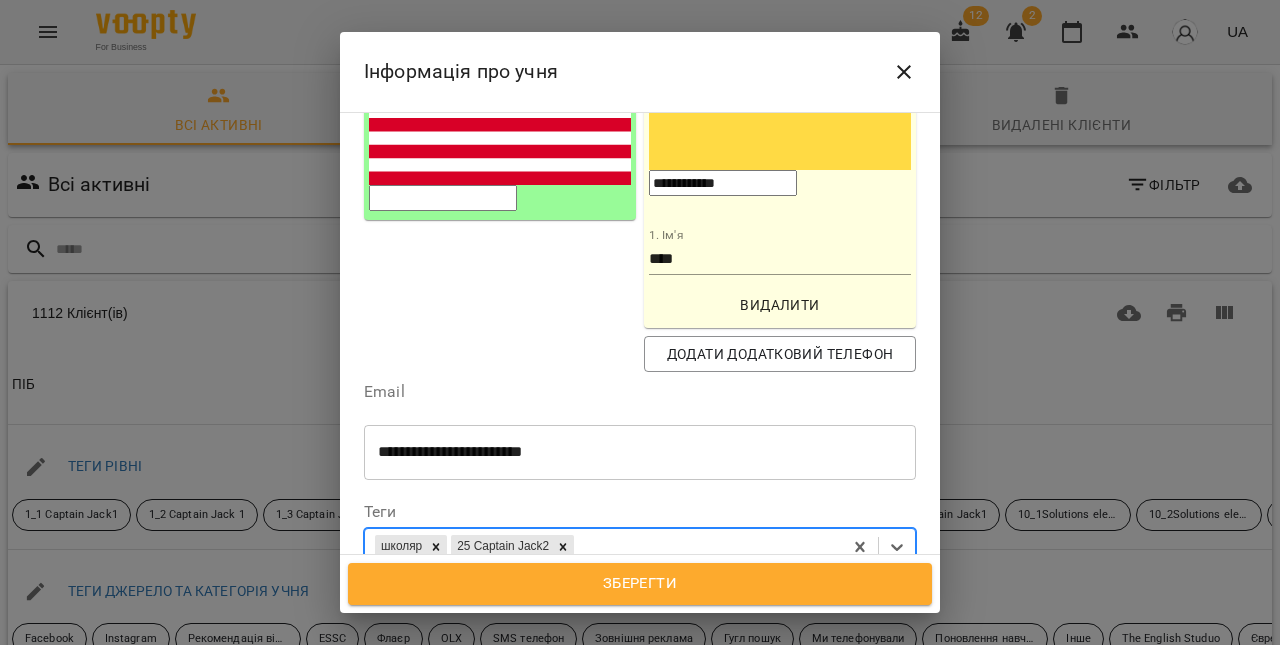 type on "**********" 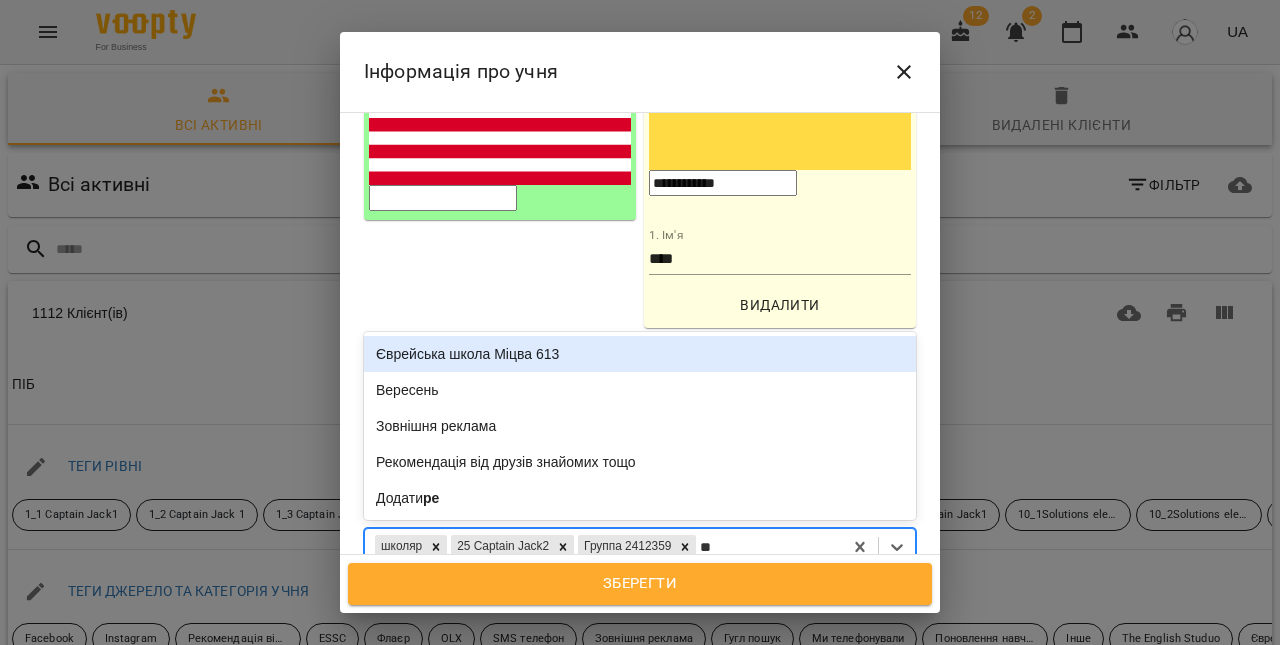type on "***" 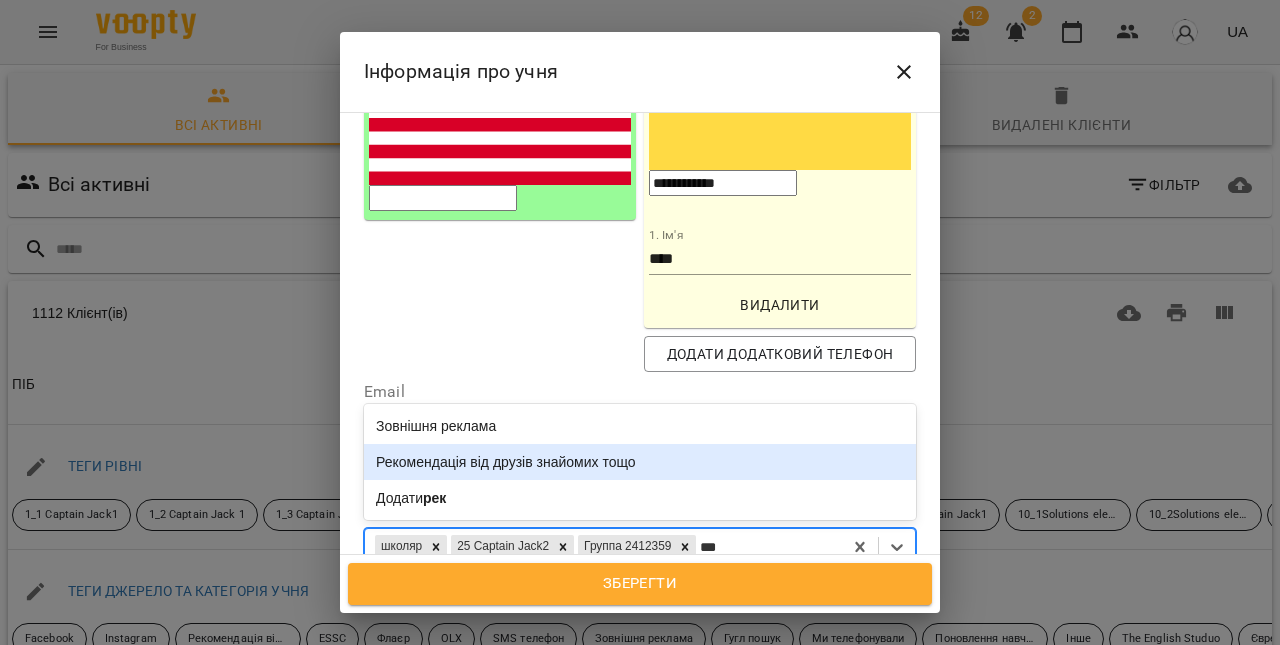 click on "Рекомендація від друзів знайомих тощо" at bounding box center (640, 462) 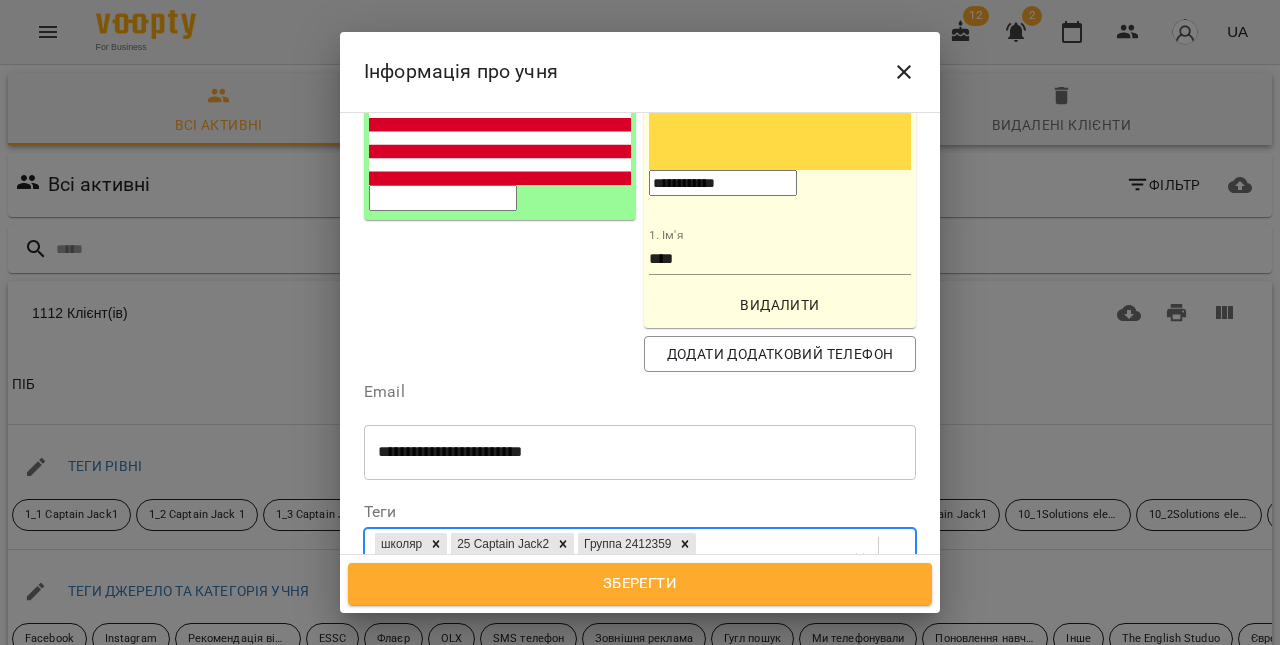 scroll, scrollTop: 440, scrollLeft: 0, axis: vertical 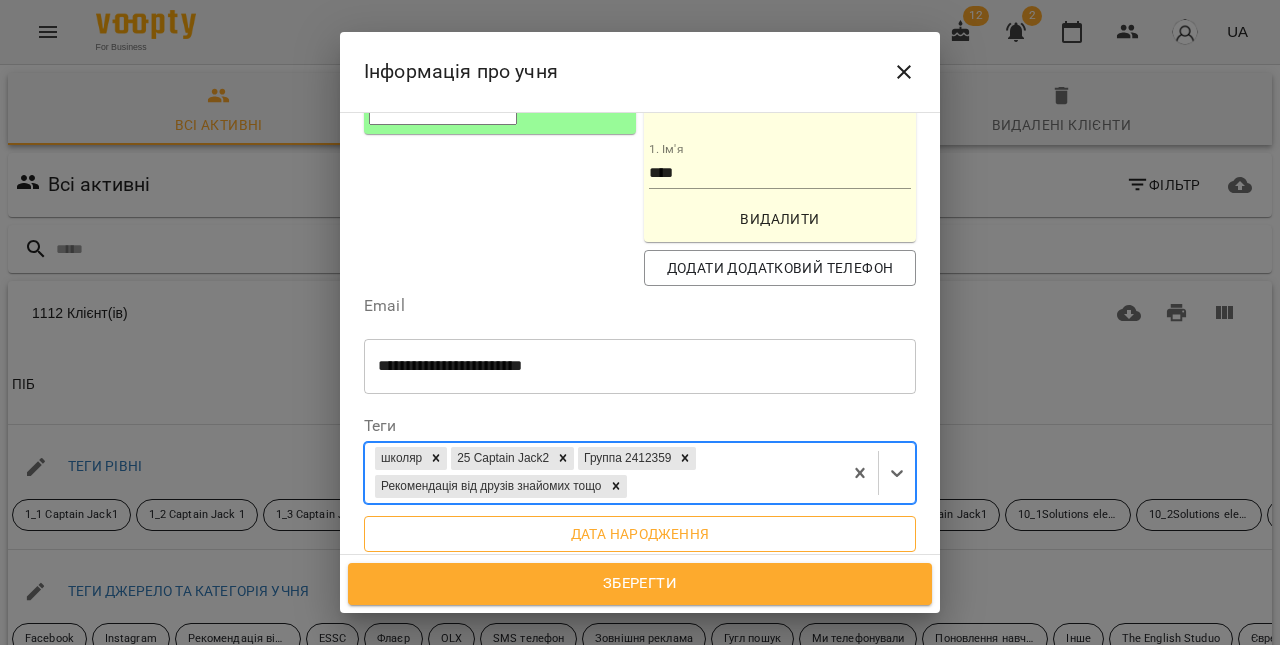 click on "Дата народження" at bounding box center [640, 534] 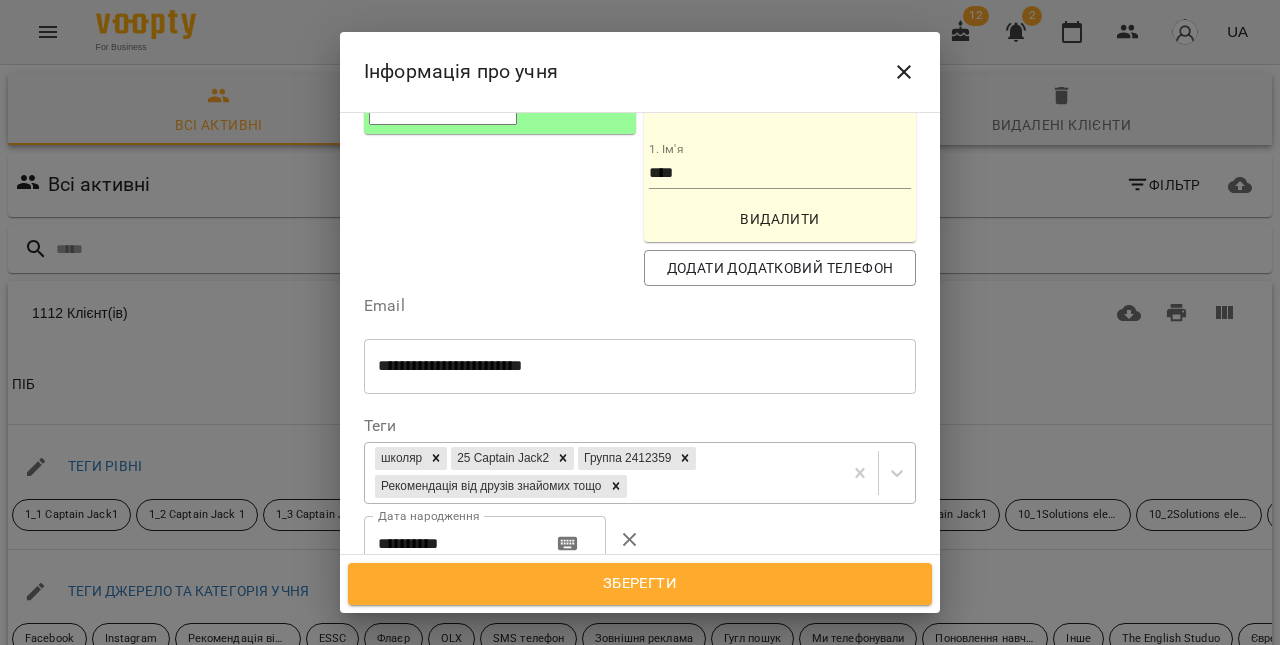 click on "**********" at bounding box center [450, 544] 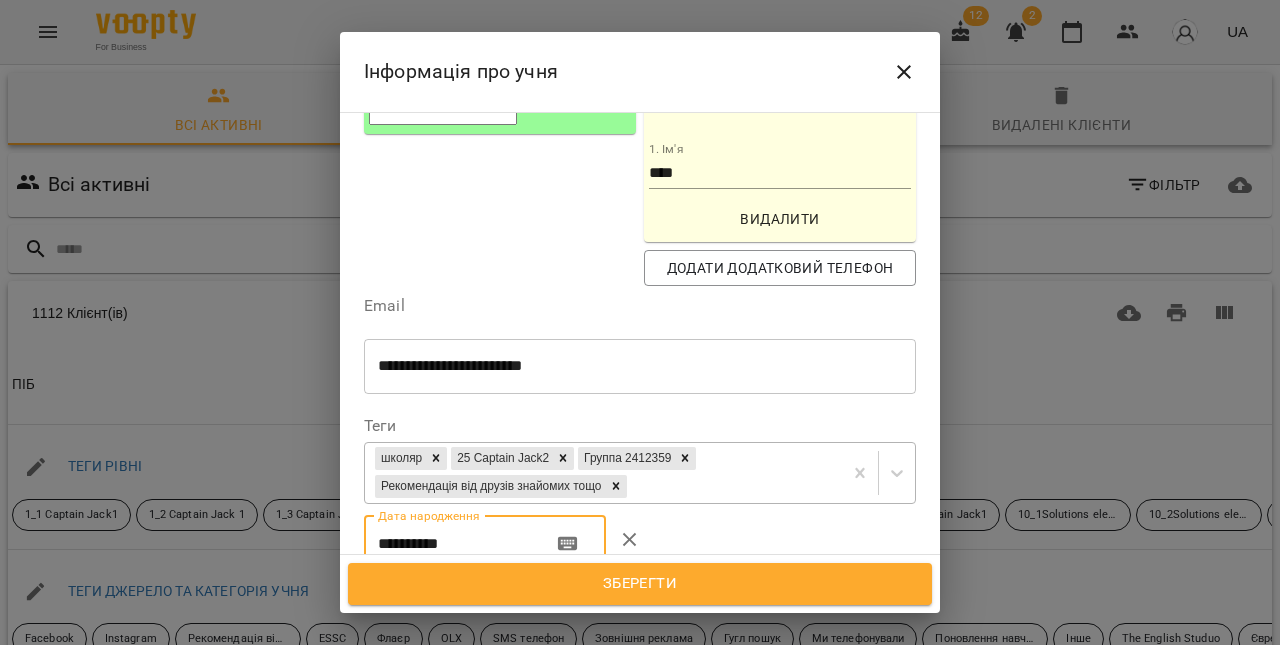 paste 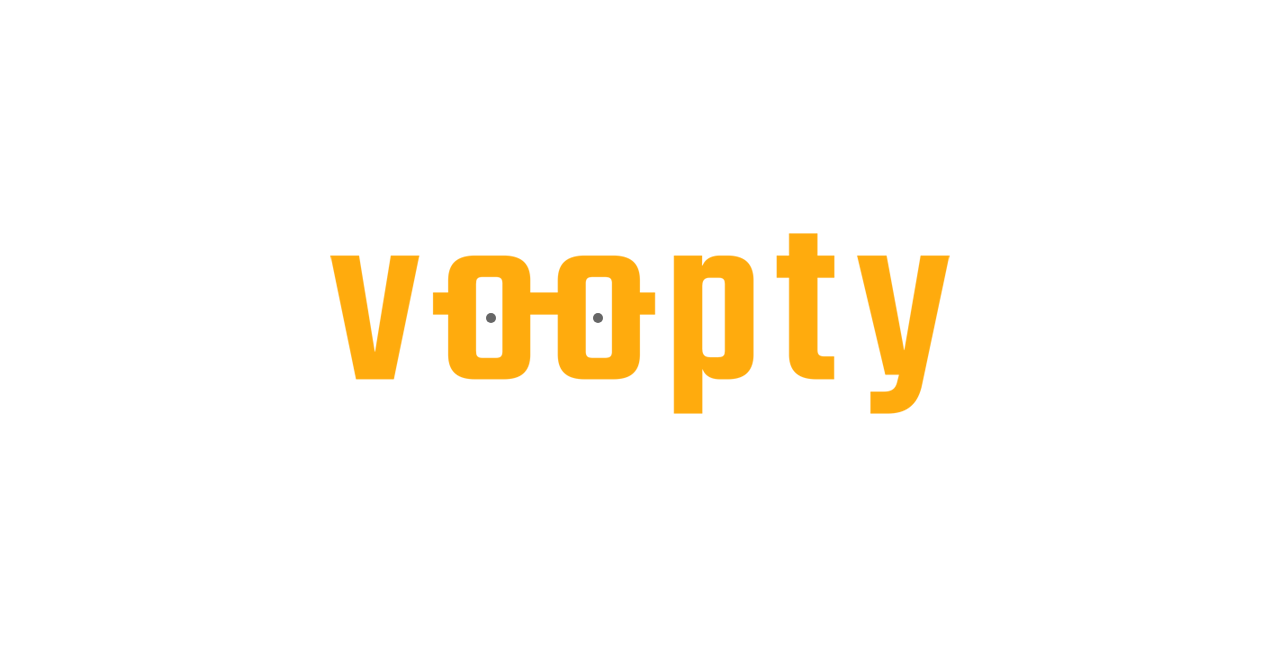 scroll, scrollTop: 0, scrollLeft: 0, axis: both 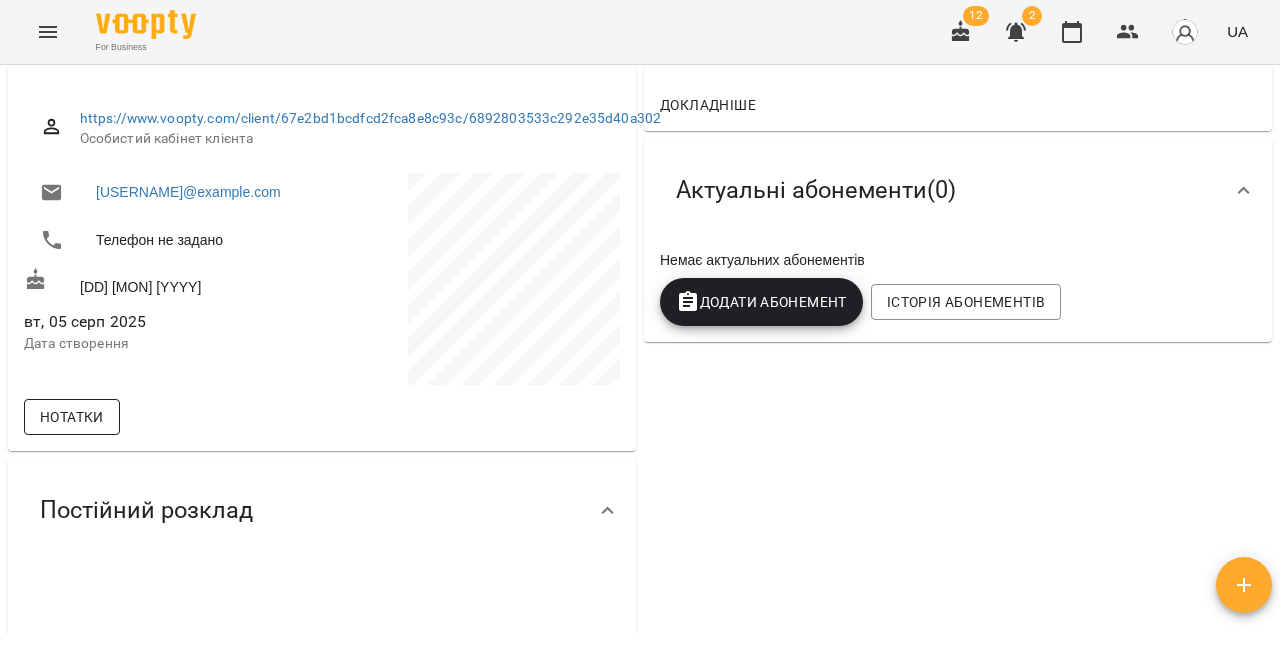 click on "Нотатки" at bounding box center (72, 417) 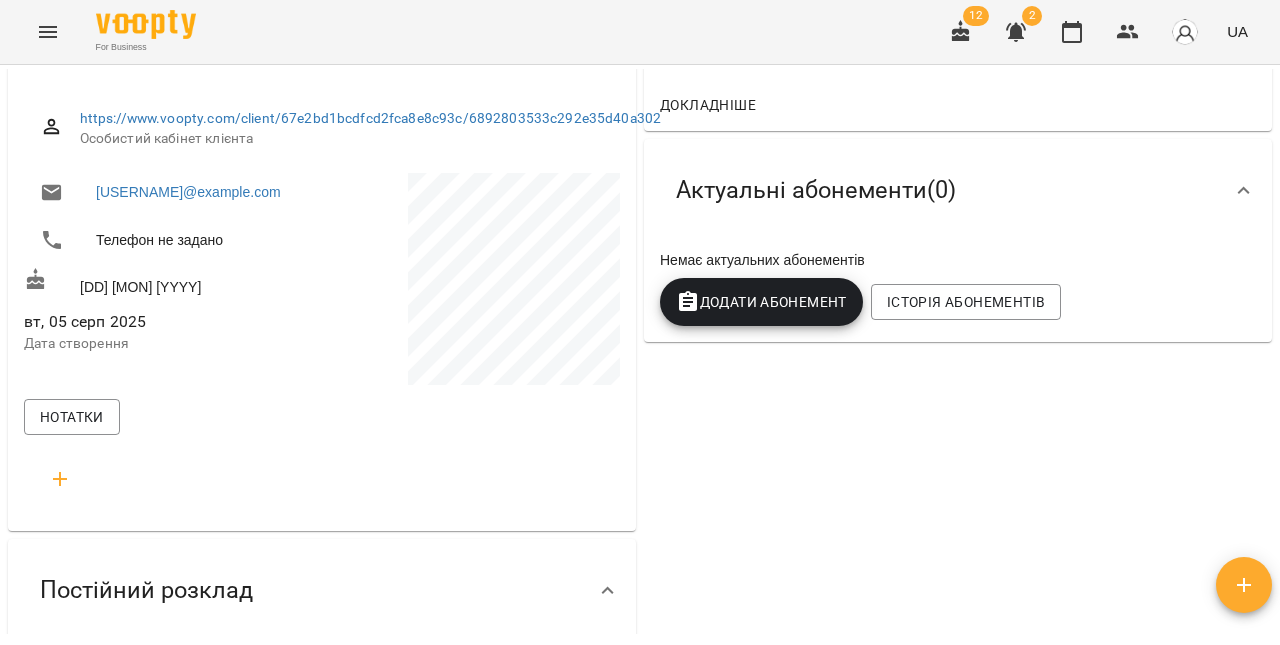 click 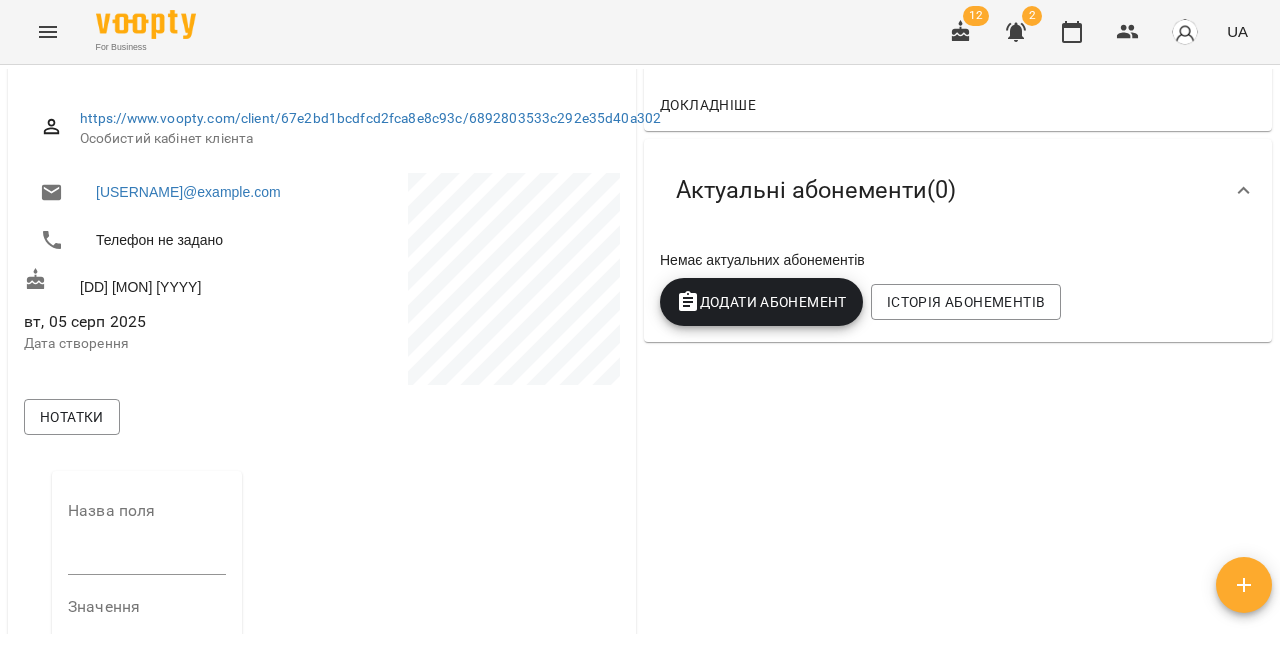 click at bounding box center (147, 559) 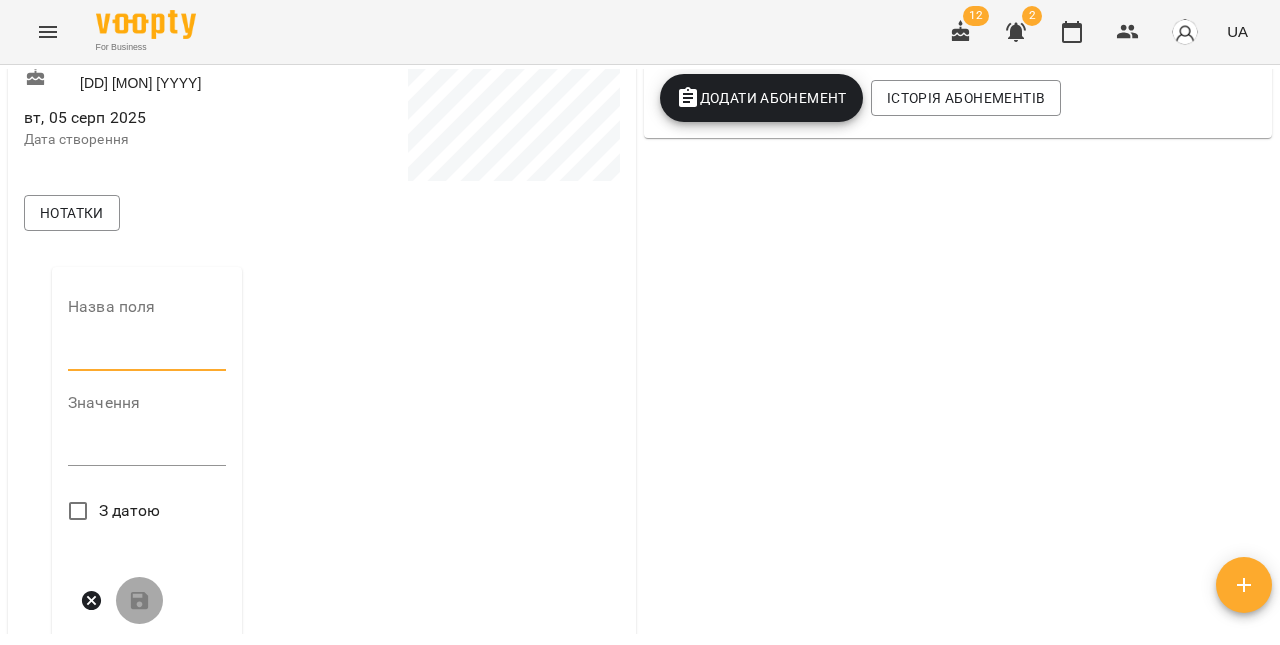 scroll, scrollTop: 452, scrollLeft: 0, axis: vertical 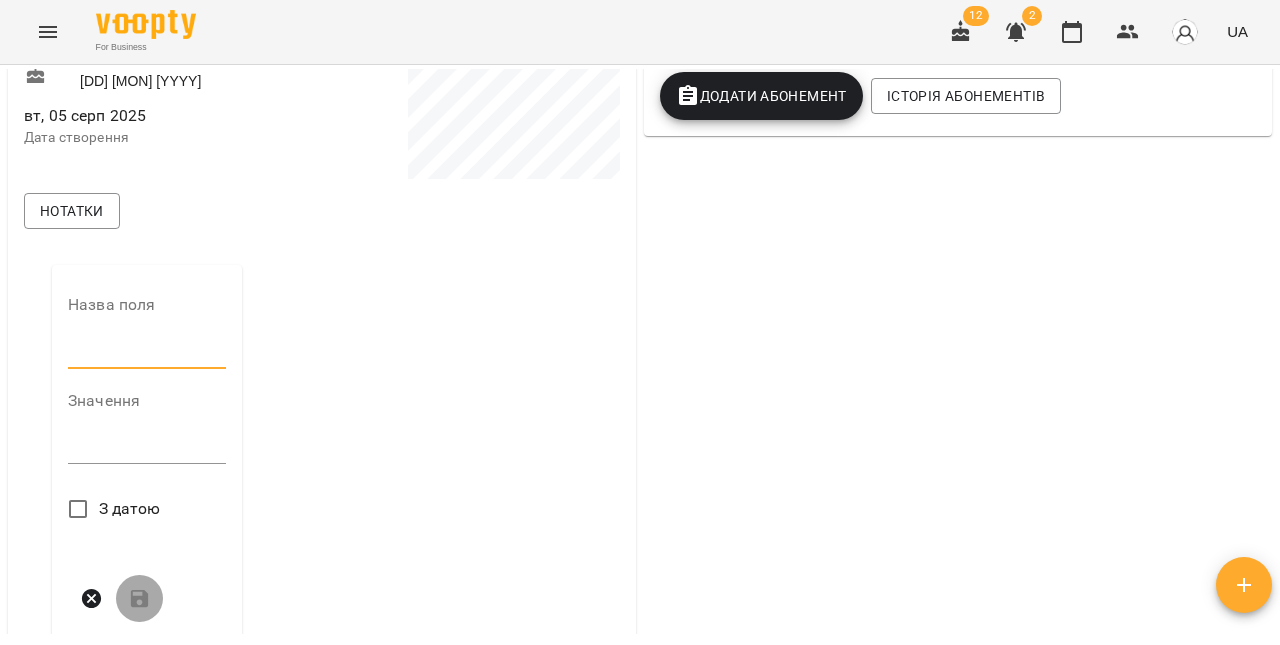 type on "**********" 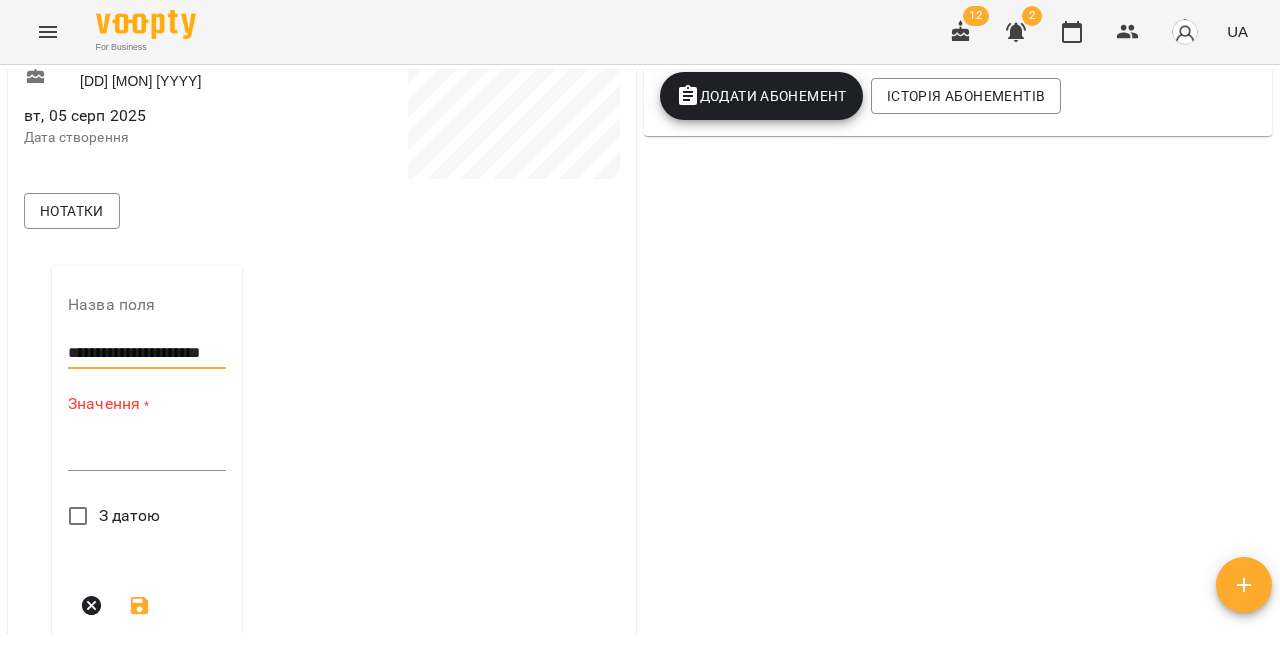 click at bounding box center (147, 454) 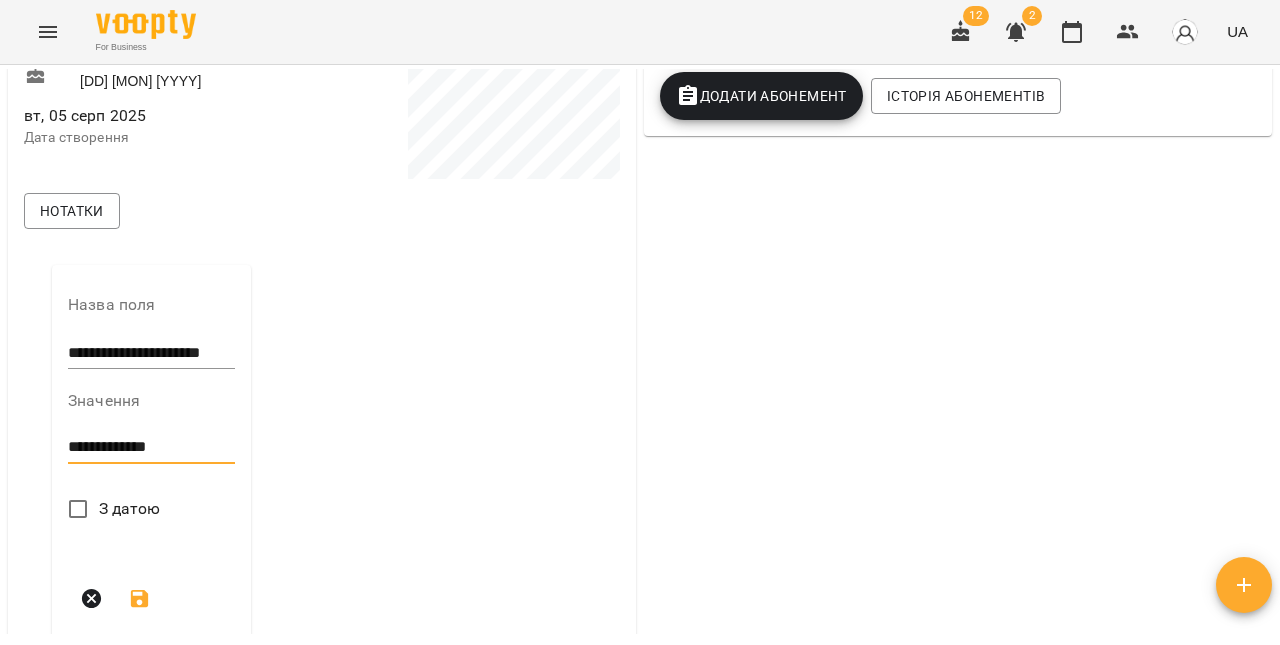 type on "**********" 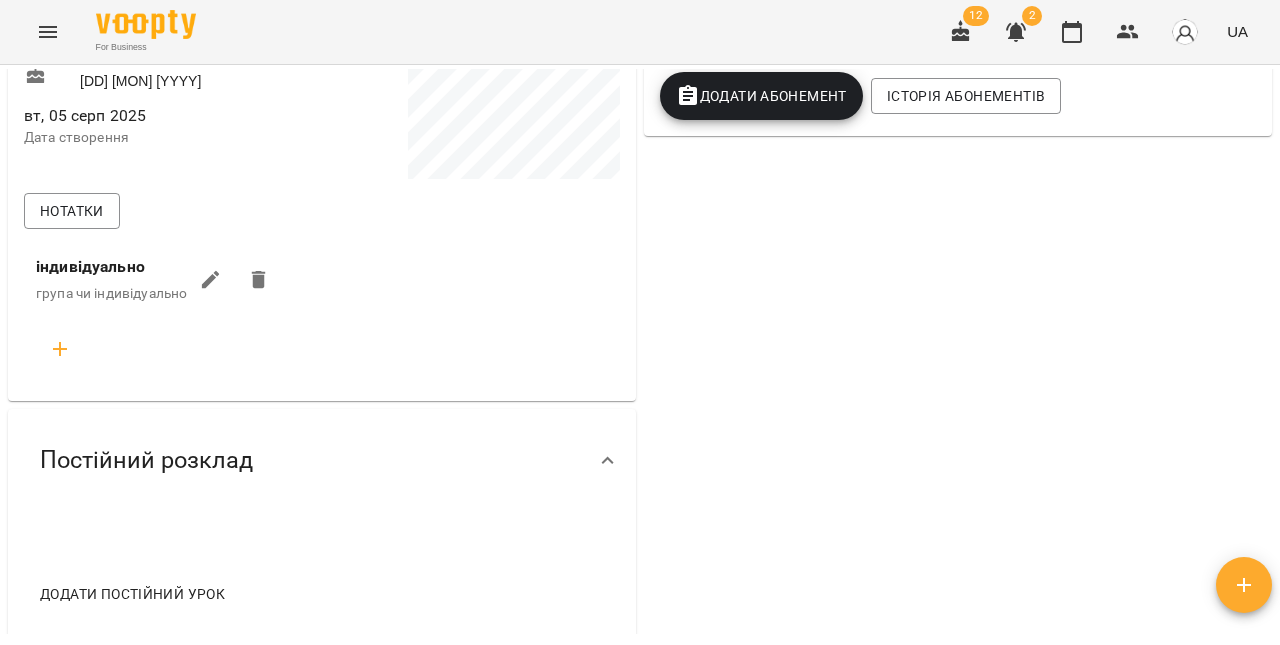 click 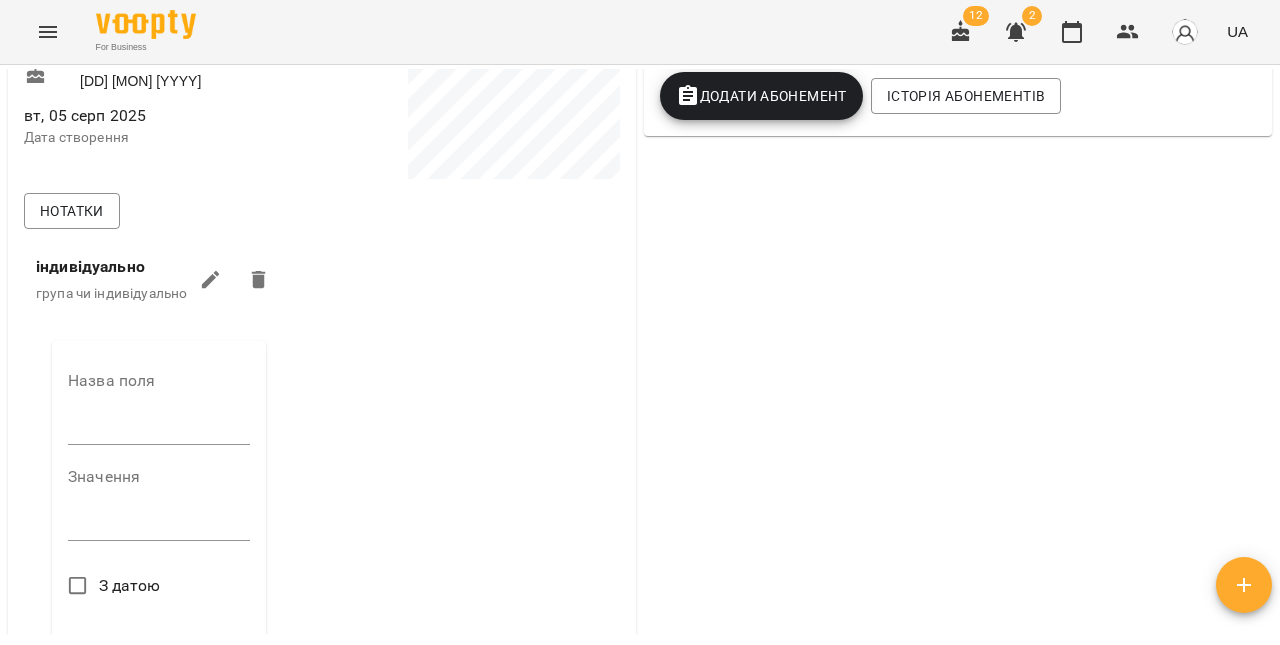 click at bounding box center [159, 429] 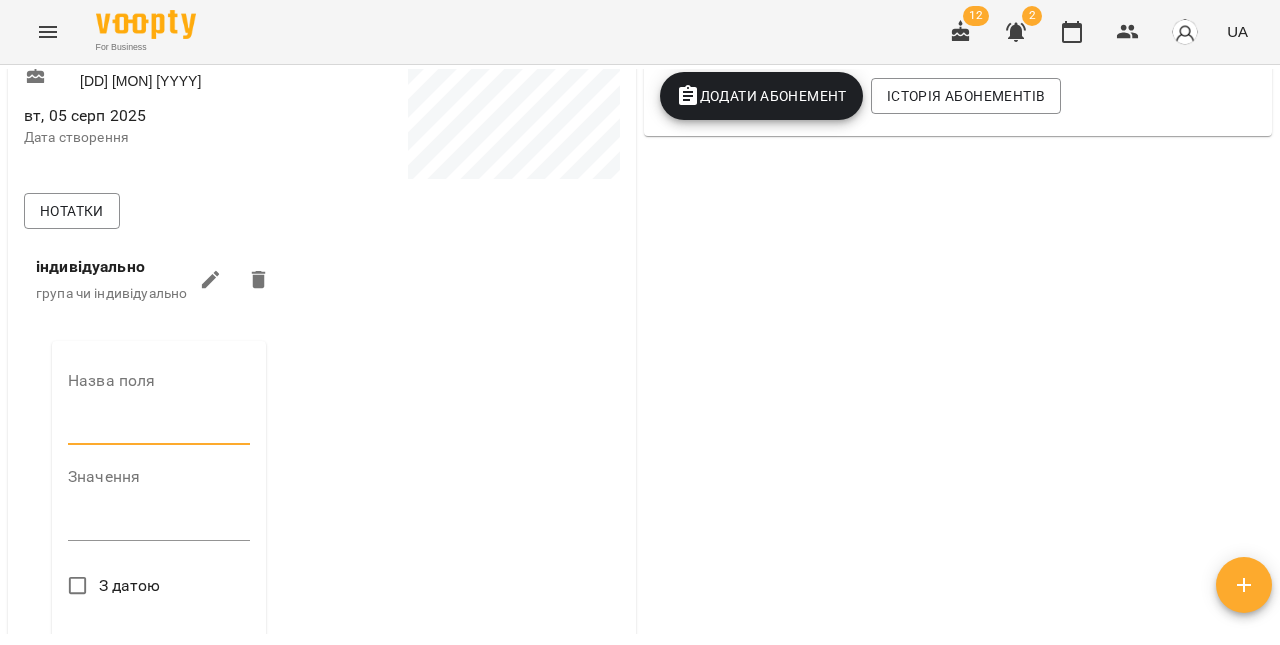 type on "**********" 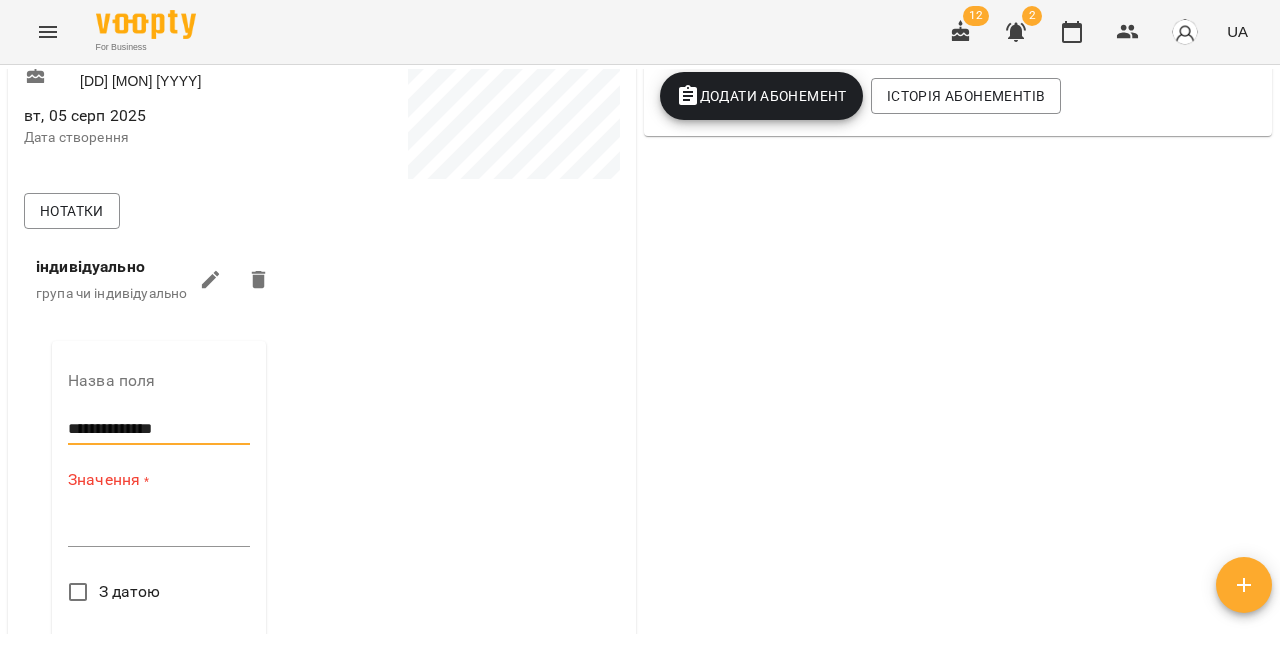 click on "*" at bounding box center (159, 531) 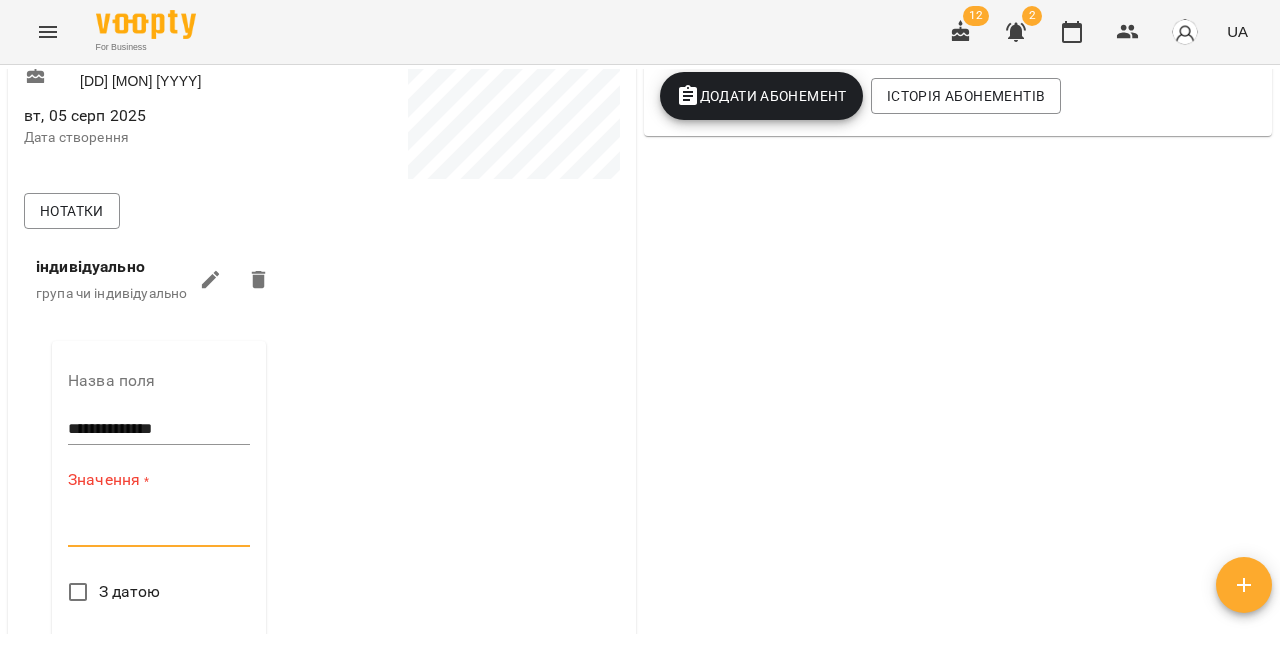 paste on "**********" 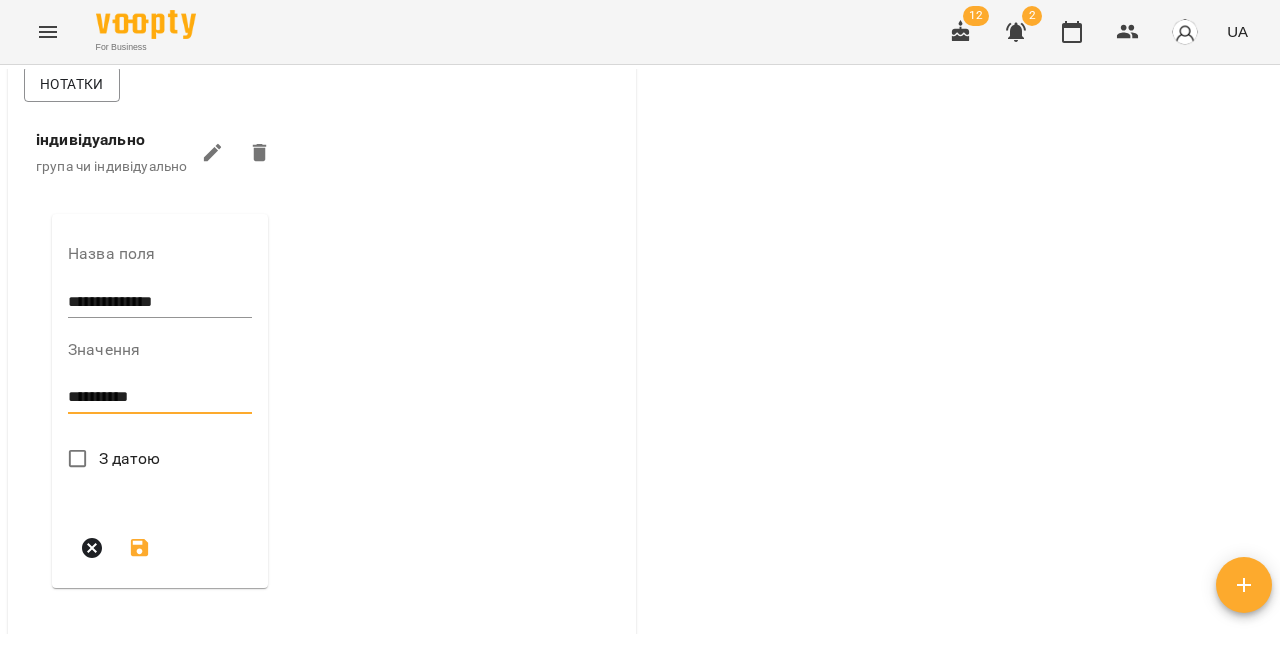 scroll, scrollTop: 587, scrollLeft: 0, axis: vertical 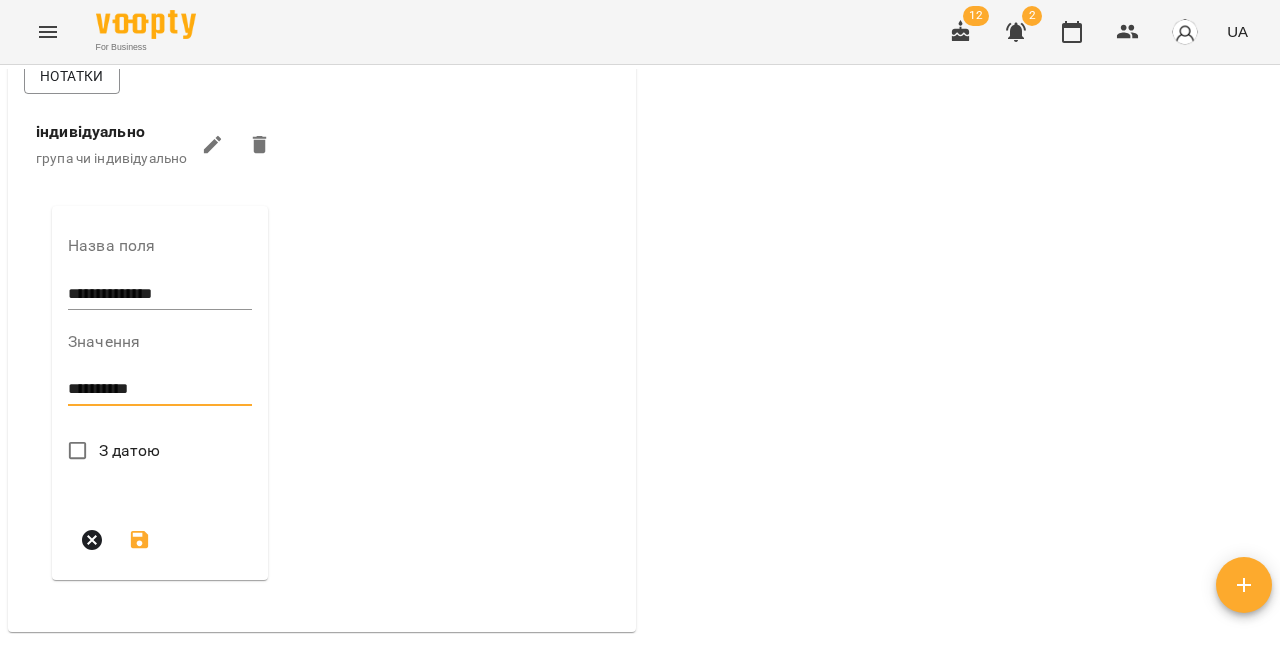 type on "**********" 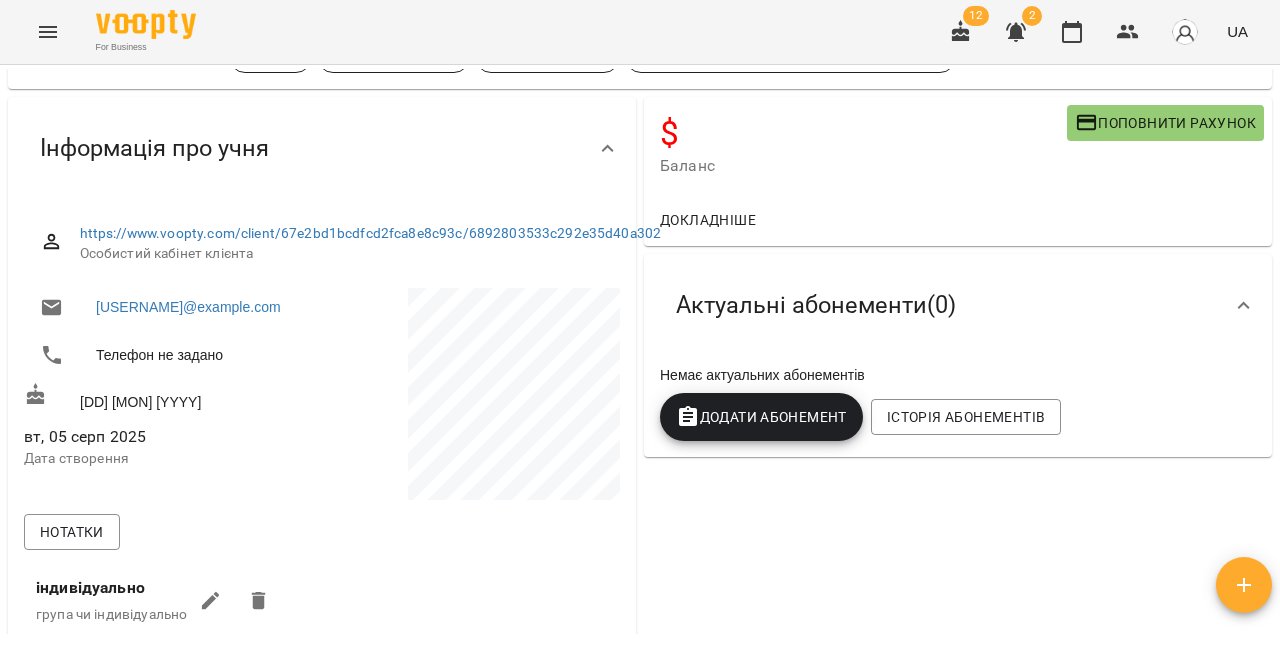 scroll, scrollTop: 0, scrollLeft: 0, axis: both 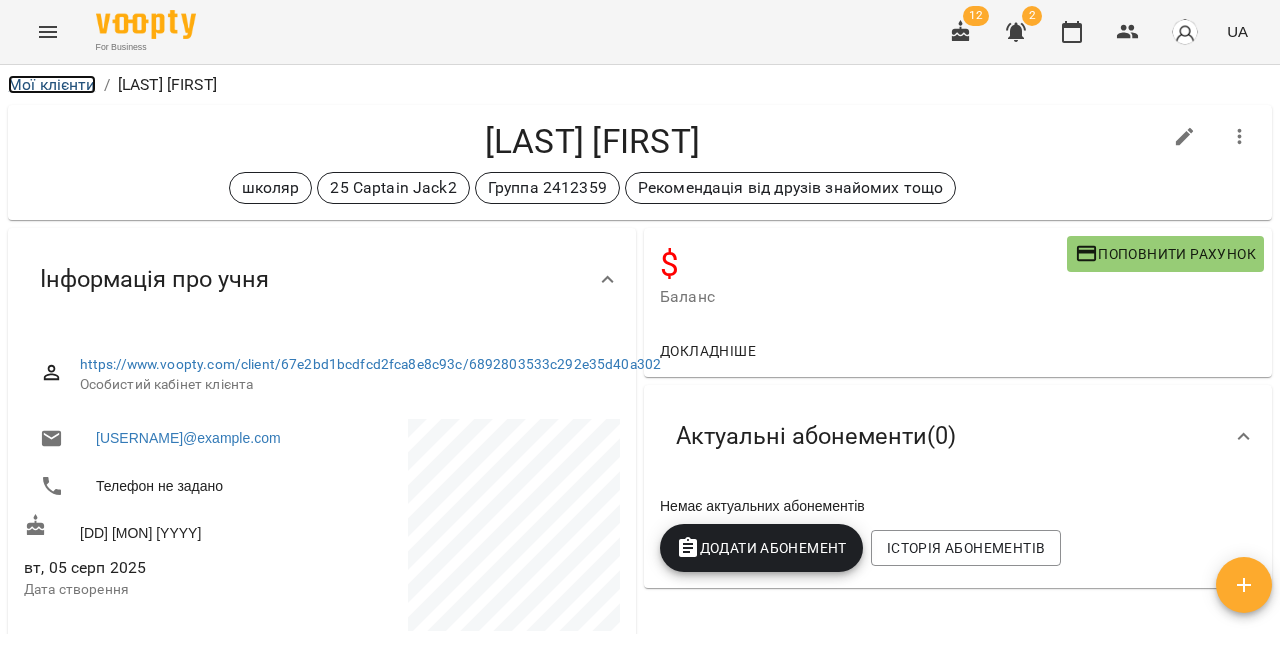click on "Мої клієнти" at bounding box center [52, 84] 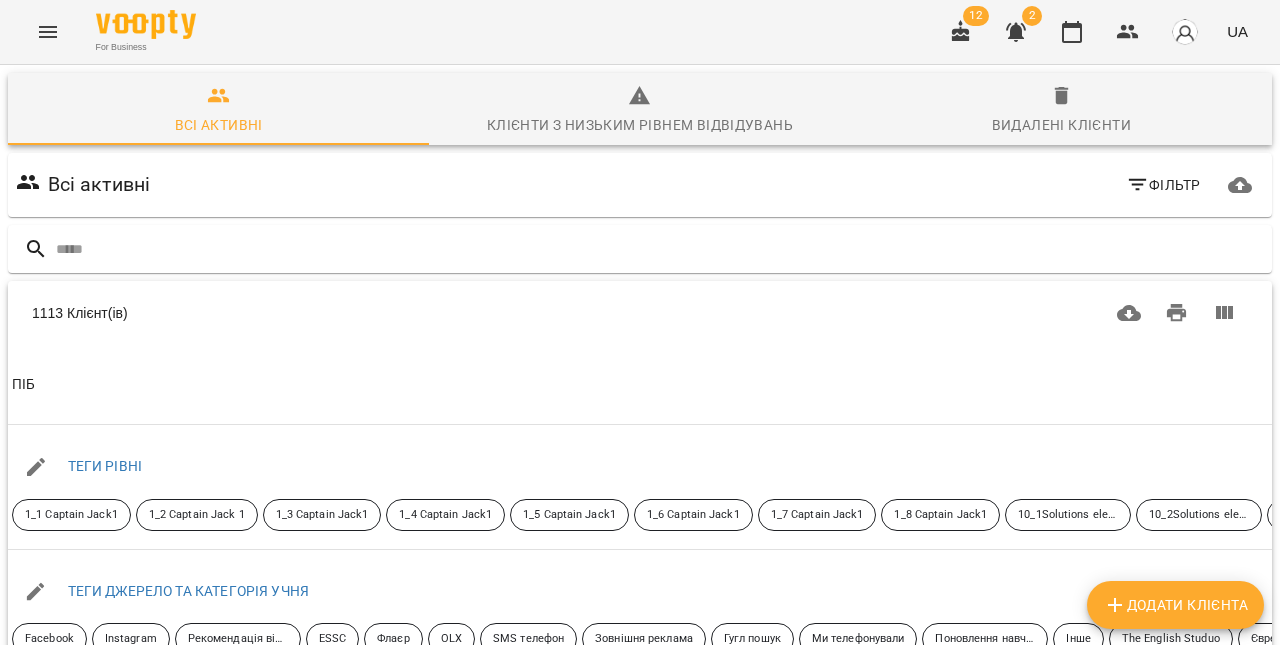 click on "Додати клієнта" at bounding box center (1175, 605) 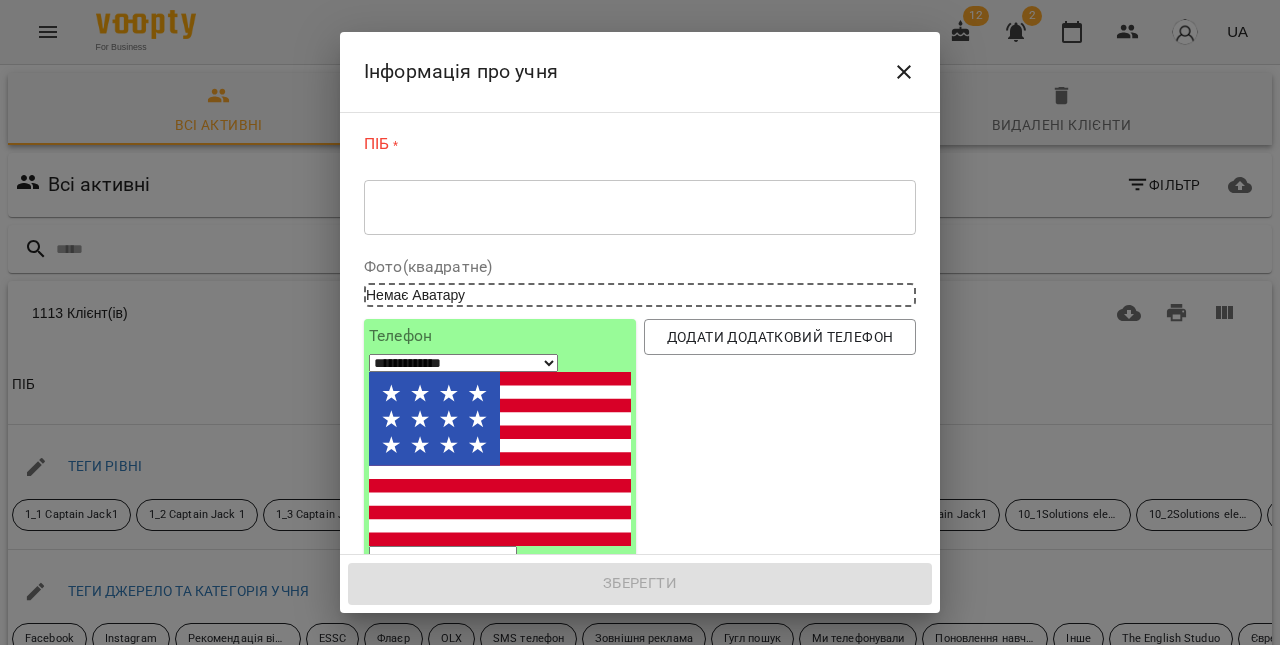 click at bounding box center [640, 207] 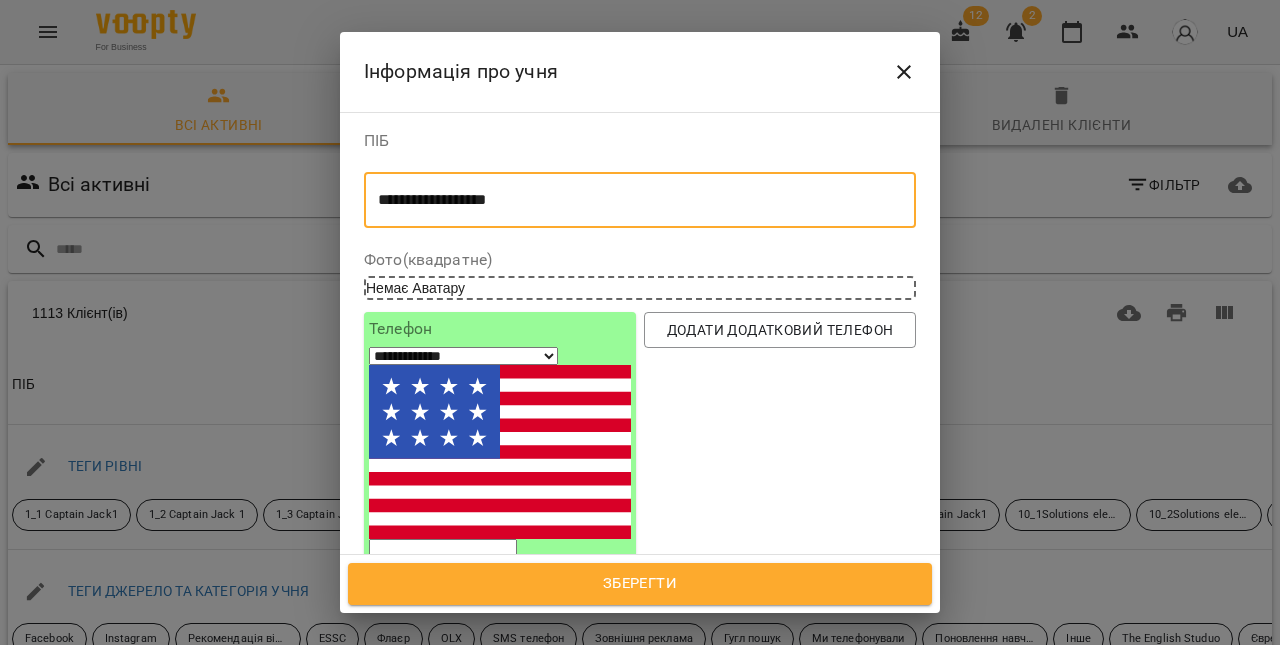 type on "**********" 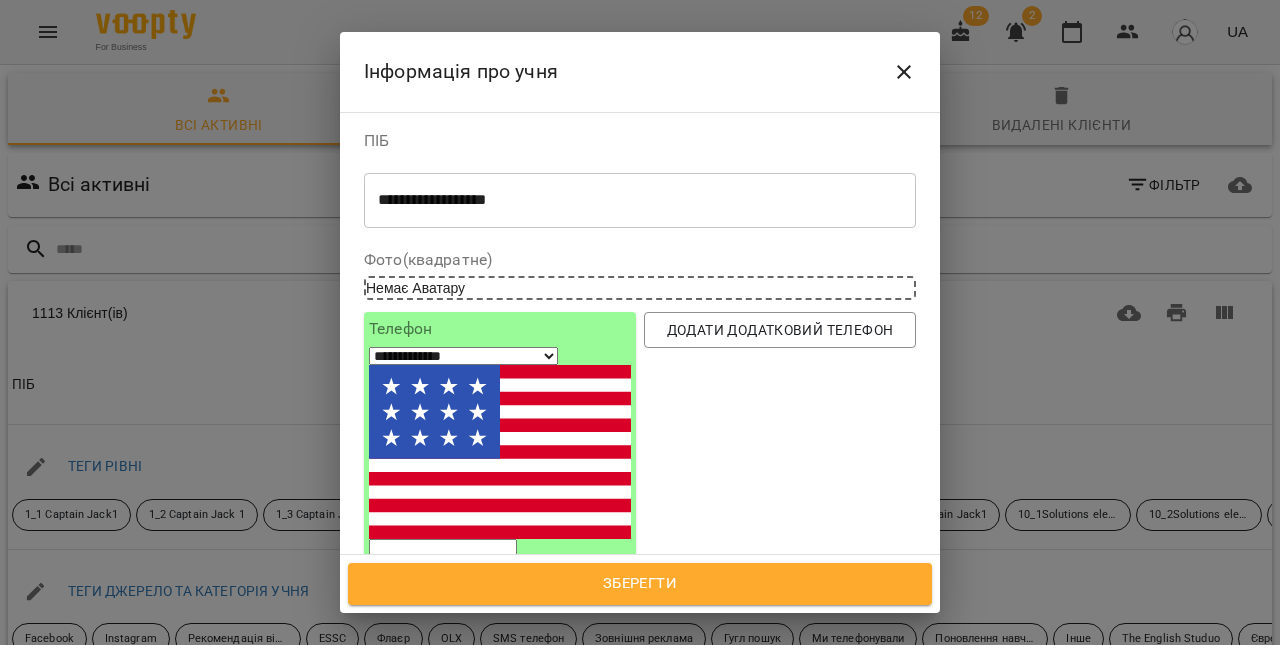 select on "**" 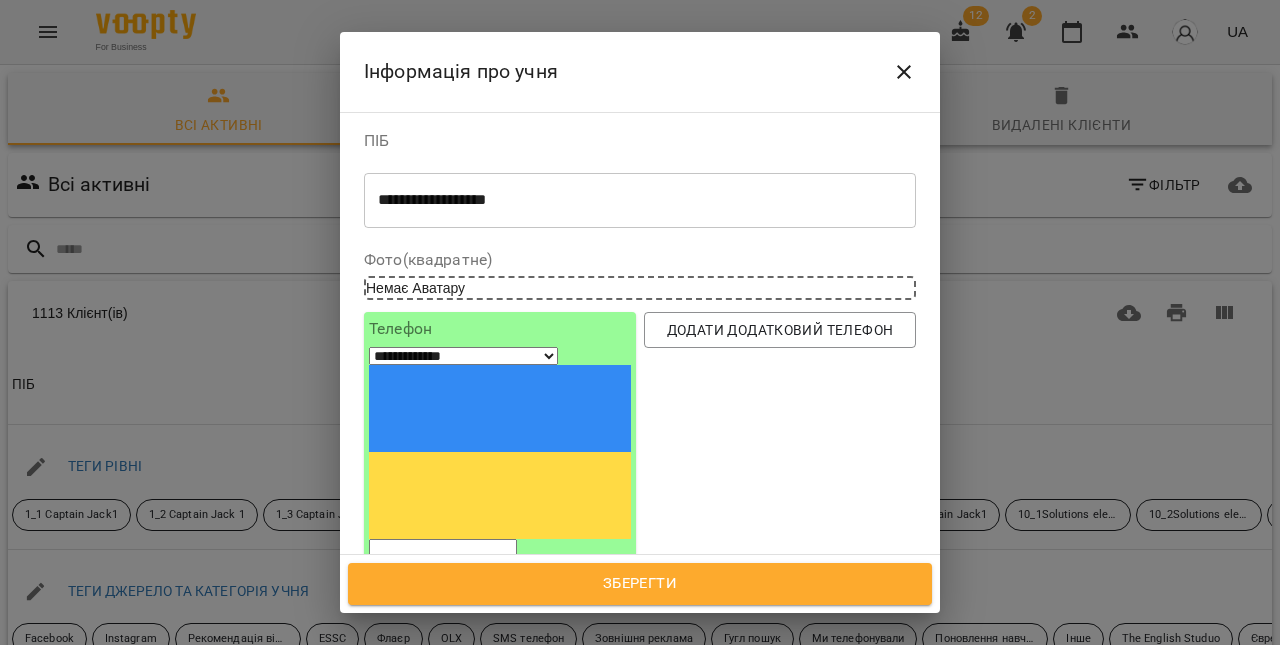 paste on "*********" 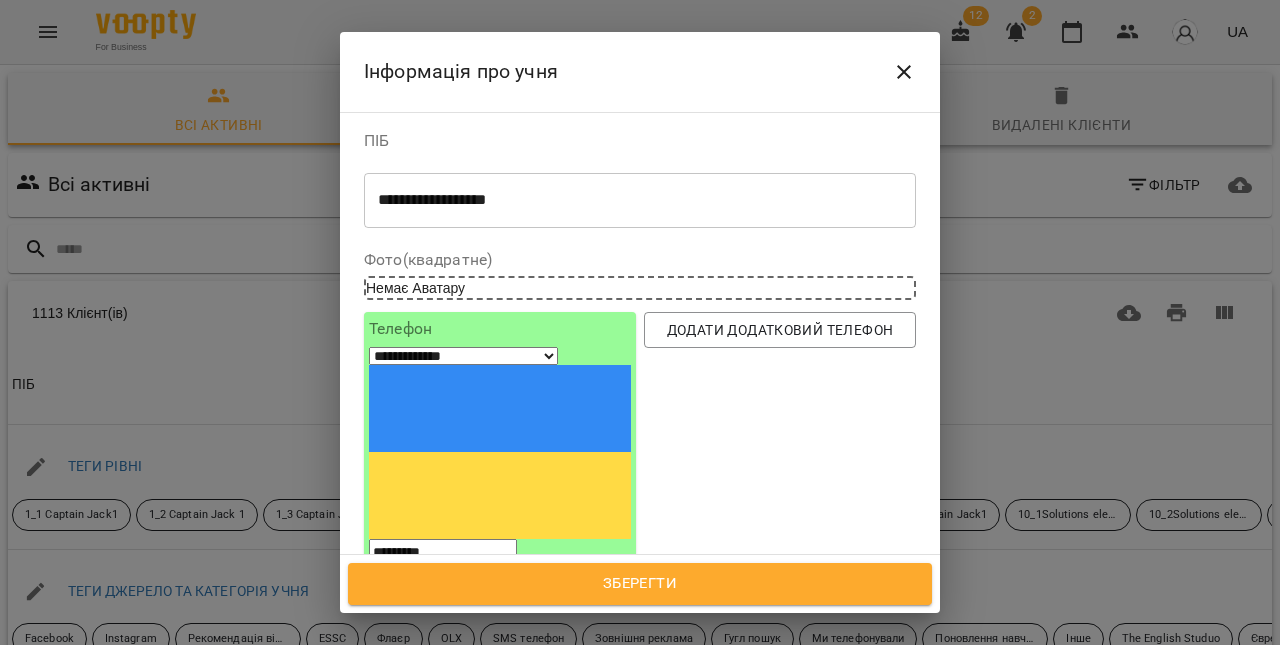 type on "*********" 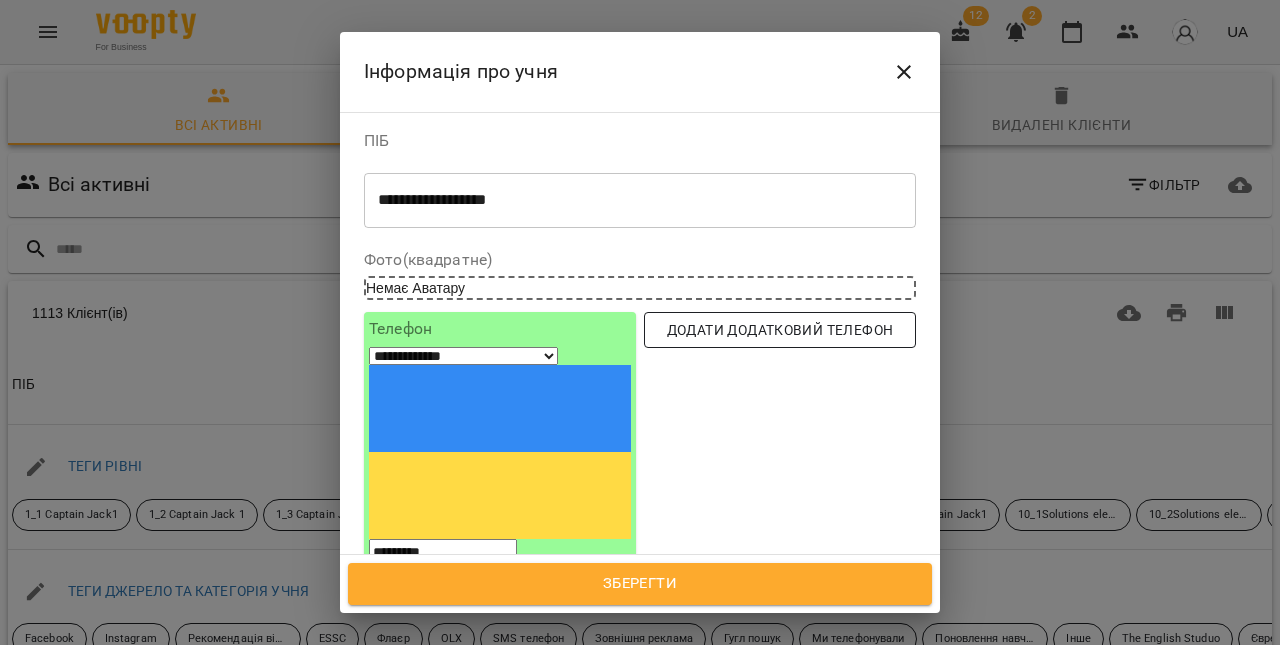 click on "Додати додатковий телефон" at bounding box center [780, 330] 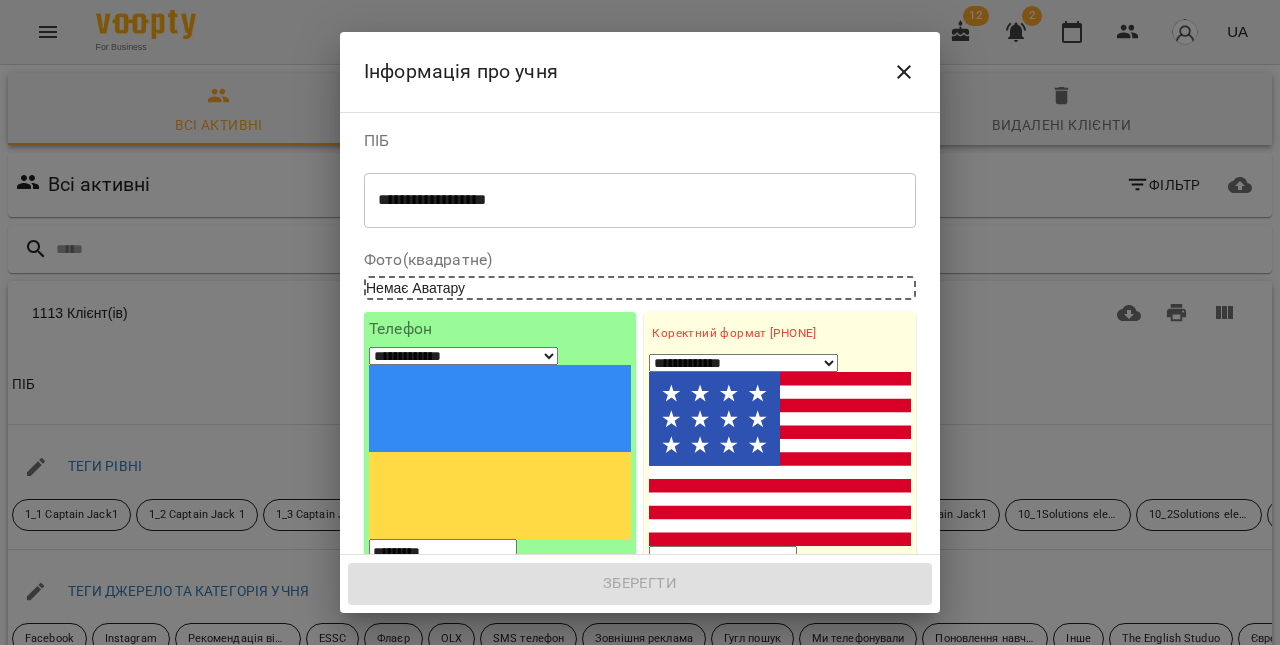 click on "1. Ім'я" at bounding box center (780, 636) 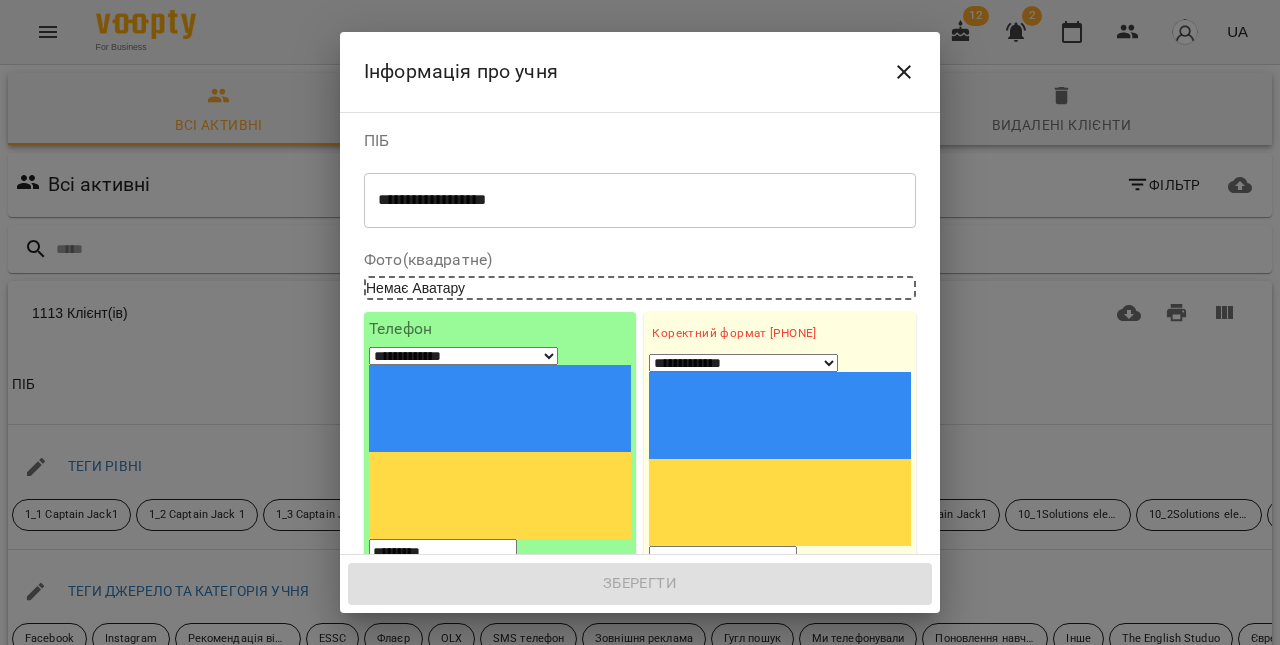 paste on "**********" 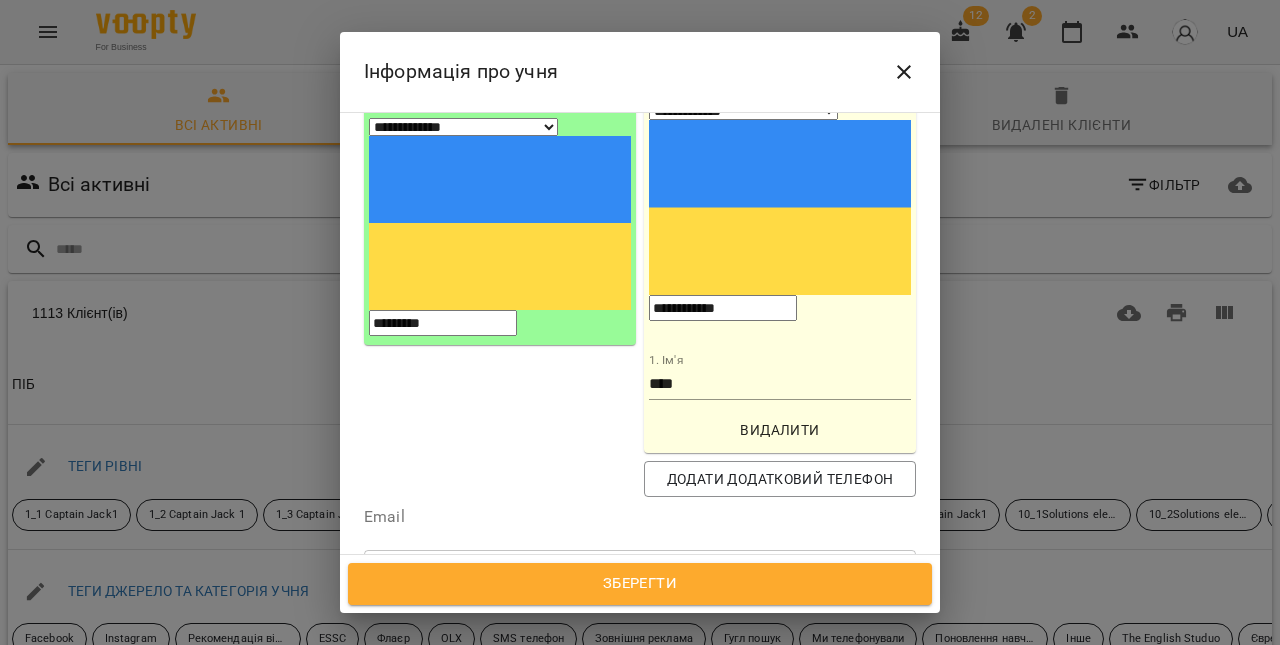 scroll, scrollTop: 256, scrollLeft: 0, axis: vertical 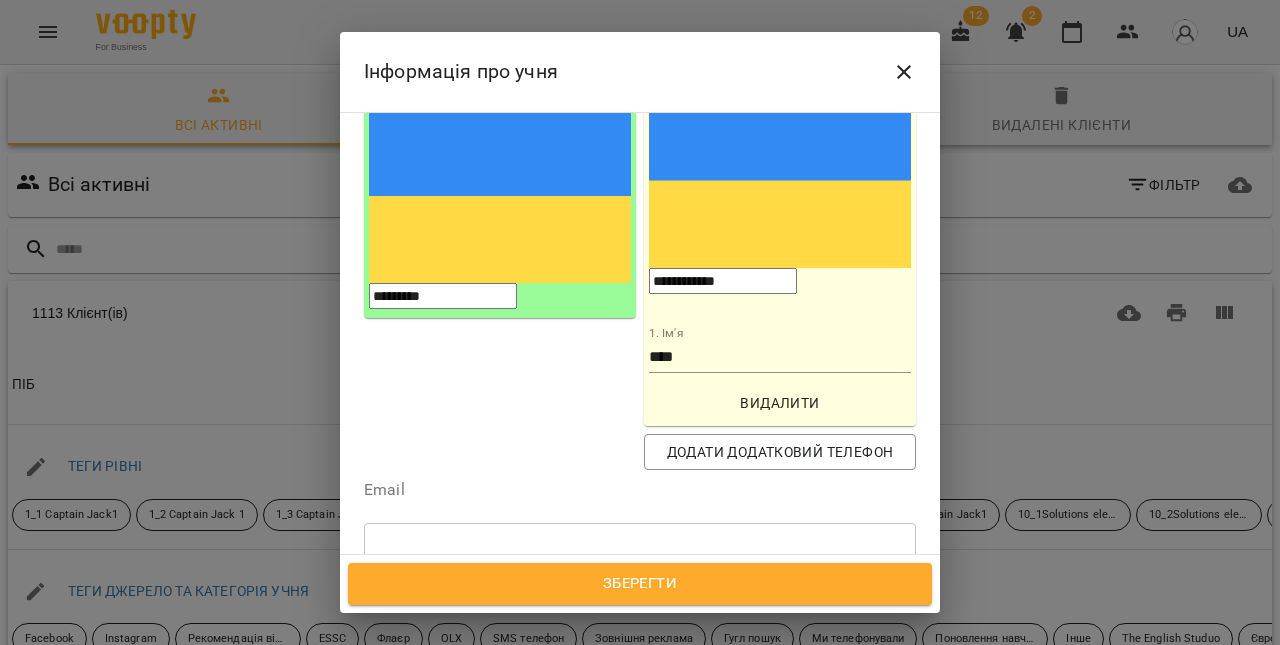 type on "**********" 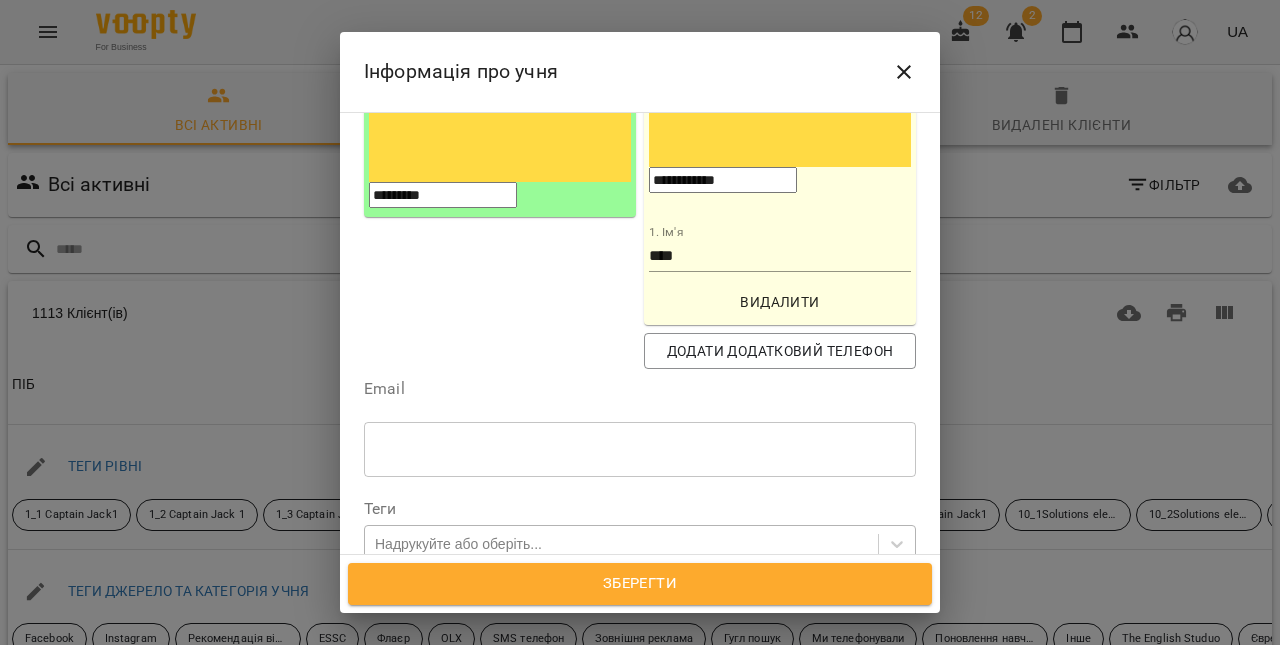 click on "Надрукуйте або оберіть..." at bounding box center (458, 544) 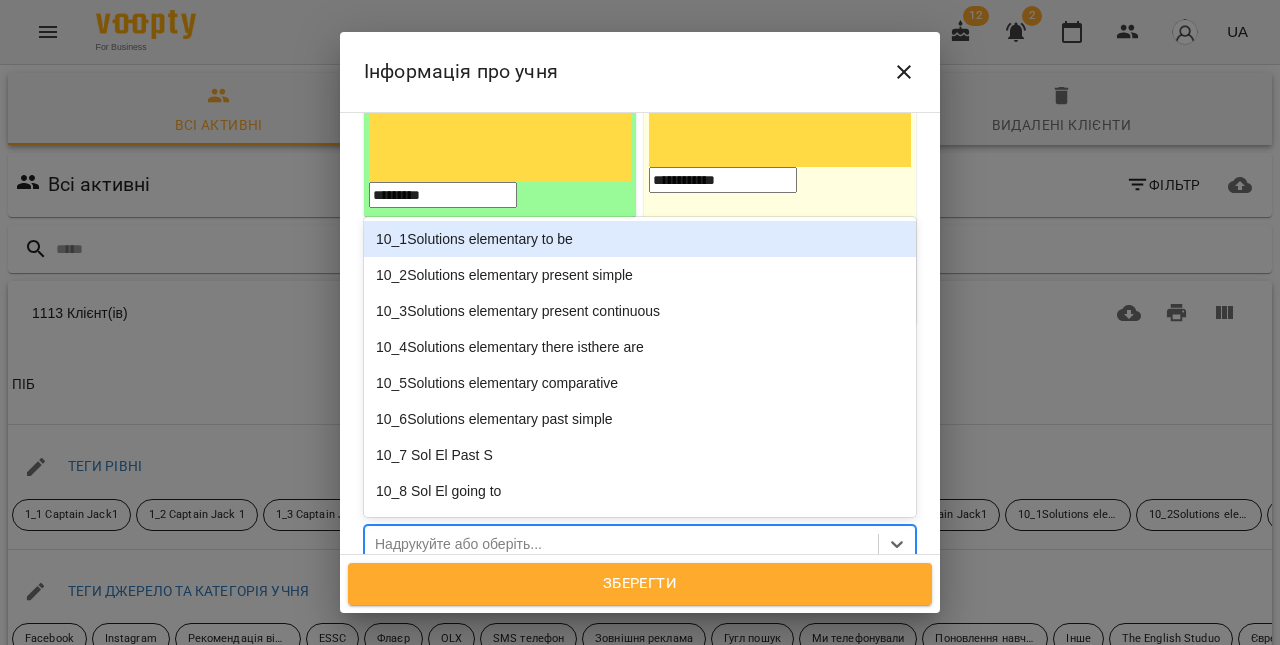 paste on "**********" 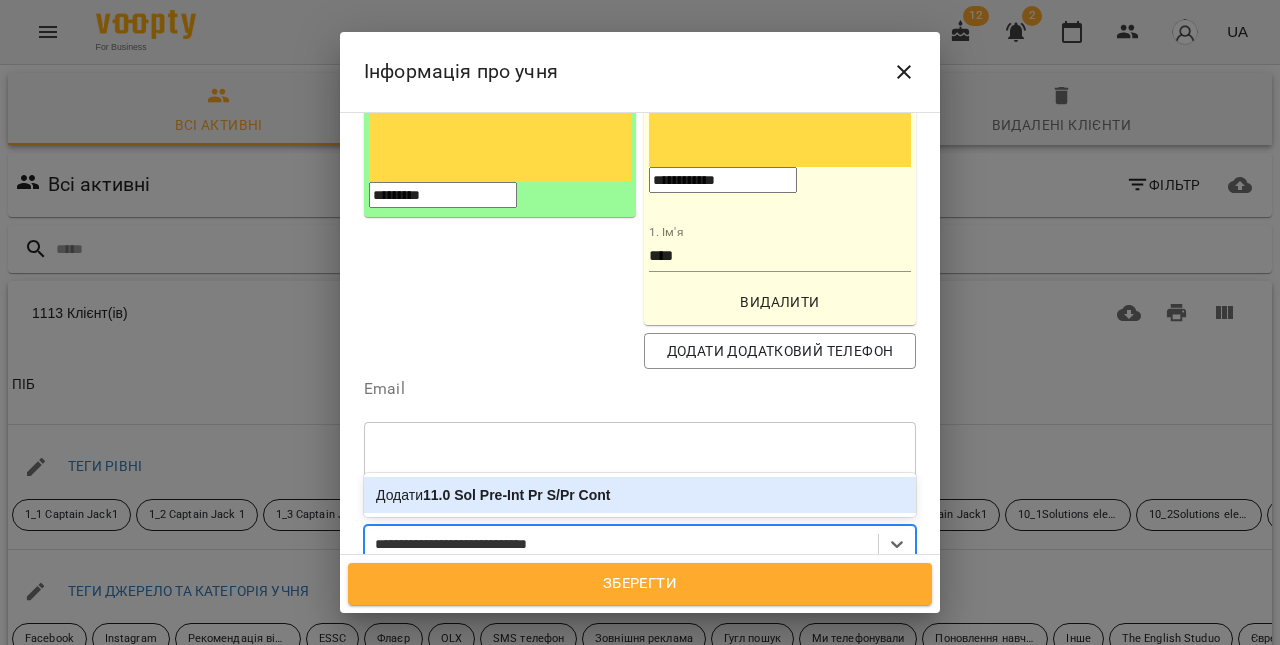 type on "**********" 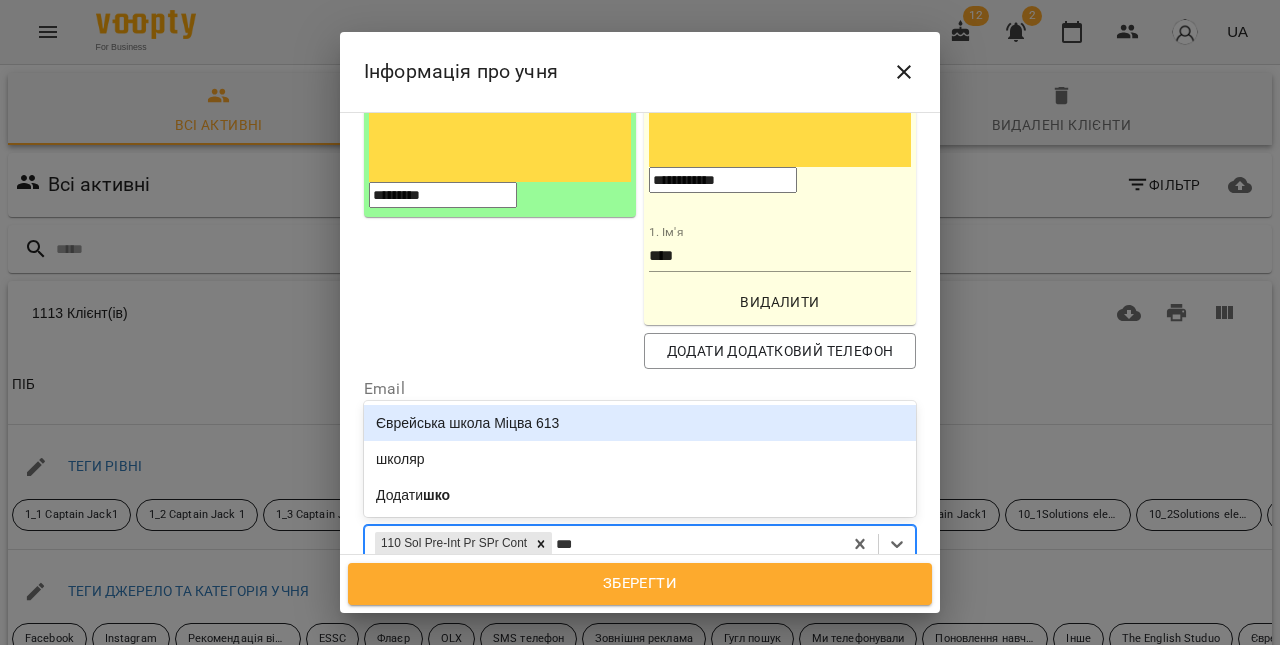 type on "****" 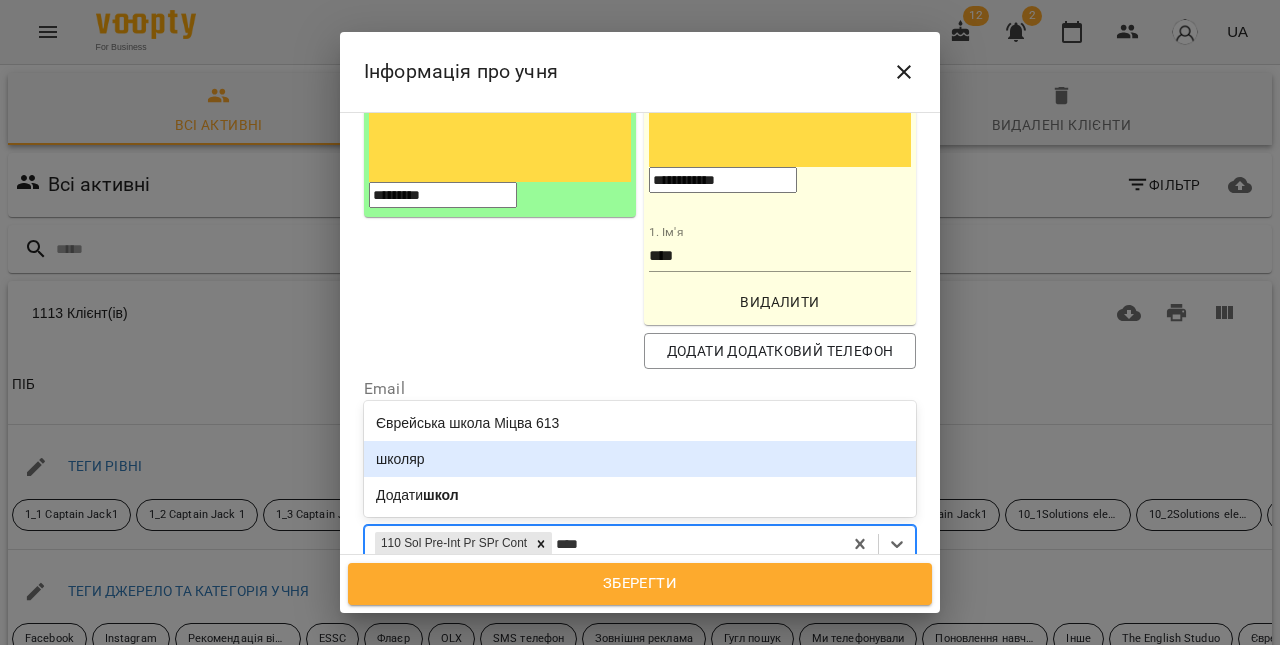 click on "школяр" at bounding box center [640, 459] 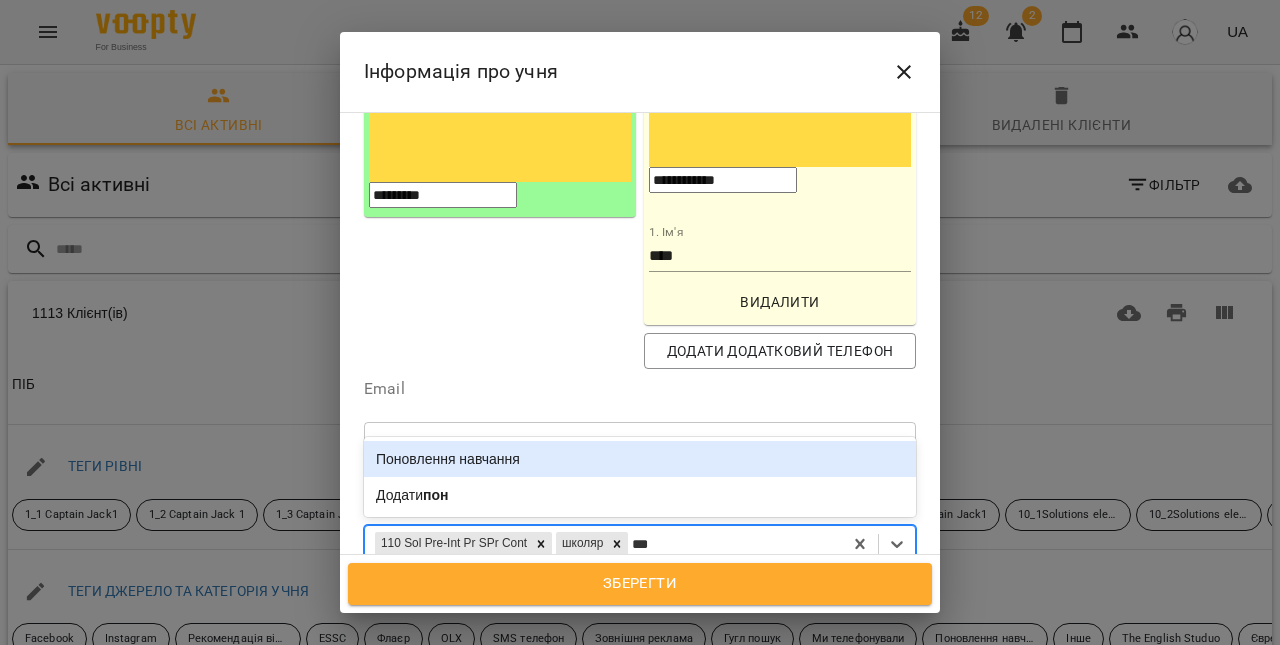 type on "****" 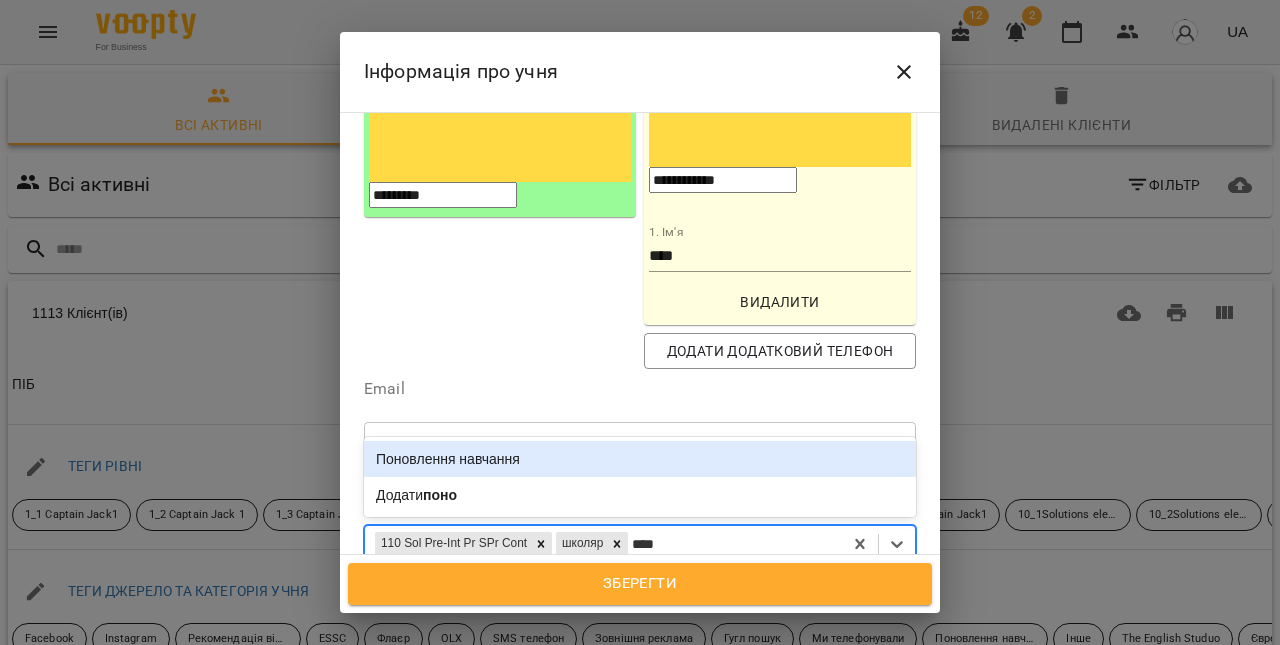 click on "Поновлення навчання" at bounding box center [640, 459] 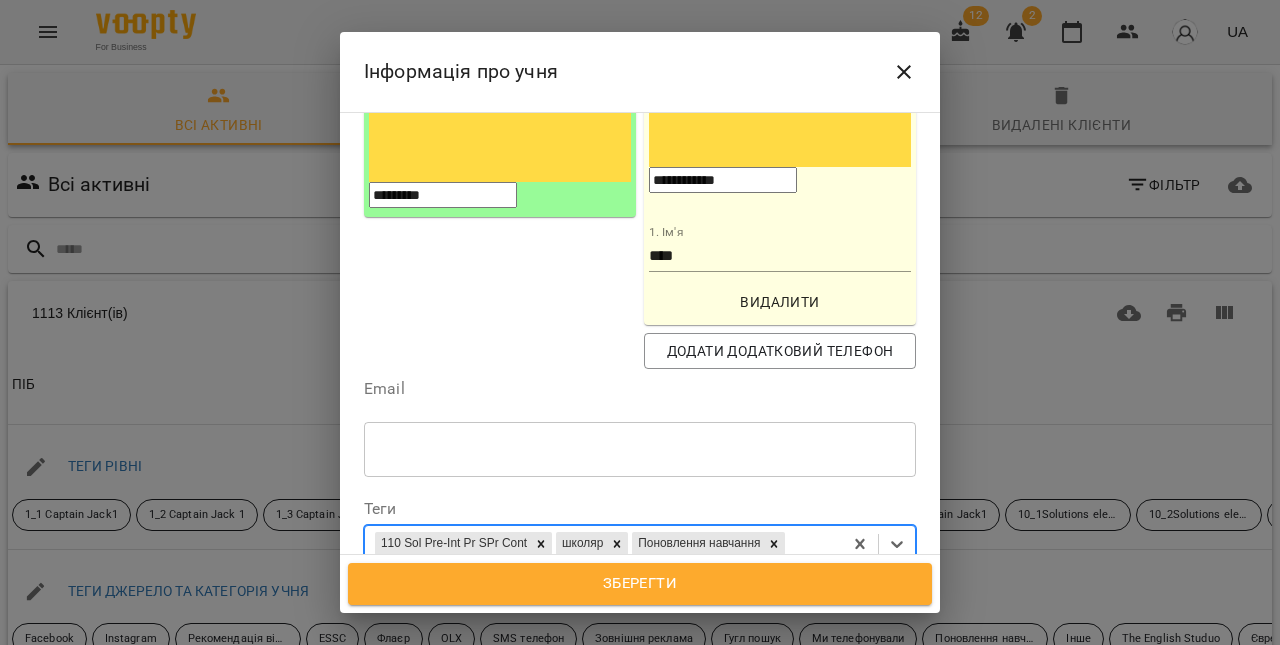 click on "Дата народження" at bounding box center [640, 593] 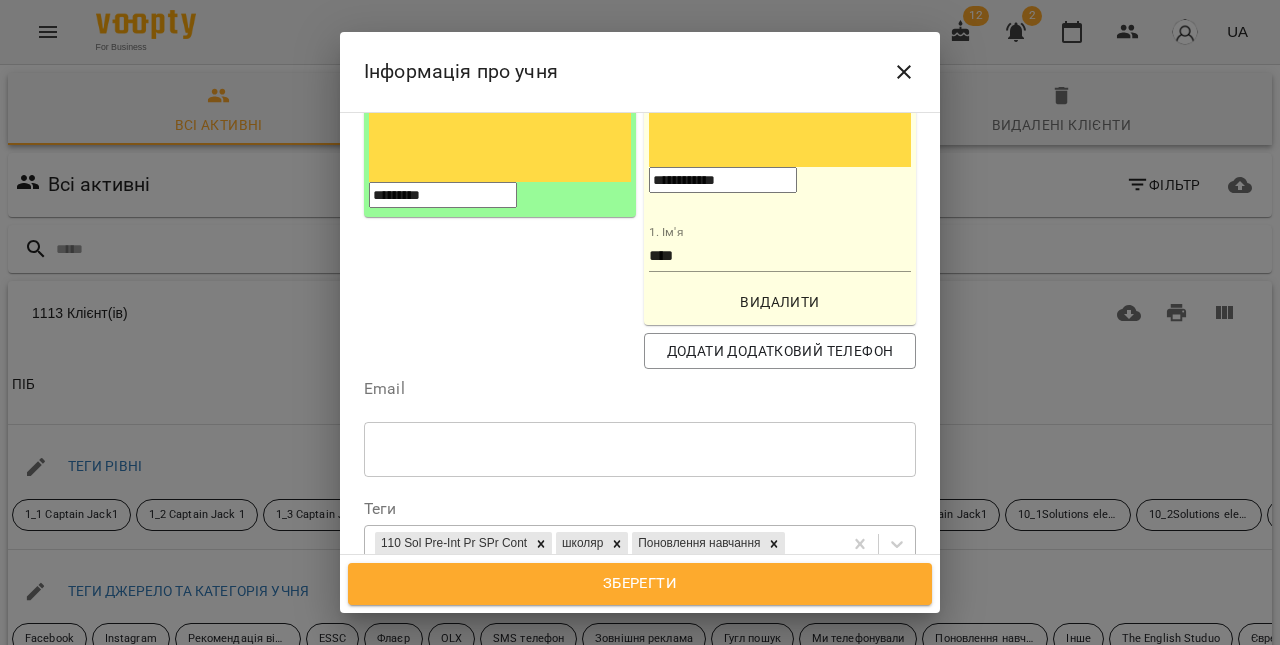 click on "**********" at bounding box center [450, 603] 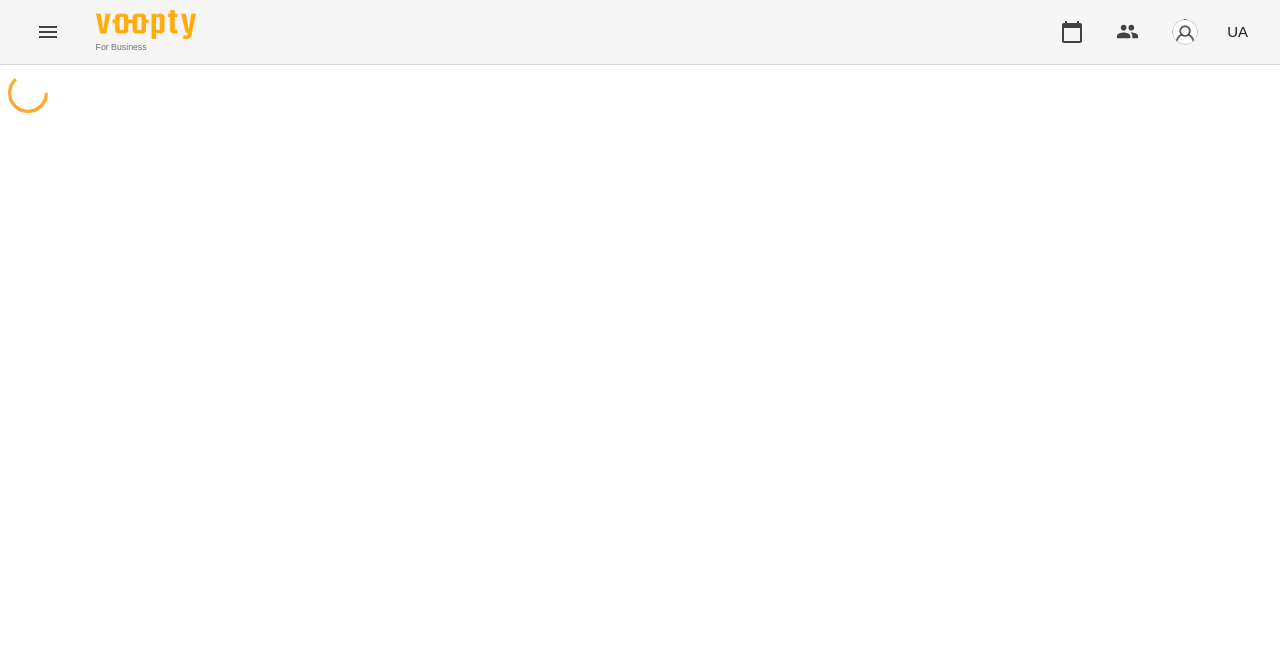 scroll, scrollTop: 0, scrollLeft: 0, axis: both 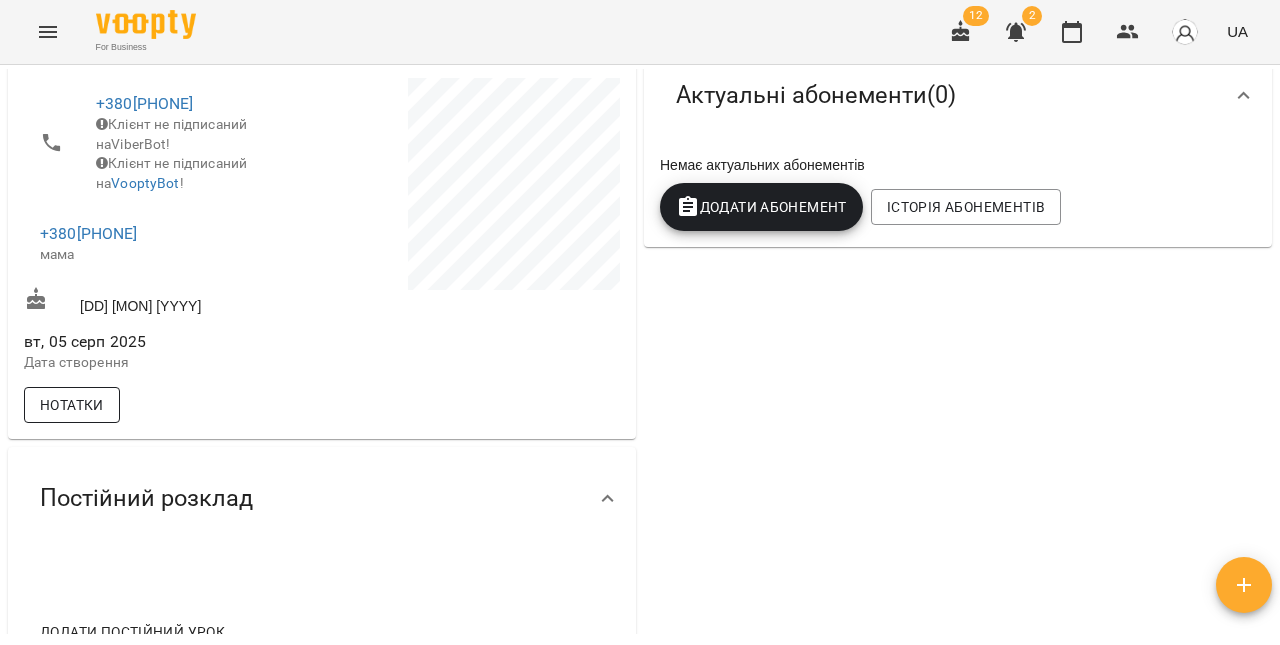 click on "Нотатки" at bounding box center [72, 405] 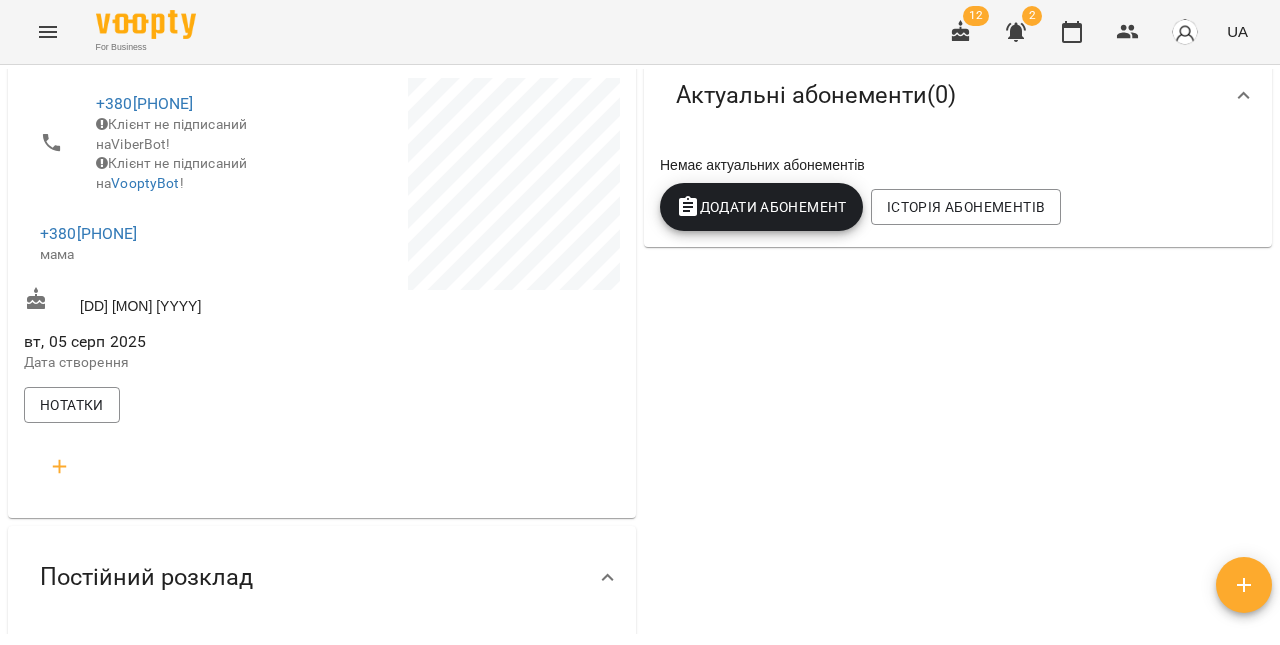 click 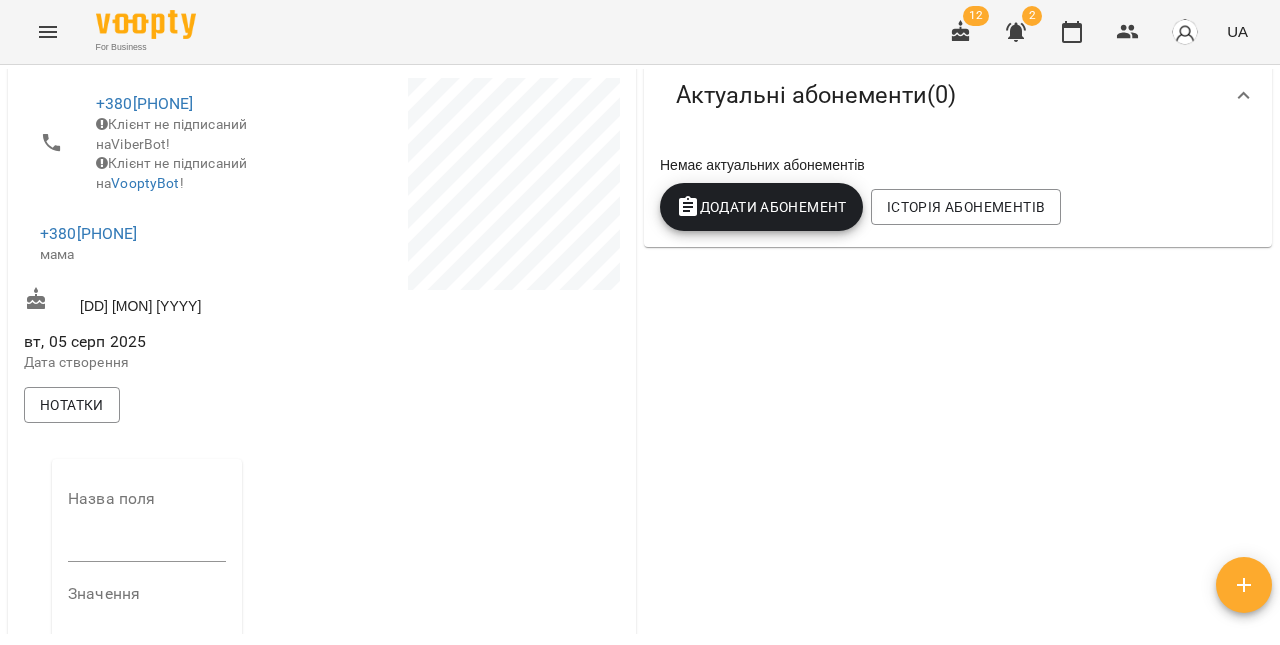 click at bounding box center (147, 547) 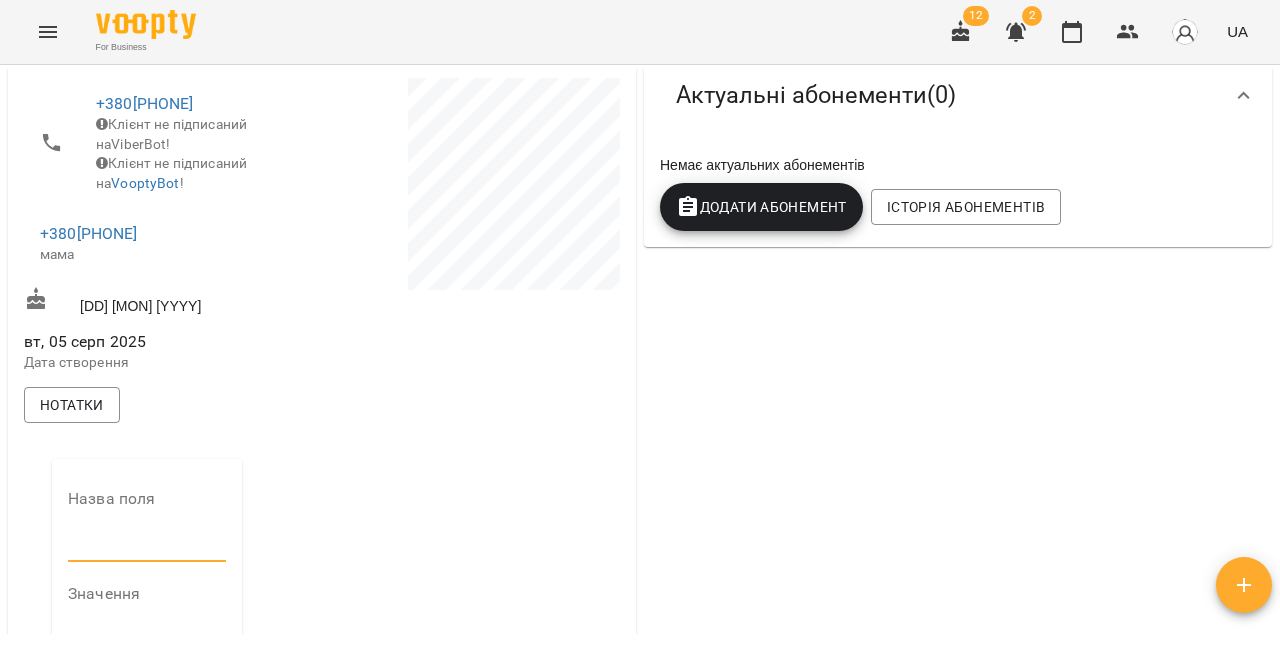 type on "**********" 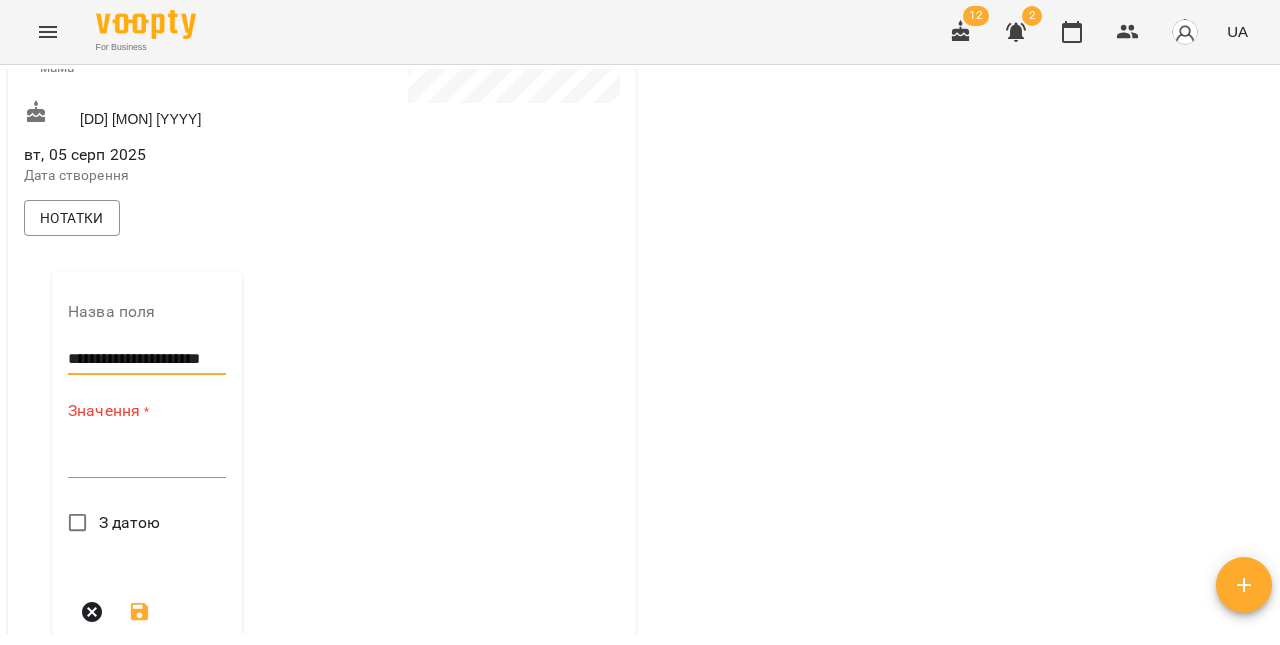 scroll, scrollTop: 542, scrollLeft: 0, axis: vertical 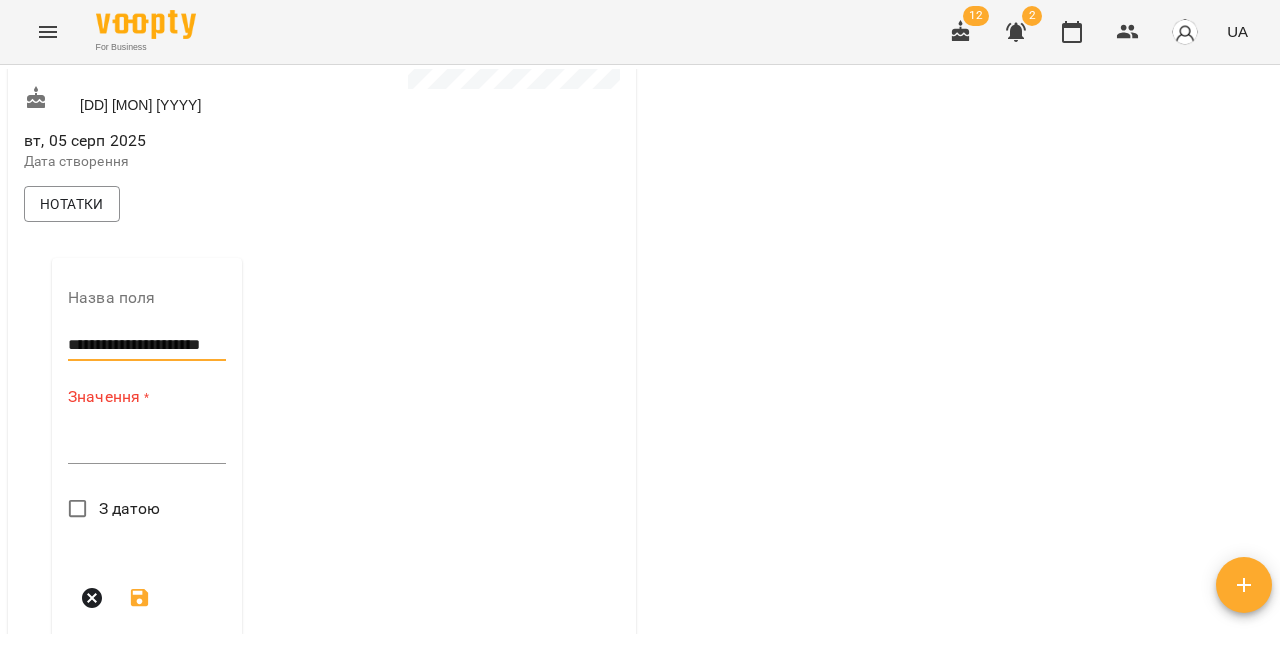 click at bounding box center [147, 447] 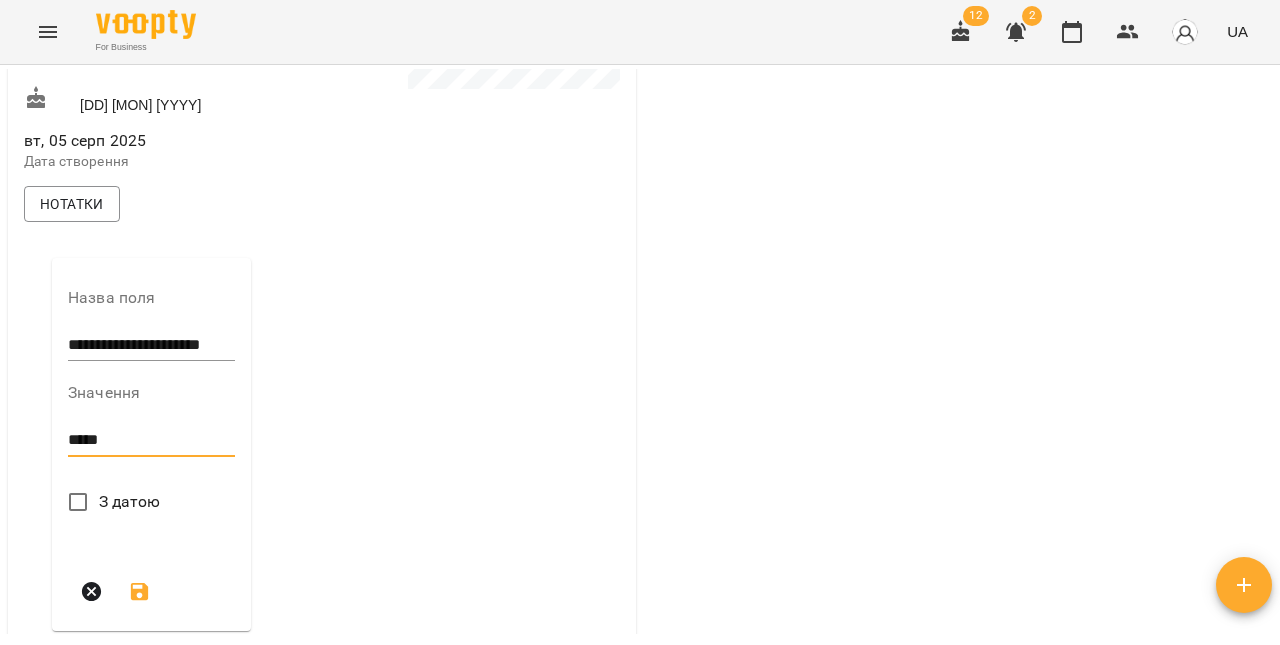 type on "*****" 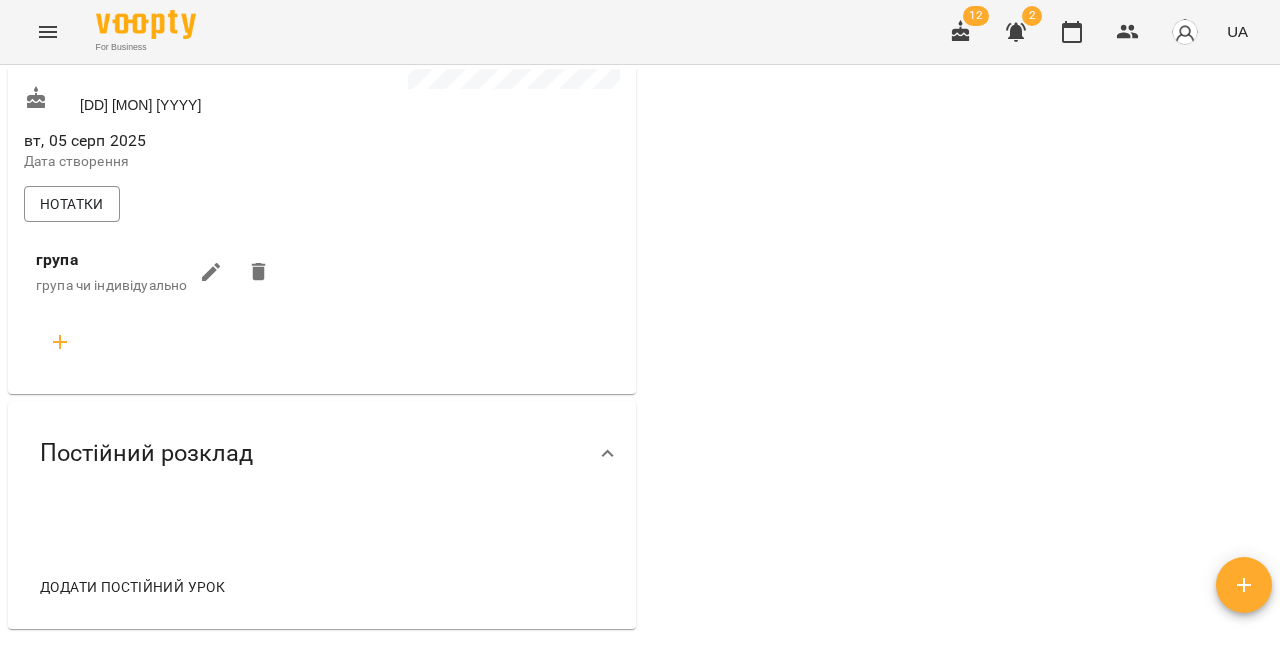 click at bounding box center [159, 342] 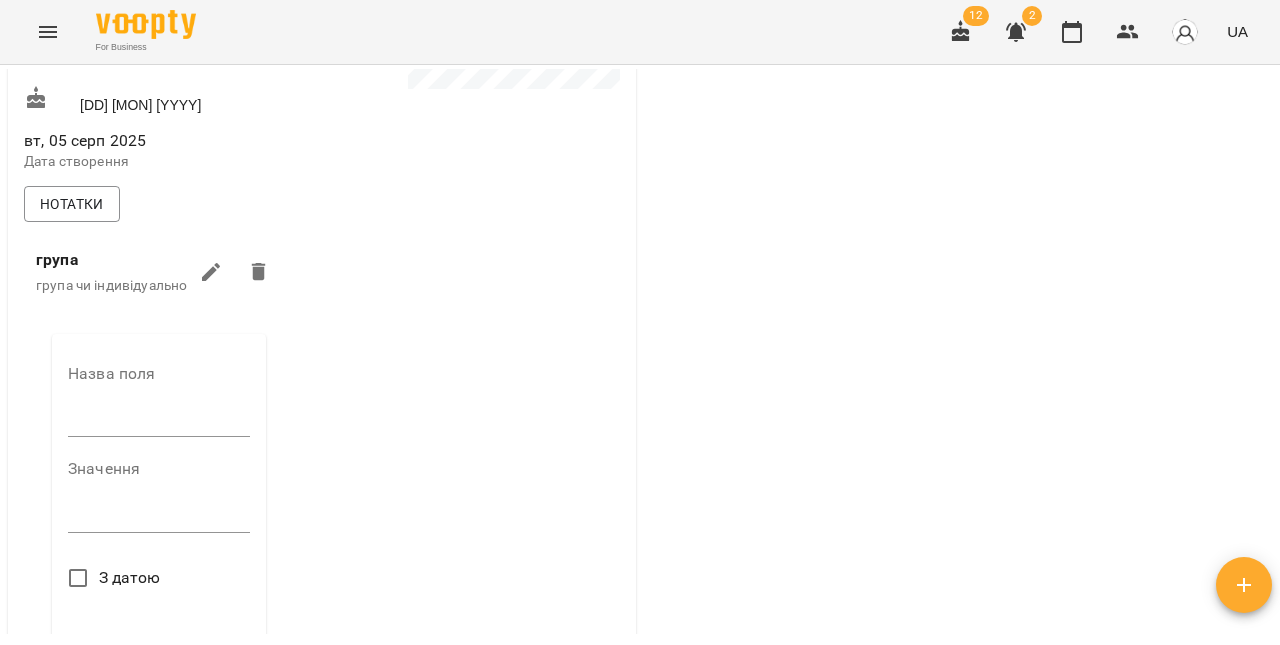 click at bounding box center (159, 422) 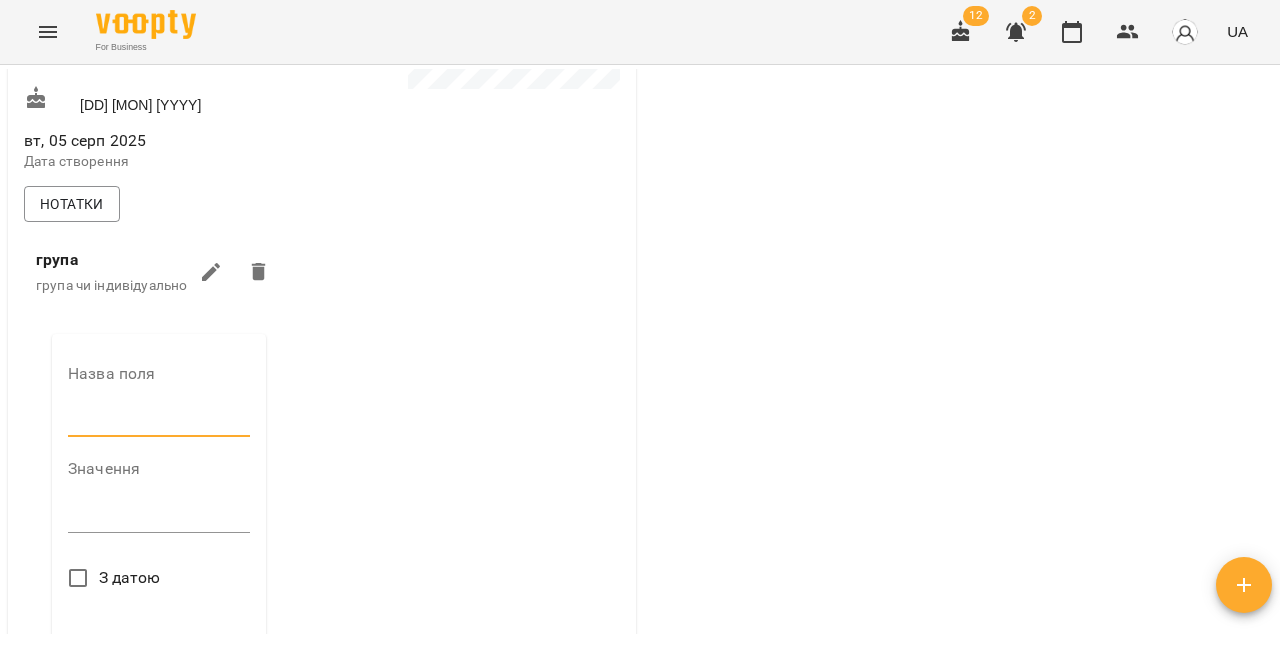 type on "**********" 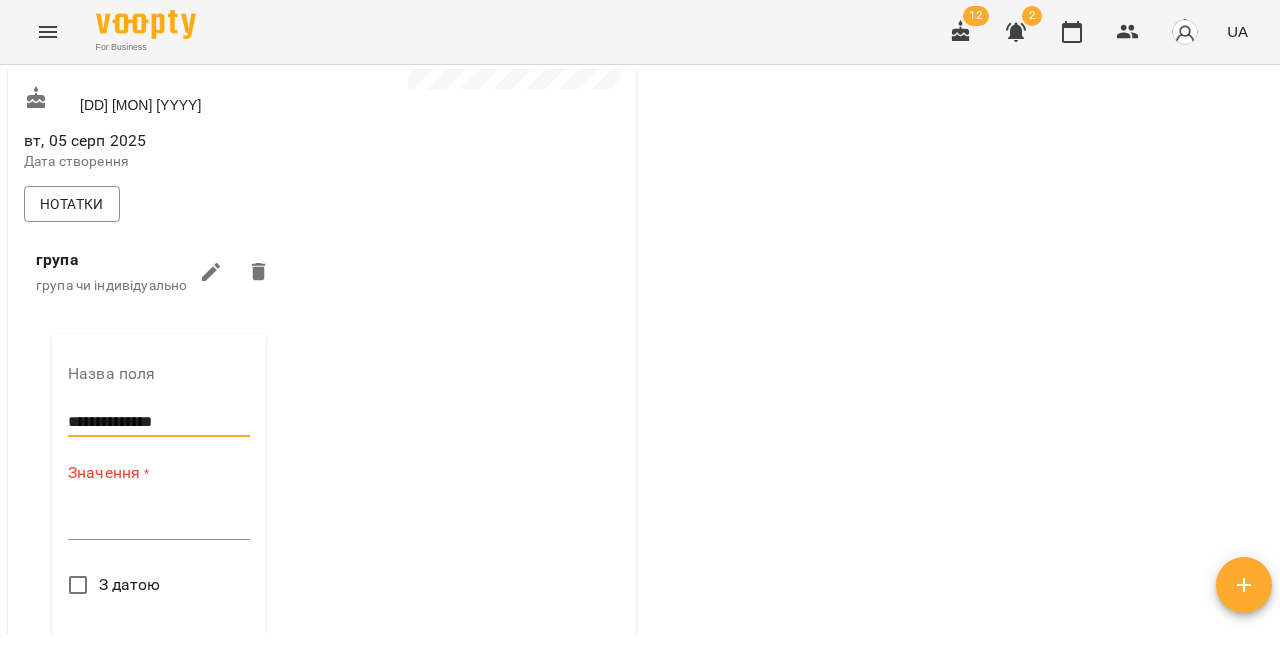 click on "Значення   * *" at bounding box center [159, 504] 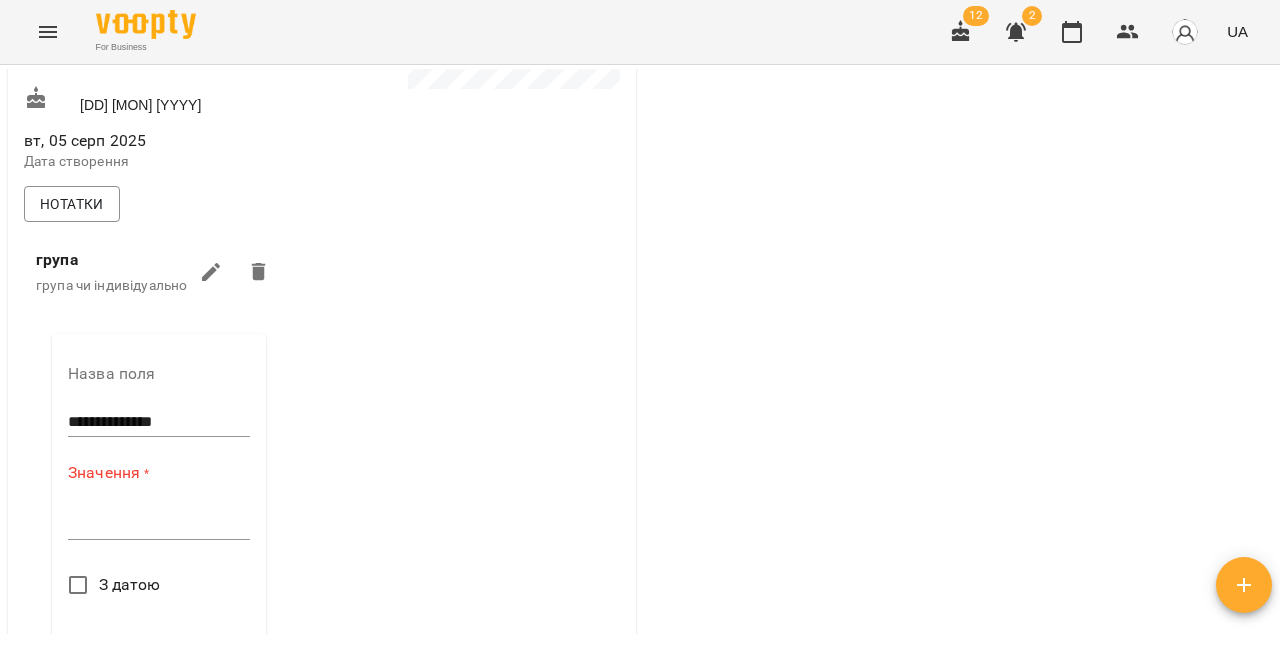 click at bounding box center (159, 523) 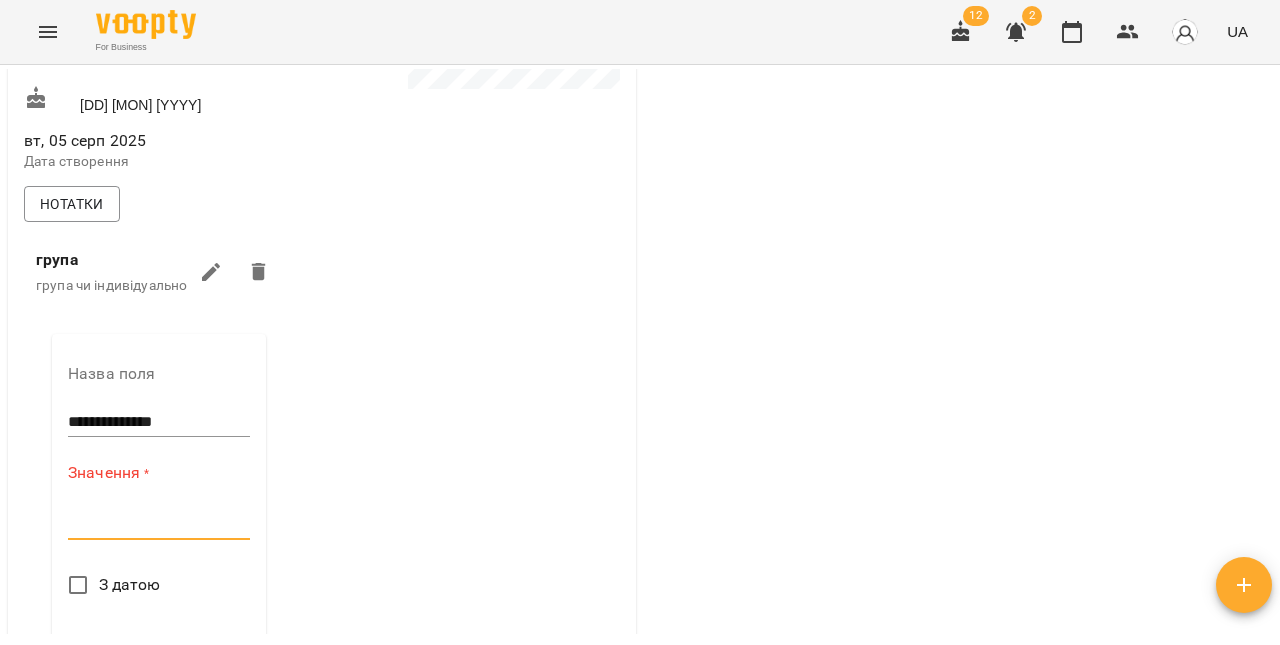 paste on "**********" 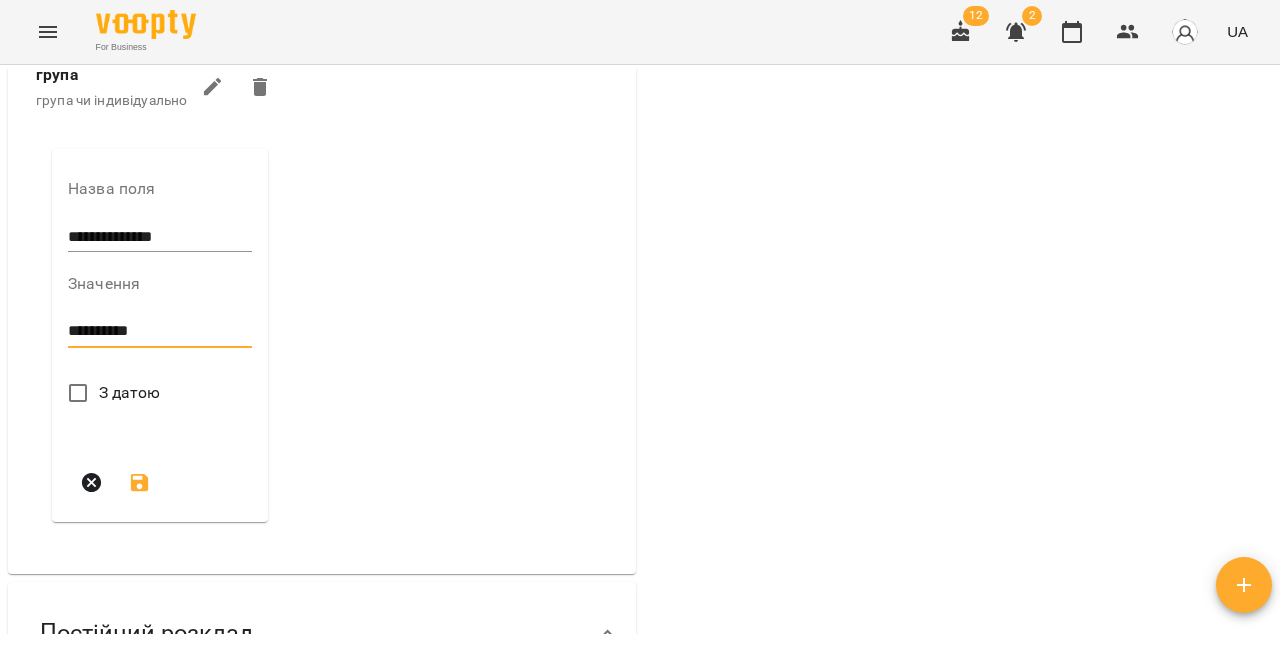 scroll, scrollTop: 732, scrollLeft: 0, axis: vertical 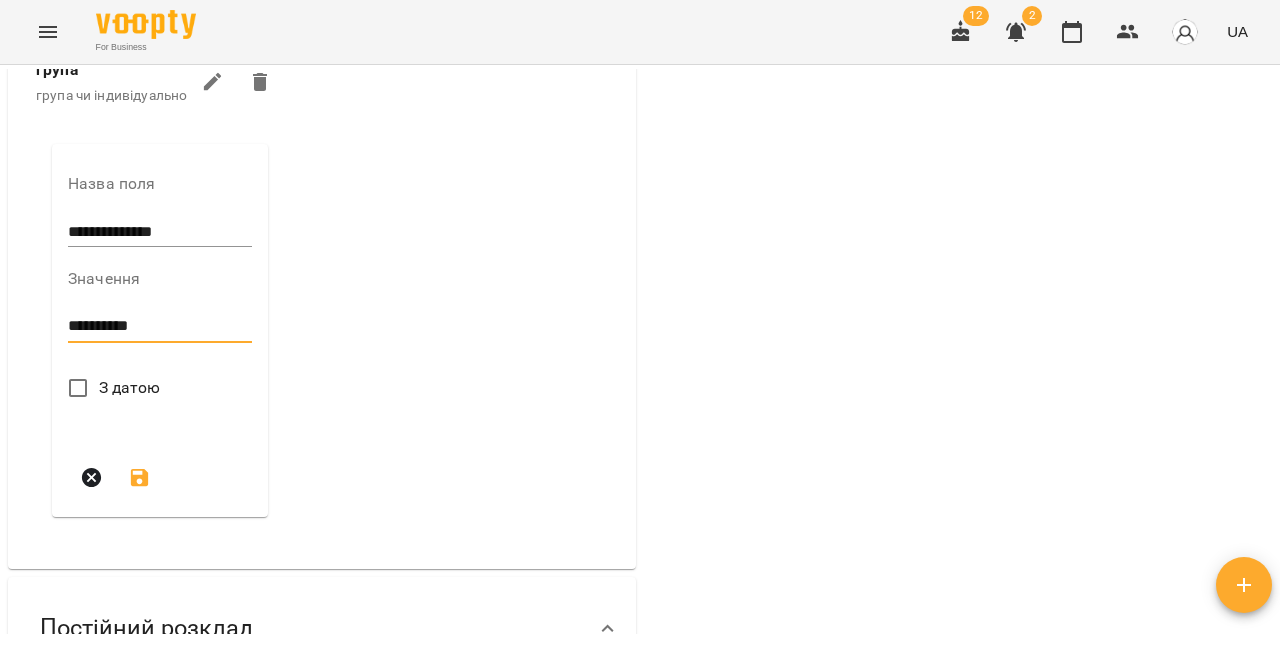 type on "**********" 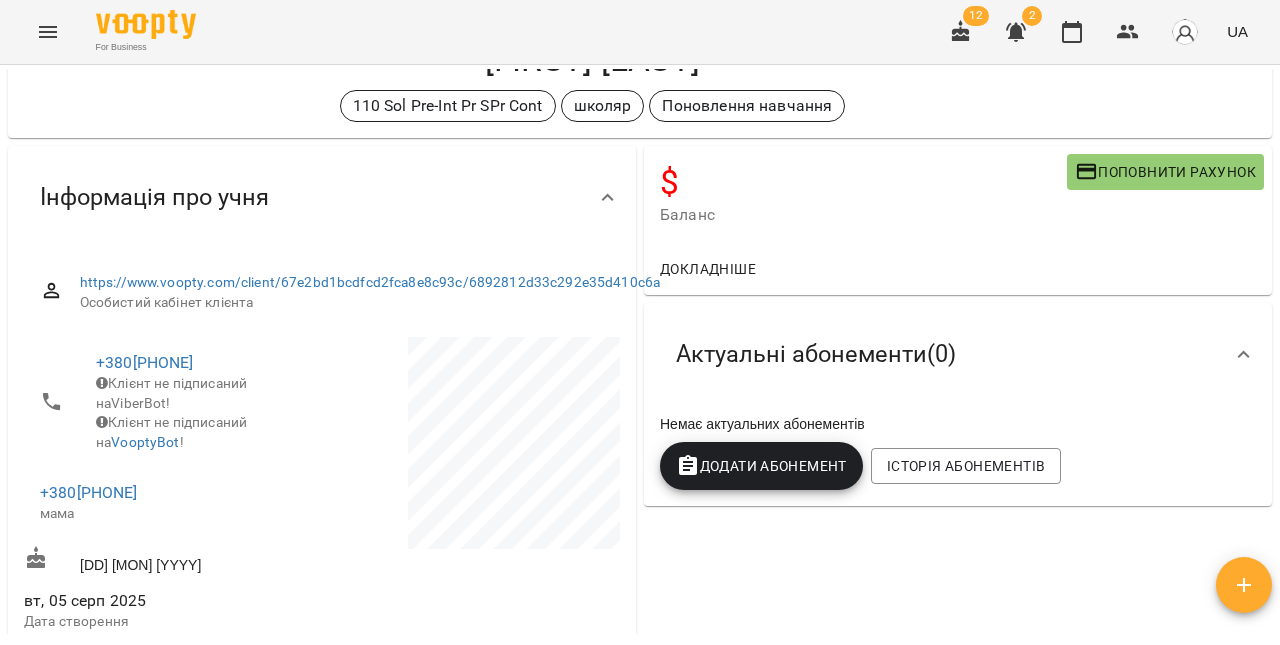 scroll, scrollTop: 0, scrollLeft: 0, axis: both 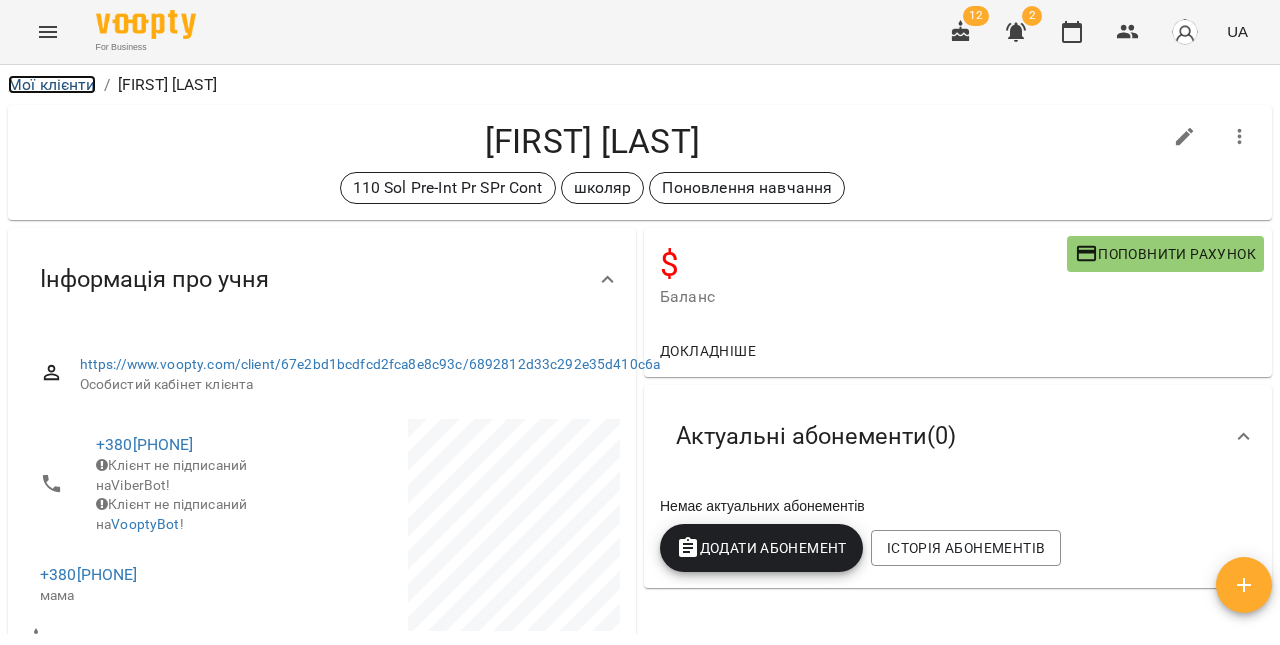 click on "Мої клієнти" at bounding box center (52, 84) 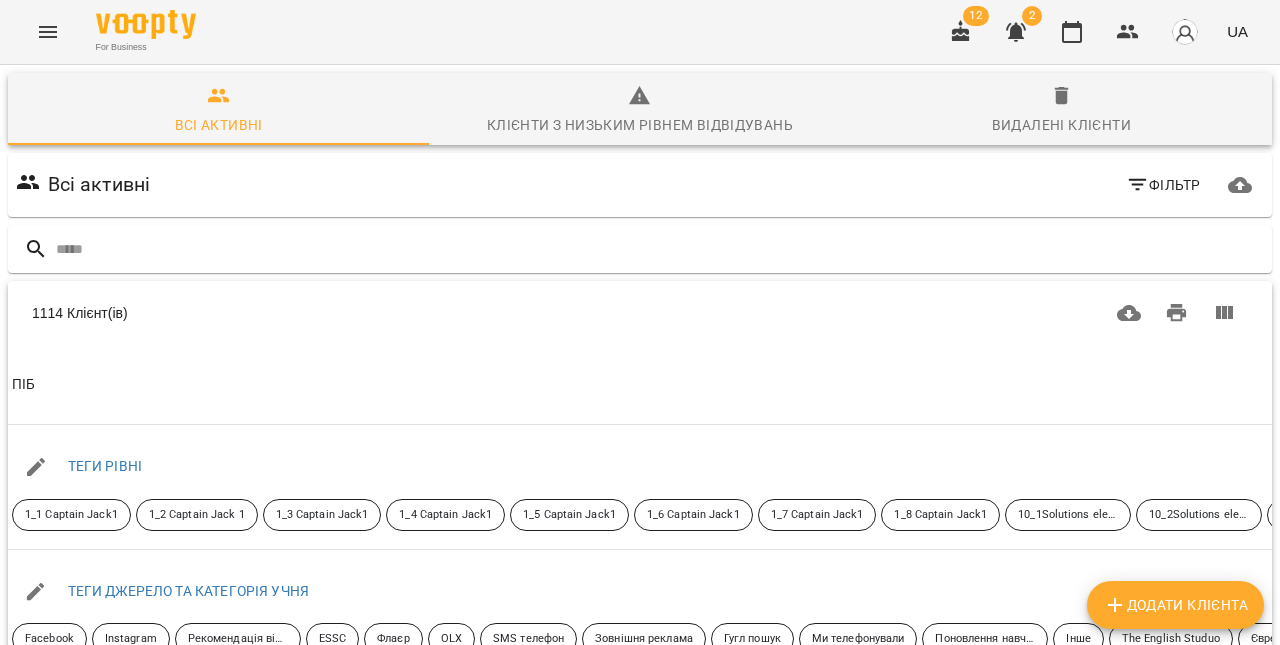 click on "Додати клієнта" at bounding box center [1175, 605] 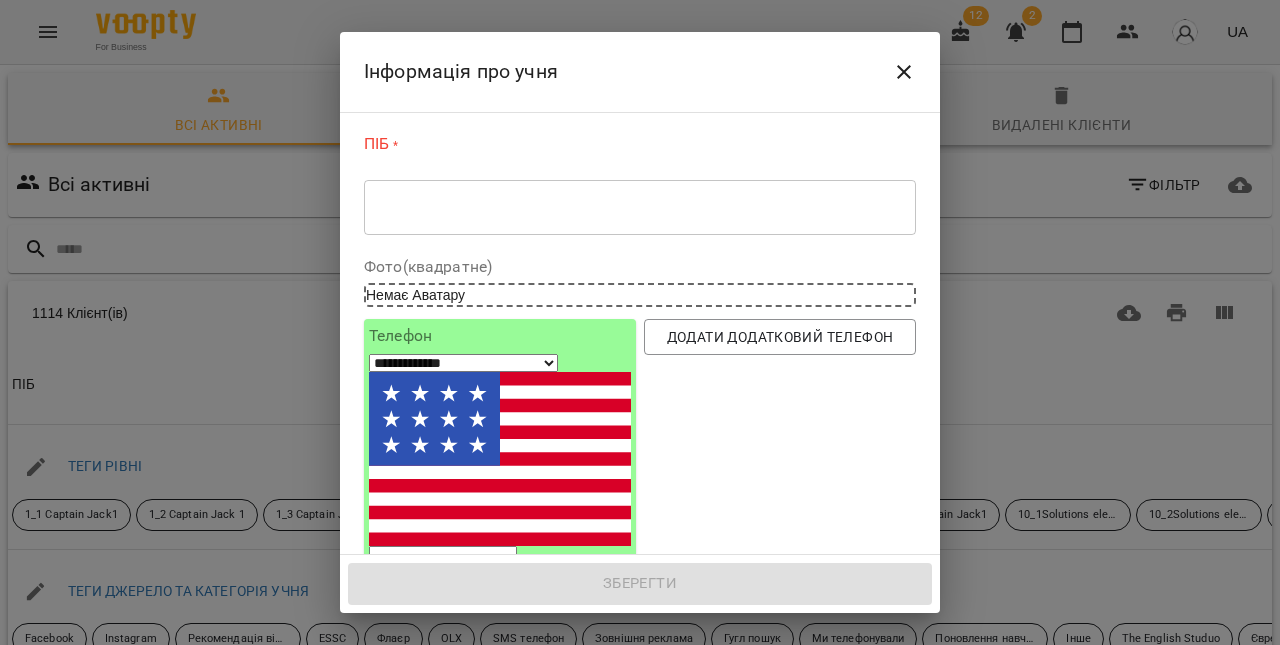 click on "* ​" at bounding box center (640, 207) 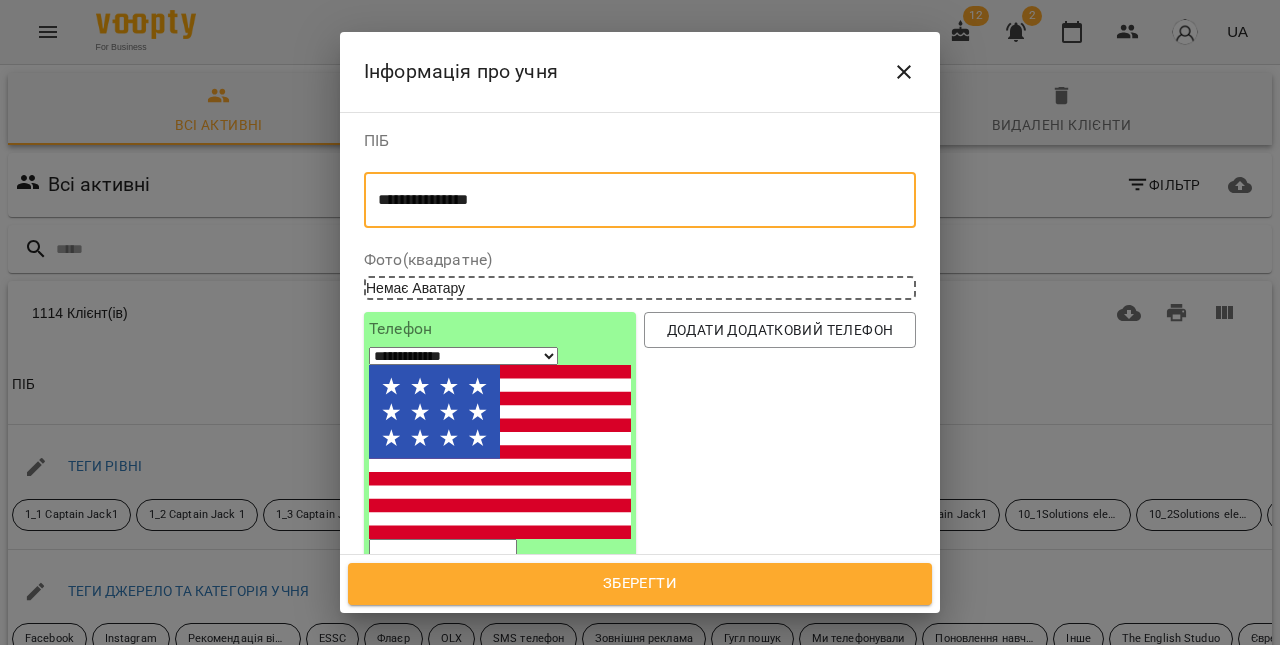 type on "**********" 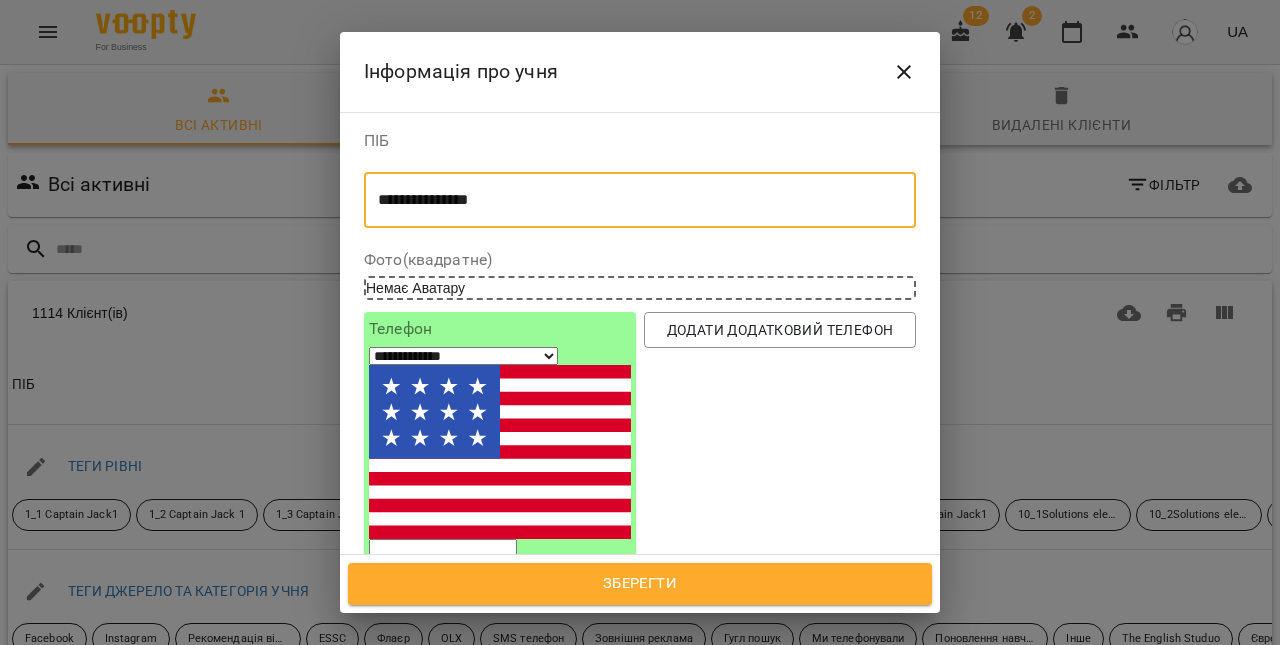 click on "**********" at bounding box center (463, 356) 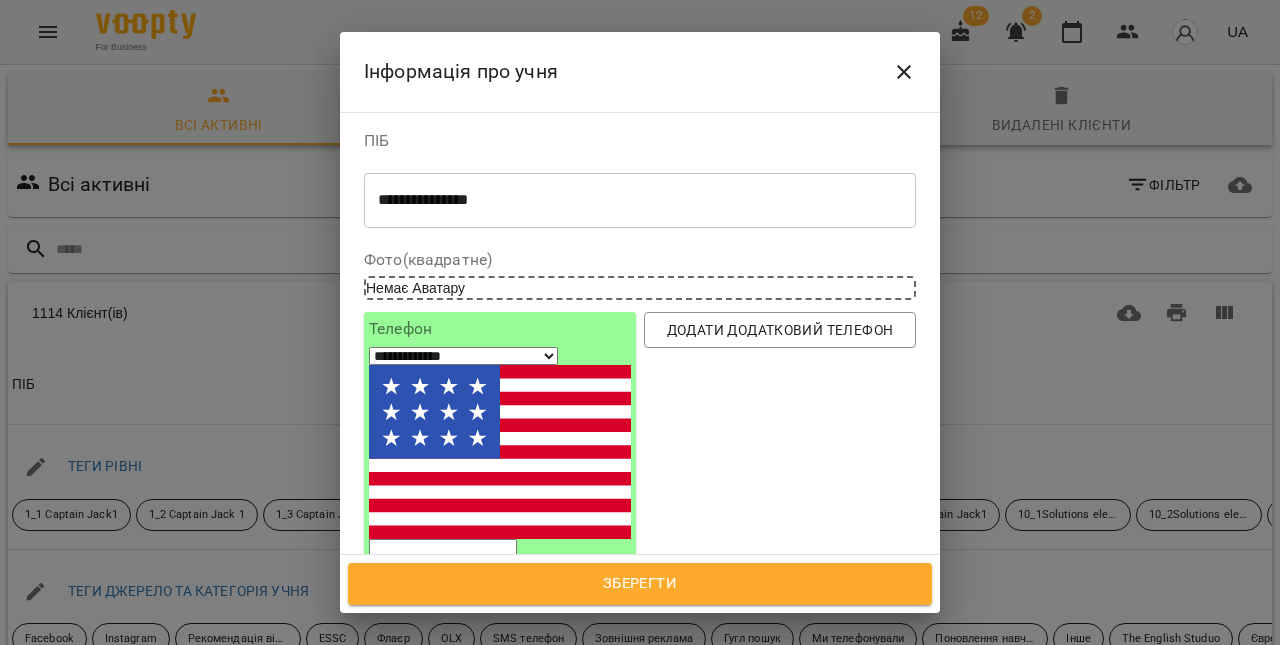 select on "**" 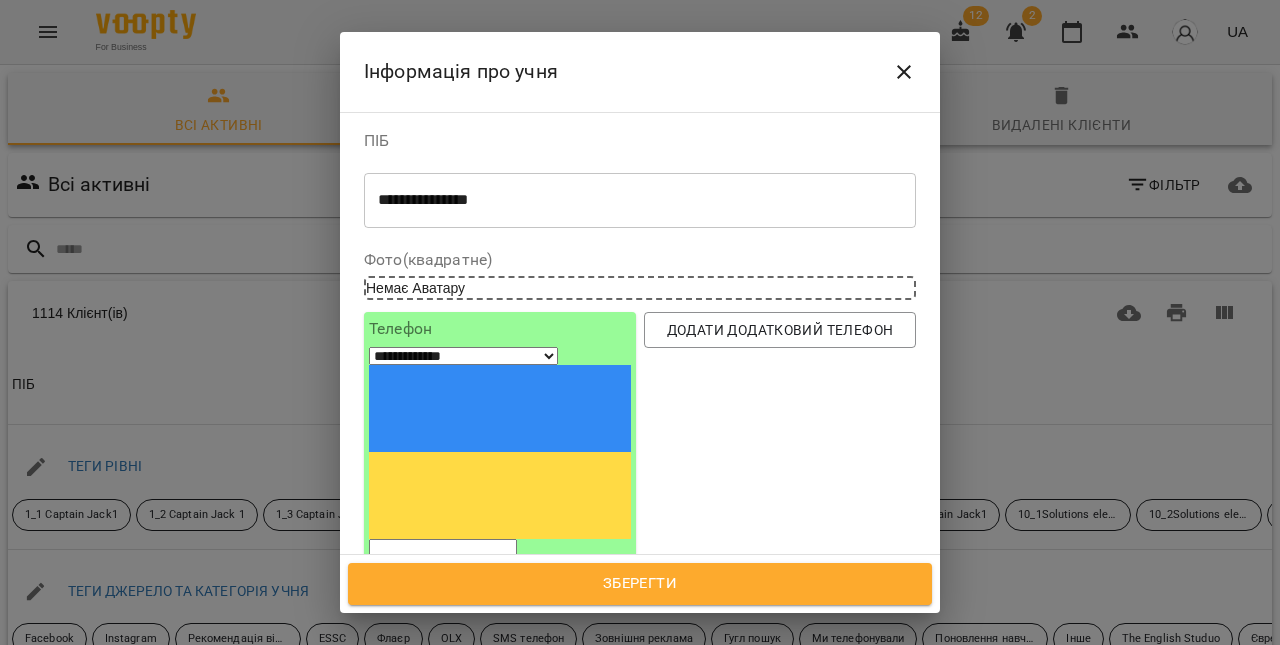 paste on "*********" 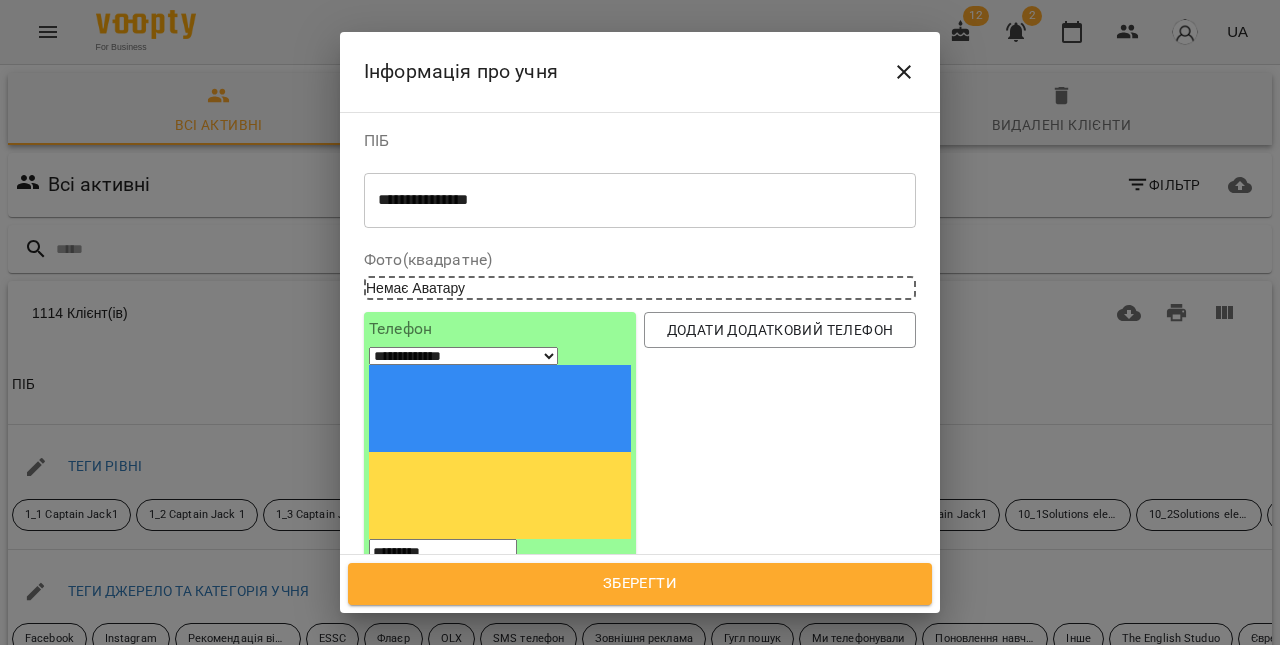 type on "*********" 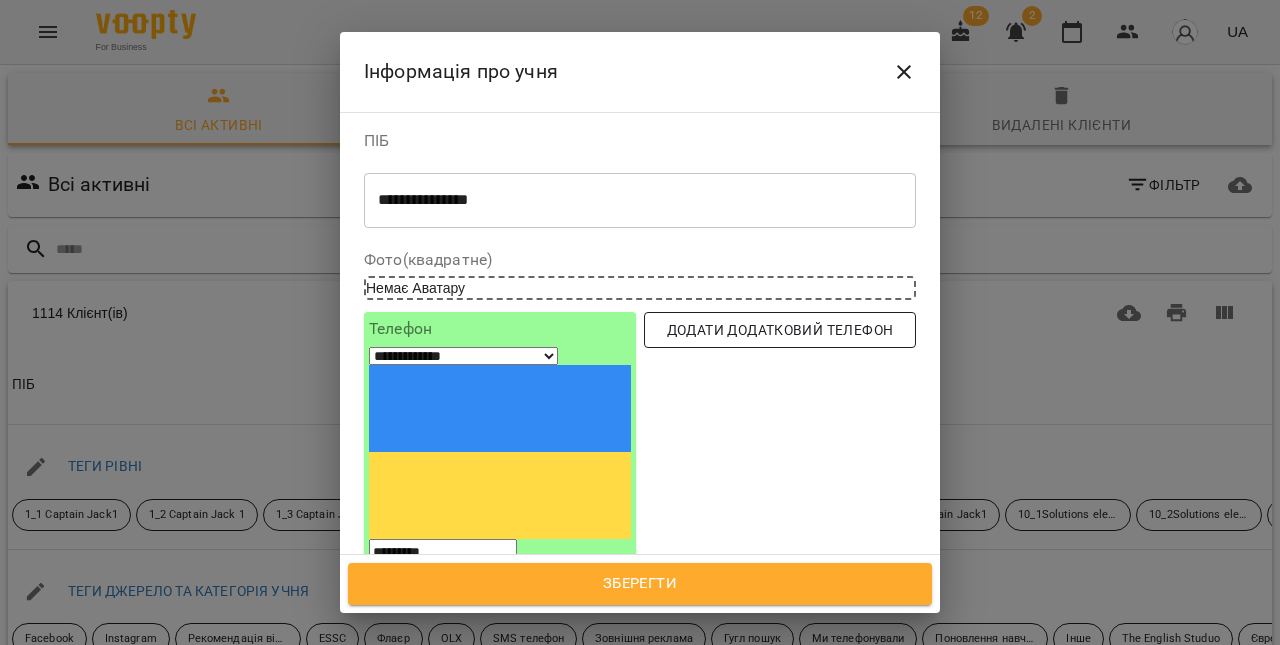 click on "Додати додатковий телефон" at bounding box center [780, 330] 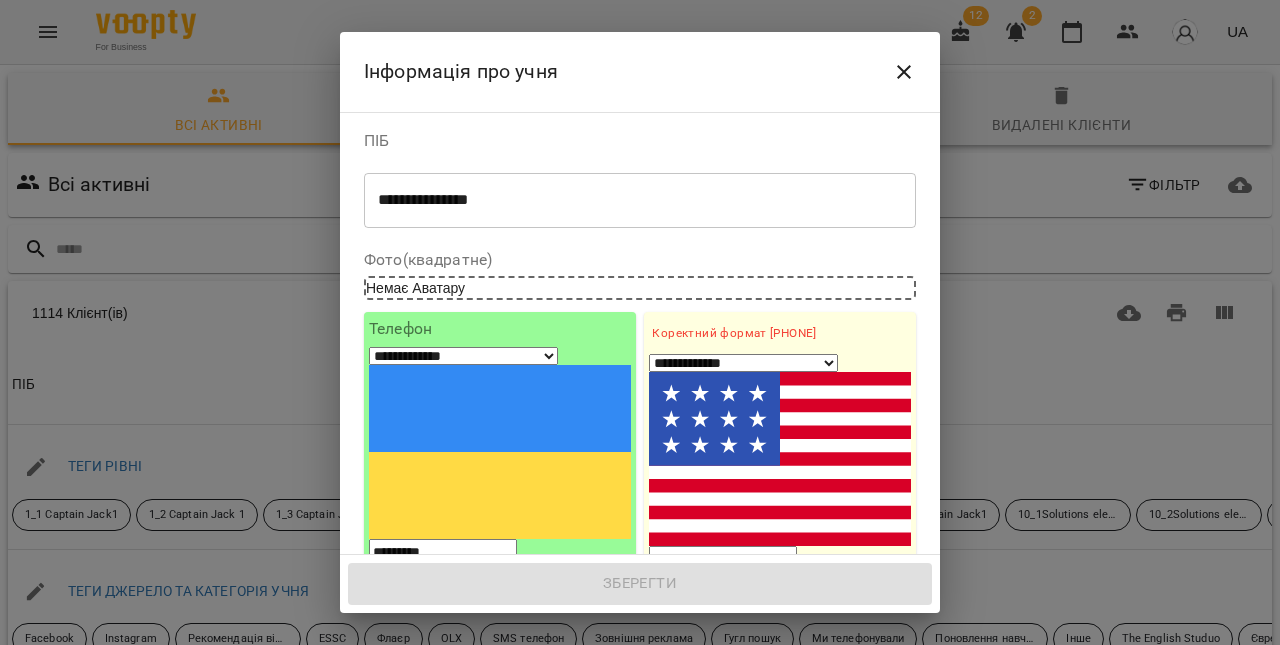 click on "1. Ім'я" at bounding box center [780, 636] 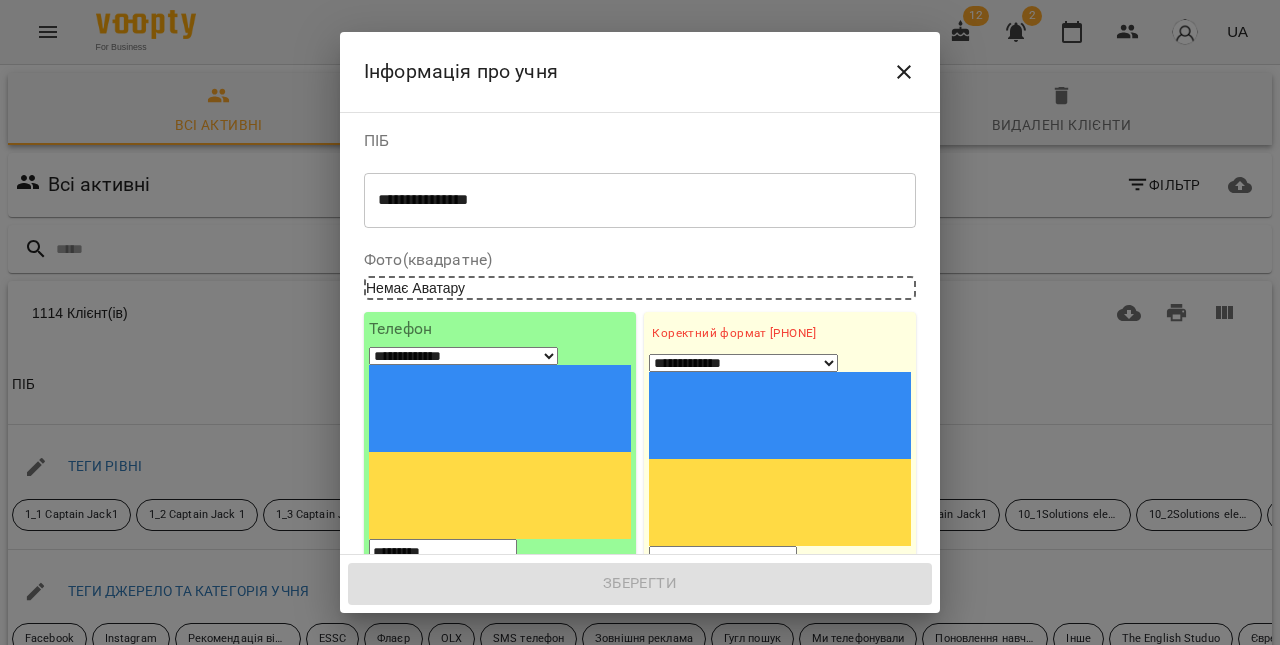 paste on "**********" 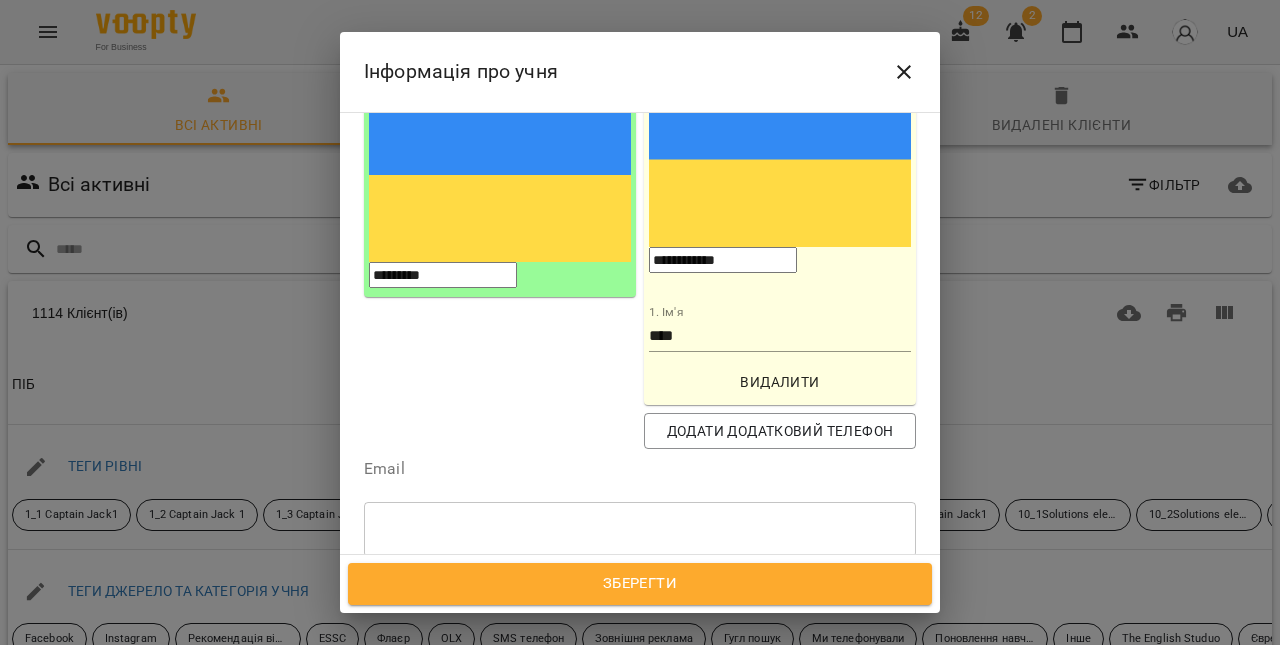scroll, scrollTop: 278, scrollLeft: 0, axis: vertical 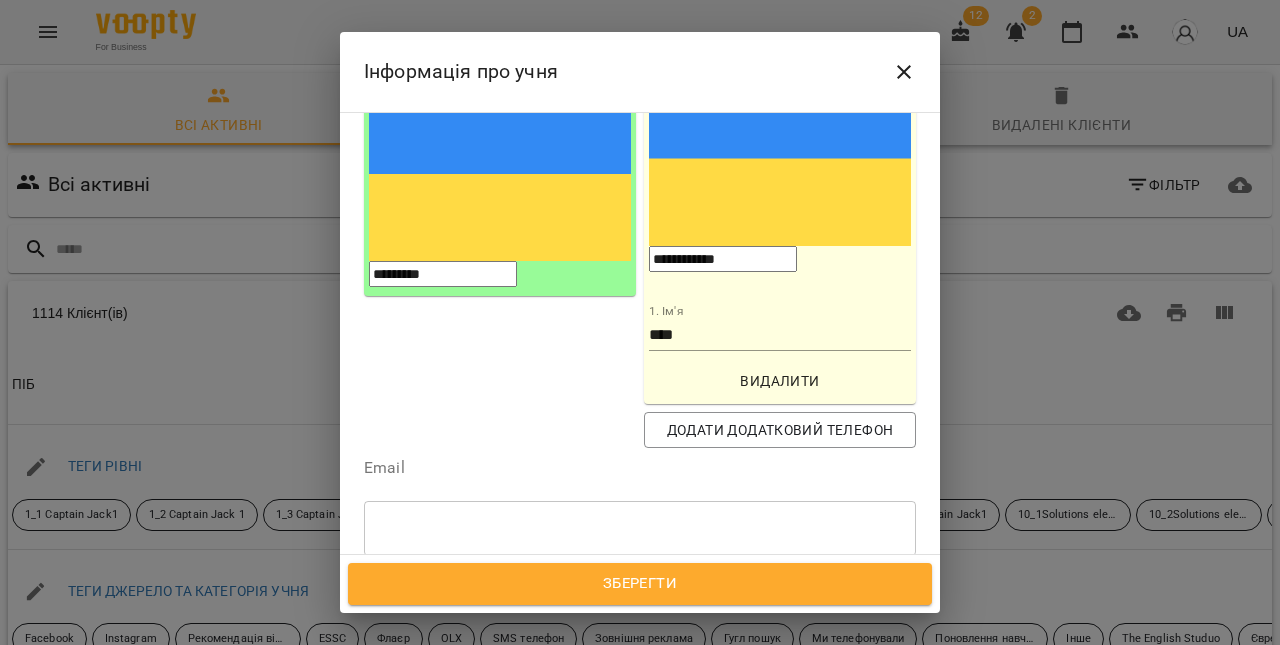 type on "**********" 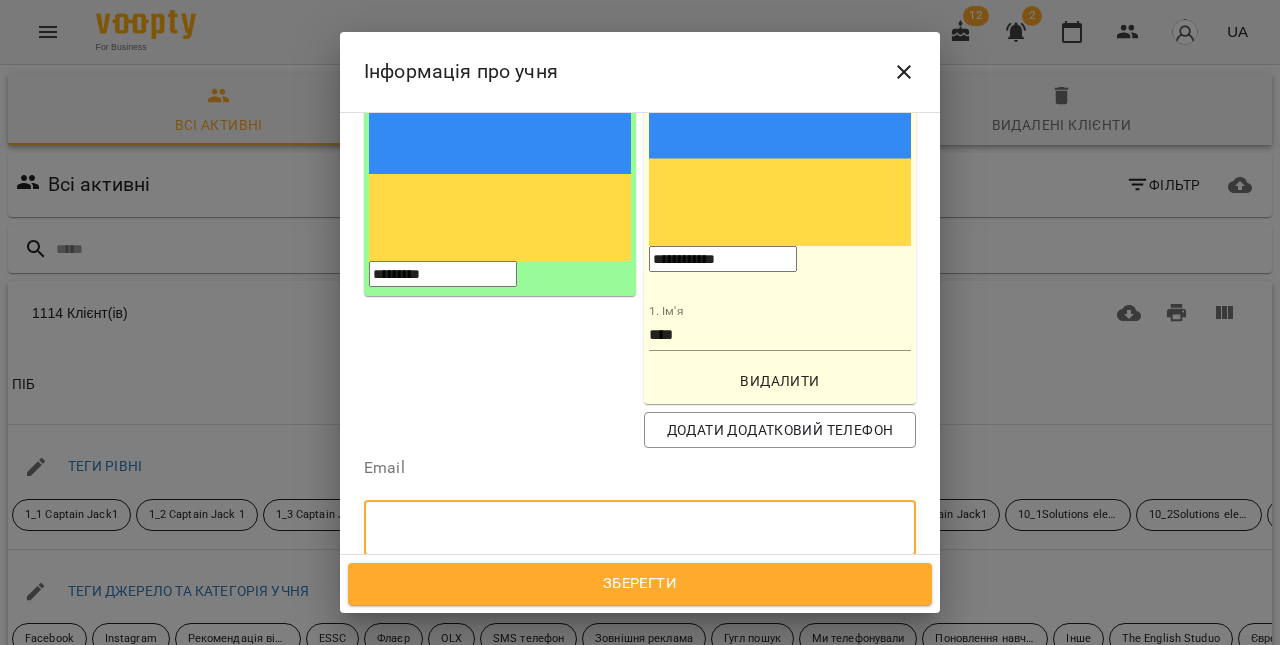 paste on "**********" 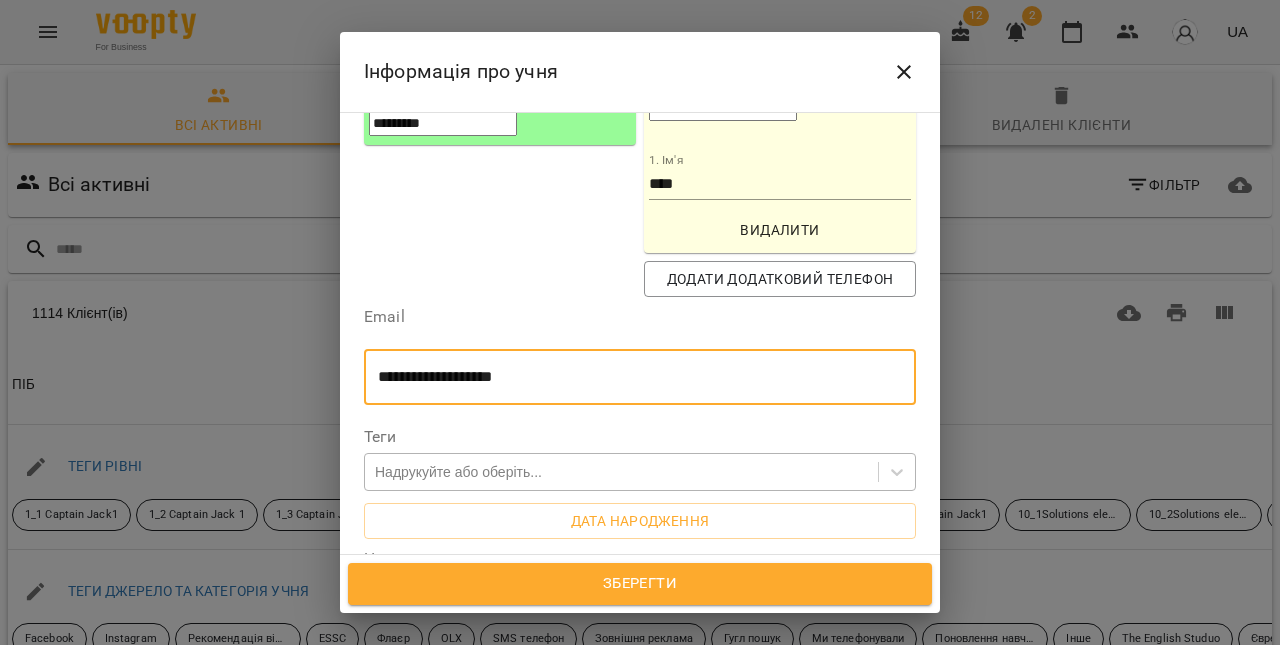 scroll, scrollTop: 435, scrollLeft: 0, axis: vertical 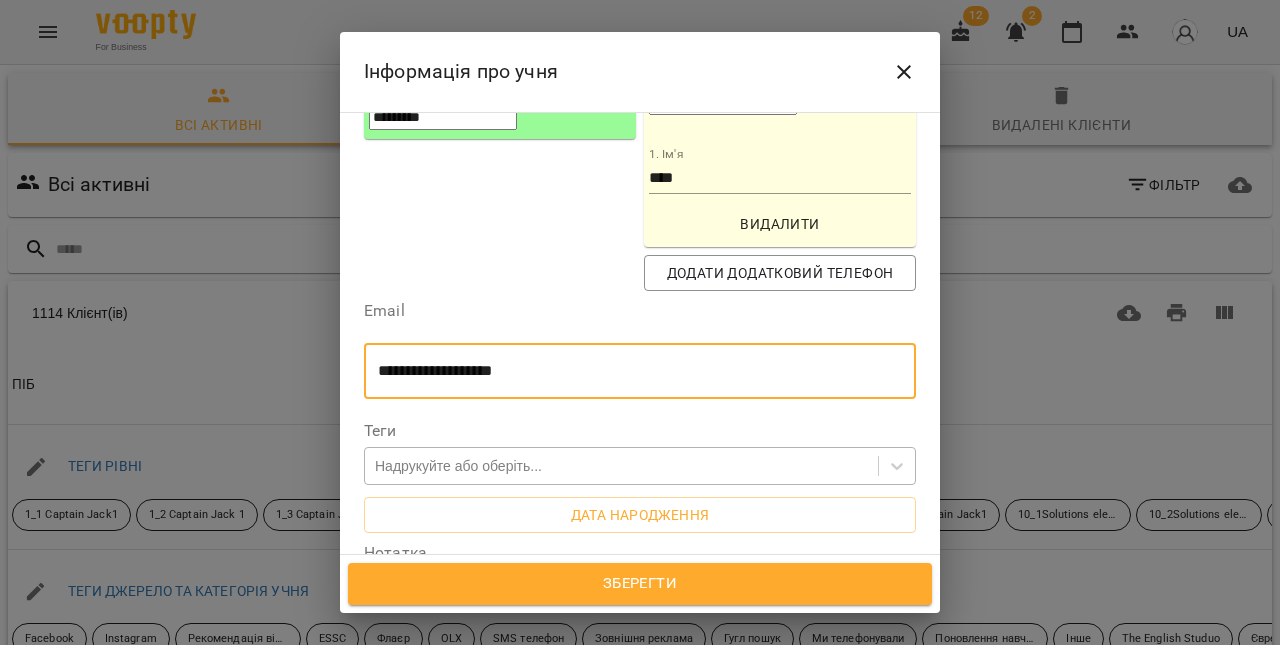 type on "**********" 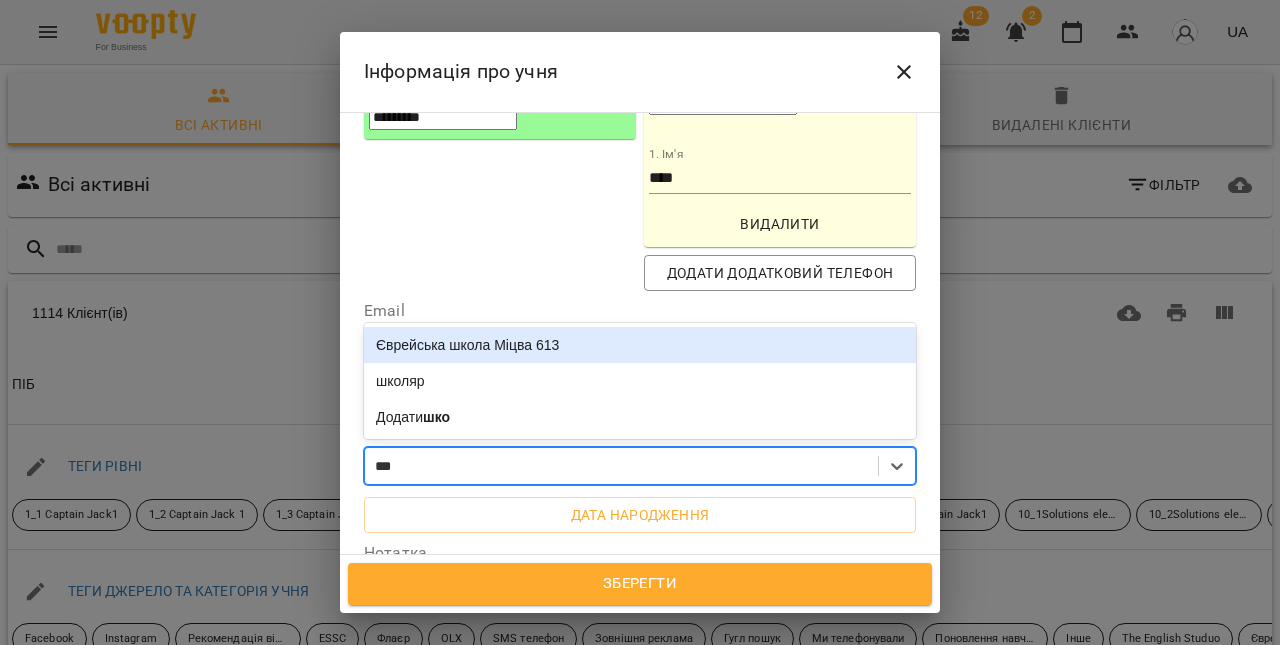 type on "****" 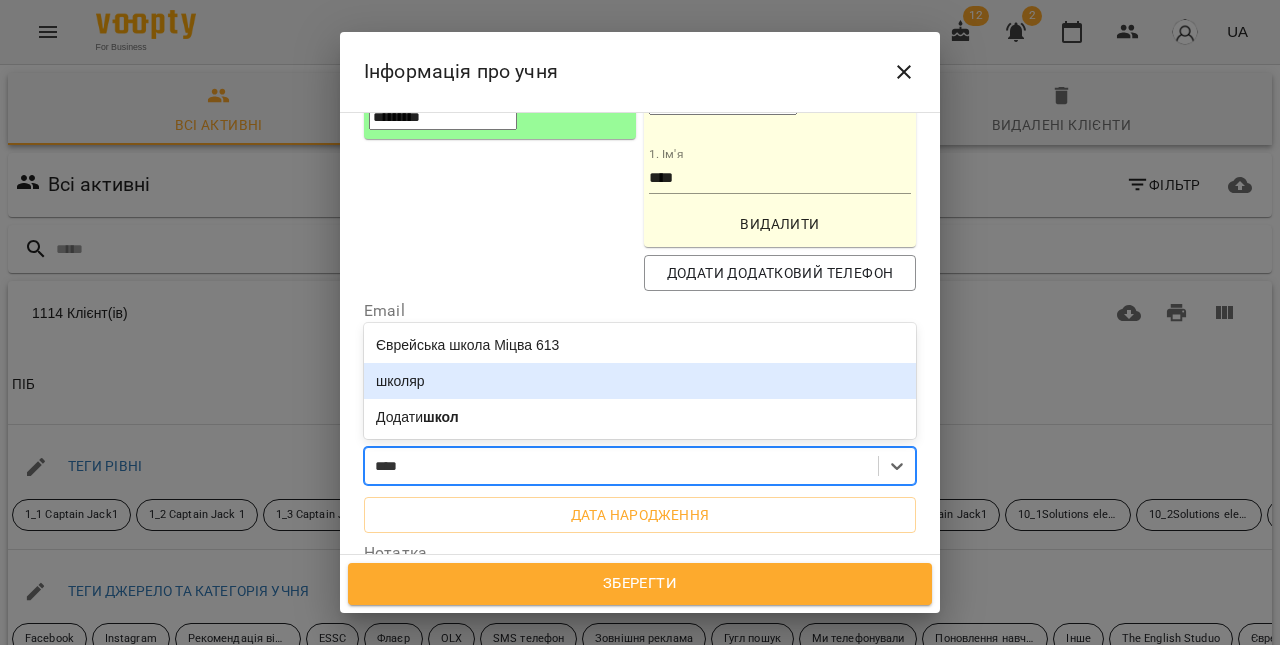 click on "школяр" at bounding box center (640, 381) 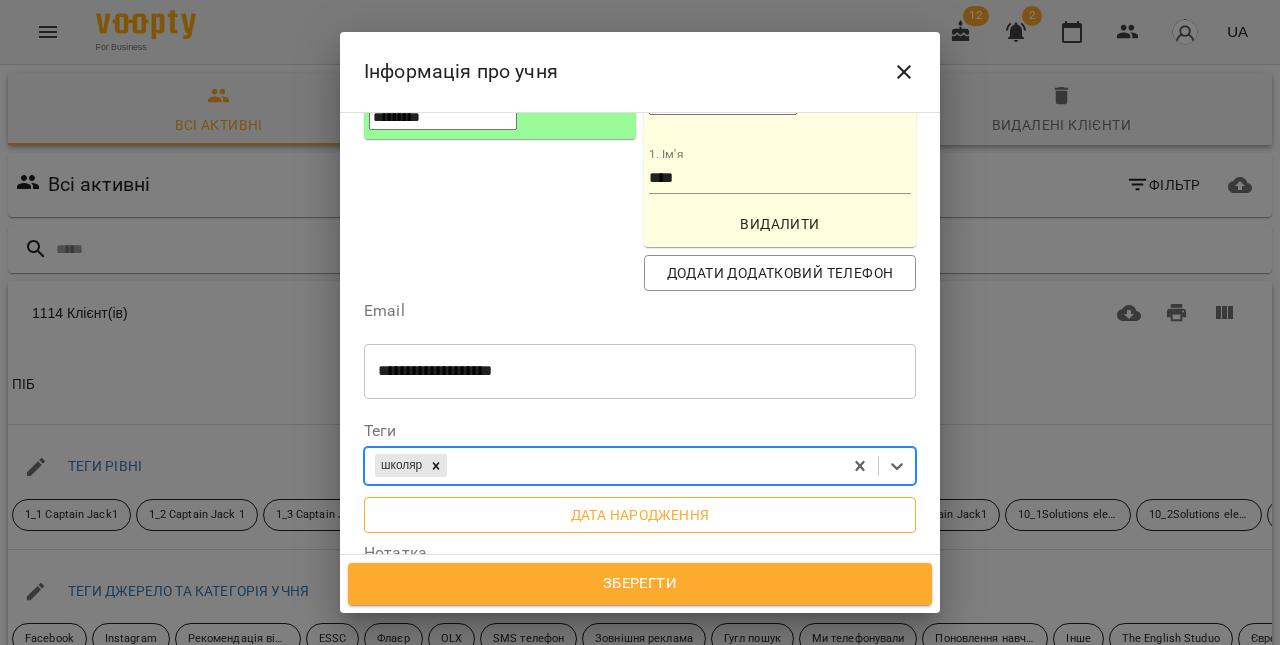 click on "Дата народження" at bounding box center [640, 515] 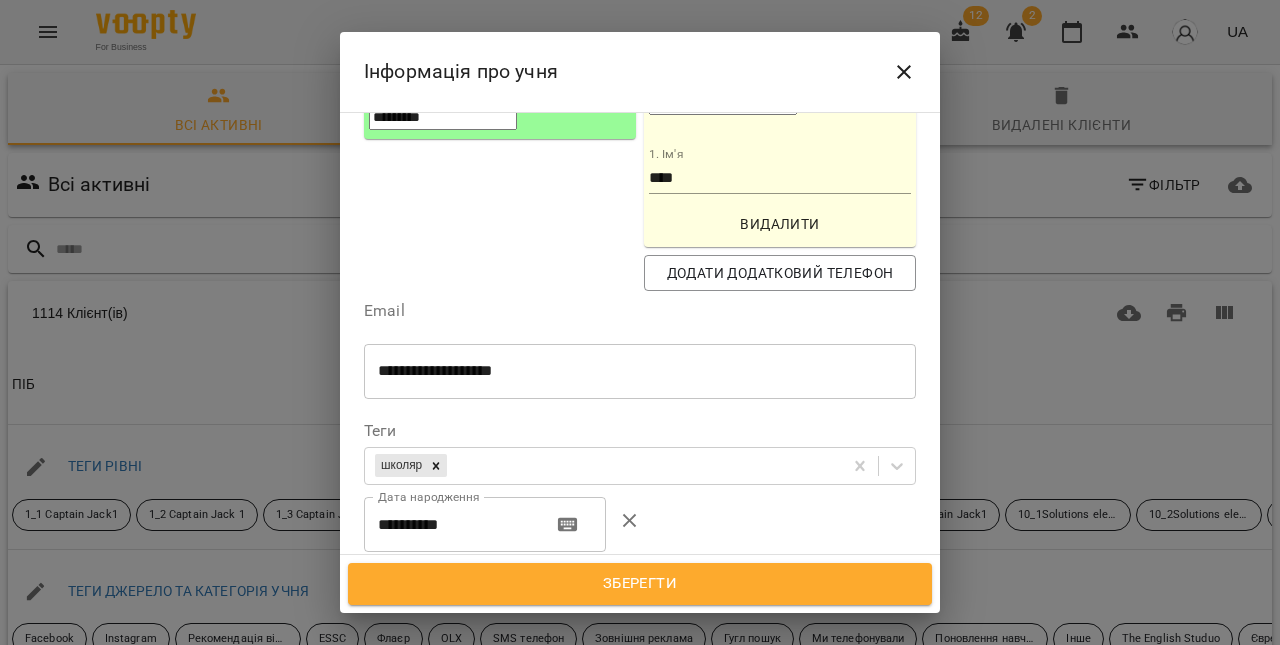 click on "**********" at bounding box center [450, 525] 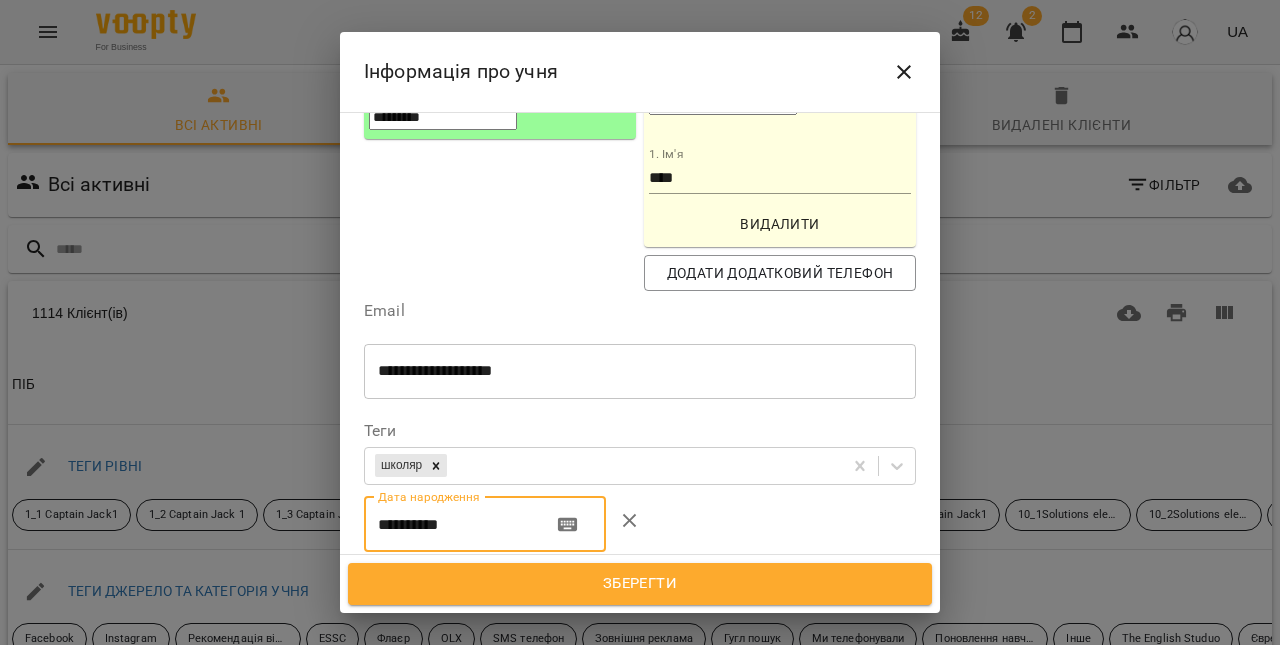 paste 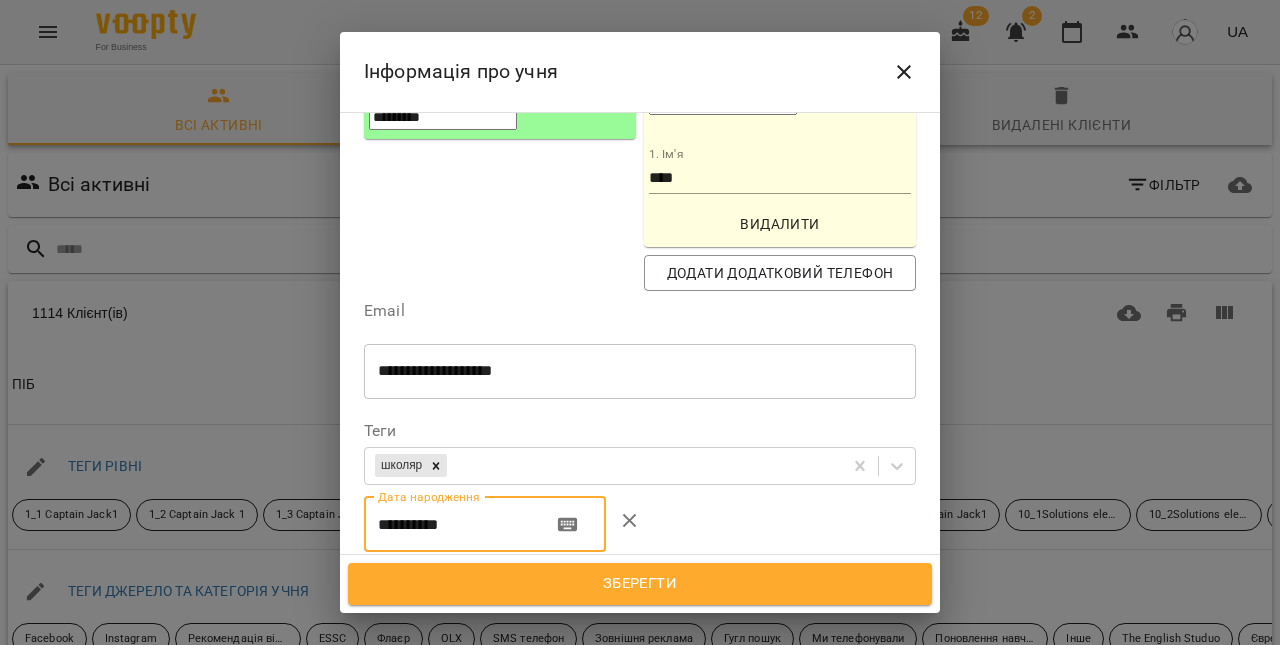 type on "**********" 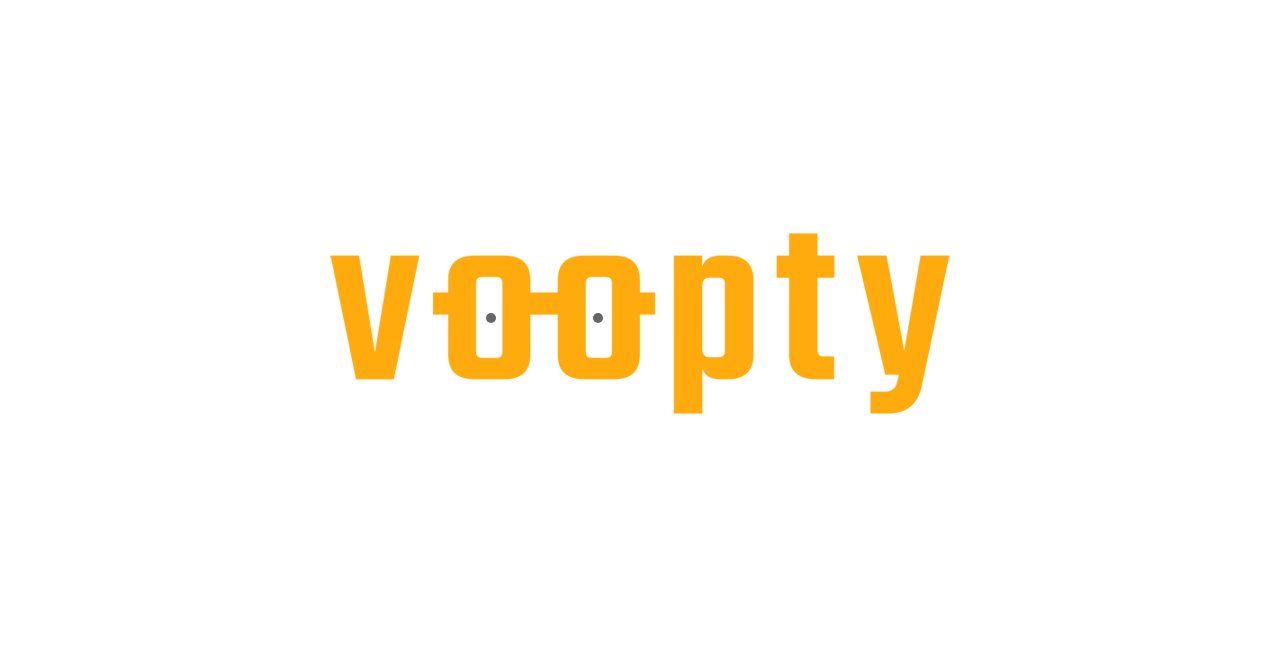 scroll, scrollTop: 0, scrollLeft: 0, axis: both 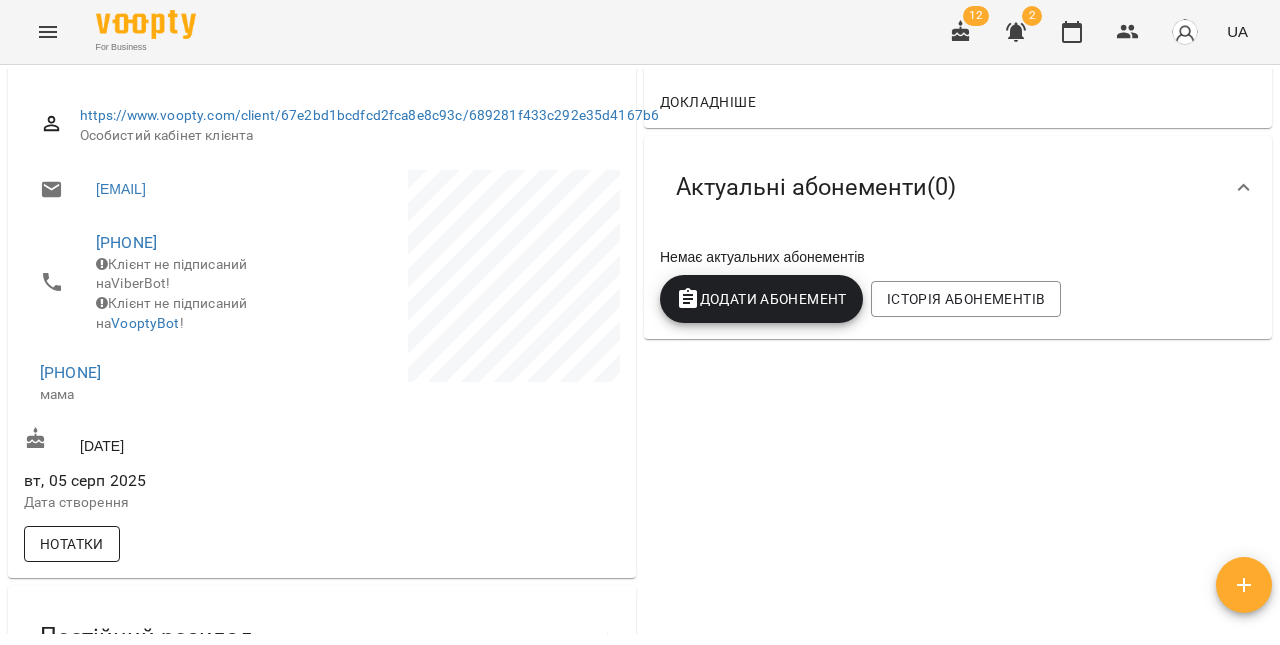 click on "Нотатки" at bounding box center (72, 544) 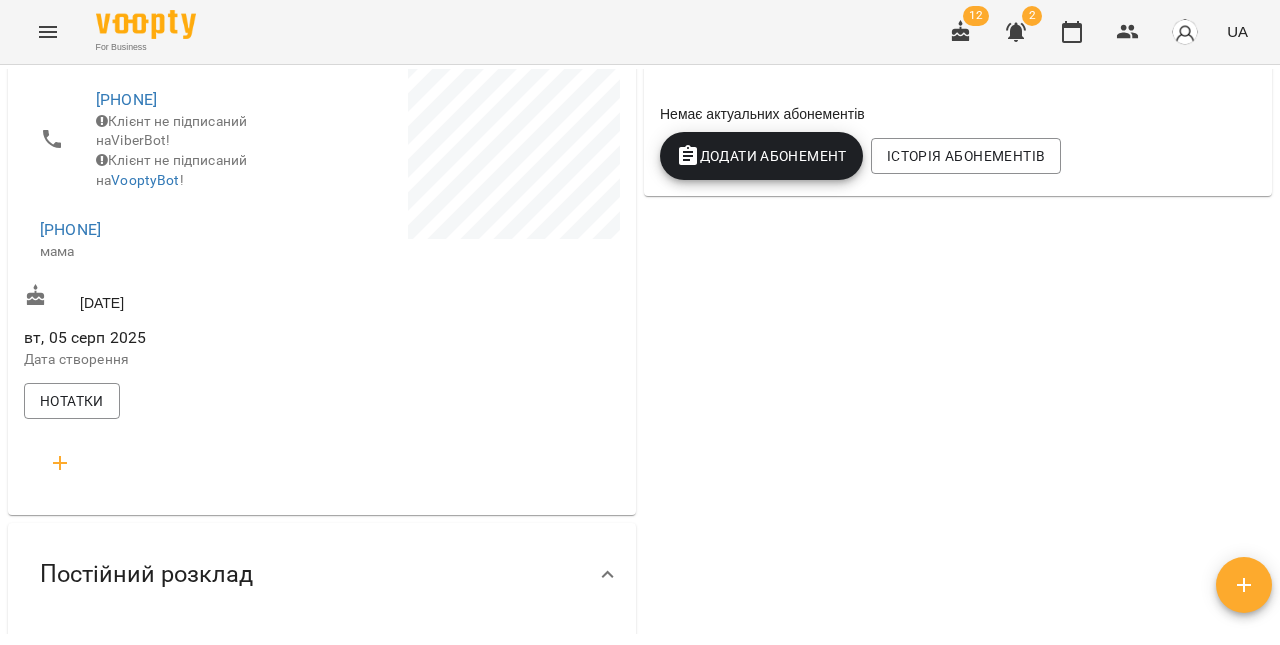 scroll, scrollTop: 423, scrollLeft: 0, axis: vertical 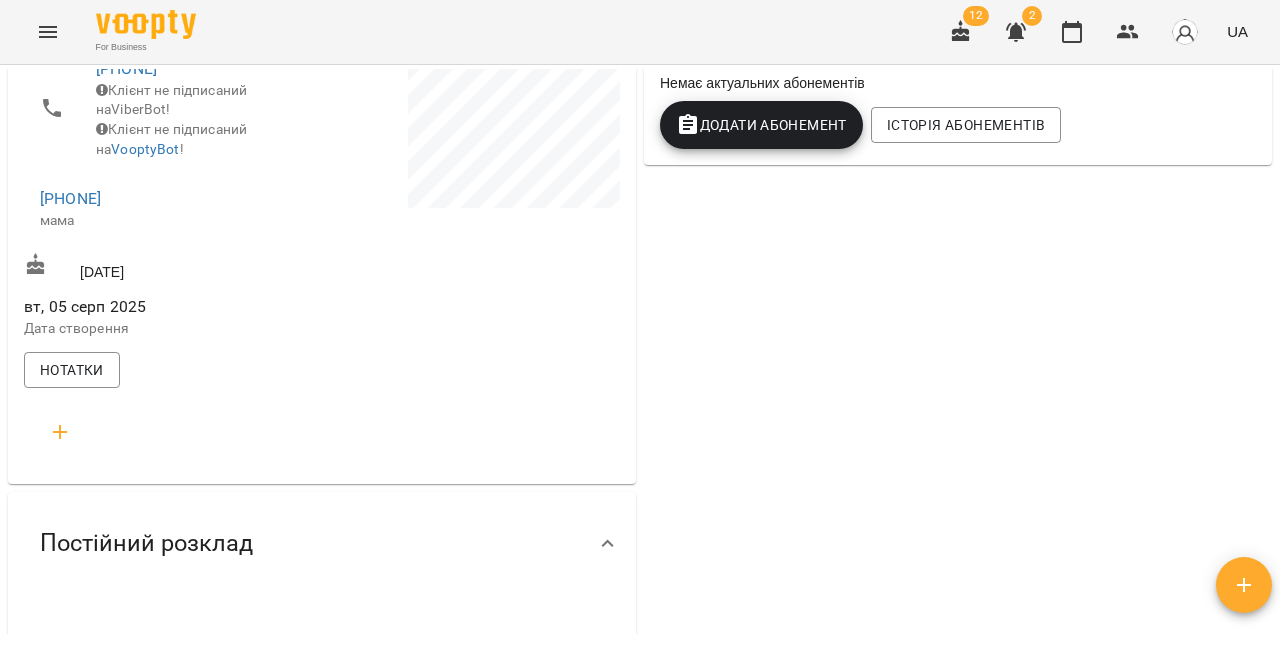 click 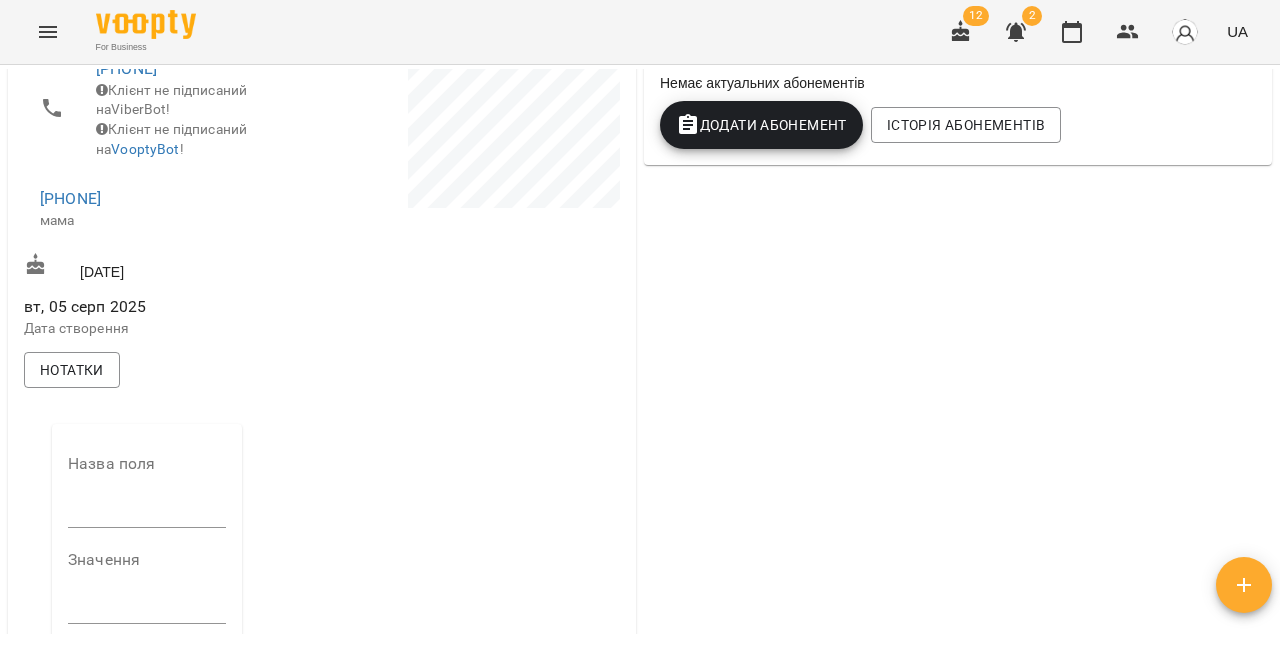 click at bounding box center [147, 512] 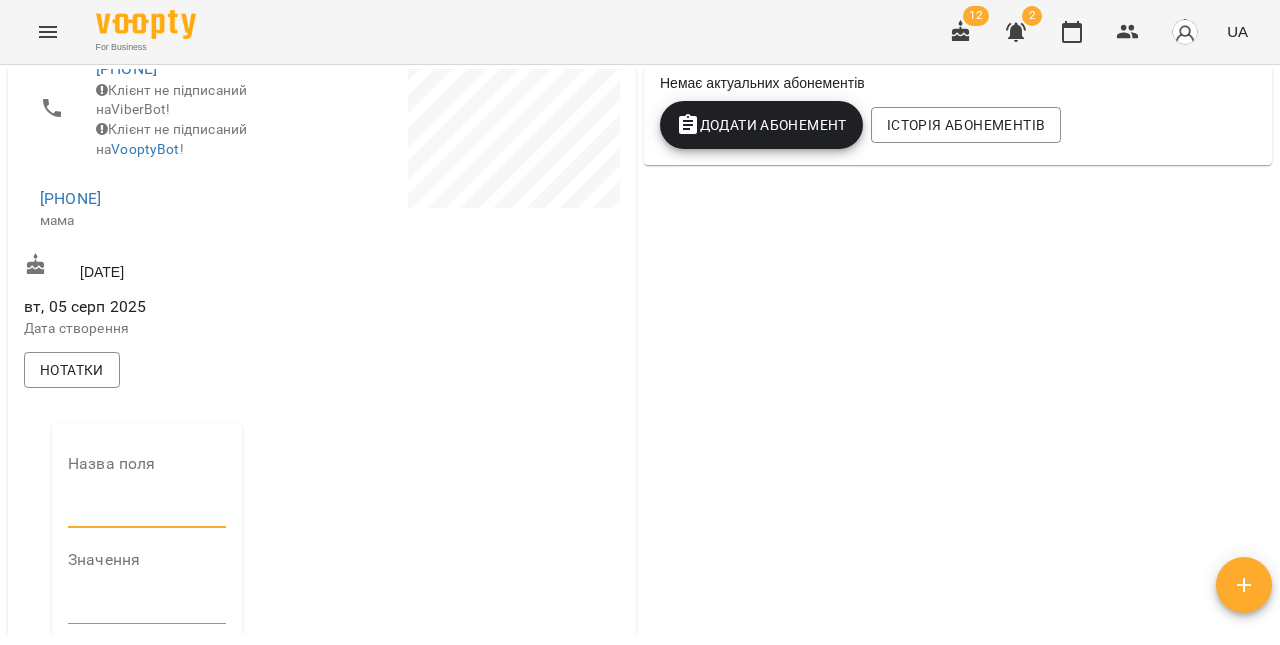 type on "**********" 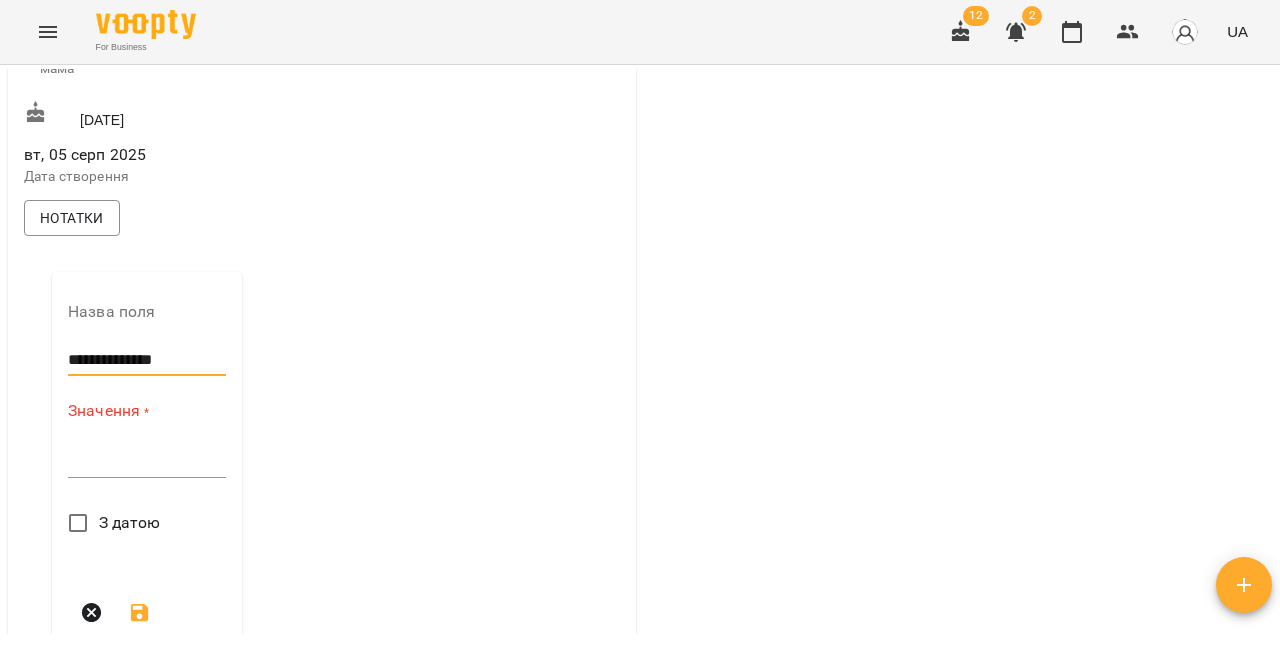 scroll, scrollTop: 603, scrollLeft: 0, axis: vertical 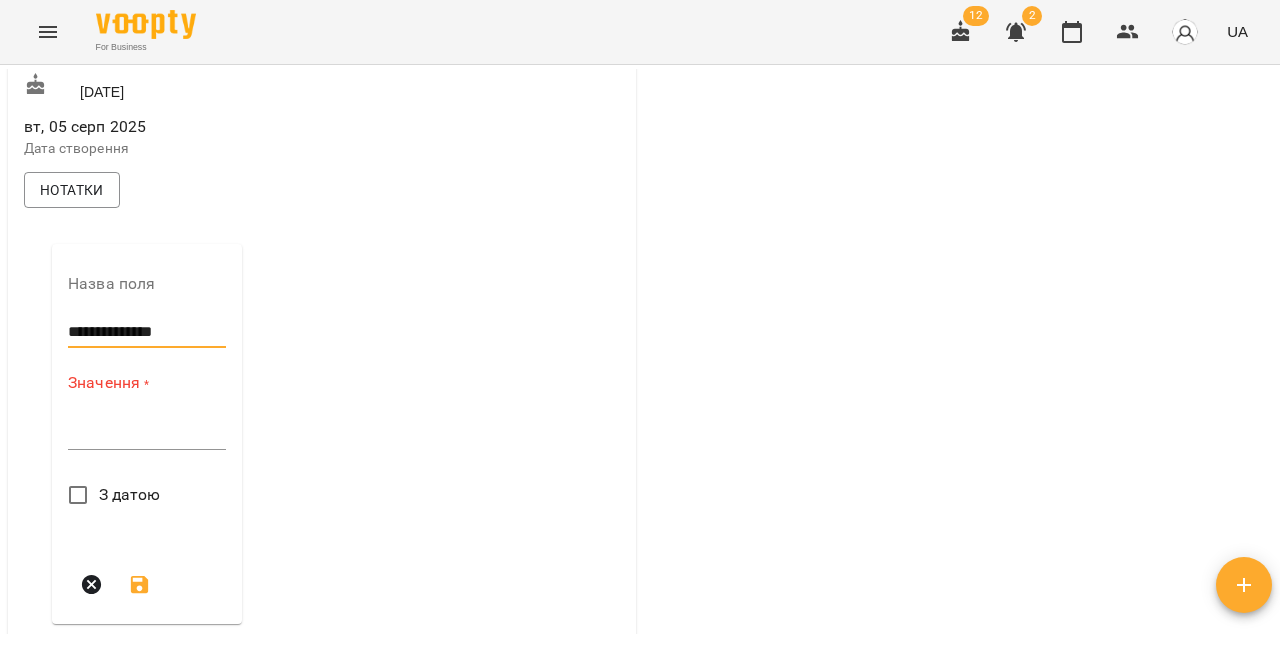 click at bounding box center (147, 433) 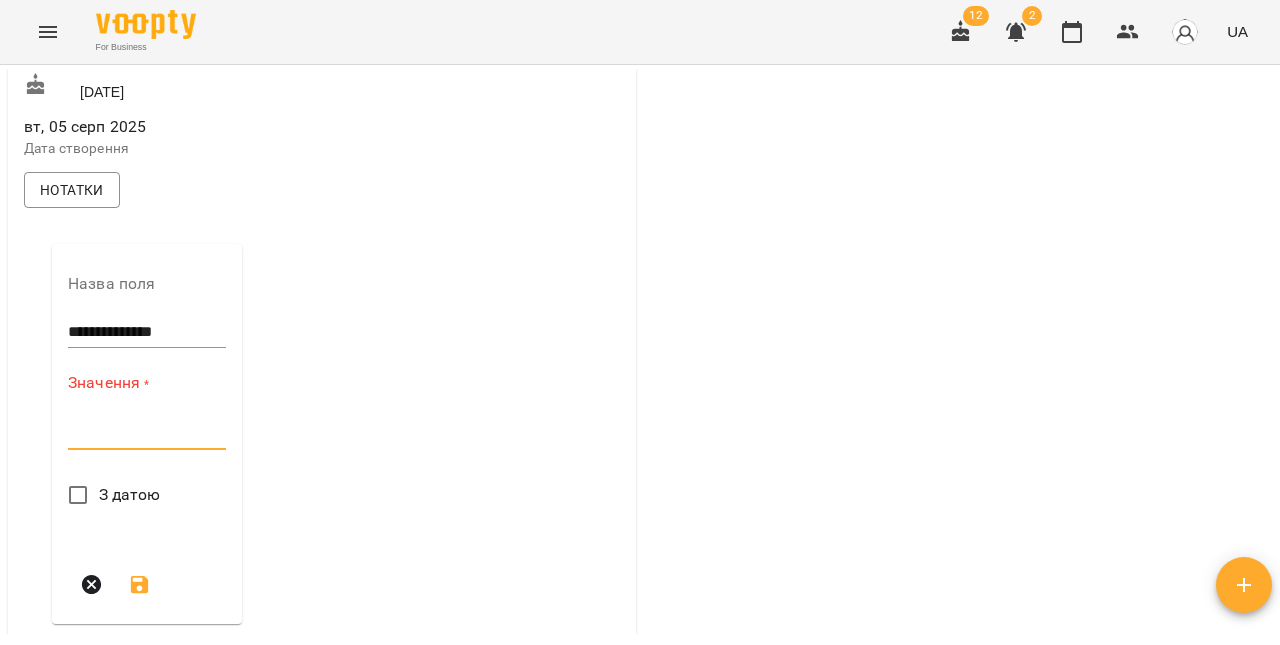 paste on "**********" 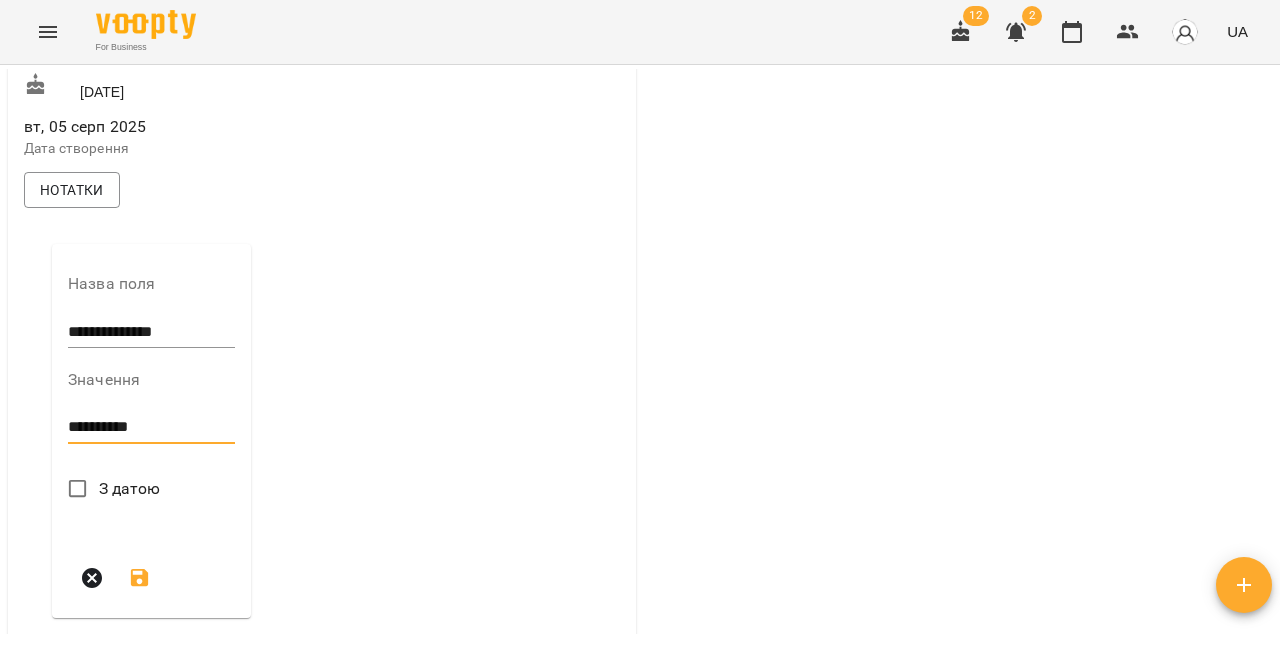type on "**********" 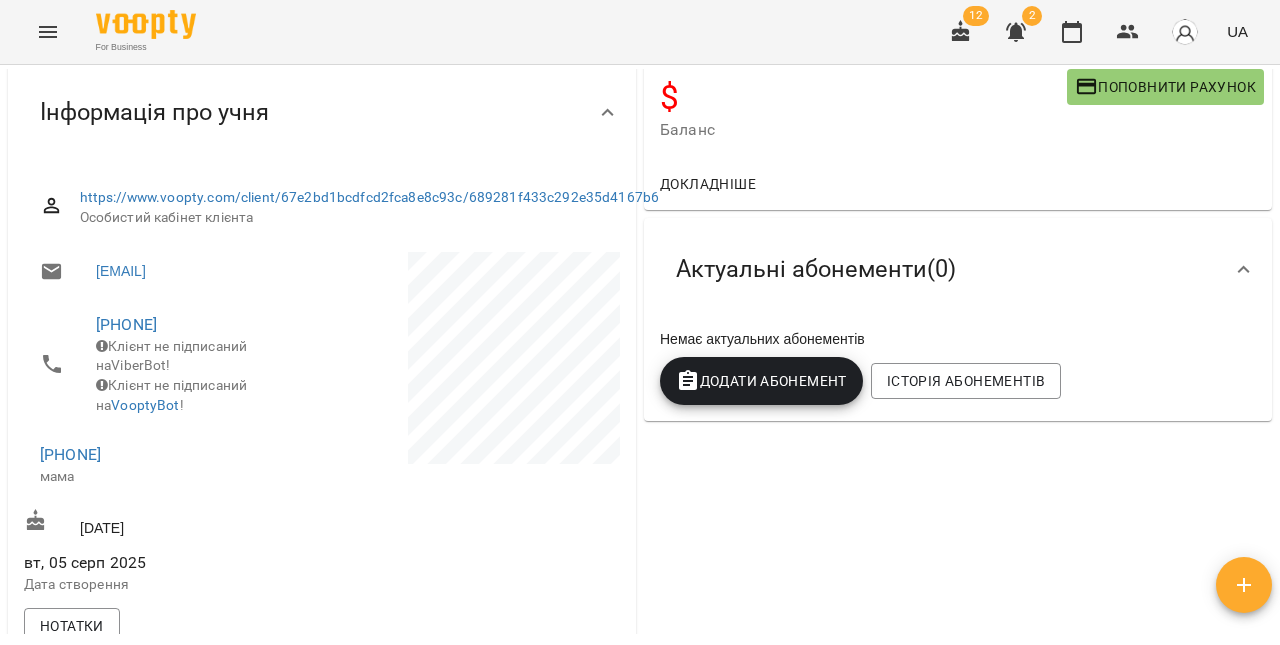 scroll, scrollTop: 0, scrollLeft: 0, axis: both 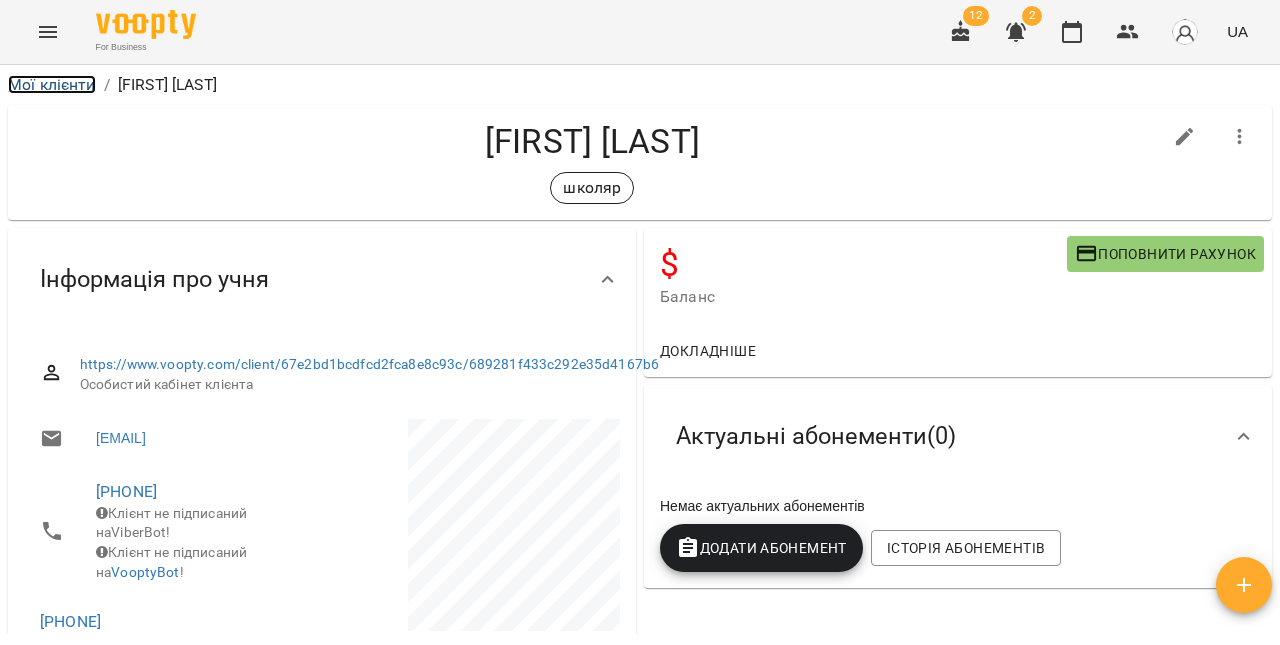 click on "Мої клієнти" at bounding box center (52, 84) 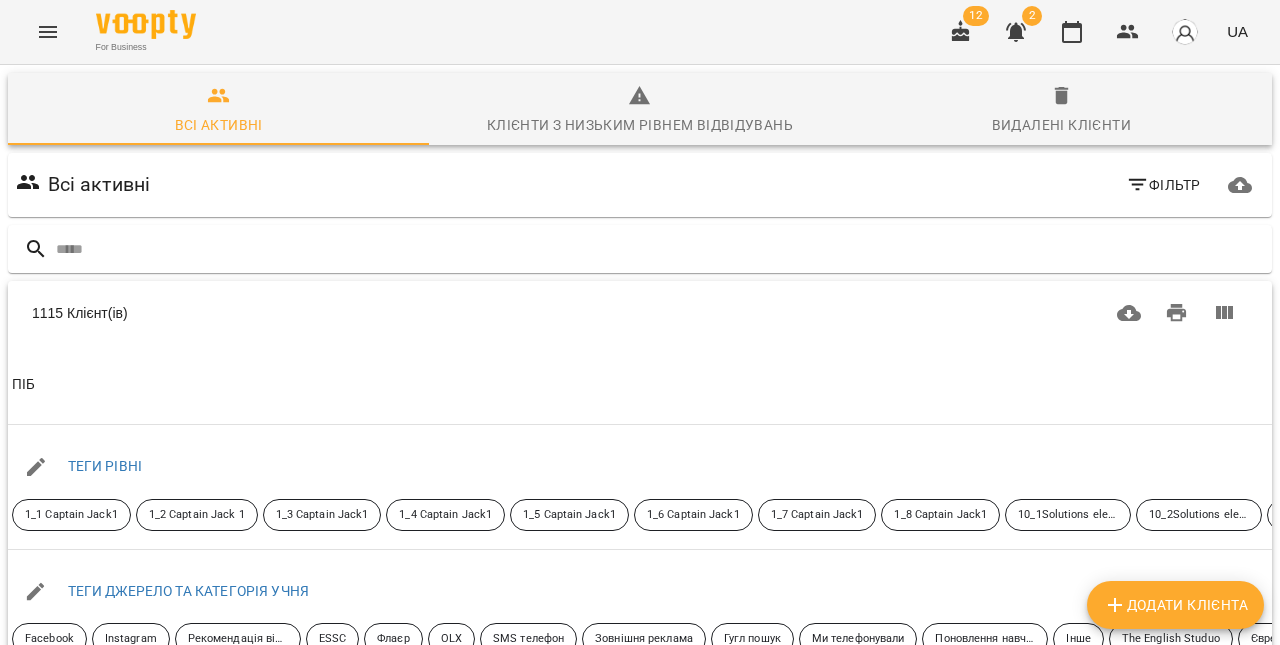 click 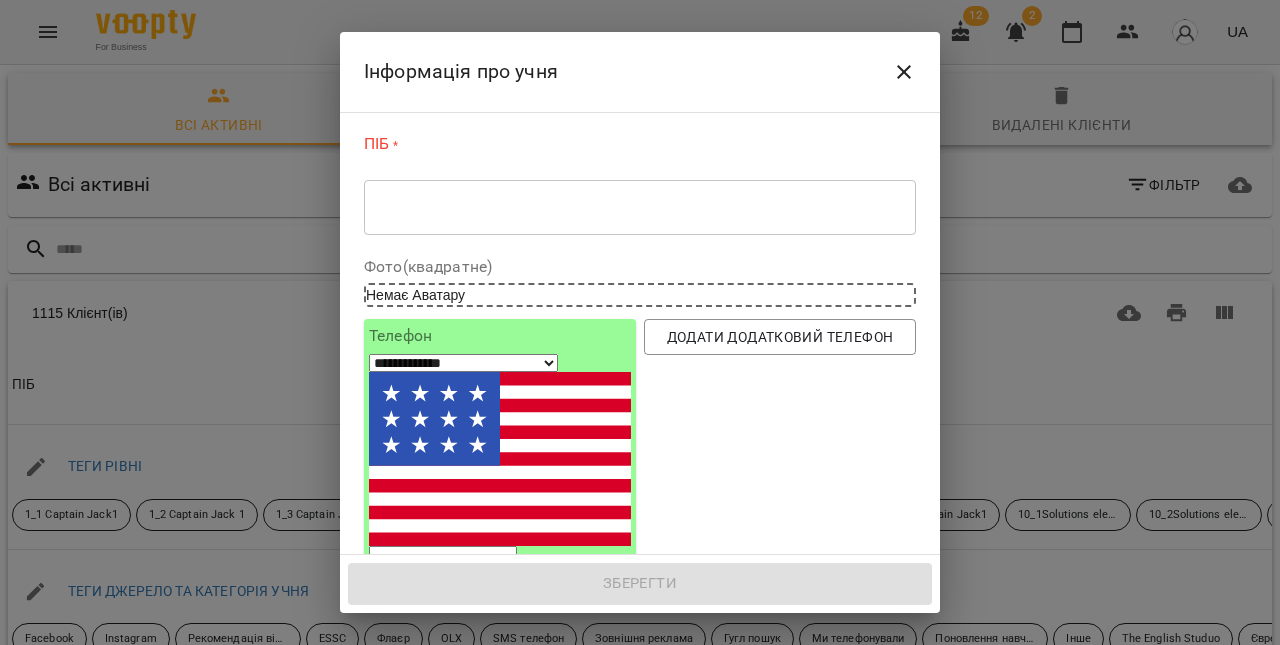 click on "* ​" at bounding box center [640, 207] 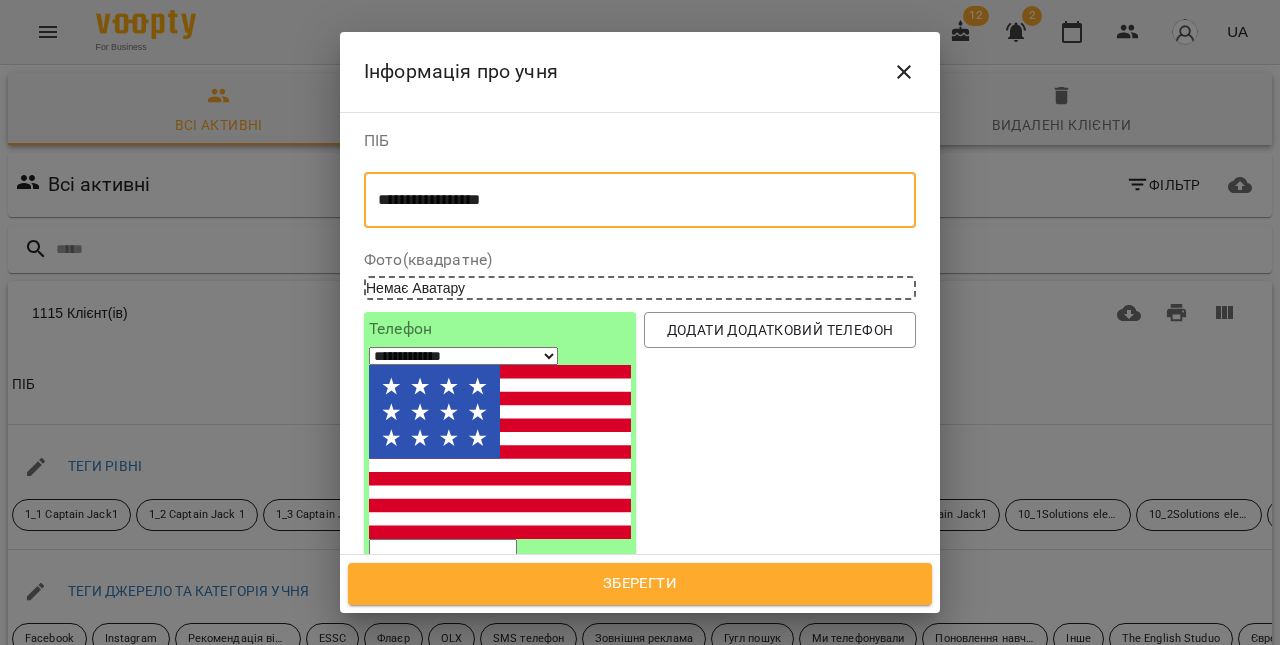type on "**********" 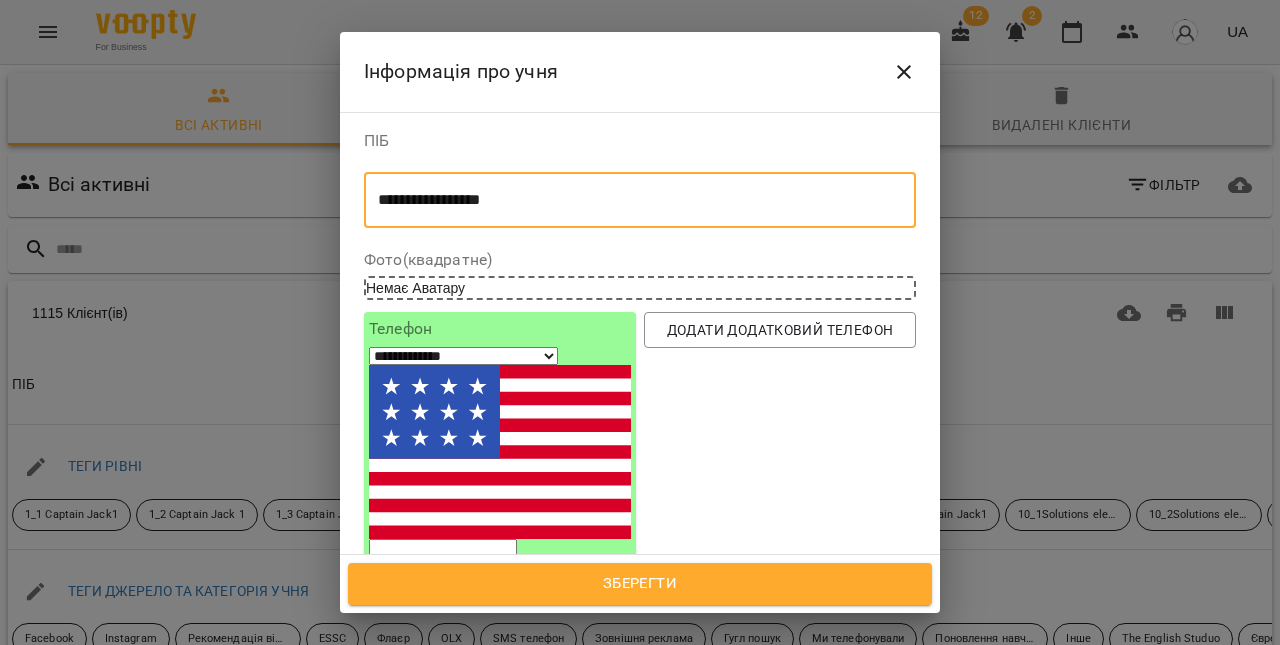 click on "**********" at bounding box center [463, 356] 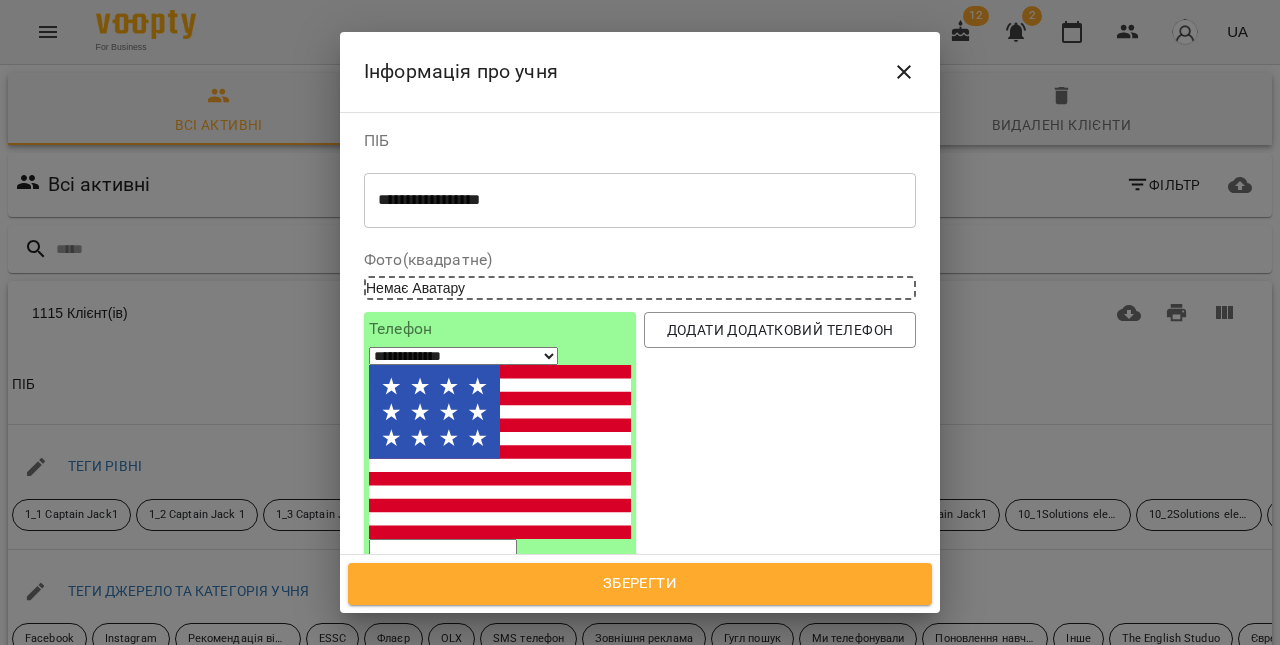 select on "**" 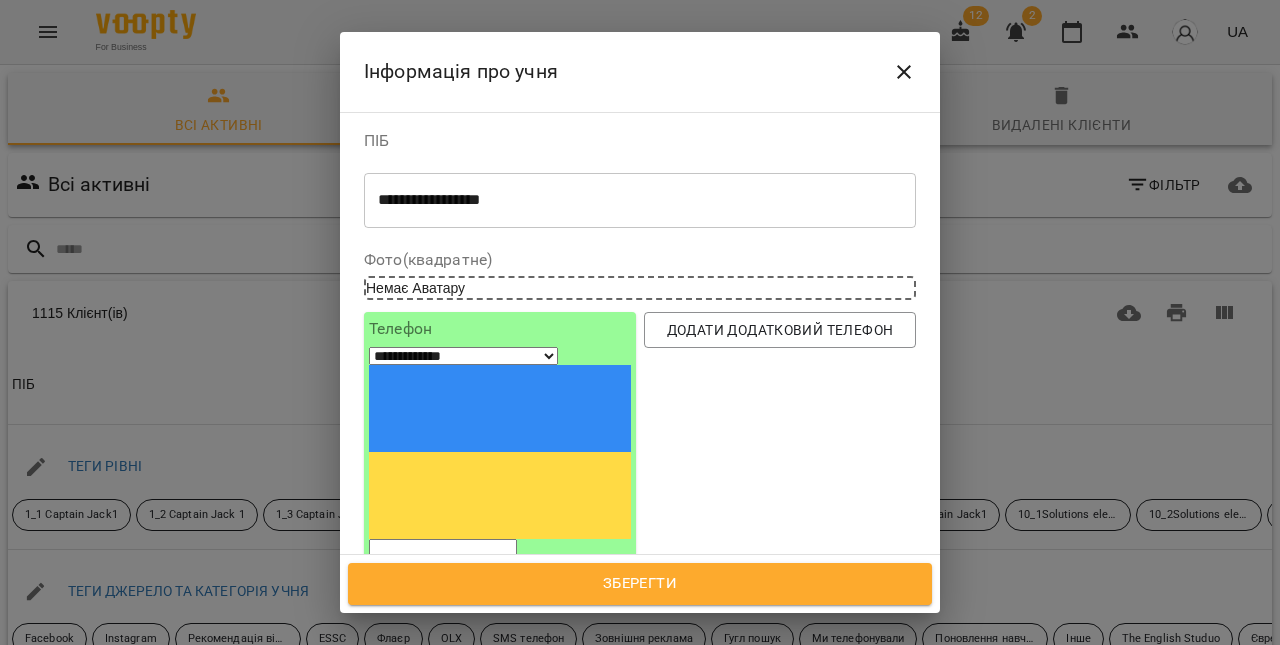 paste on "**********" 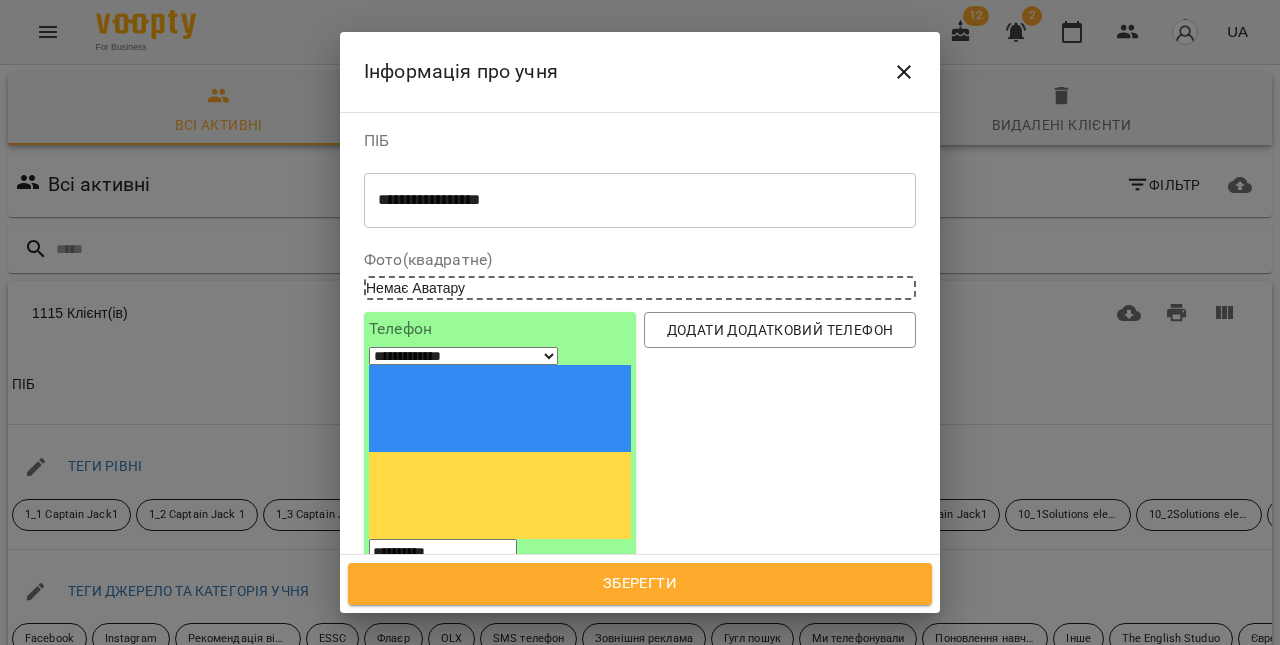 type on "**********" 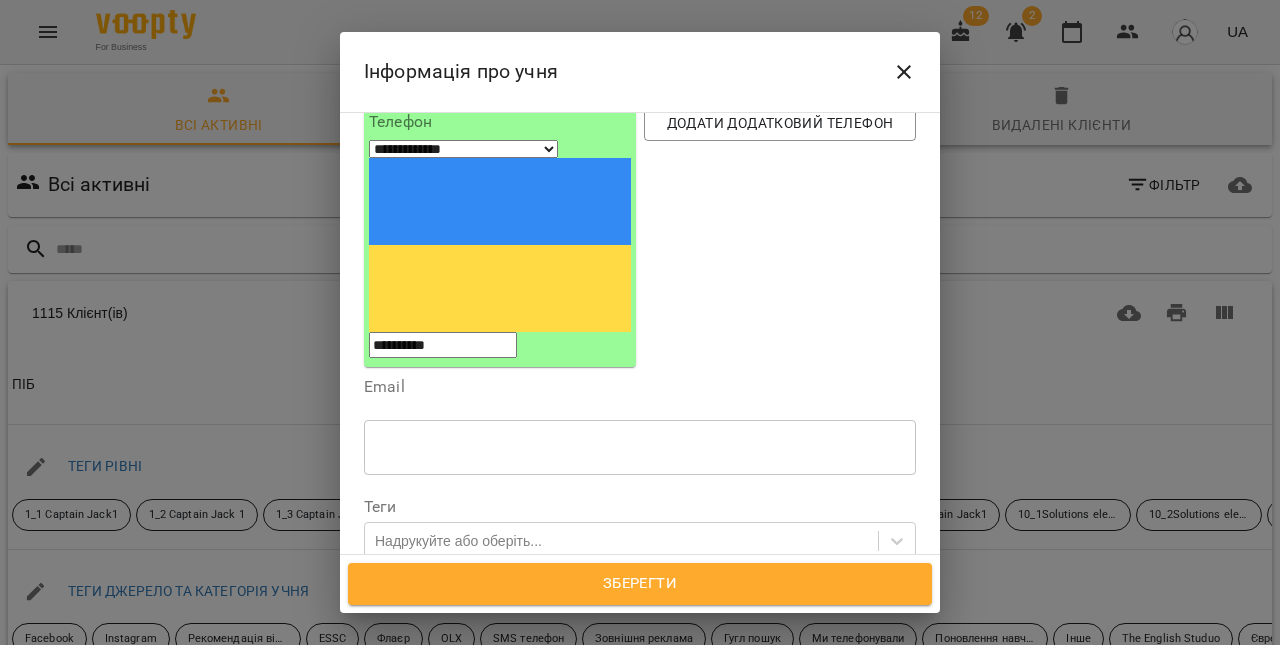 scroll, scrollTop: 221, scrollLeft: 0, axis: vertical 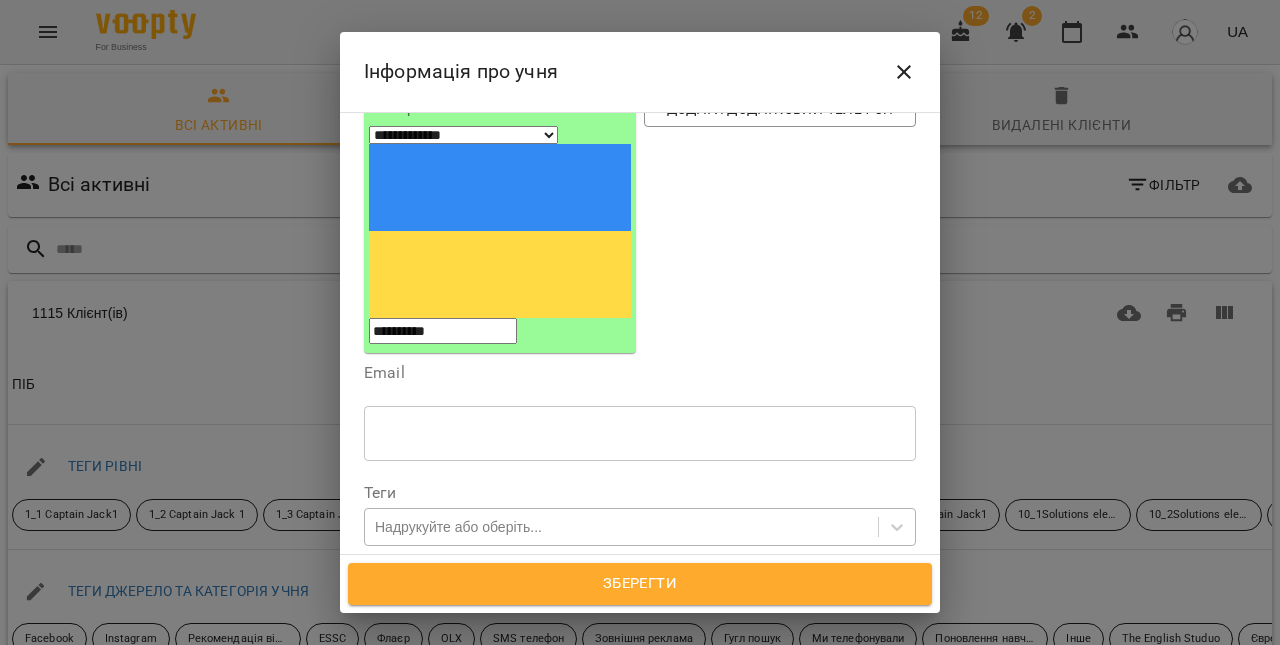 click on "Надрукуйте або оберіть..." at bounding box center (621, 527) 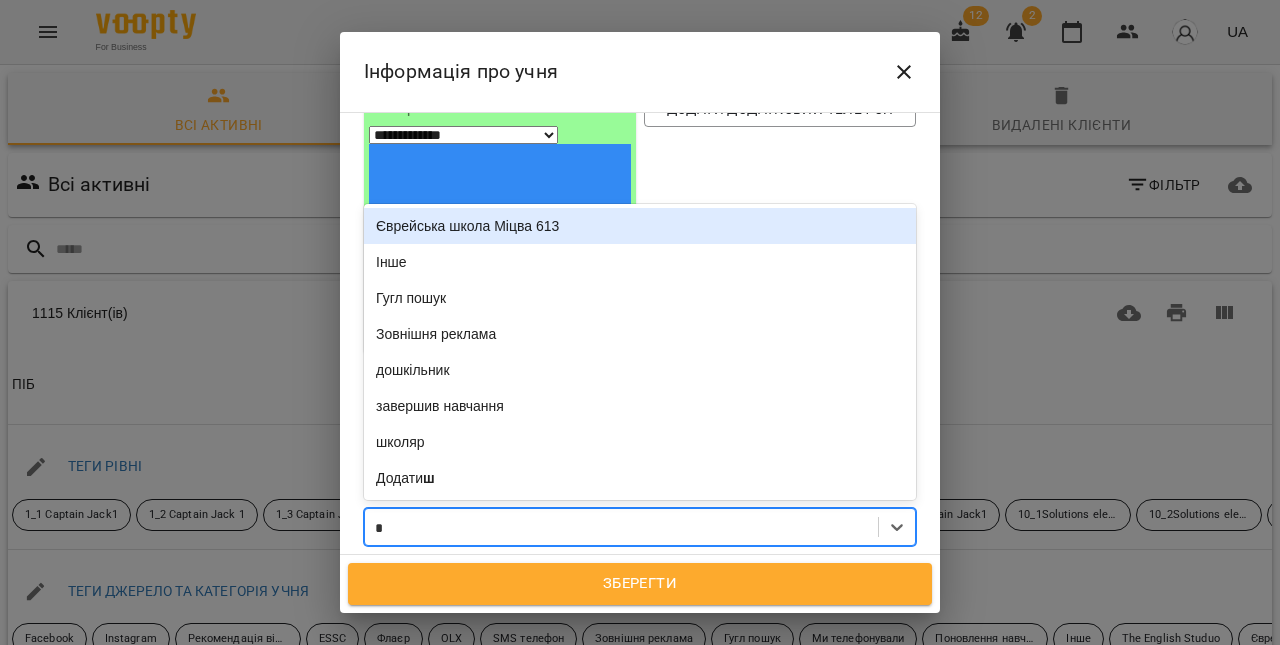 type on "**" 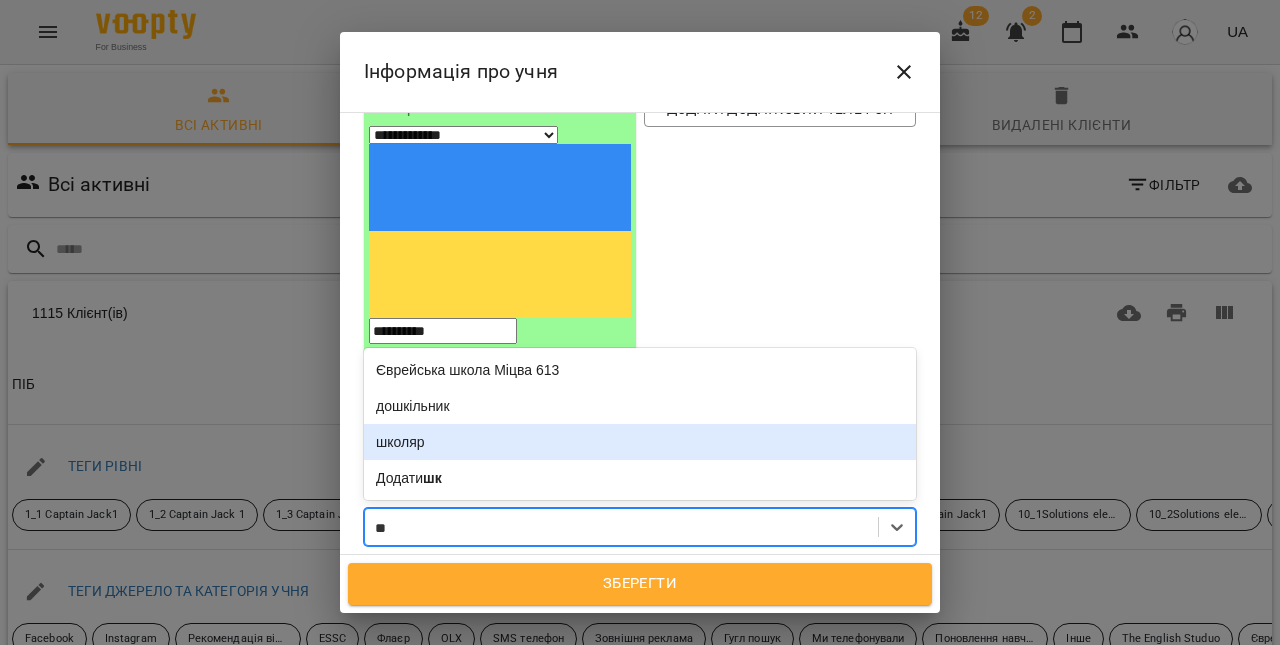 click on "школяр" at bounding box center [640, 442] 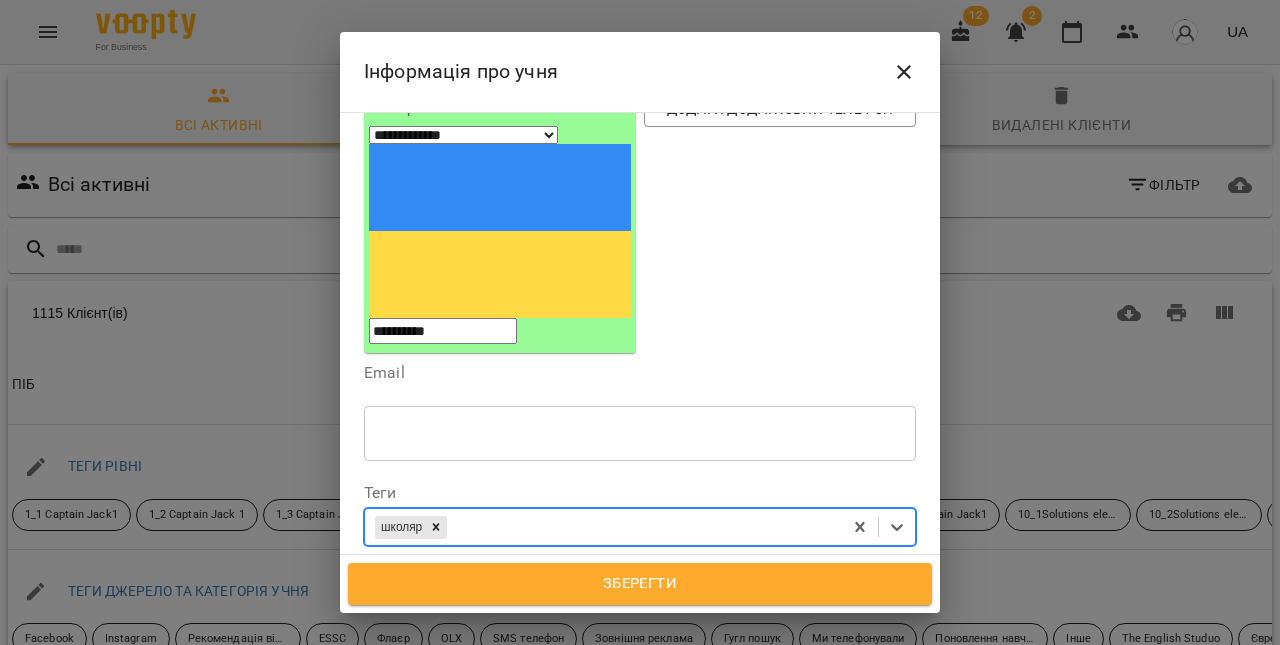 click on "Дата народження" at bounding box center (640, 576) 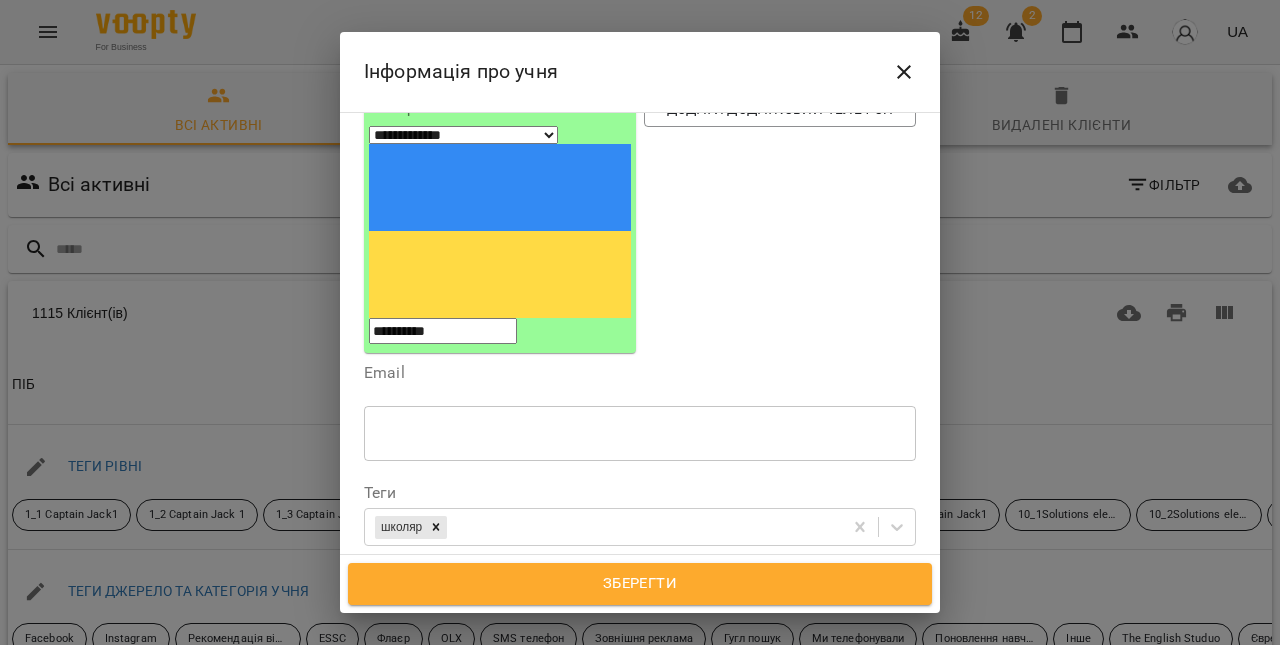 click on "**********" at bounding box center (450, 586) 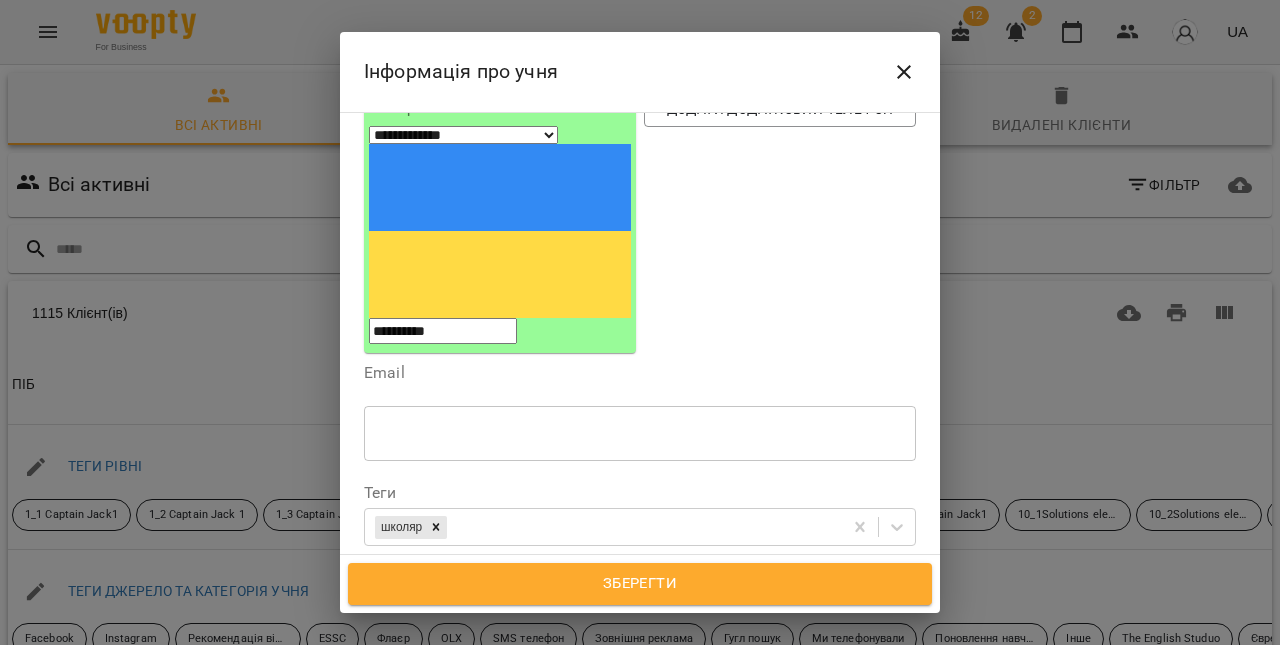 type on "**********" 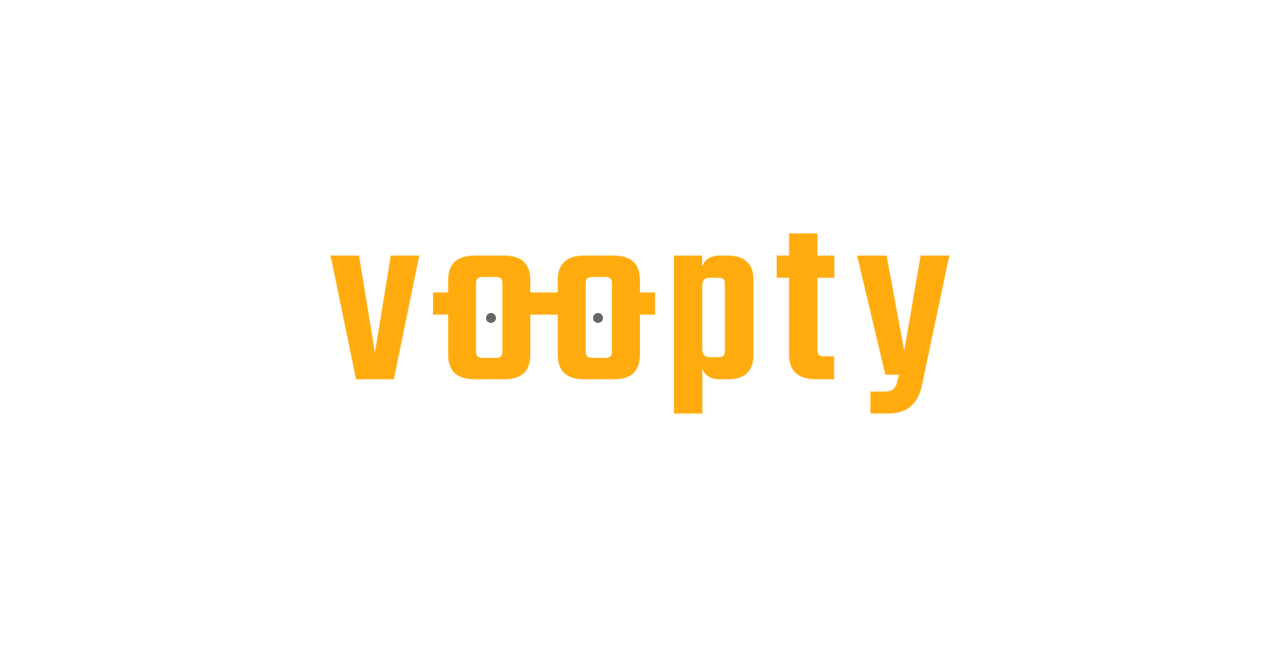 scroll, scrollTop: 0, scrollLeft: 0, axis: both 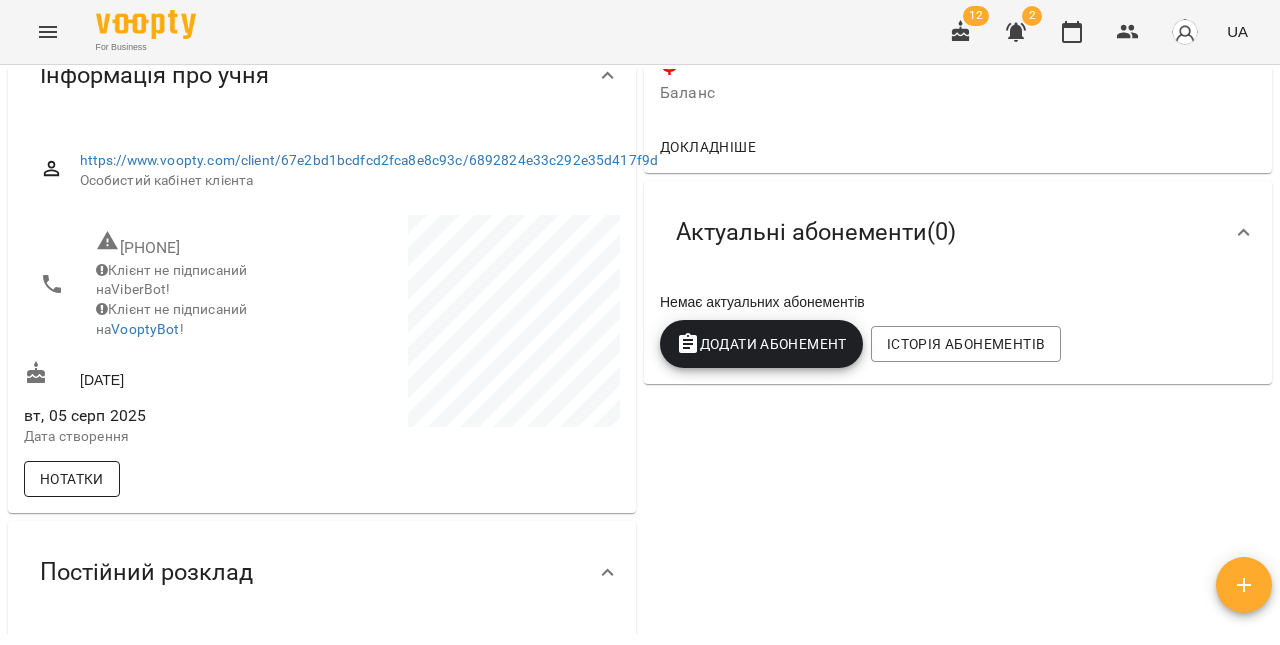 click on "Нотатки" at bounding box center [72, 479] 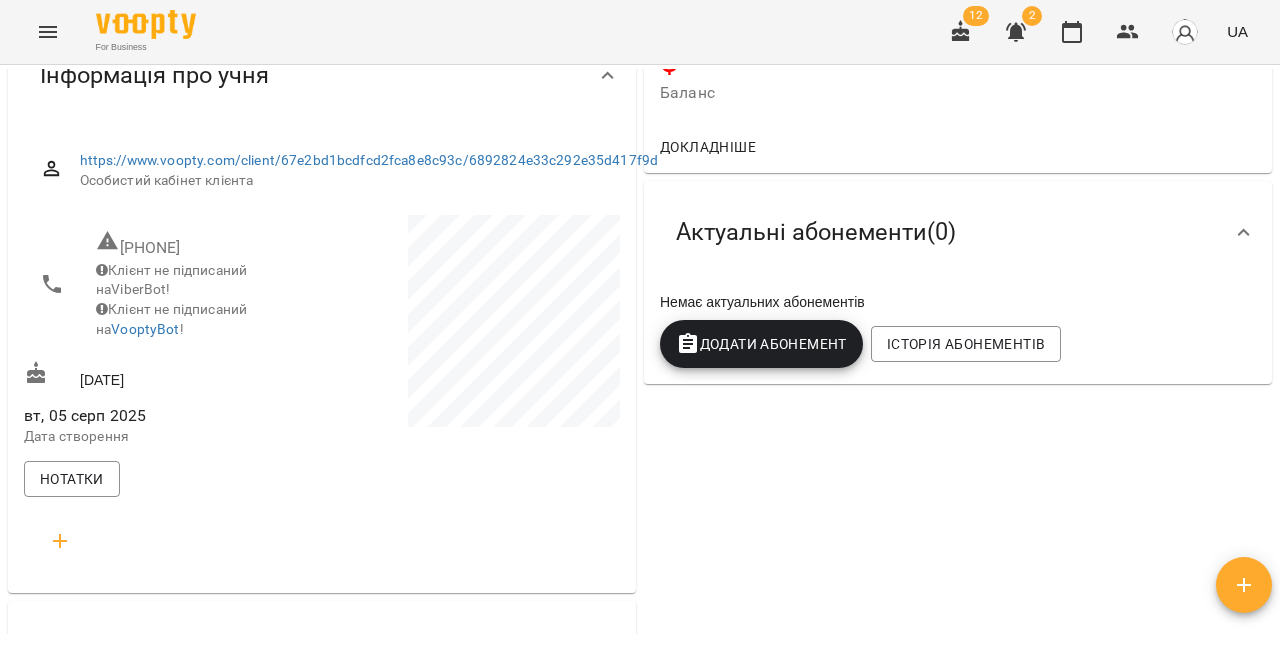 click at bounding box center (60, 541) 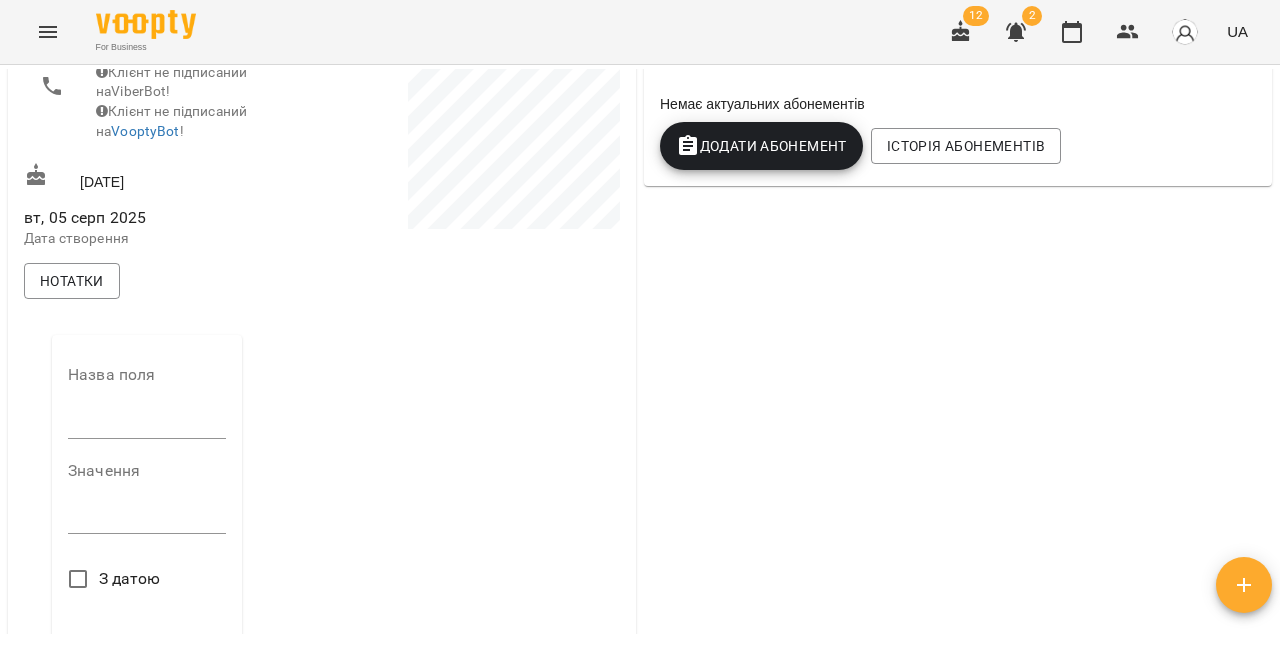scroll, scrollTop: 422, scrollLeft: 0, axis: vertical 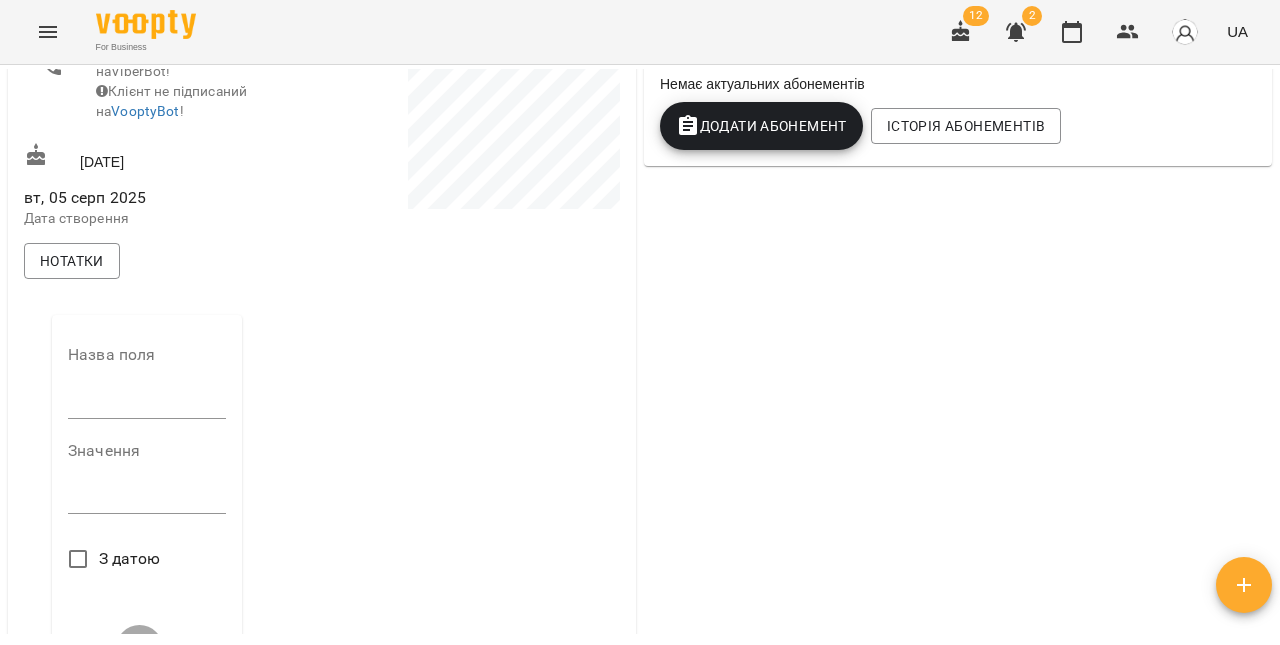 click on "Назва поля" at bounding box center (147, 386) 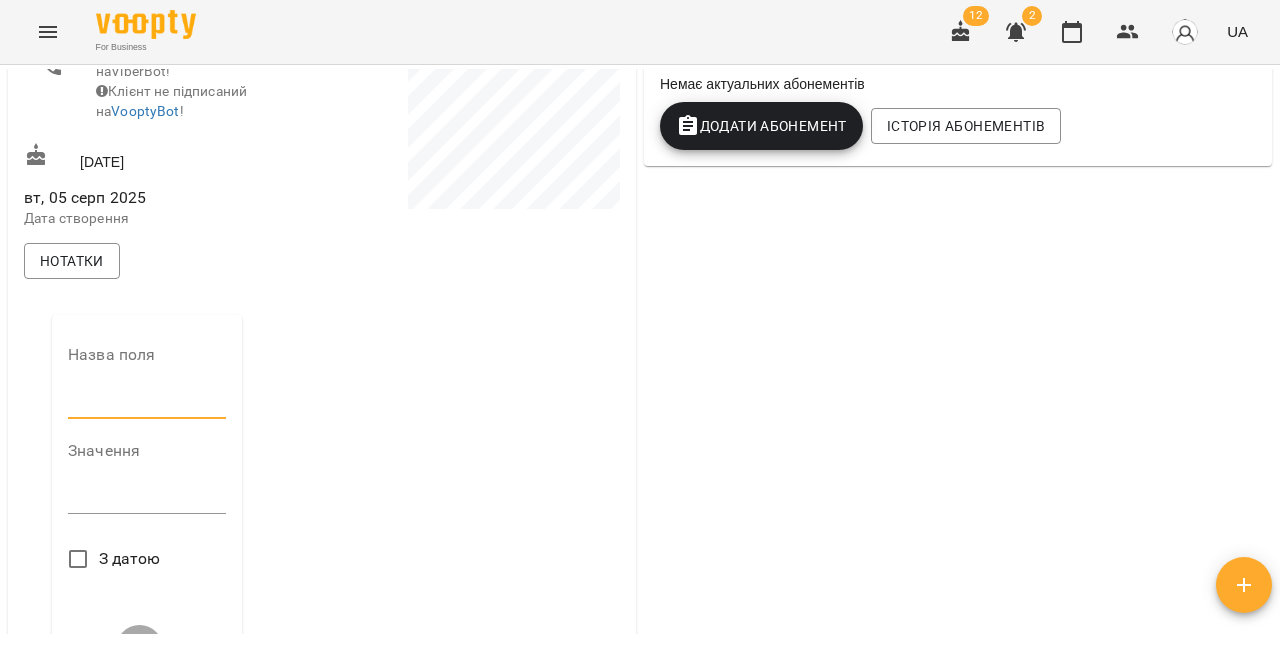 type on "**********" 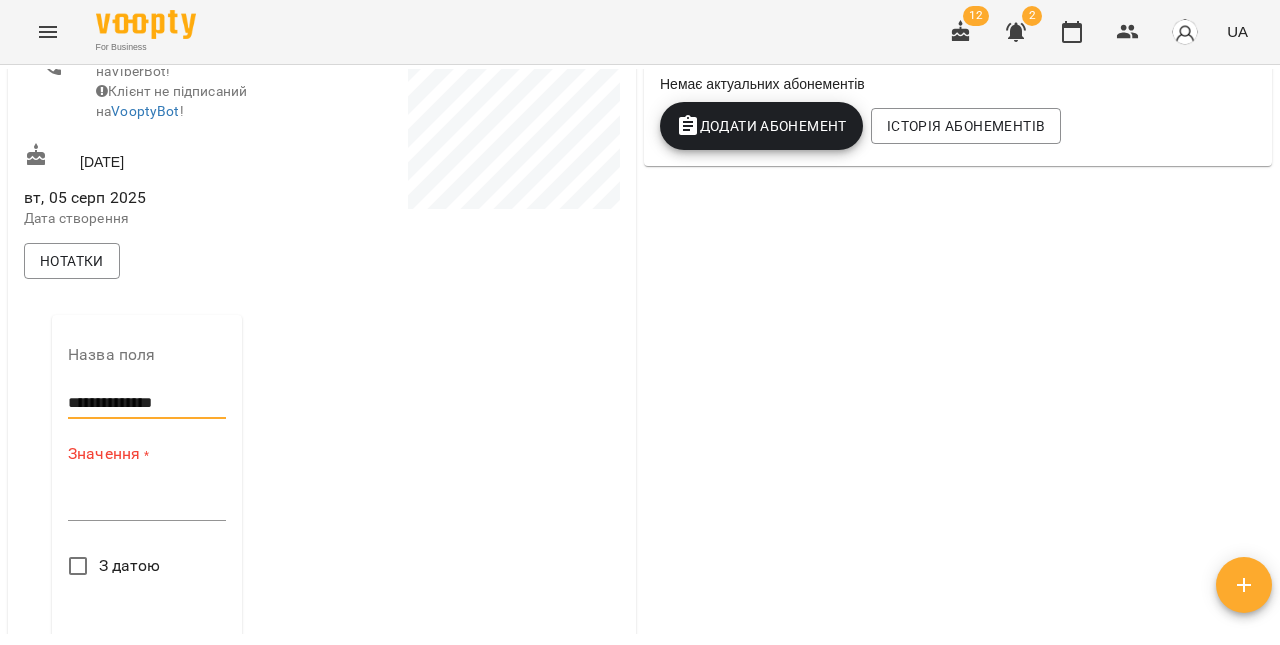 click at bounding box center [147, 504] 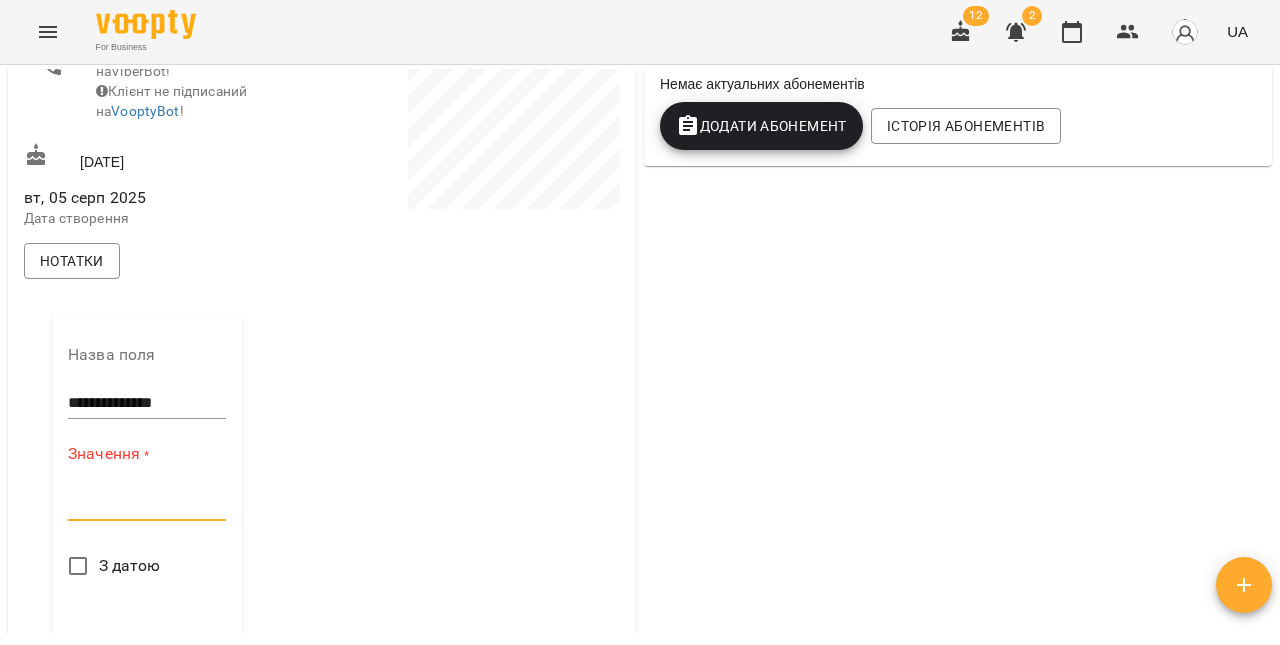 paste on "**********" 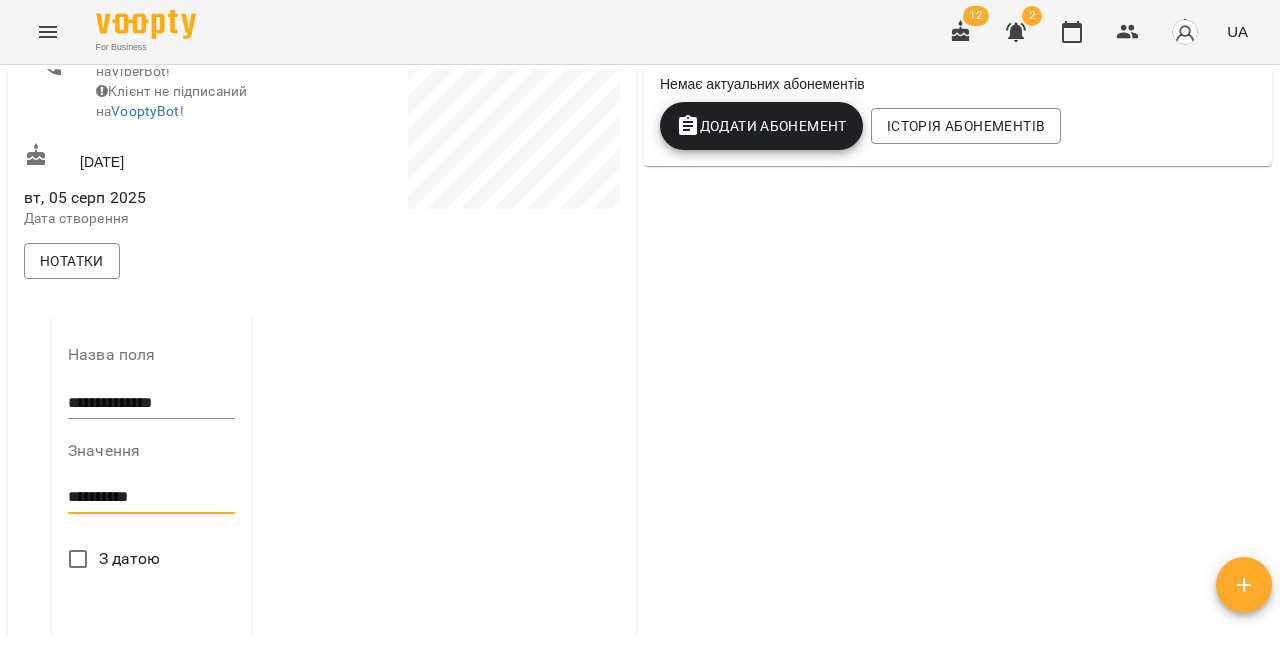 scroll, scrollTop: 561, scrollLeft: 0, axis: vertical 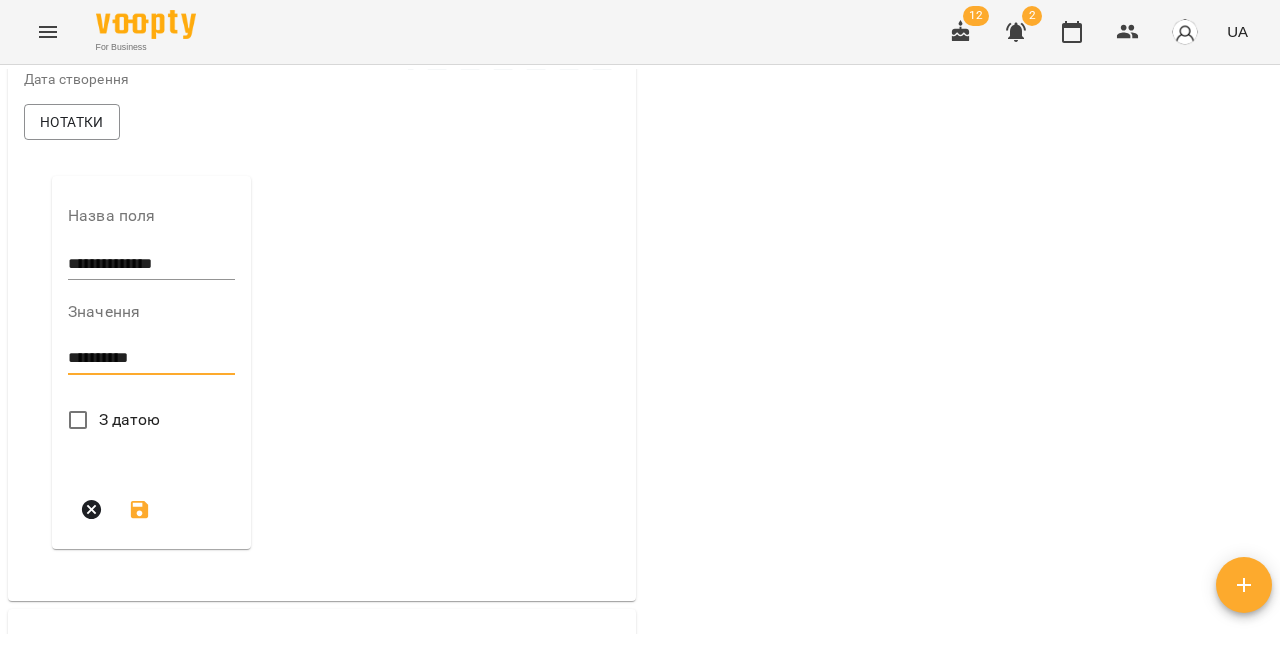 type on "**********" 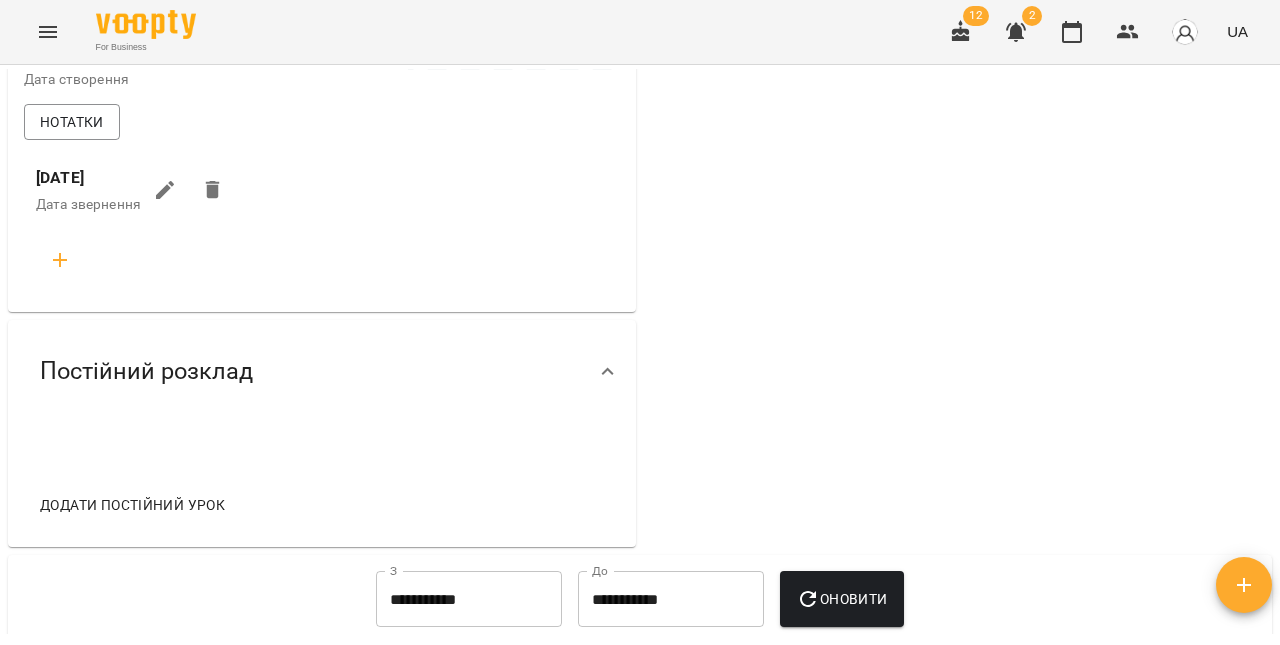 scroll, scrollTop: 0, scrollLeft: 0, axis: both 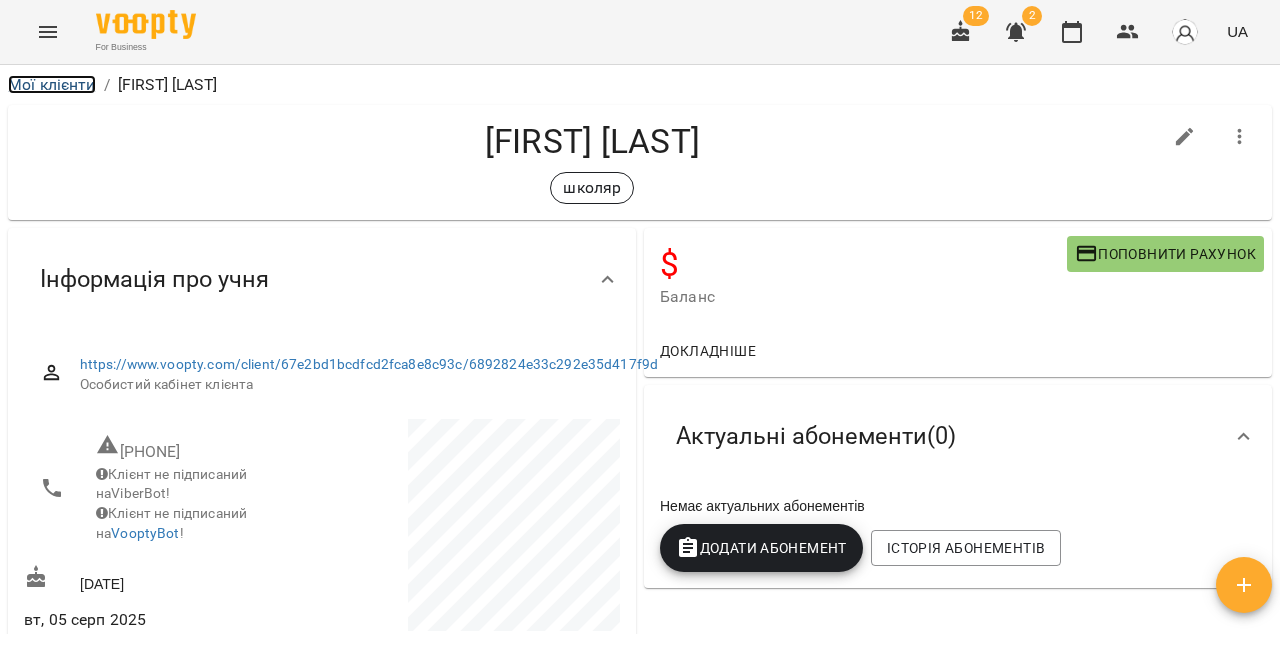 click on "Мої клієнти" at bounding box center [52, 84] 